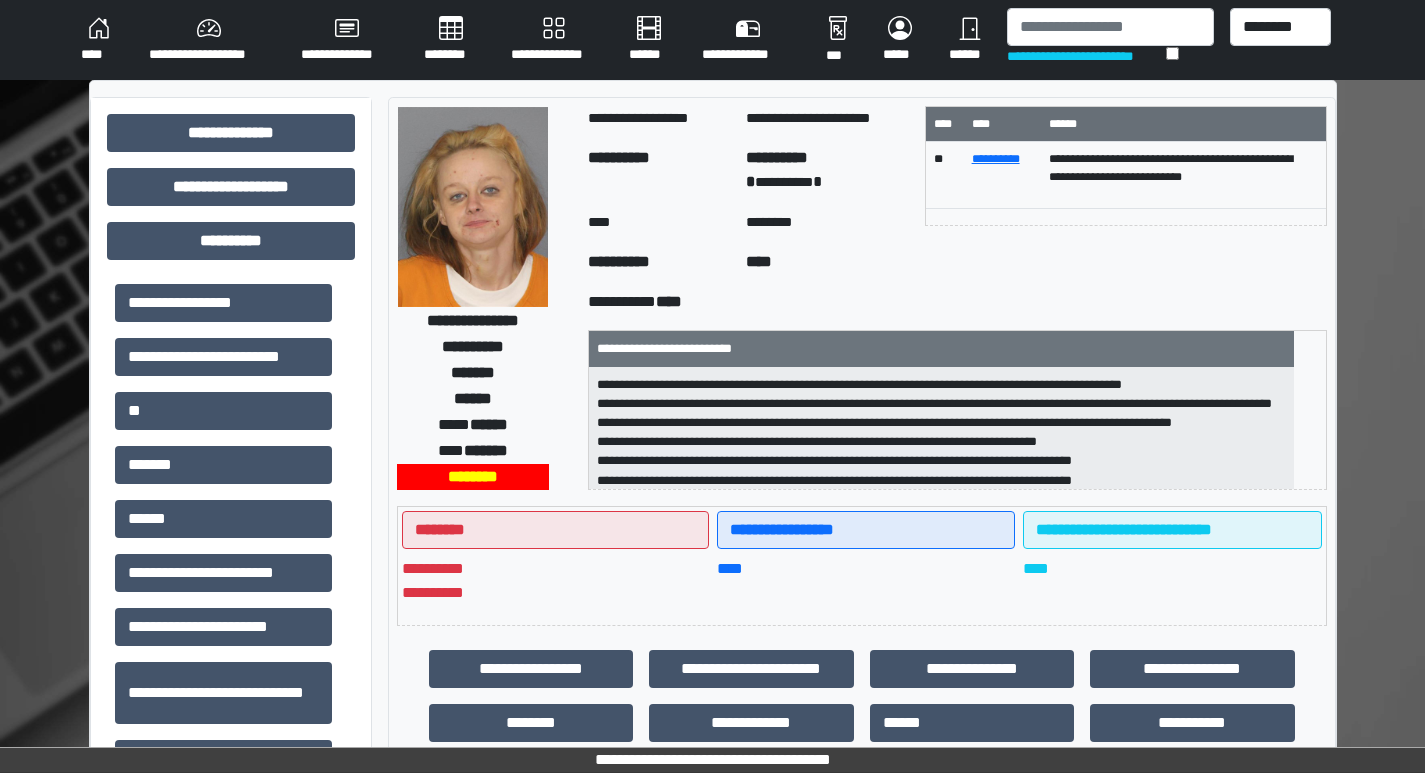 scroll, scrollTop: 101, scrollLeft: 0, axis: vertical 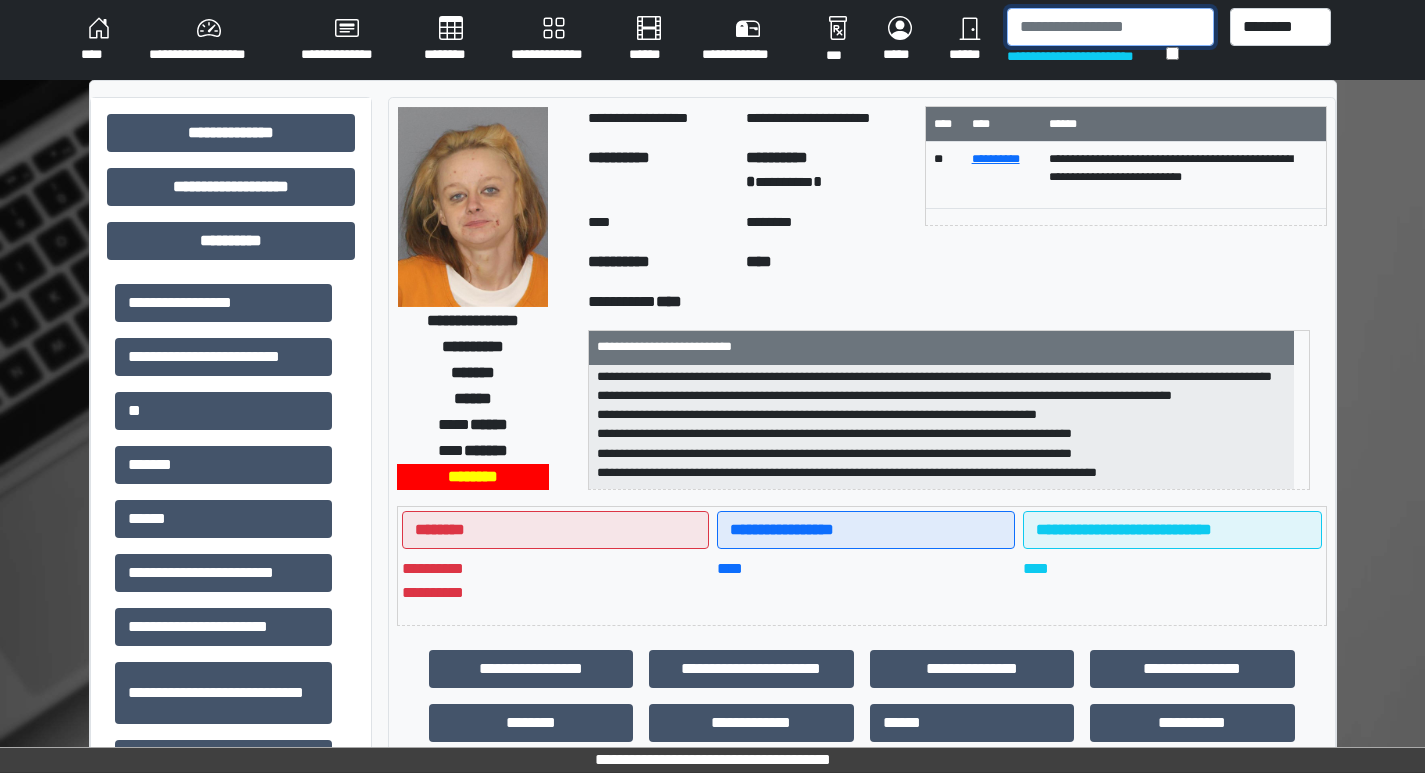 click at bounding box center [1110, 27] 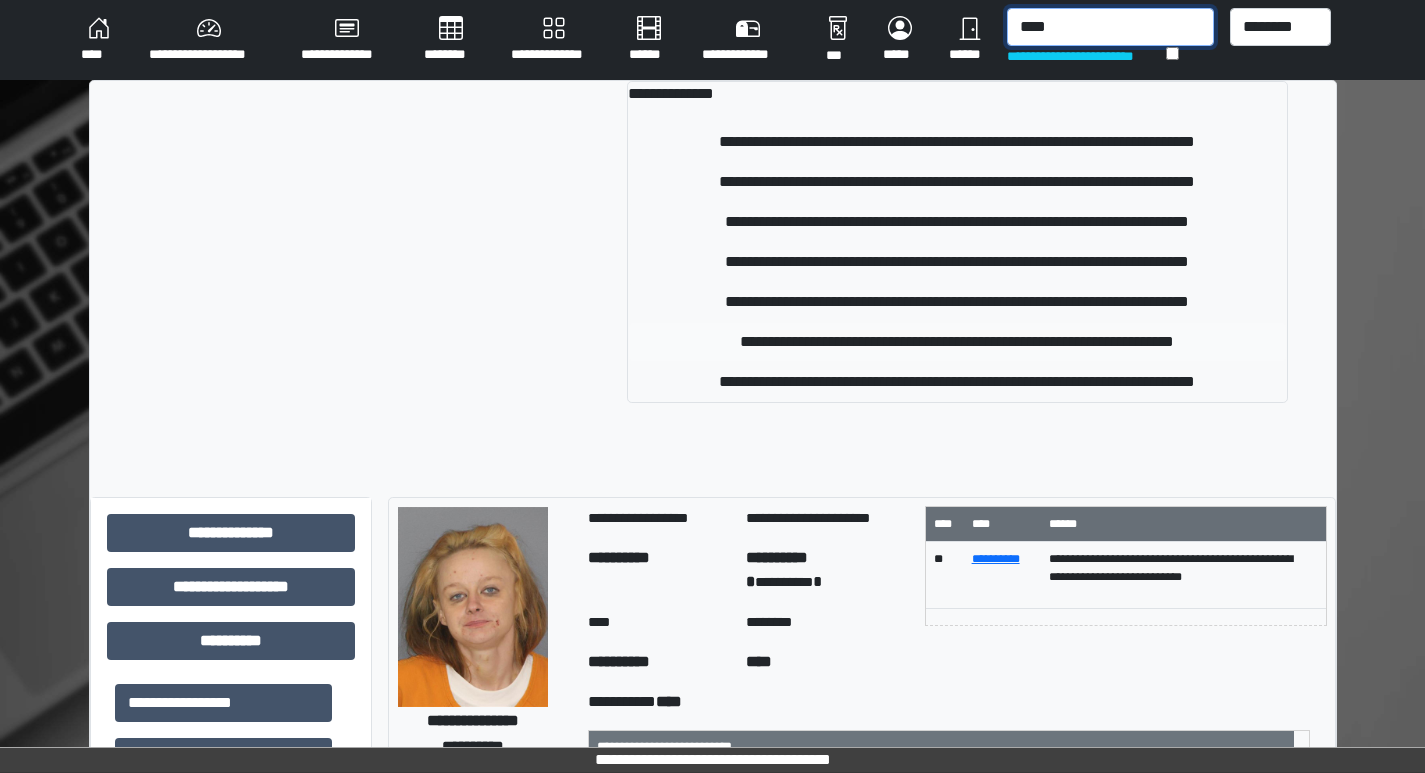 type on "****" 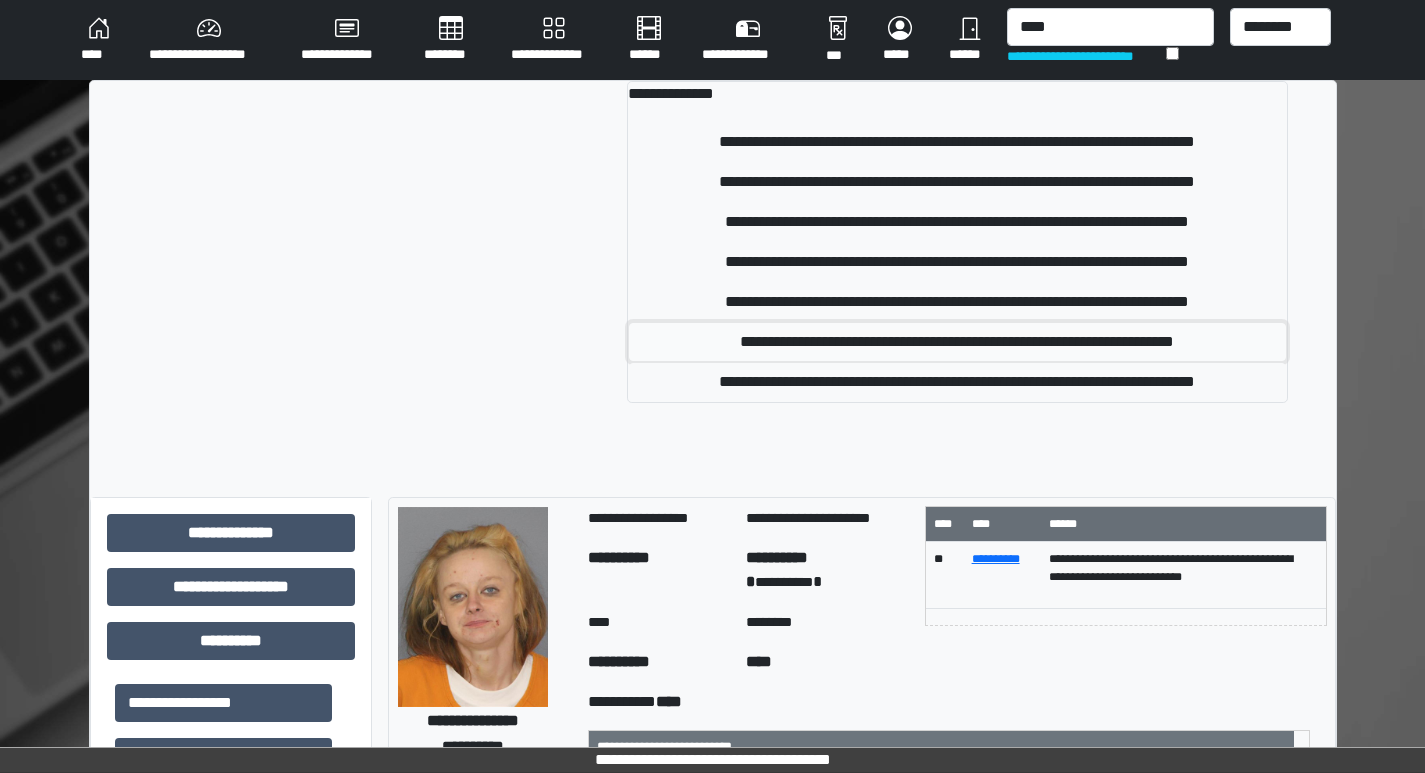 click on "**********" at bounding box center [957, 342] 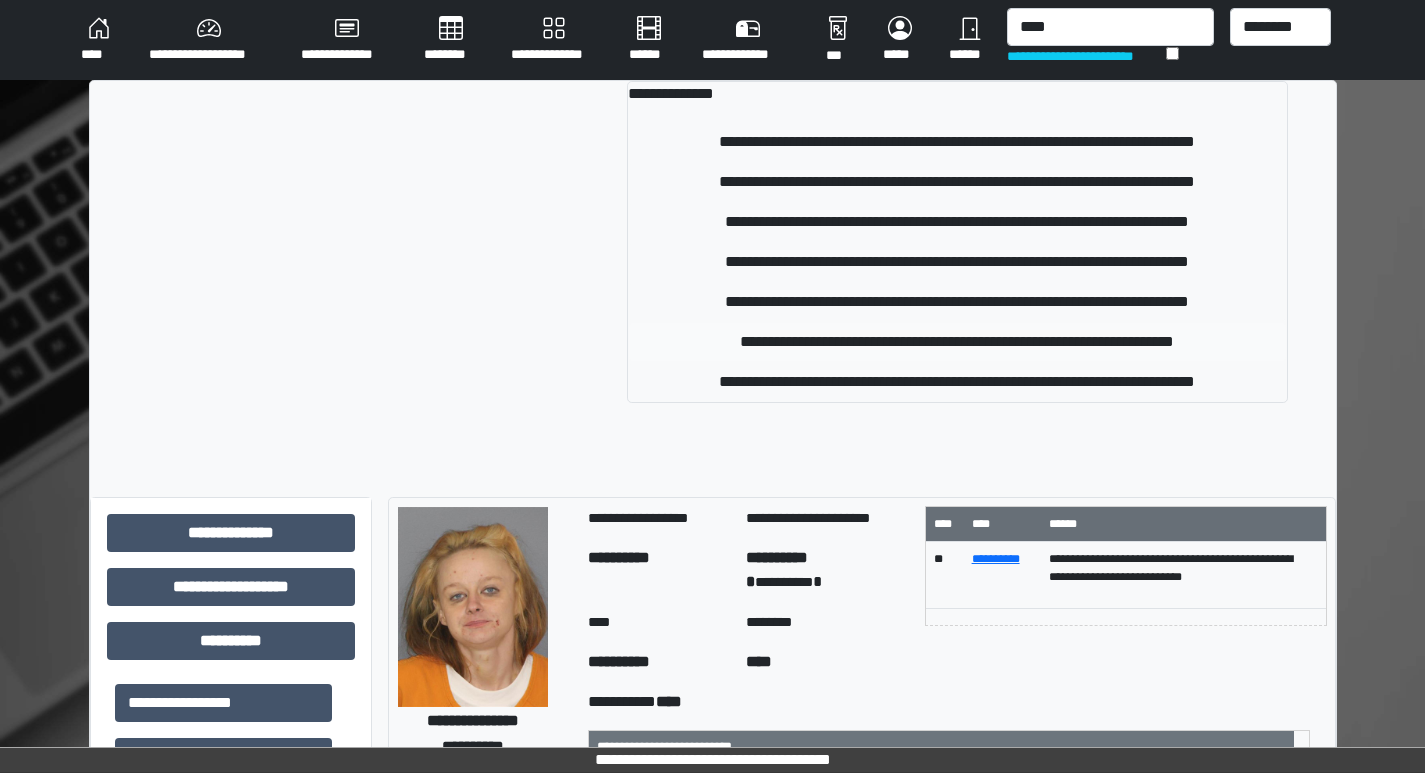 type 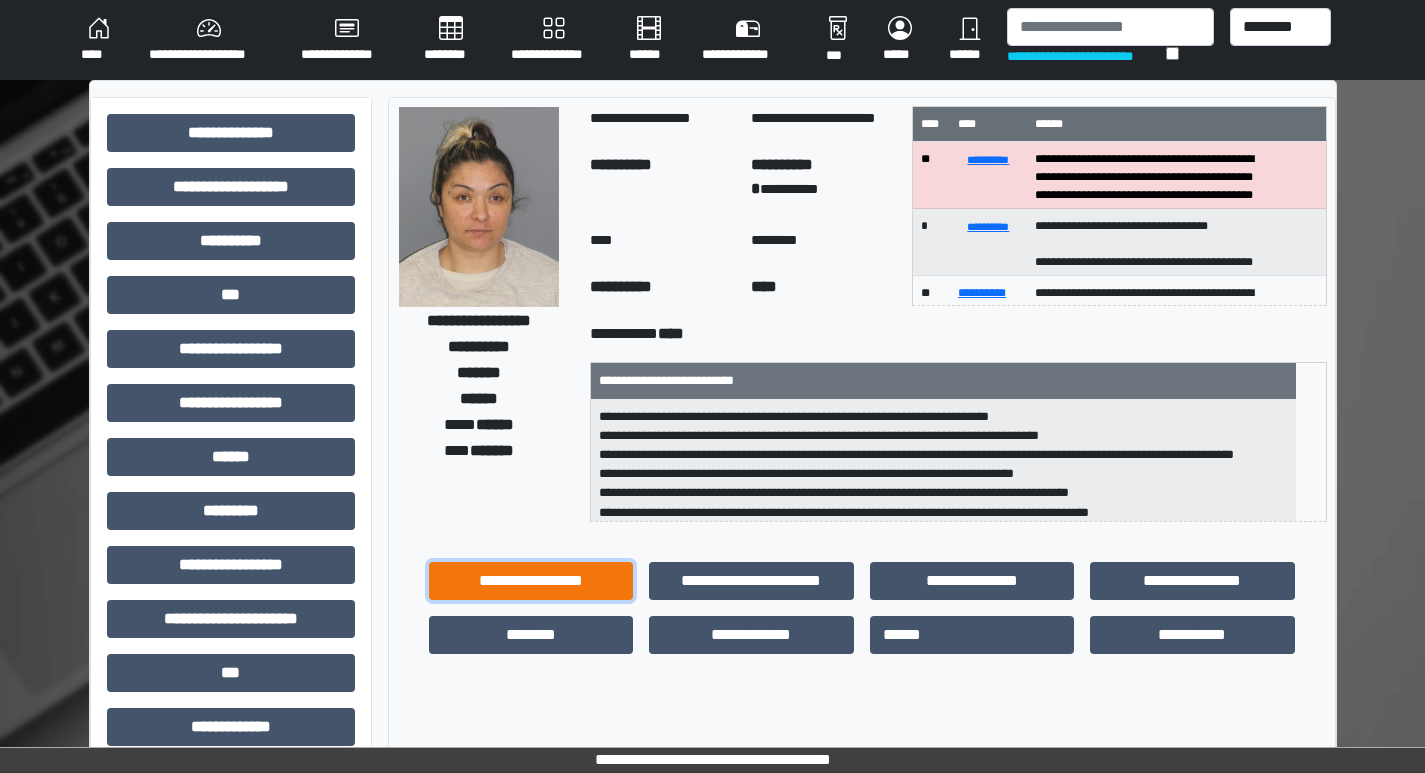 click on "**********" at bounding box center (531, 581) 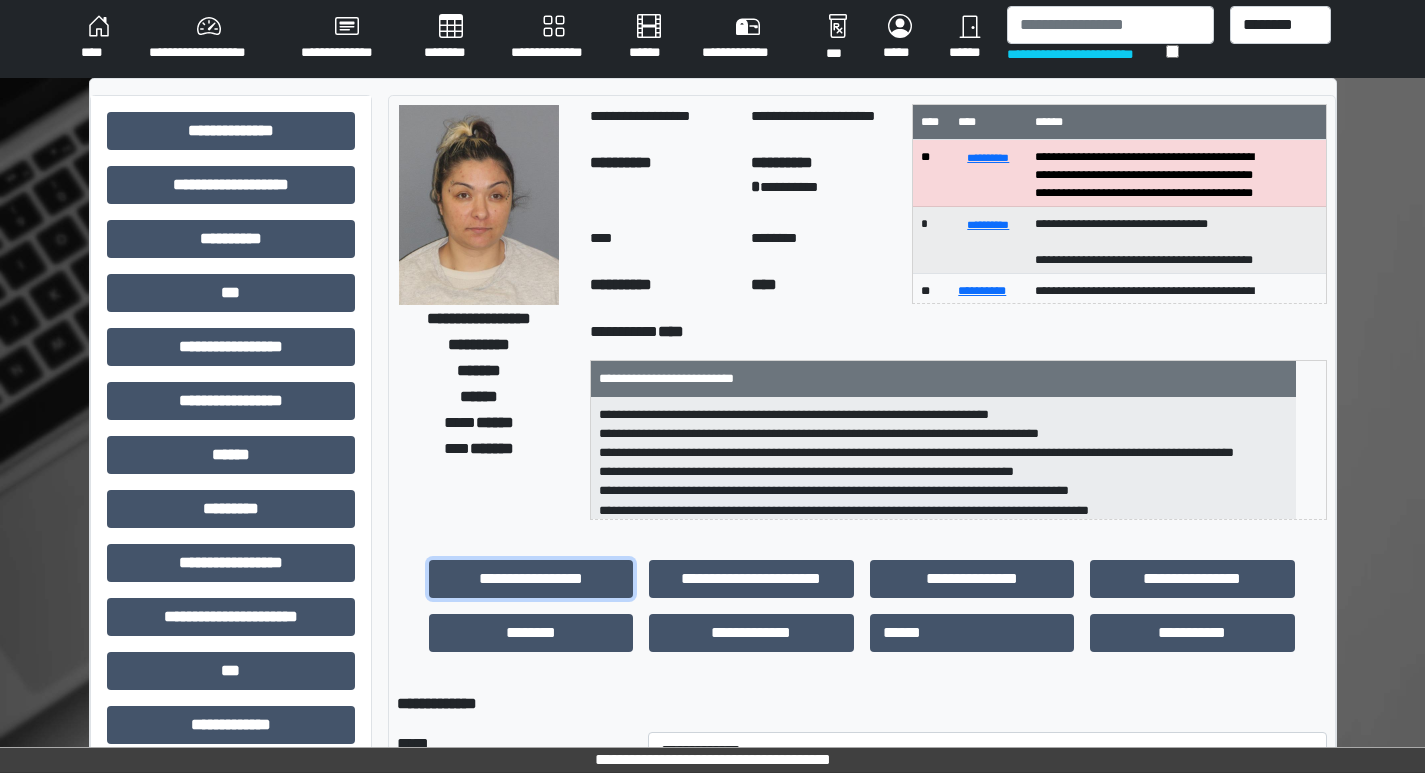 scroll, scrollTop: 0, scrollLeft: 0, axis: both 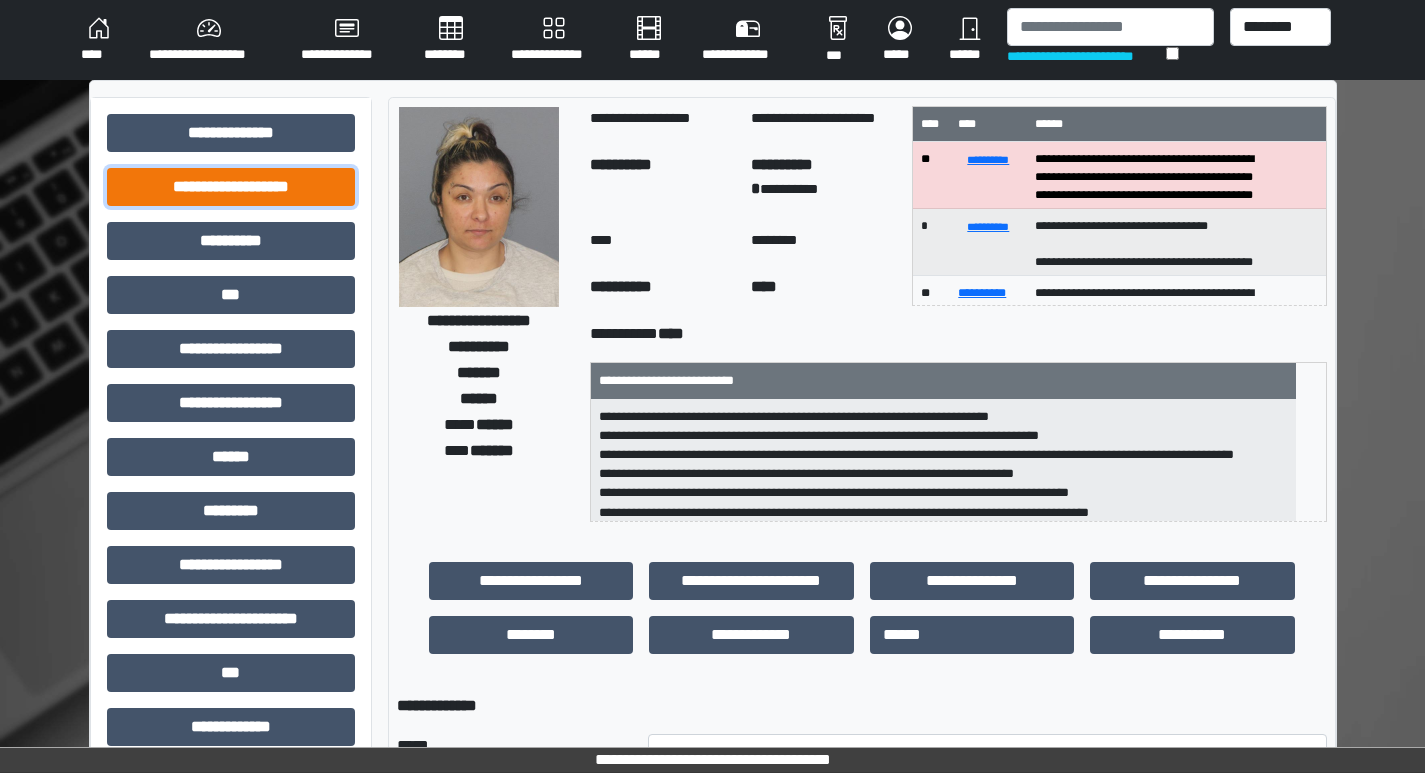 click on "**********" at bounding box center (231, 187) 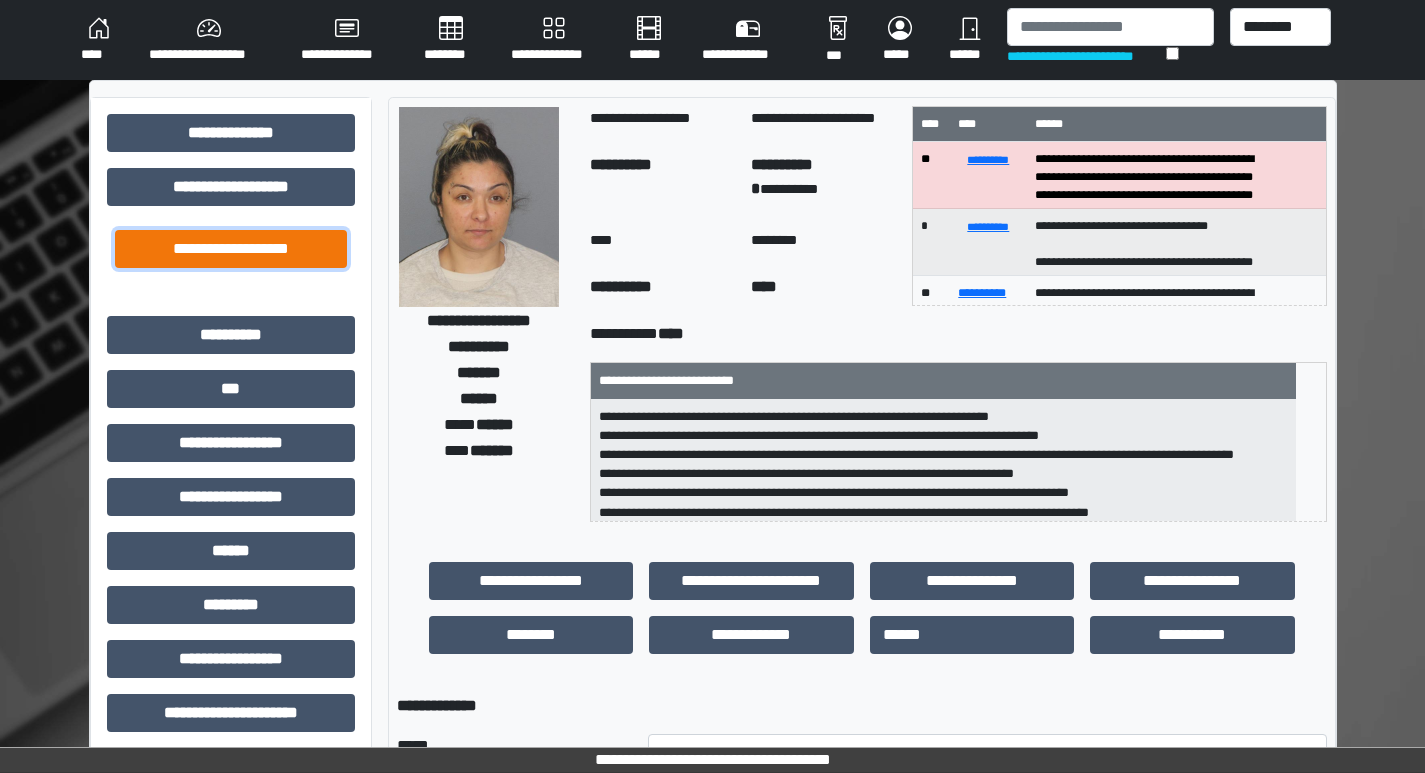 click on "**********" at bounding box center (231, 249) 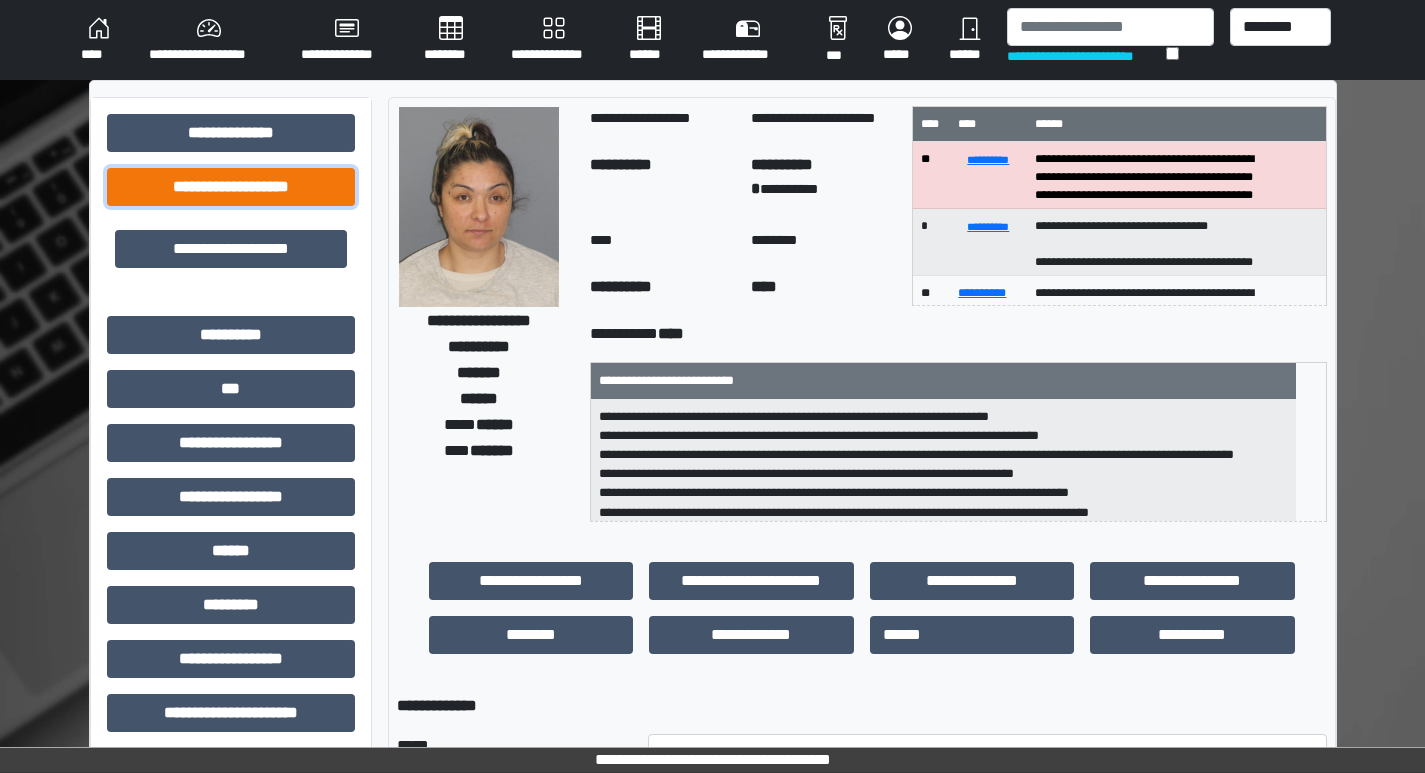 click on "**********" at bounding box center (231, 187) 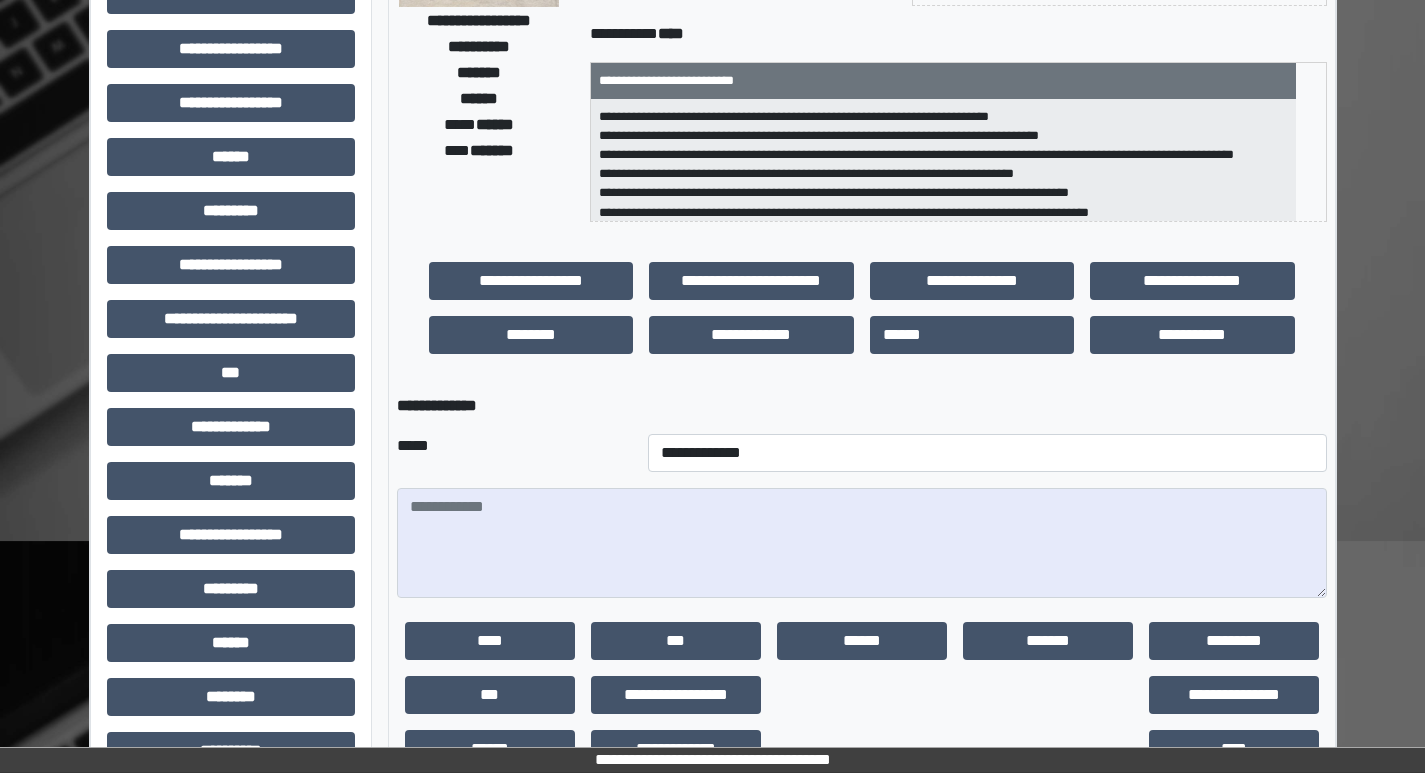 scroll, scrollTop: 500, scrollLeft: 0, axis: vertical 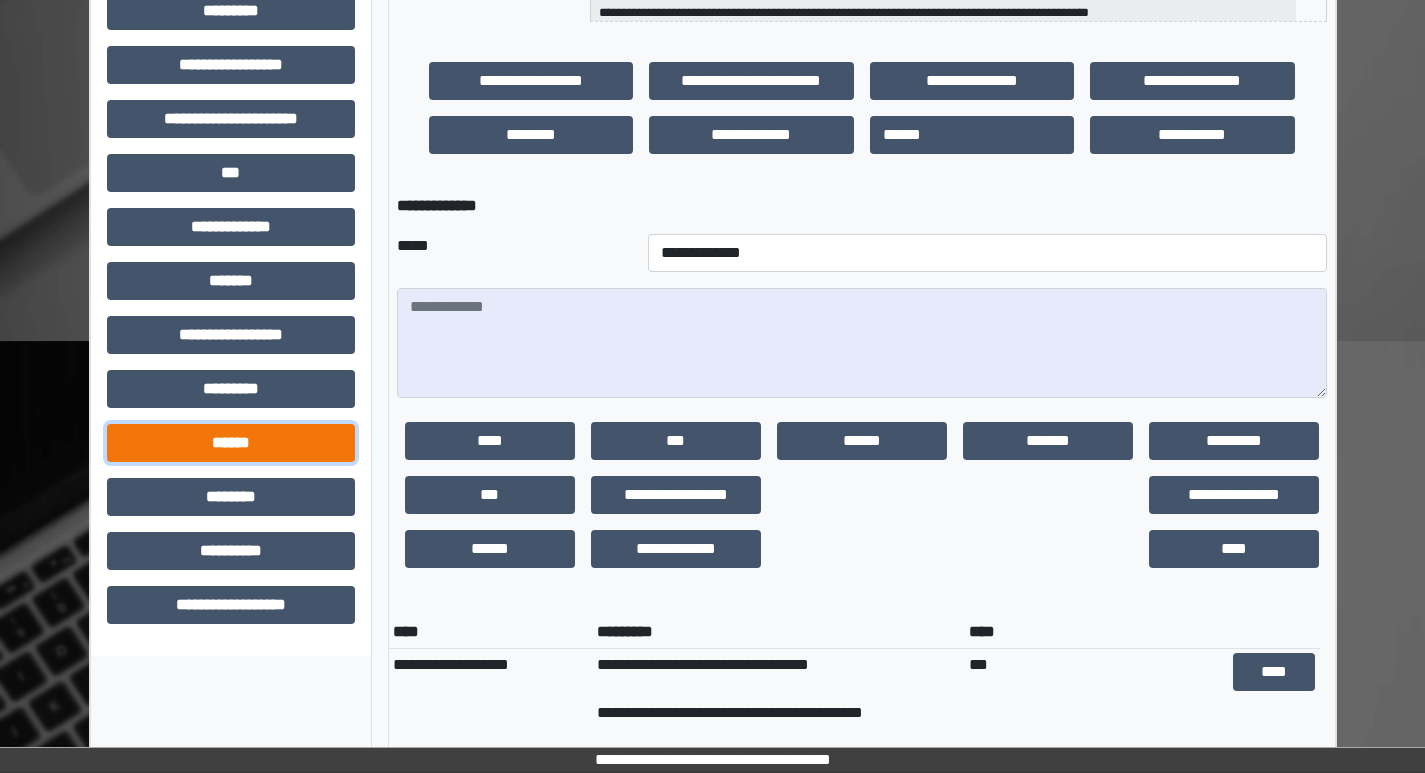 click on "******" at bounding box center [231, 443] 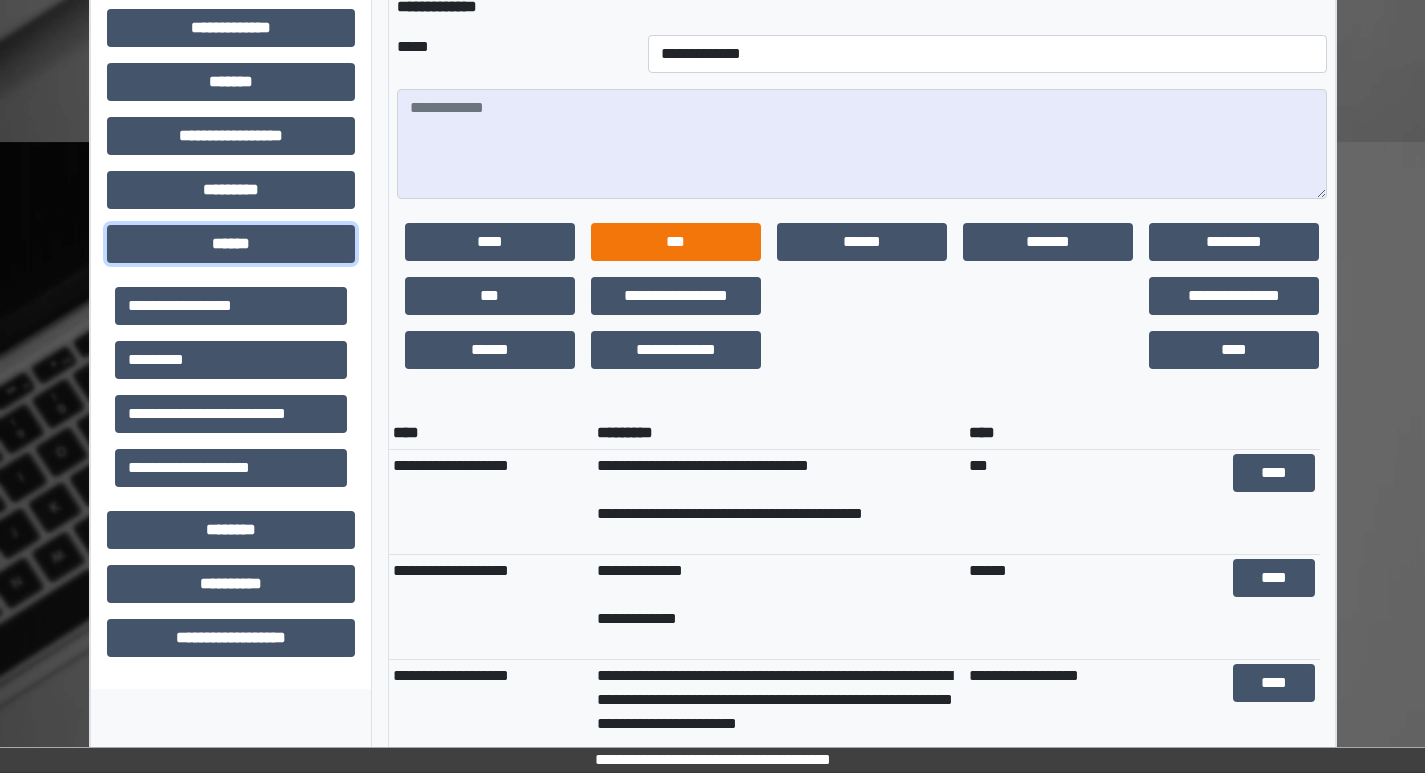 scroll, scrollTop: 700, scrollLeft: 0, axis: vertical 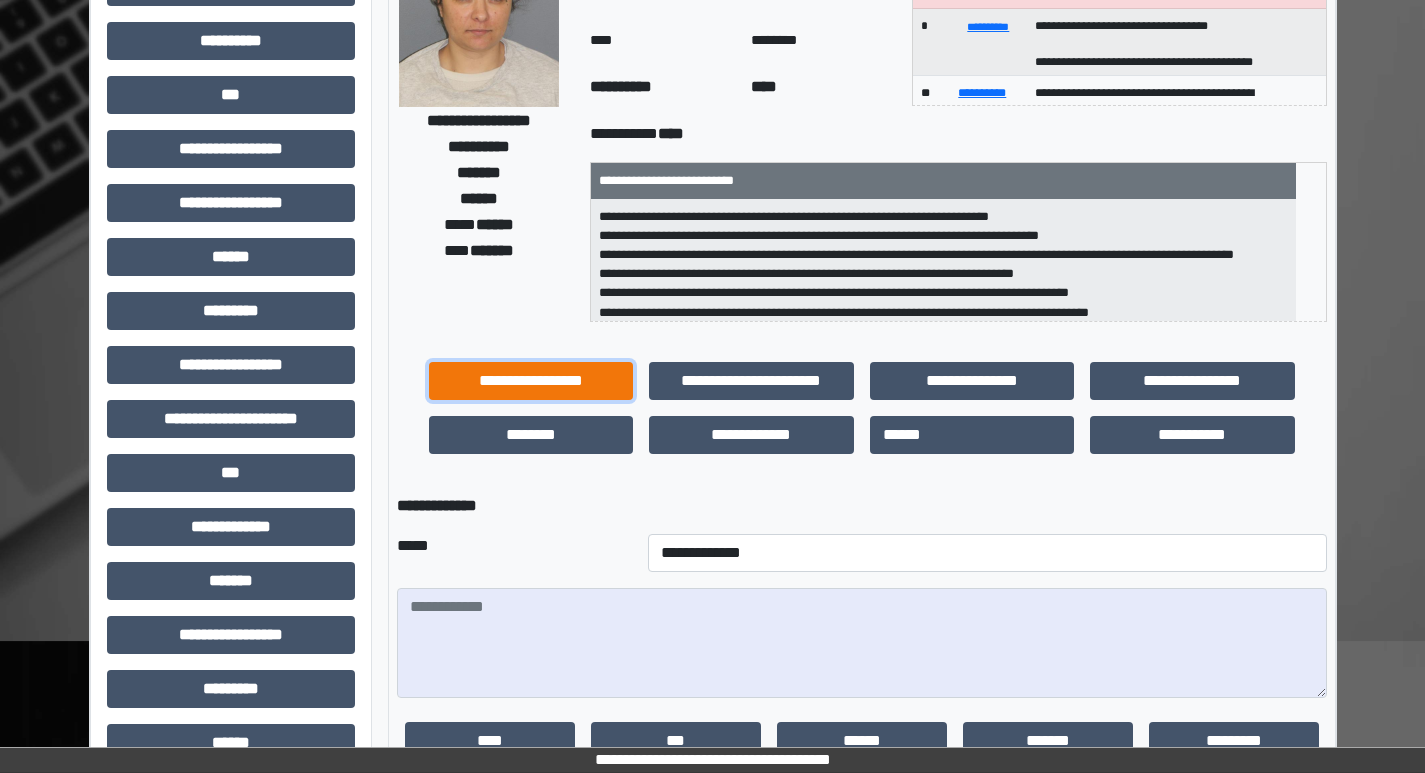 click on "**********" at bounding box center [531, 381] 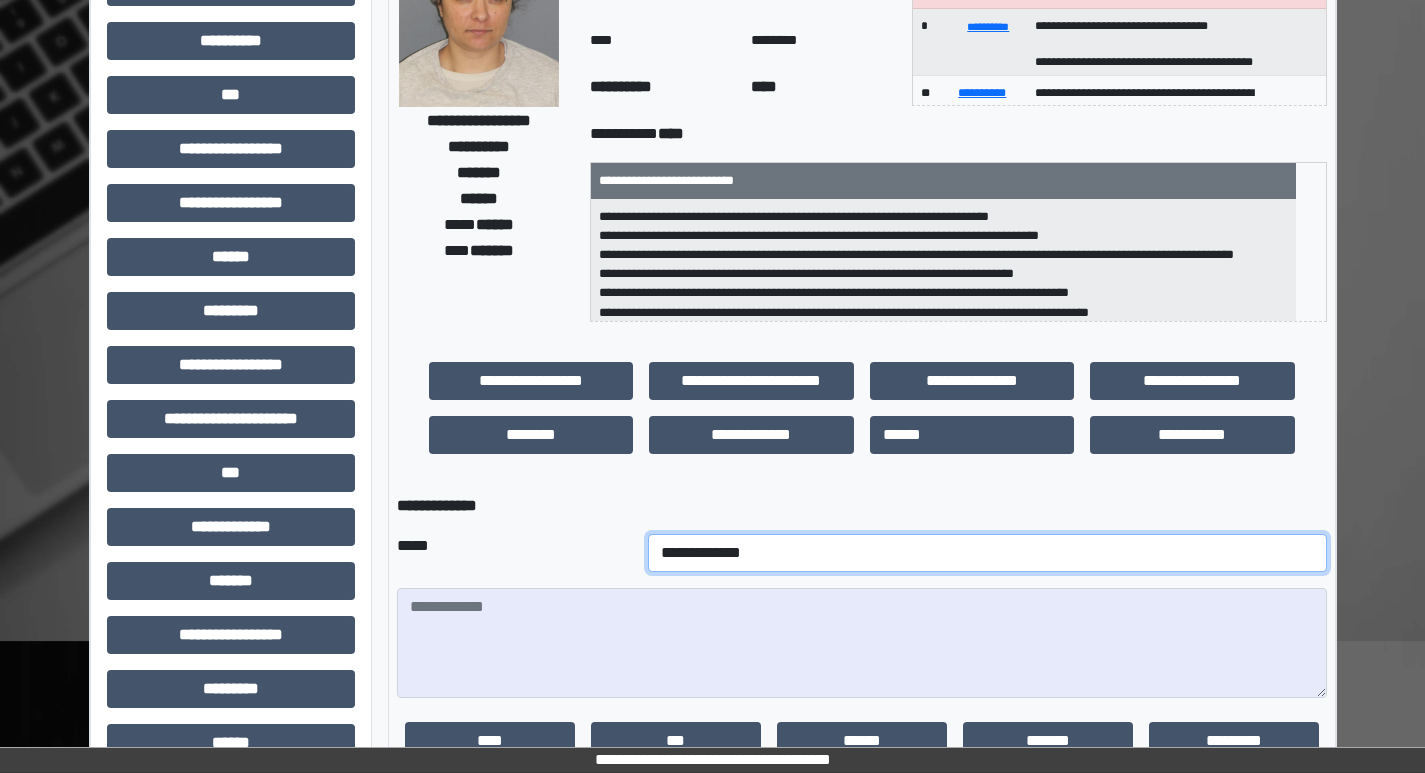 click on "**********" at bounding box center [987, 553] 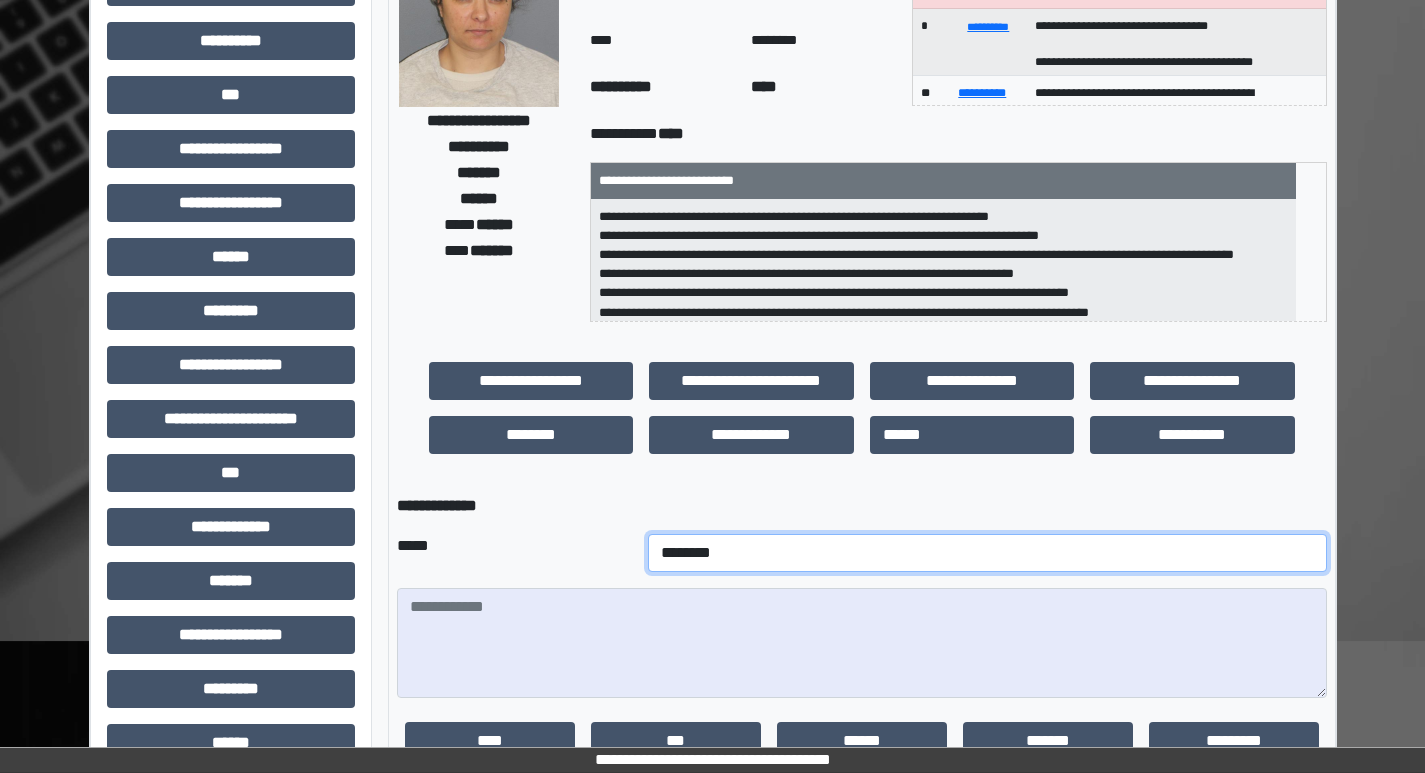 click on "**********" at bounding box center (987, 553) 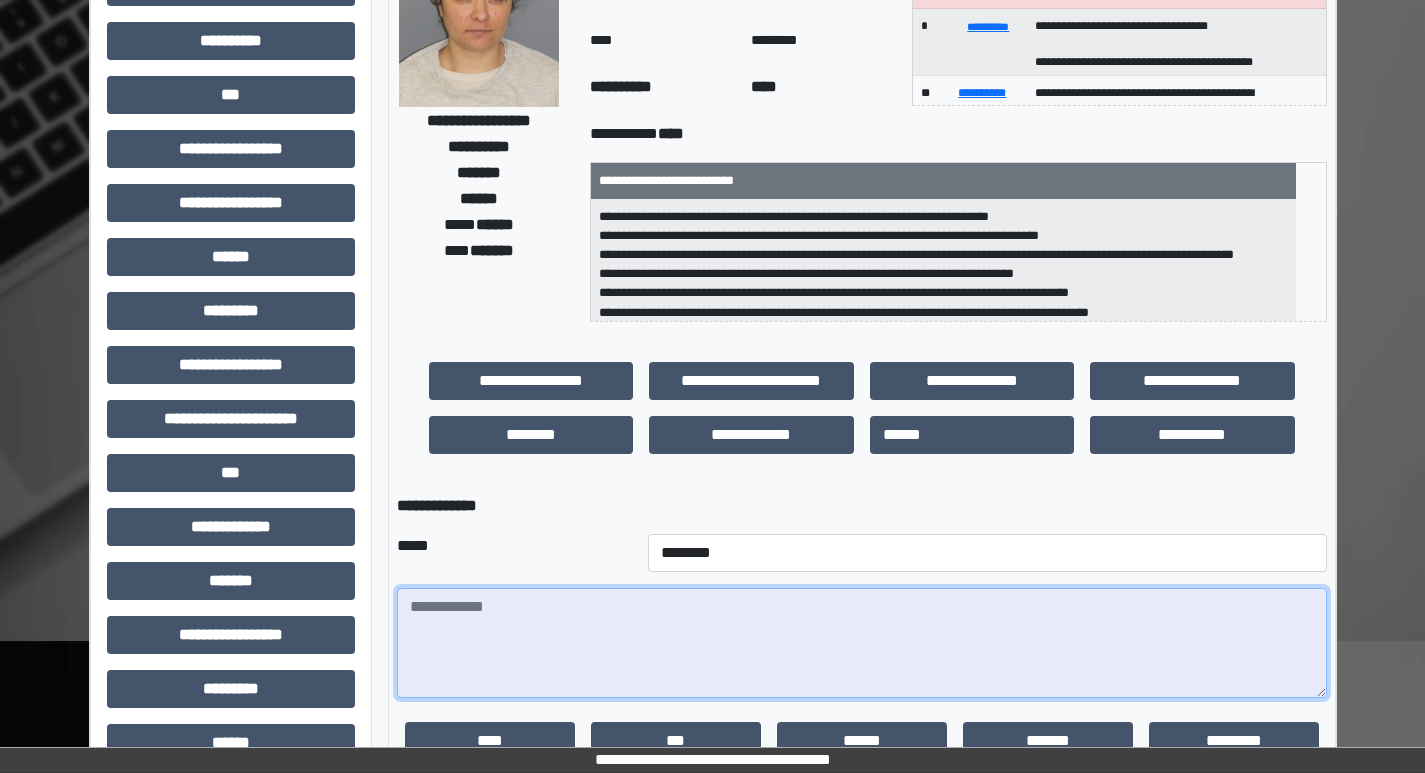 click at bounding box center (862, 643) 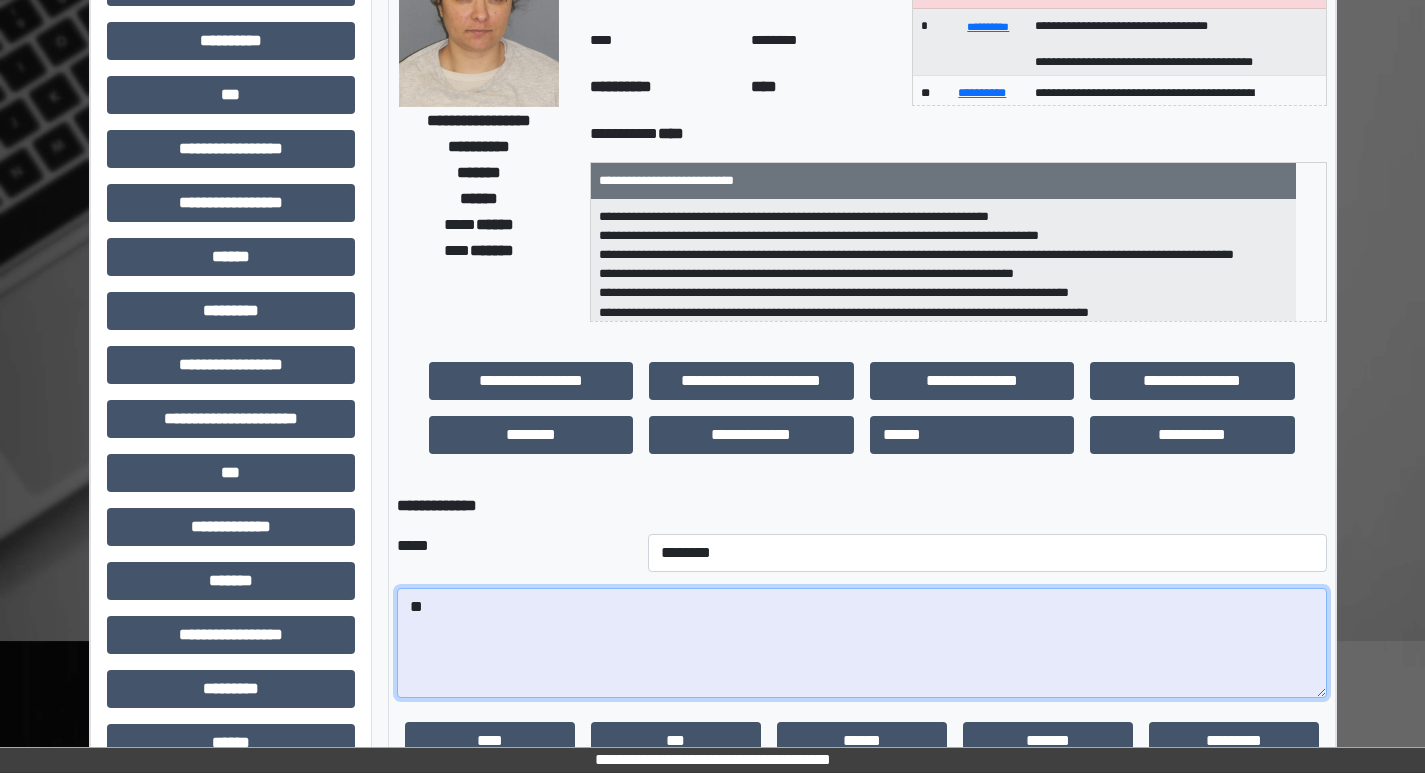 type on "*" 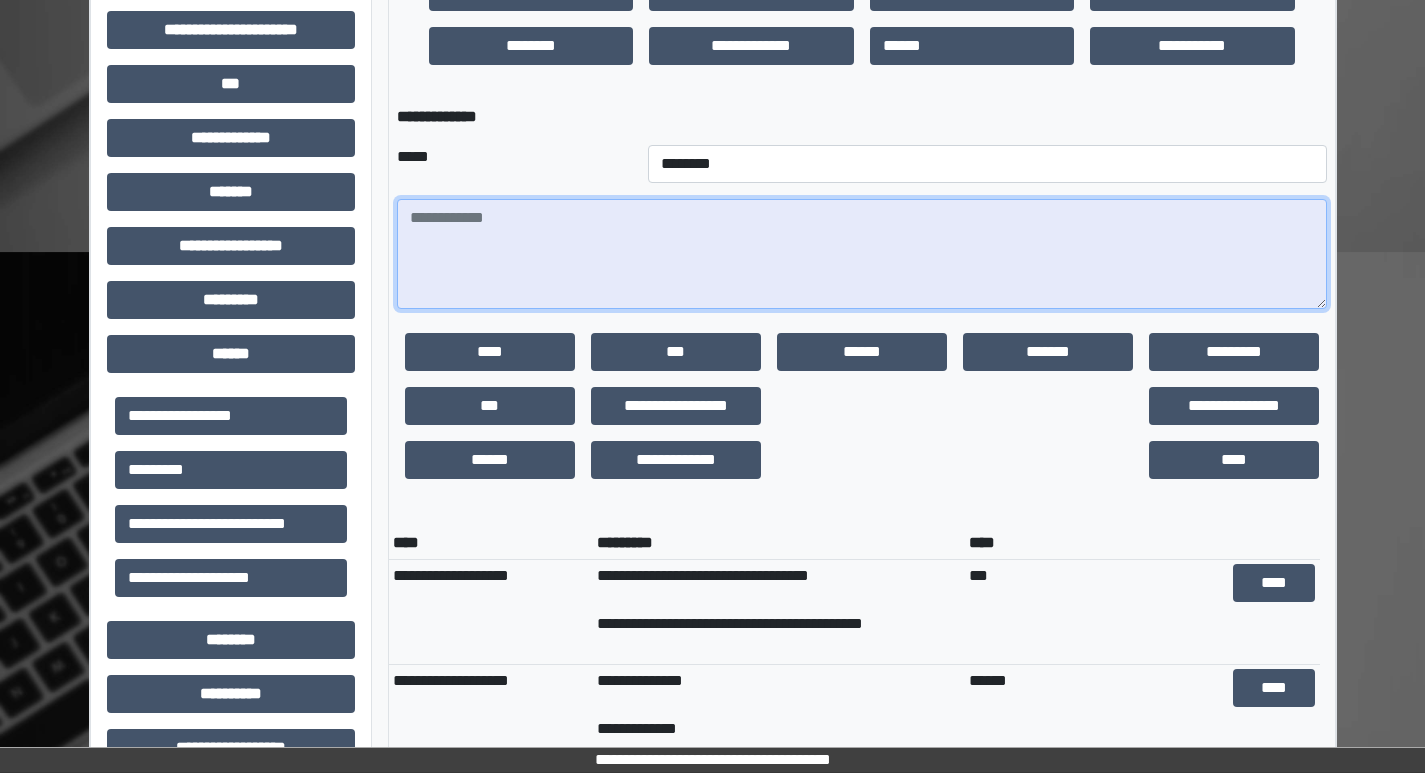 scroll, scrollTop: 600, scrollLeft: 0, axis: vertical 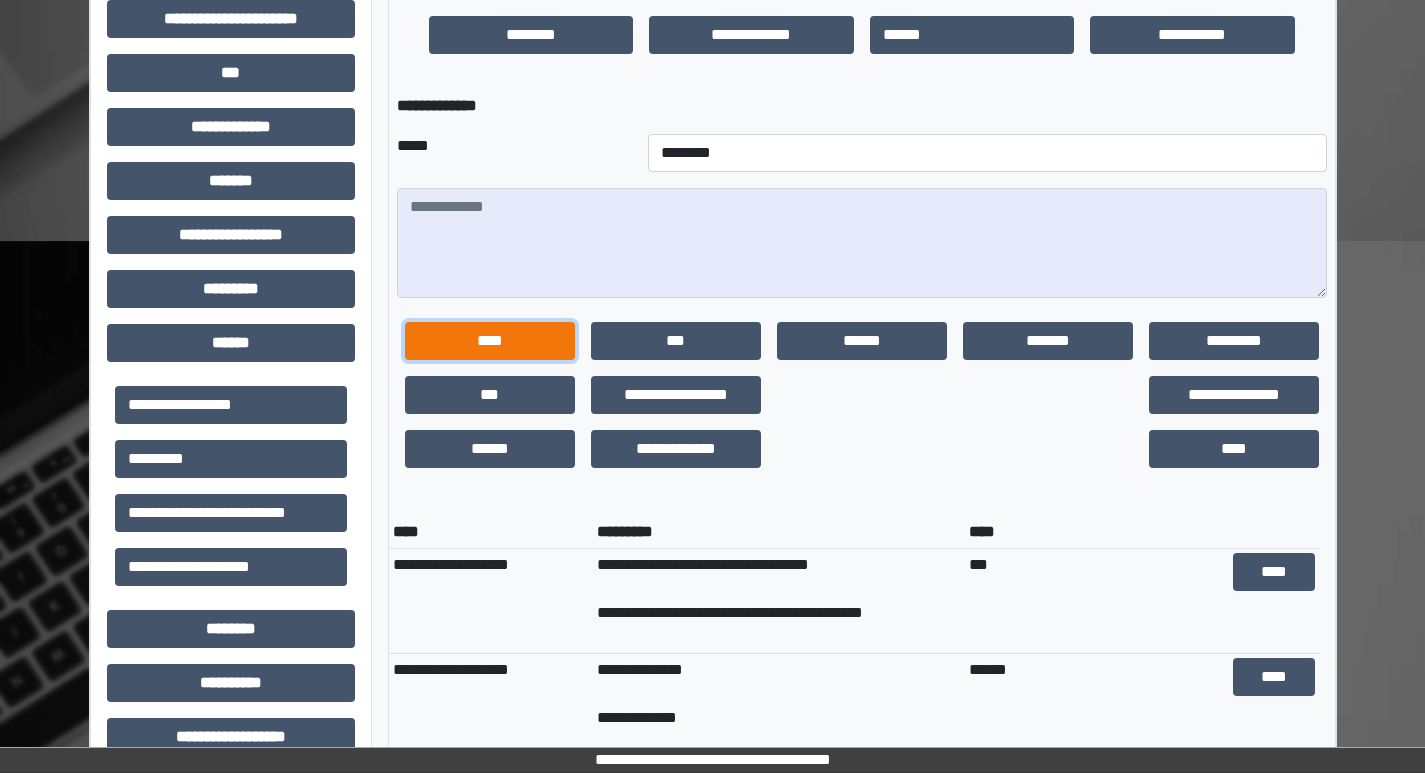 click on "****" at bounding box center (490, 341) 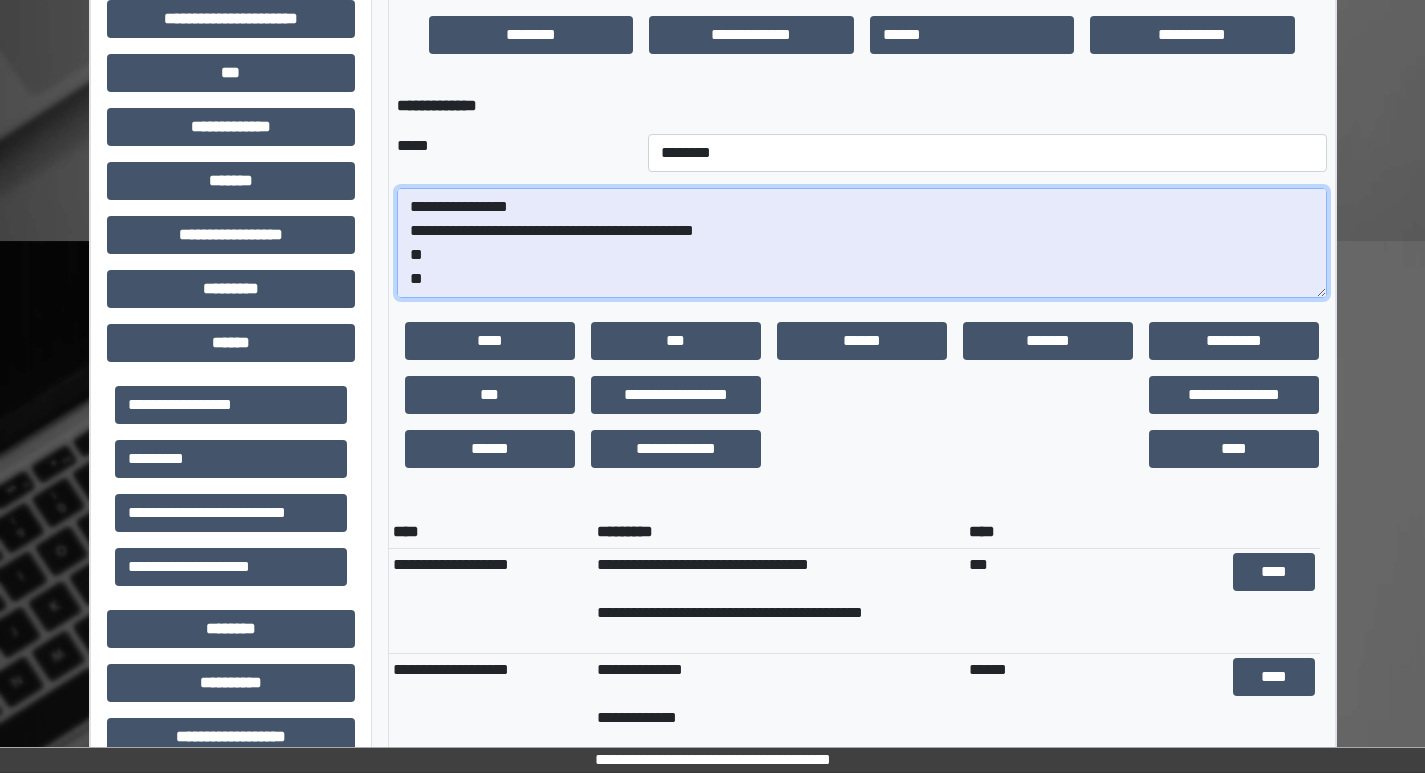 click on "**********" at bounding box center (862, 243) 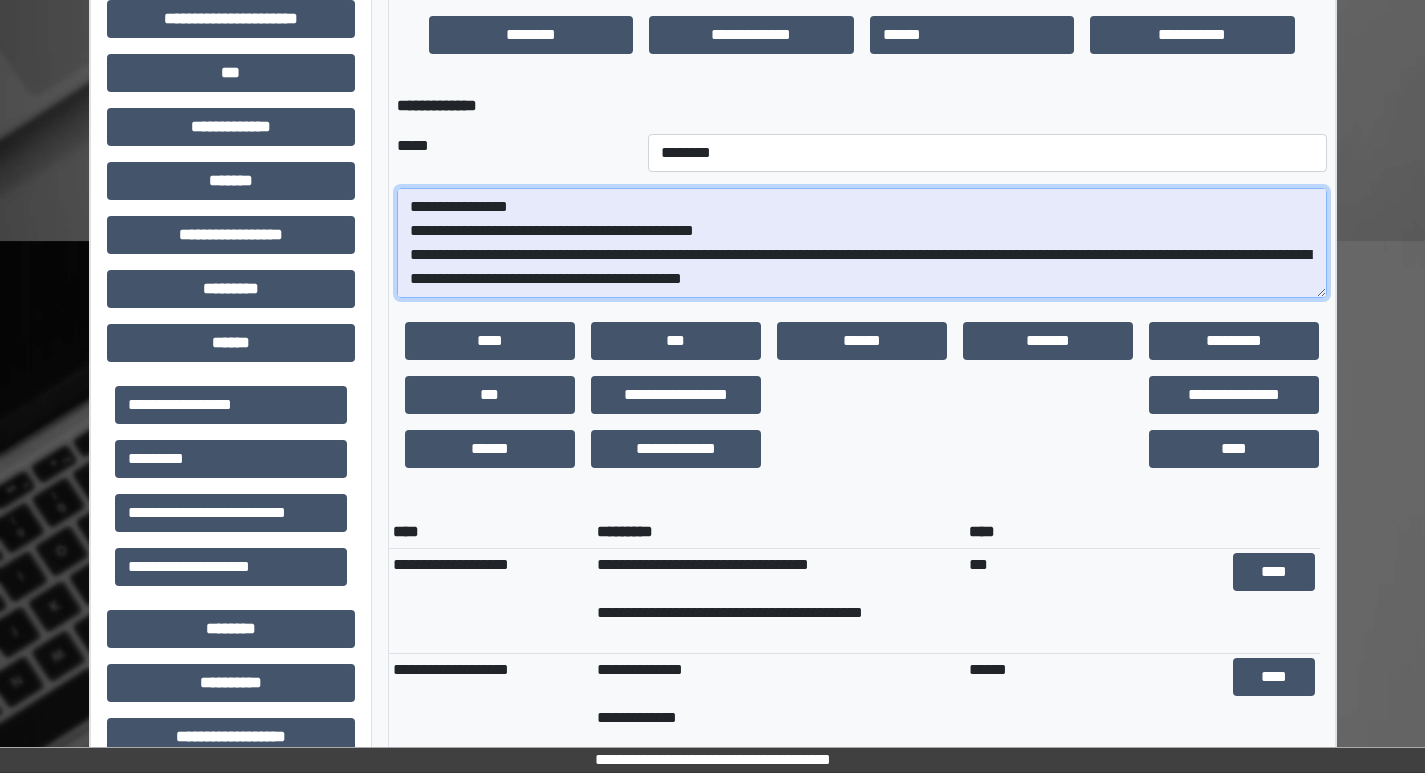 scroll, scrollTop: 72, scrollLeft: 0, axis: vertical 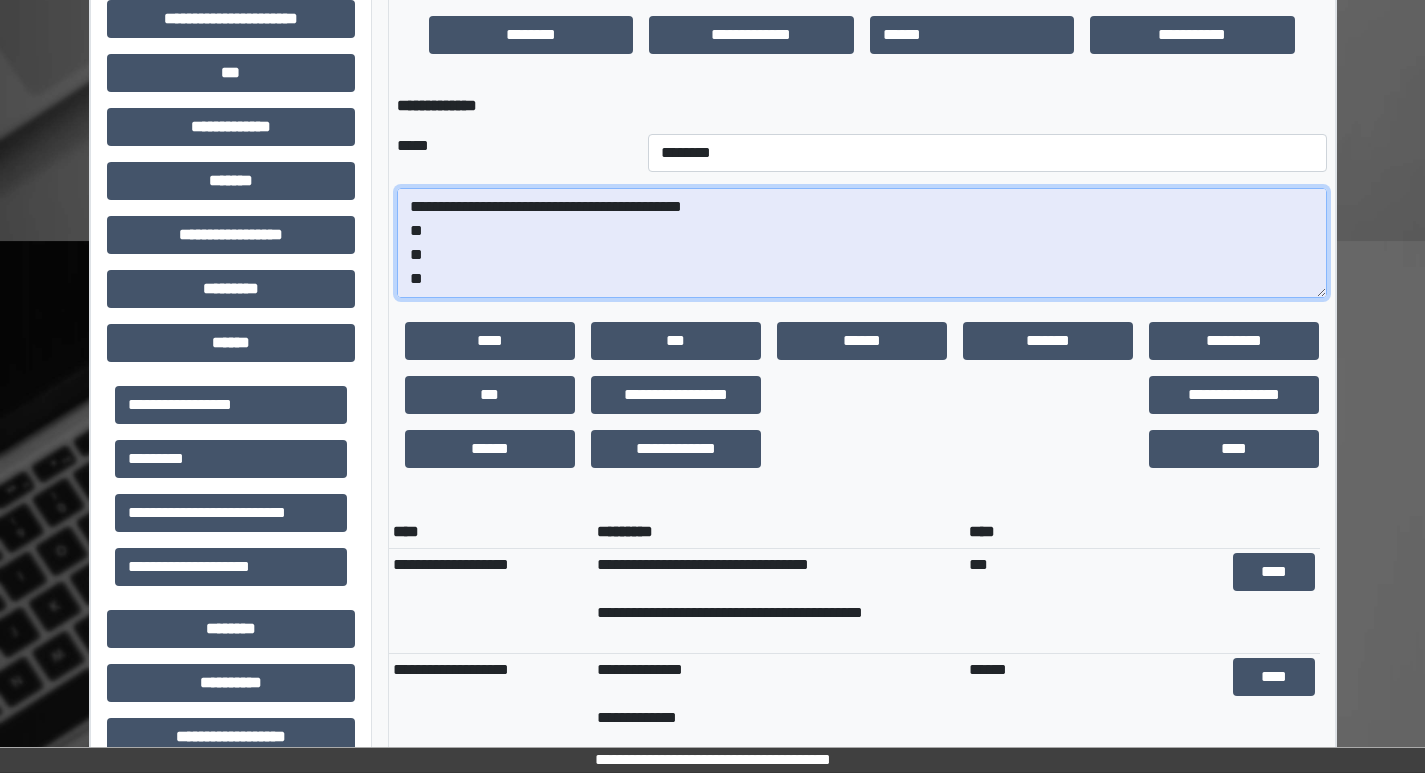 click on "**********" at bounding box center [862, 243] 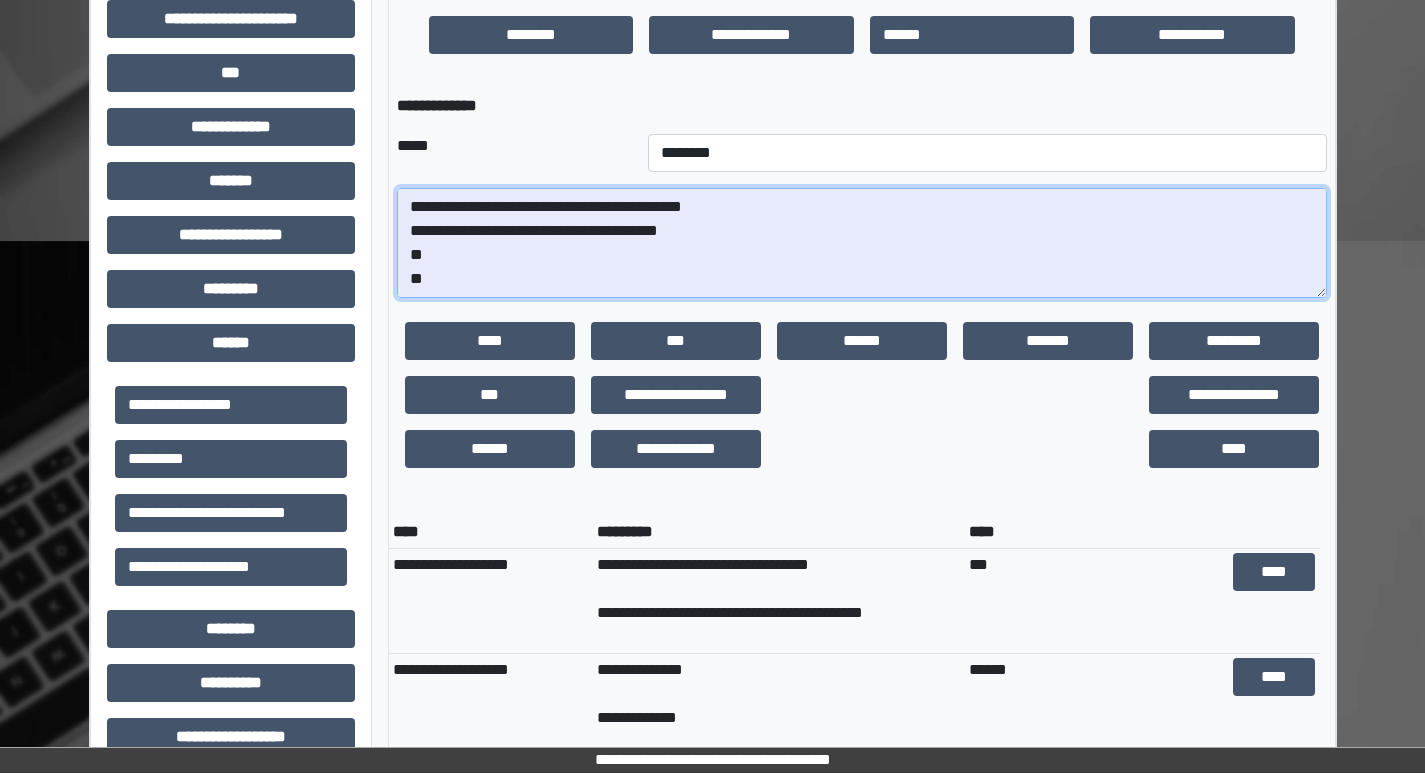 click on "**********" at bounding box center (862, 243) 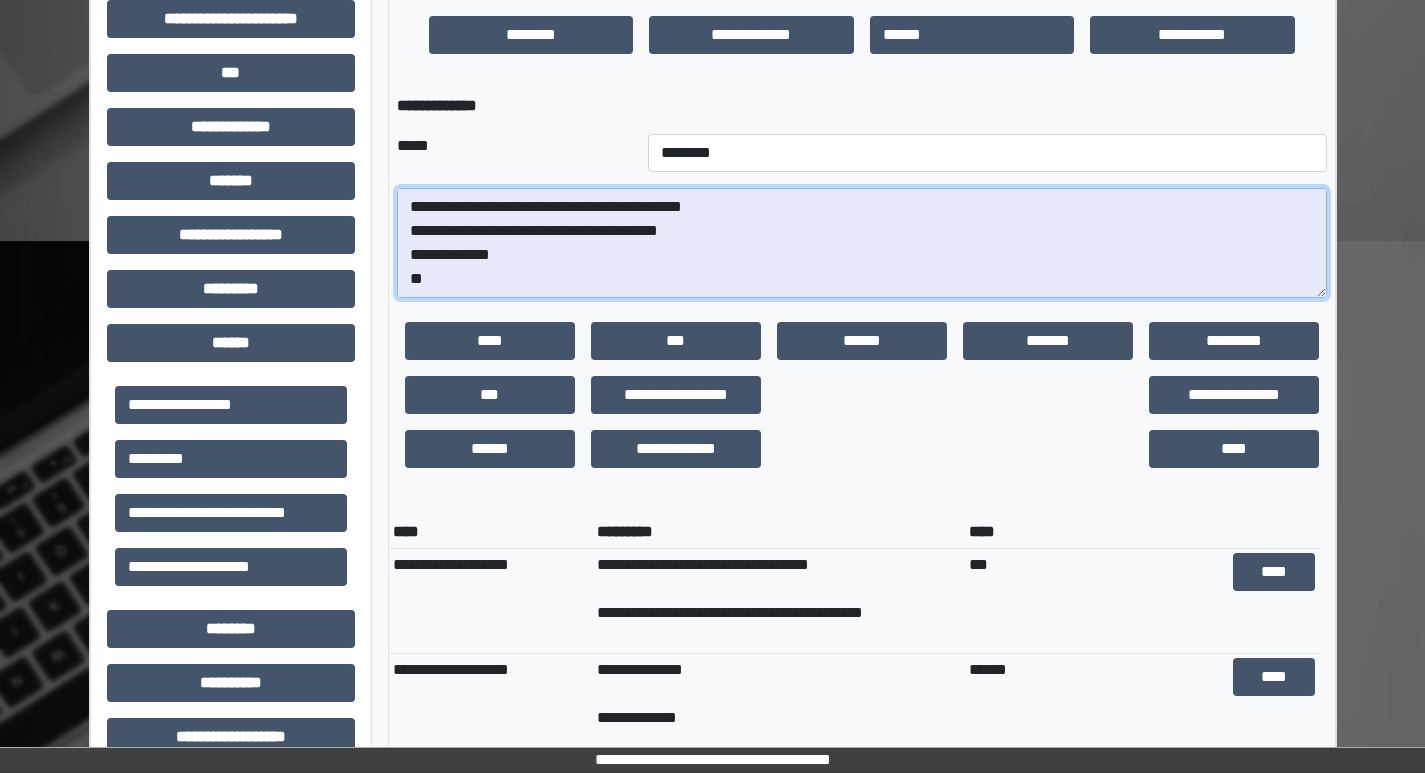 click on "**********" at bounding box center (862, 243) 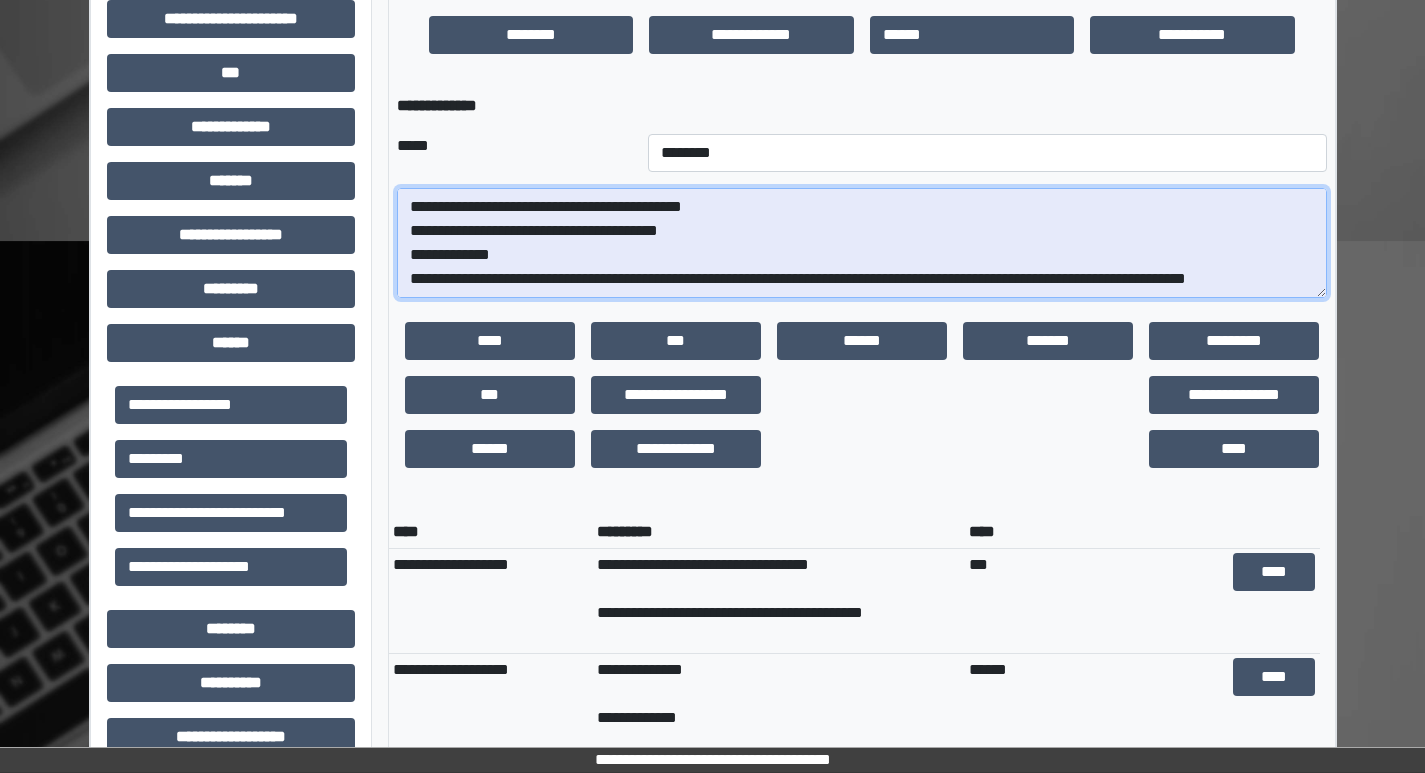 scroll, scrollTop: 89, scrollLeft: 0, axis: vertical 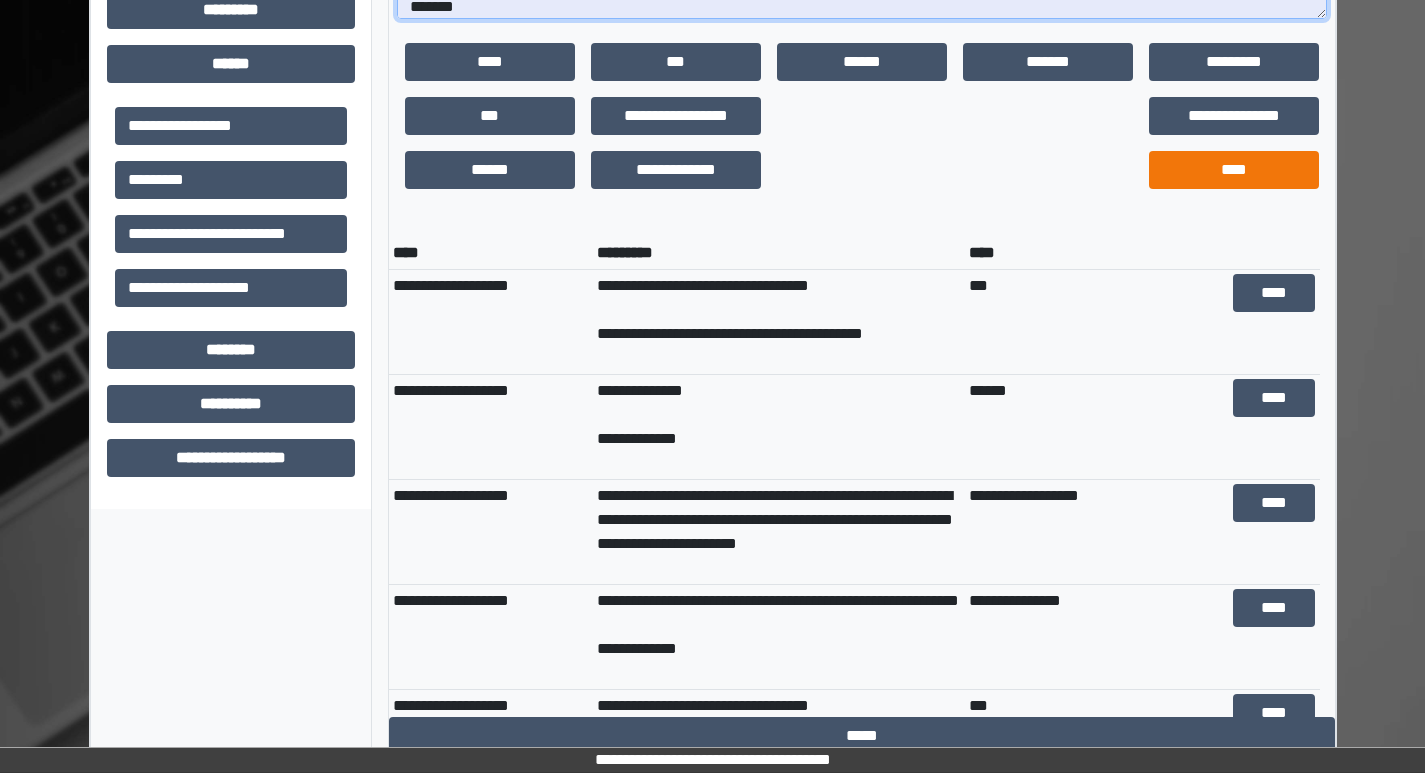 type on "**********" 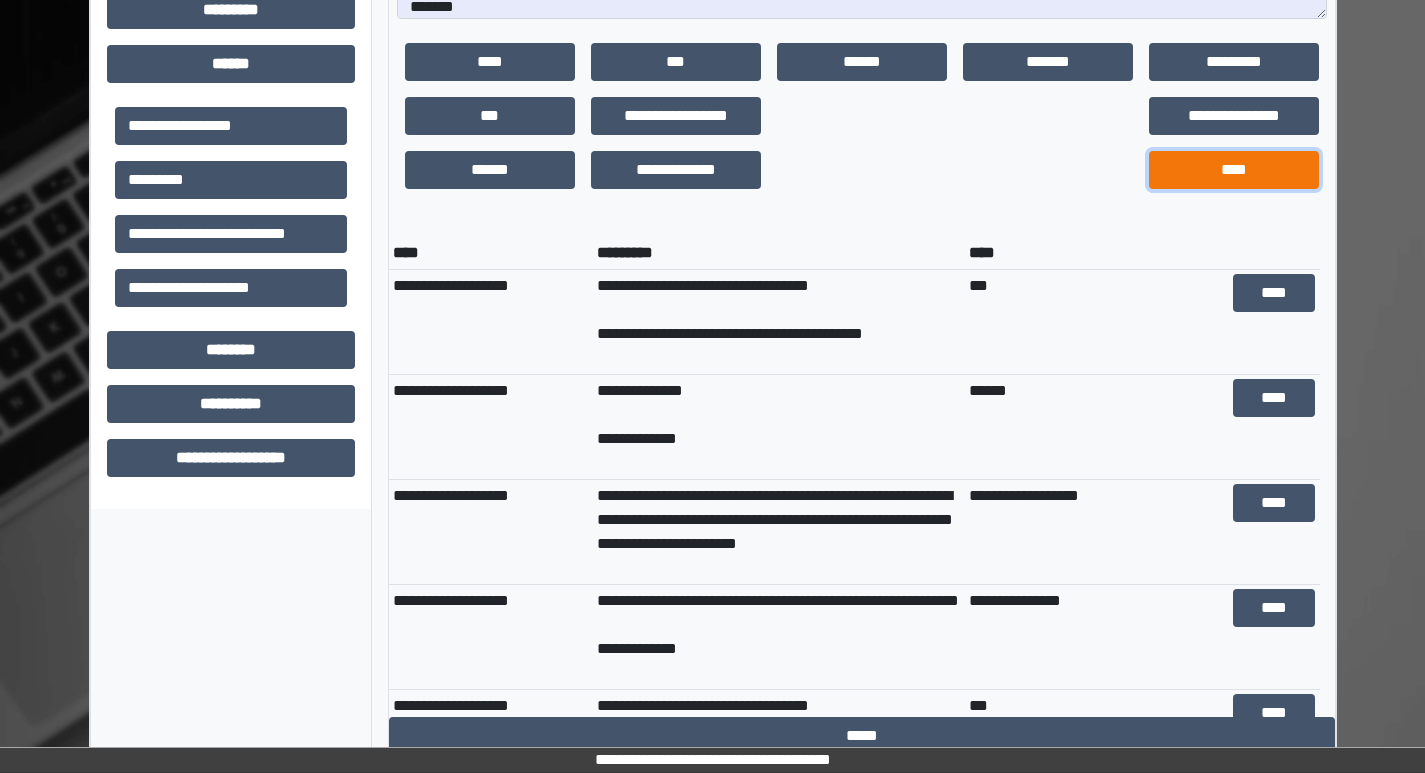 click on "****" at bounding box center [1234, 170] 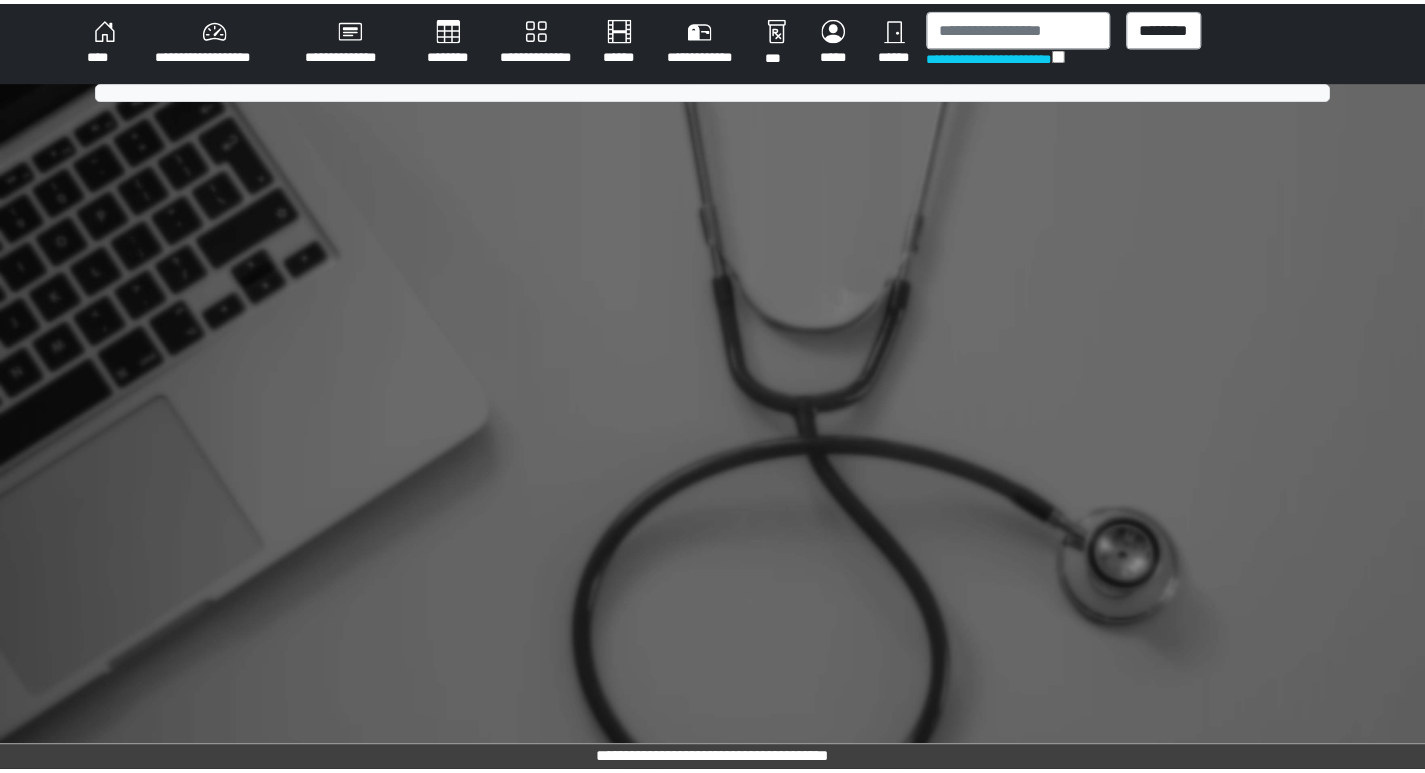 scroll, scrollTop: 0, scrollLeft: 0, axis: both 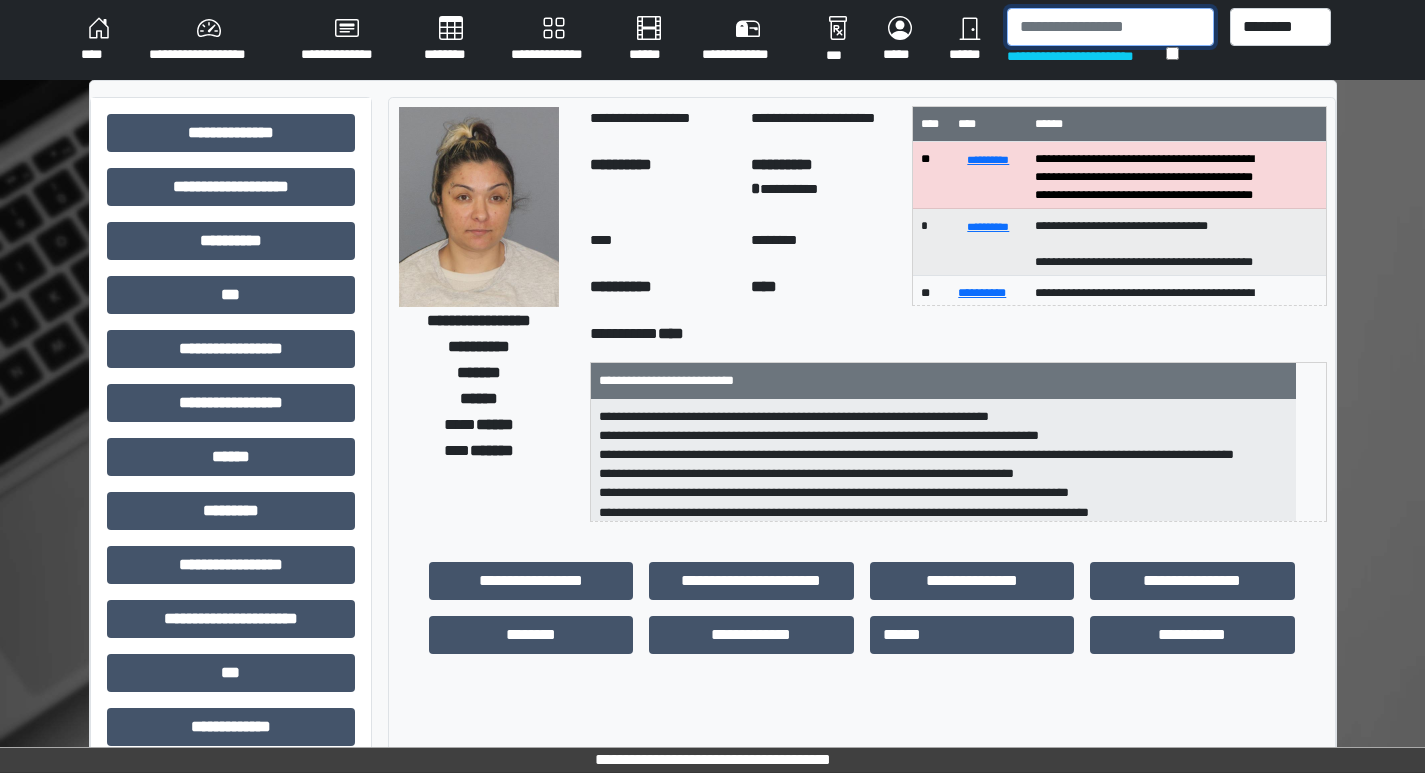 click at bounding box center [1110, 27] 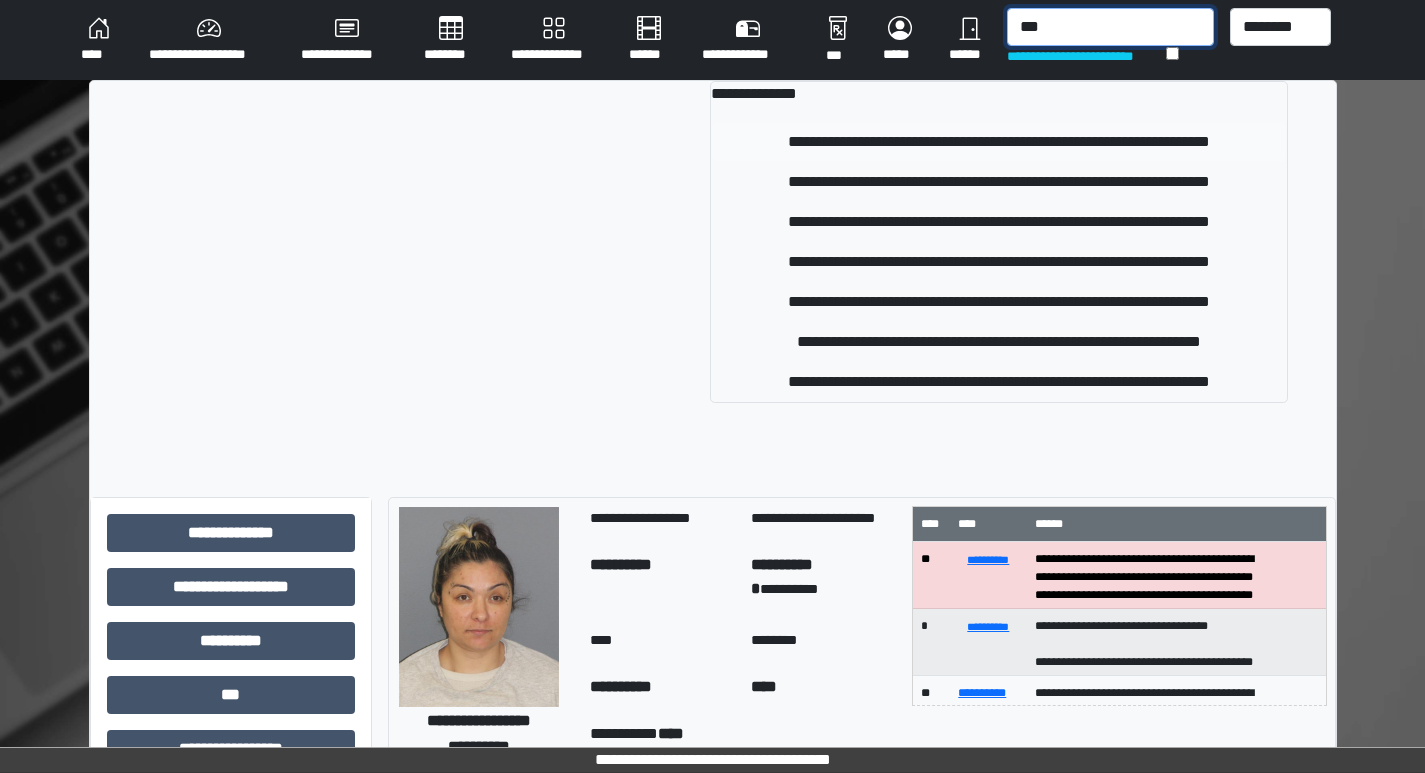 type on "***" 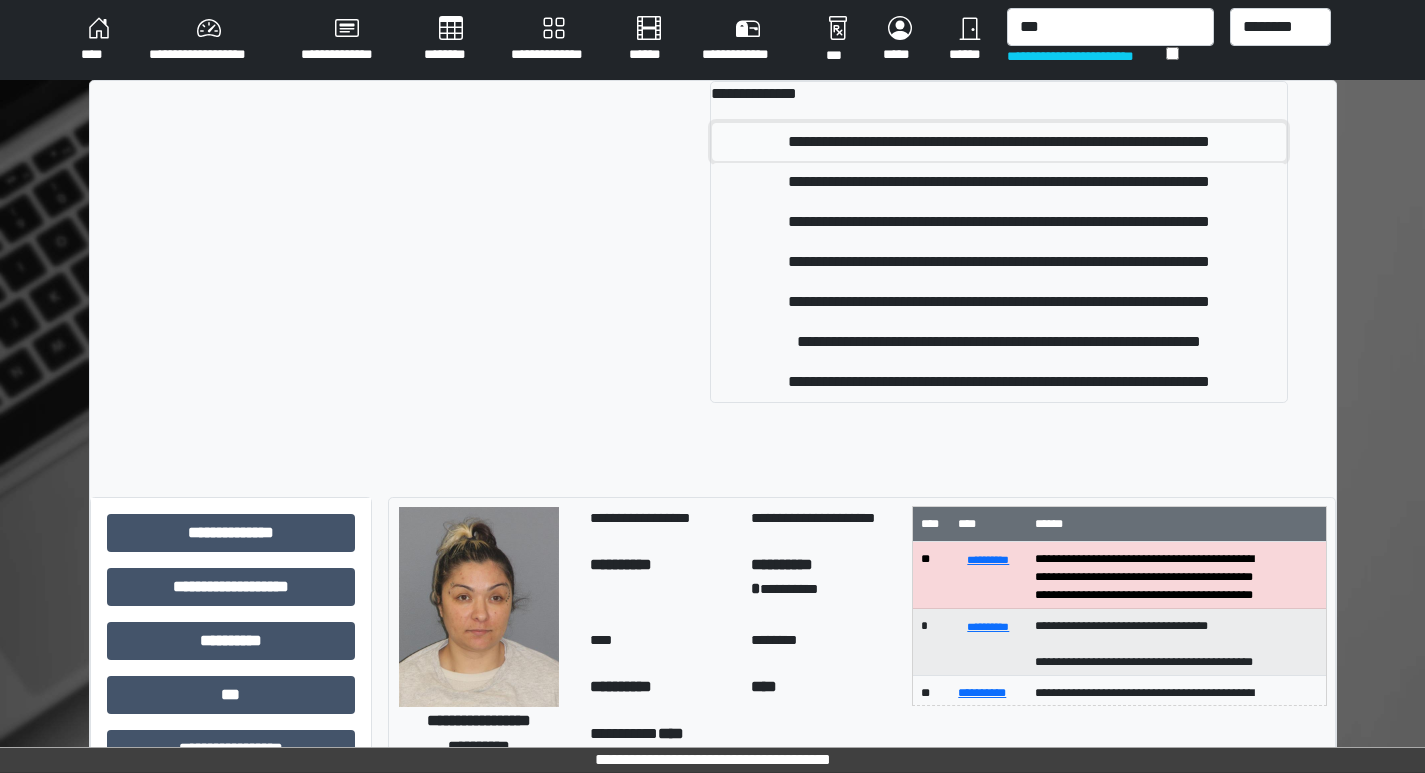 click on "**********" at bounding box center (999, 142) 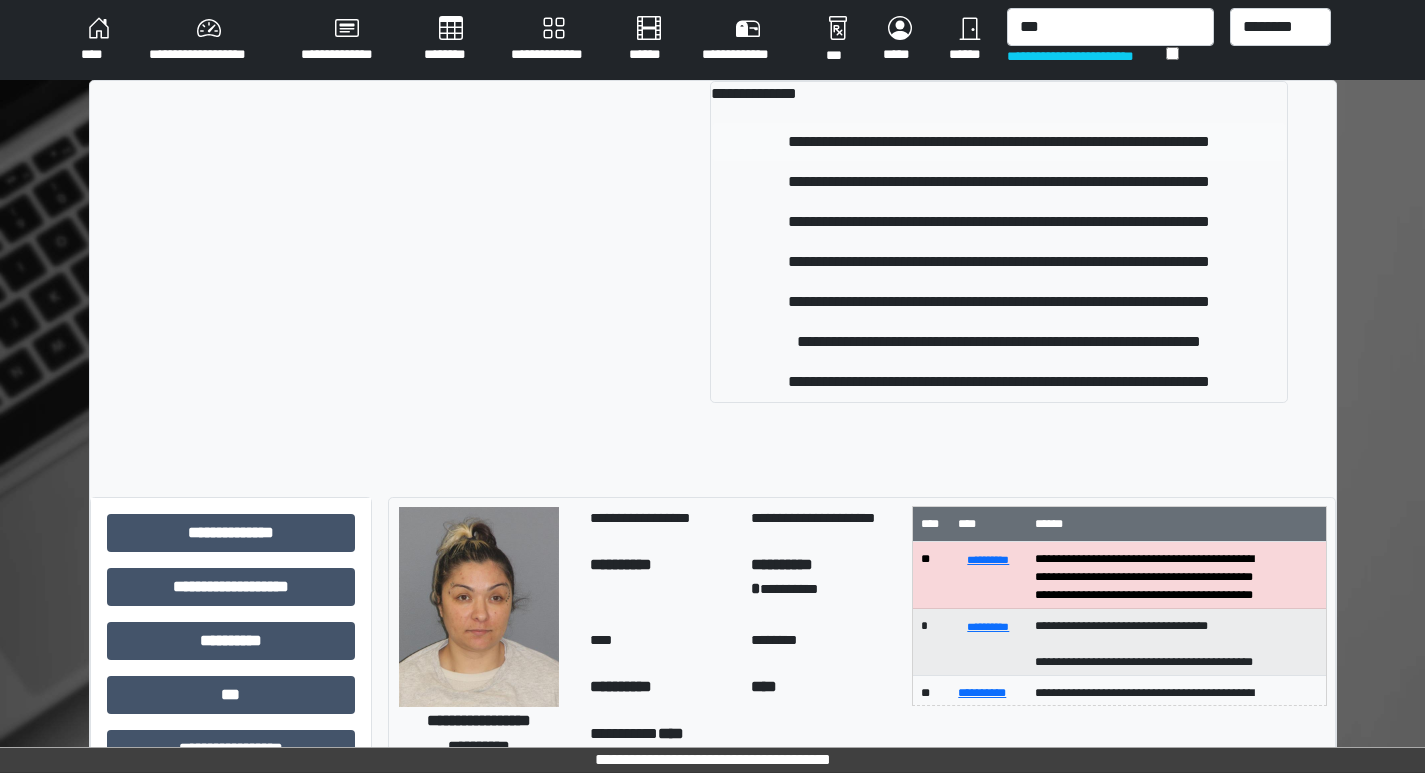 type 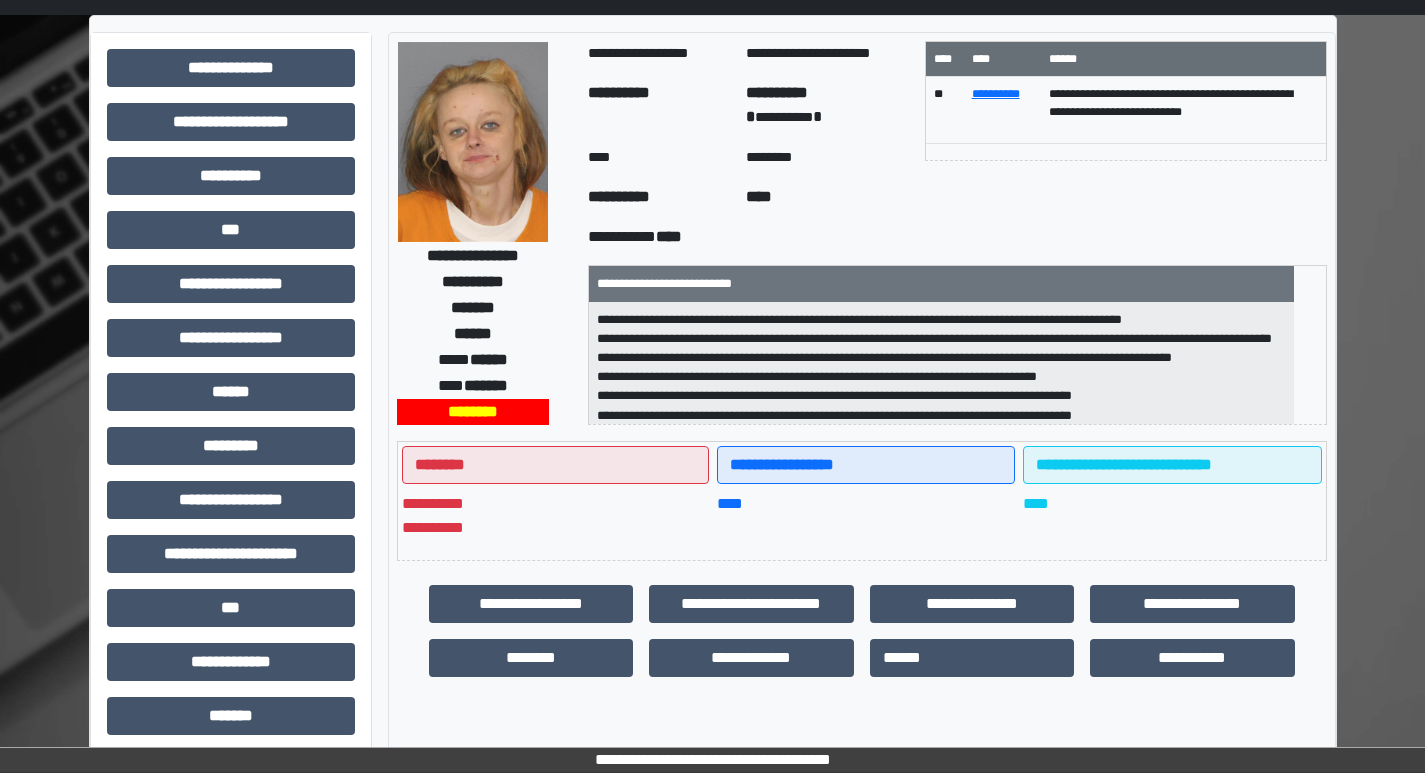 scroll, scrollTop: 100, scrollLeft: 0, axis: vertical 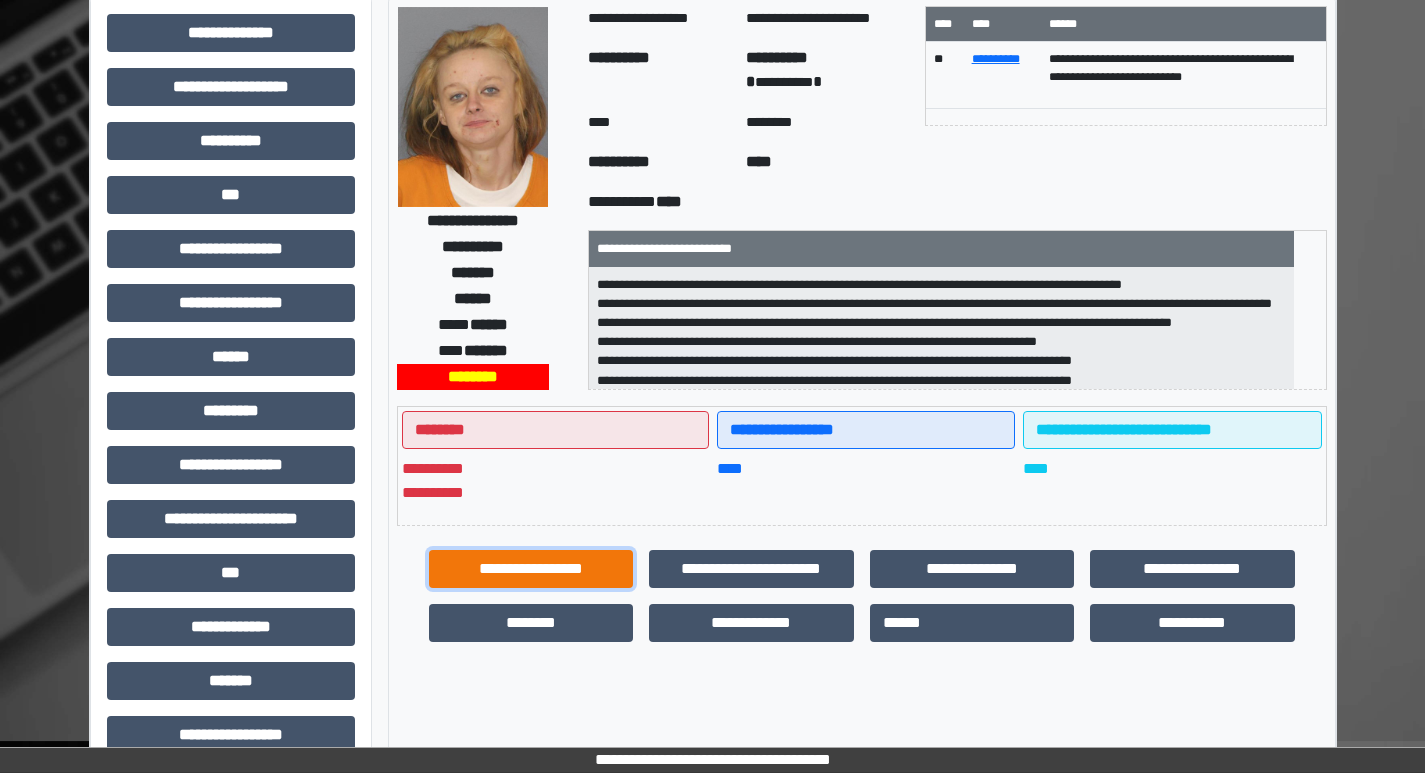 click on "**********" at bounding box center [531, 569] 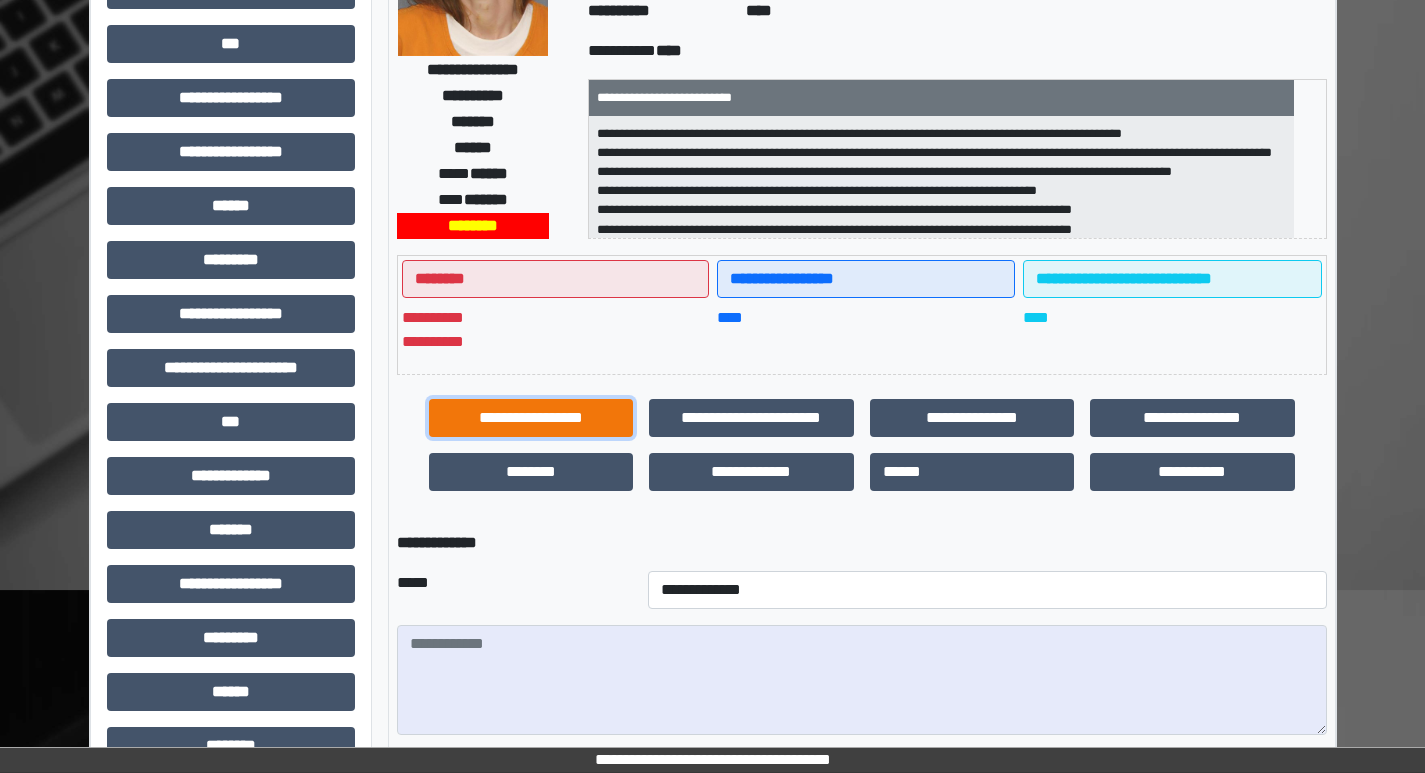 scroll, scrollTop: 400, scrollLeft: 0, axis: vertical 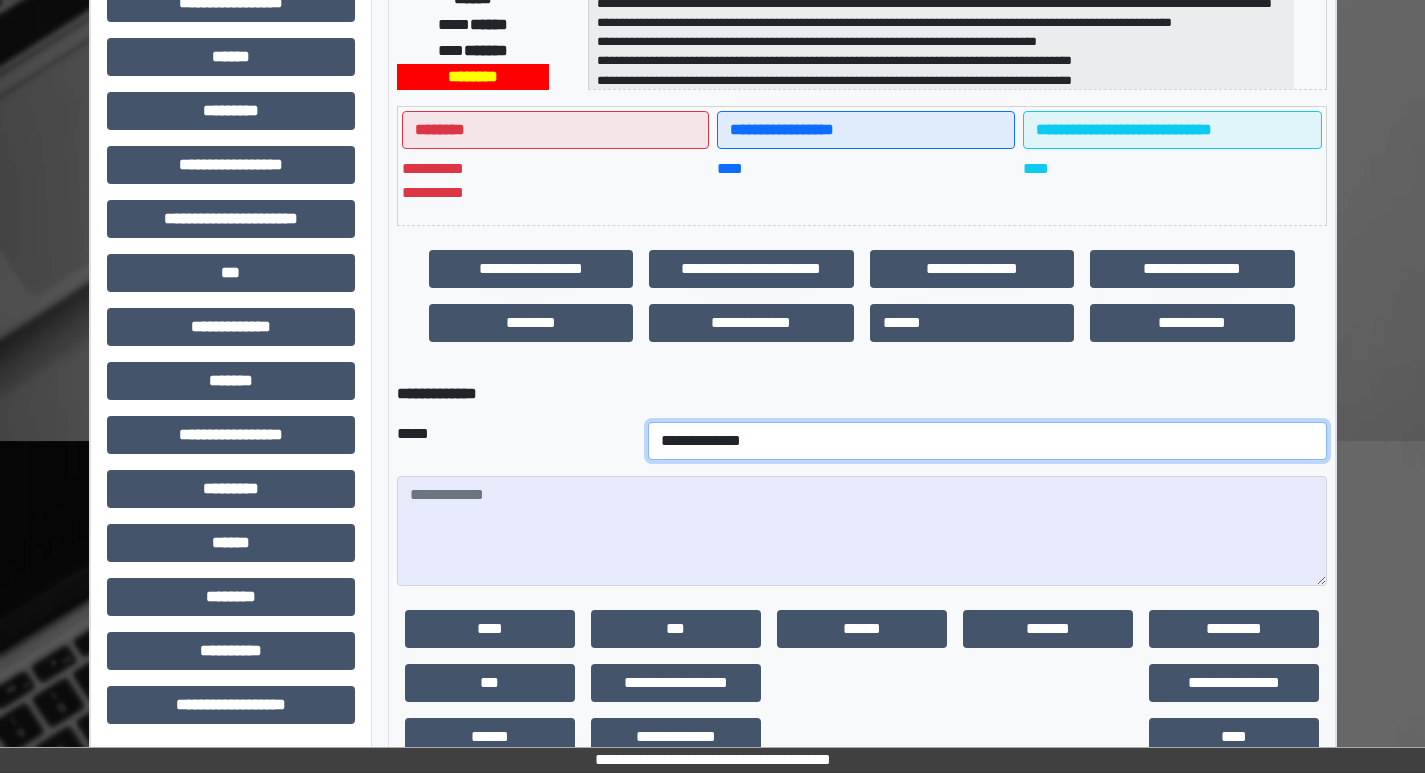 click on "**********" at bounding box center (987, 441) 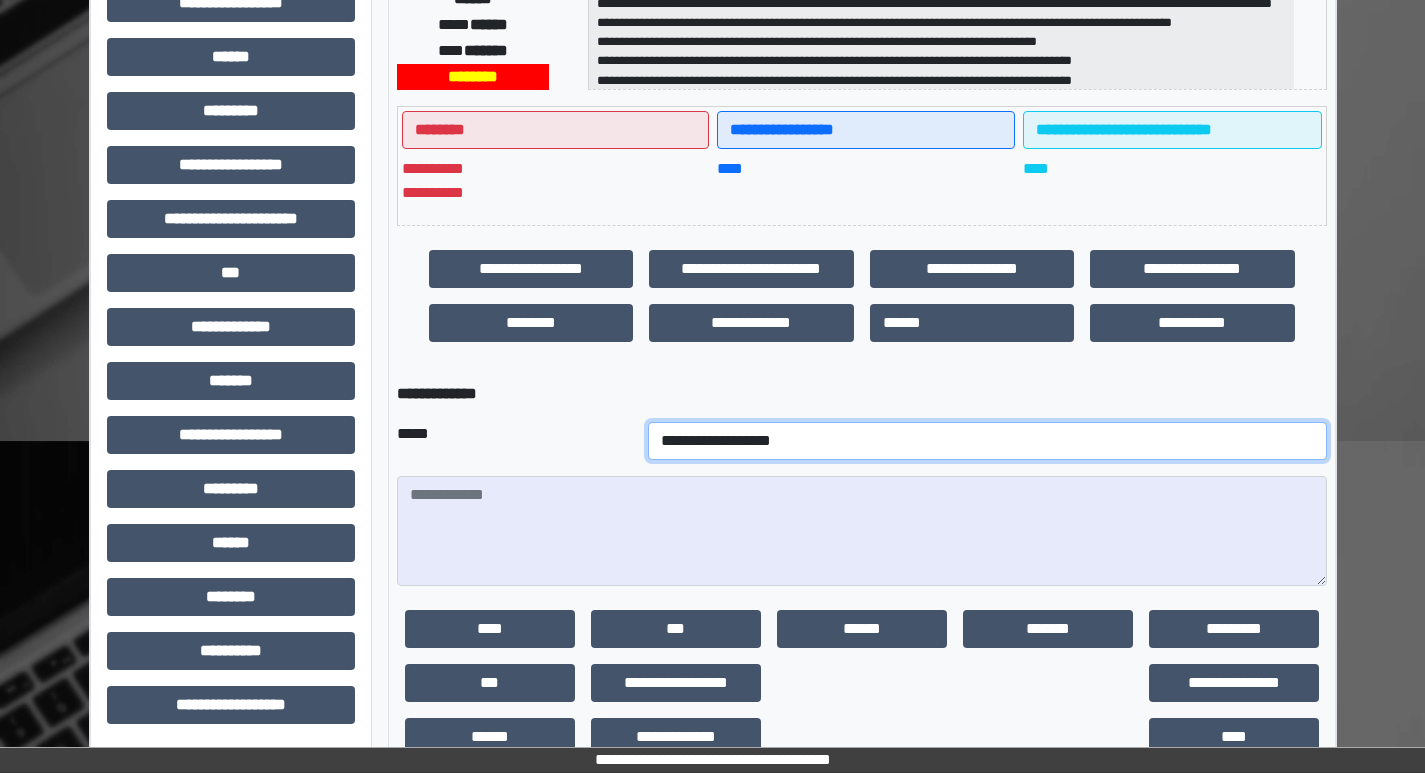 click on "**********" at bounding box center [987, 441] 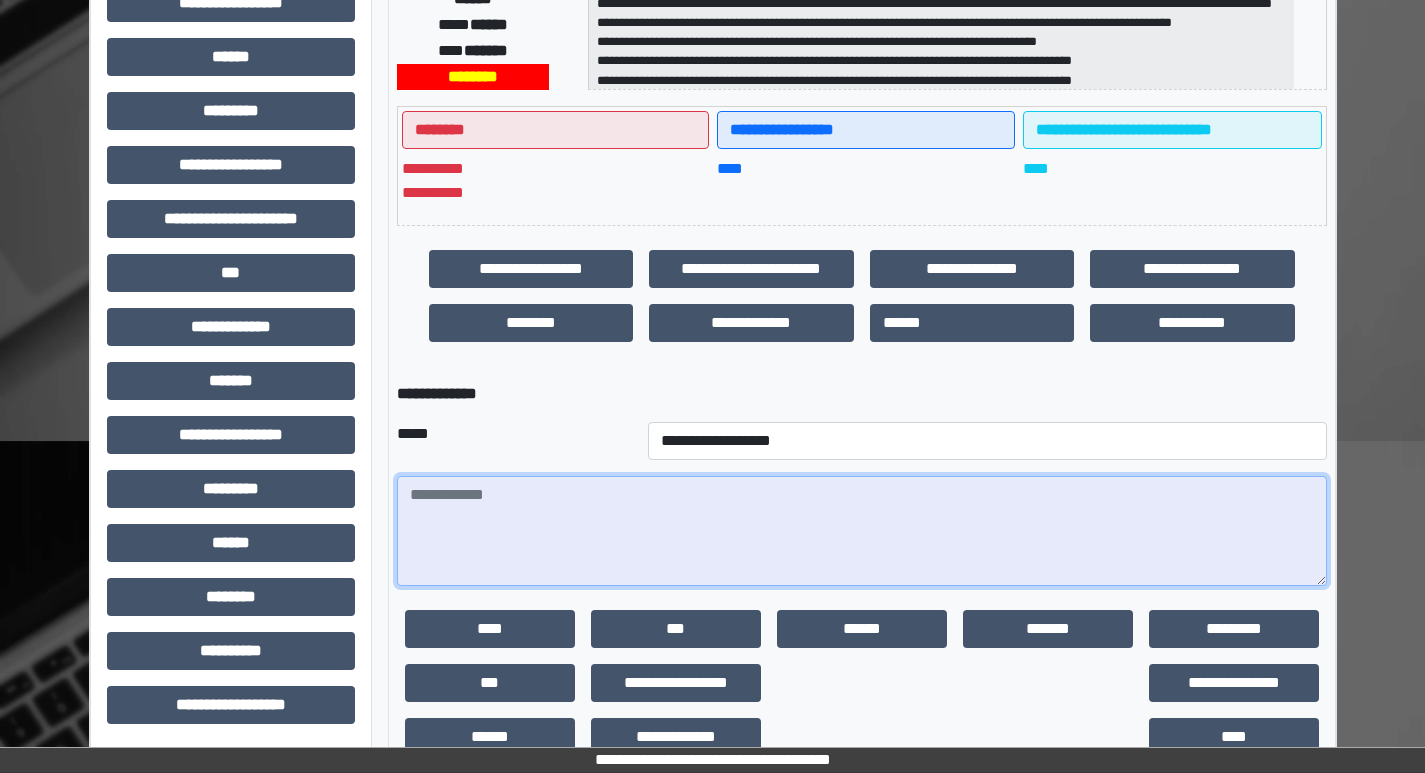 click at bounding box center [862, 531] 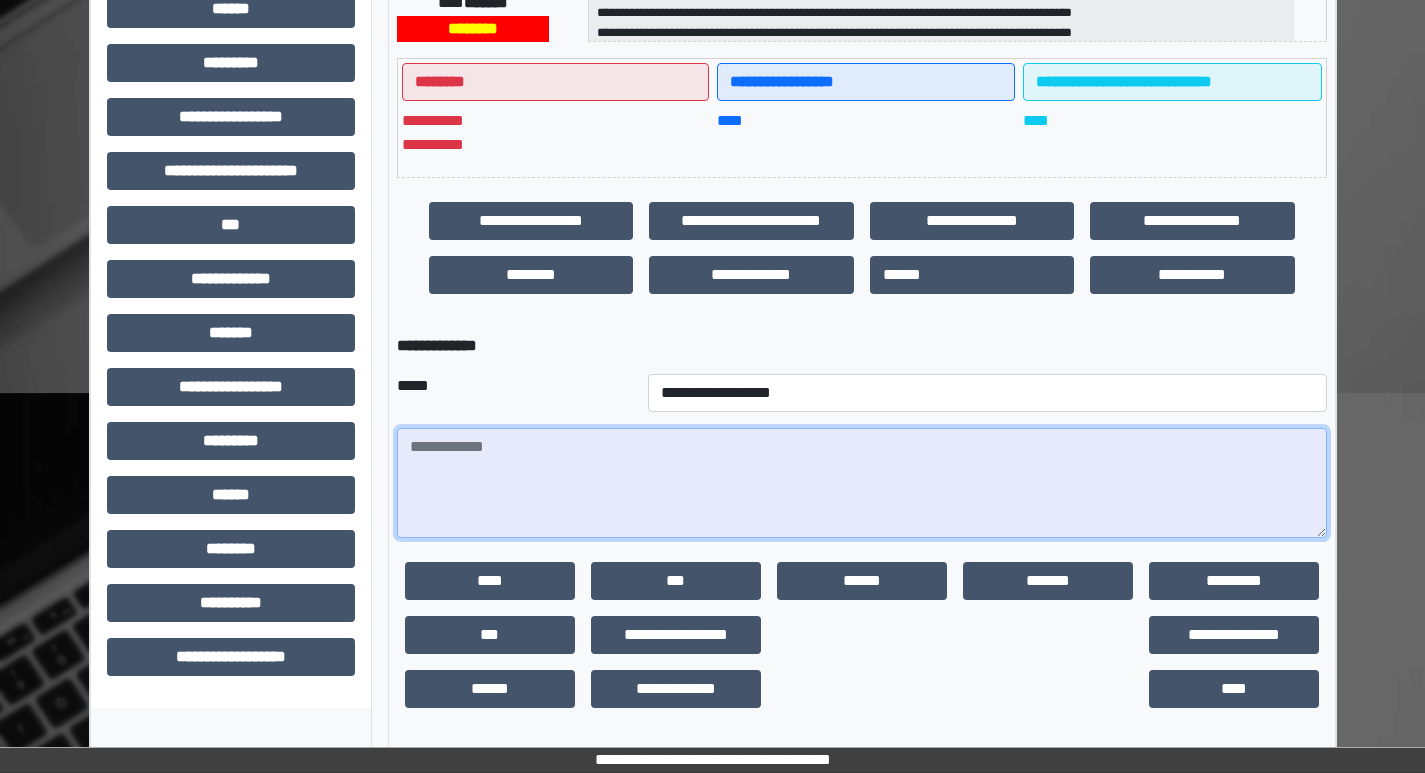 scroll, scrollTop: 449, scrollLeft: 0, axis: vertical 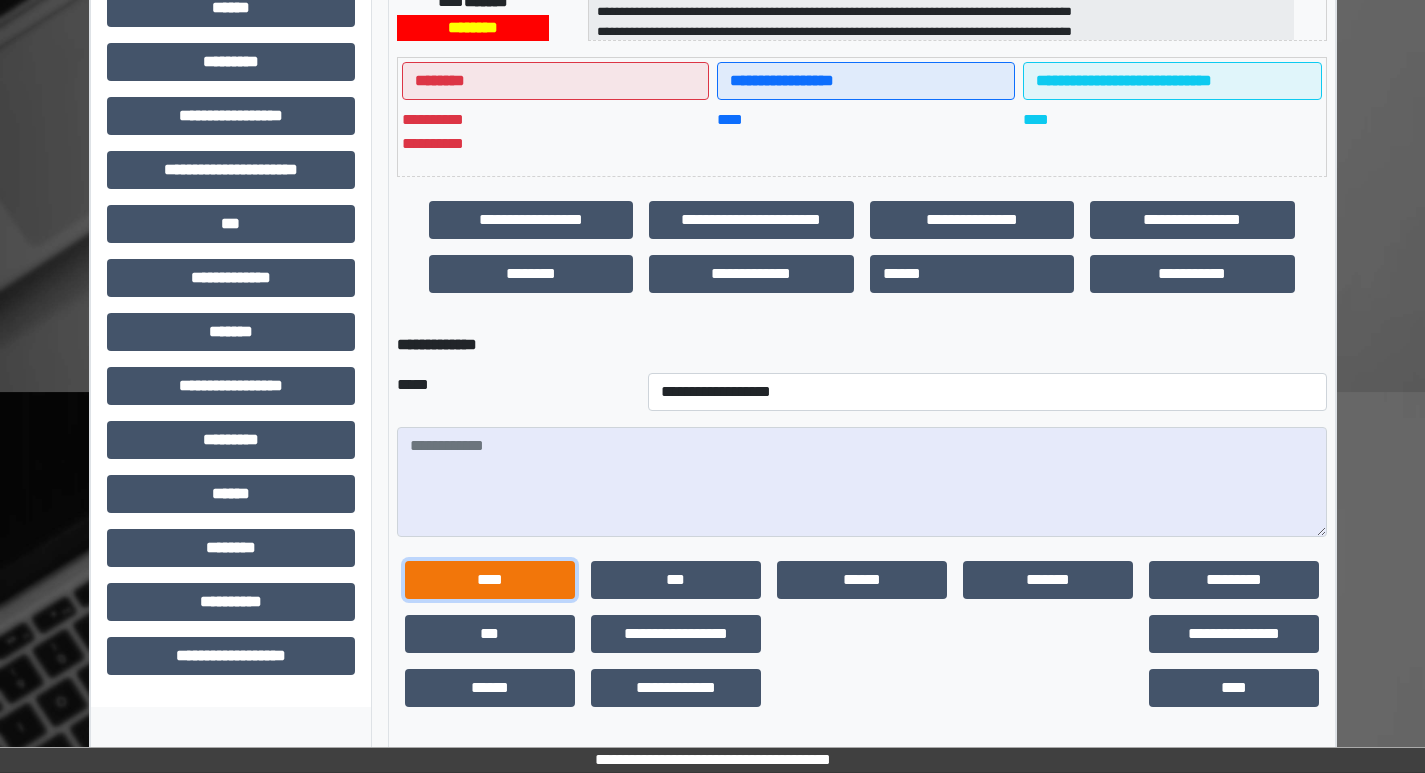 click on "****" at bounding box center (490, 580) 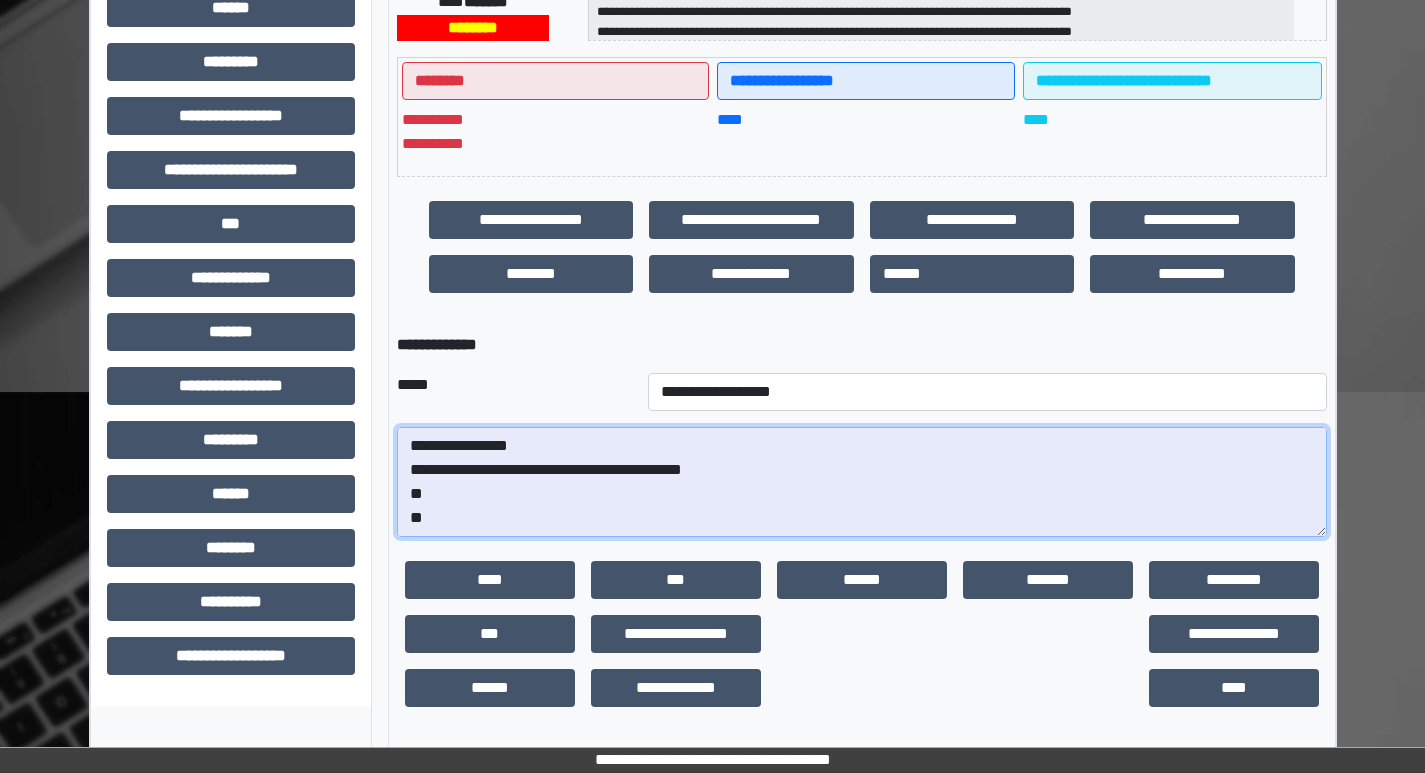 click on "**********" at bounding box center [862, 482] 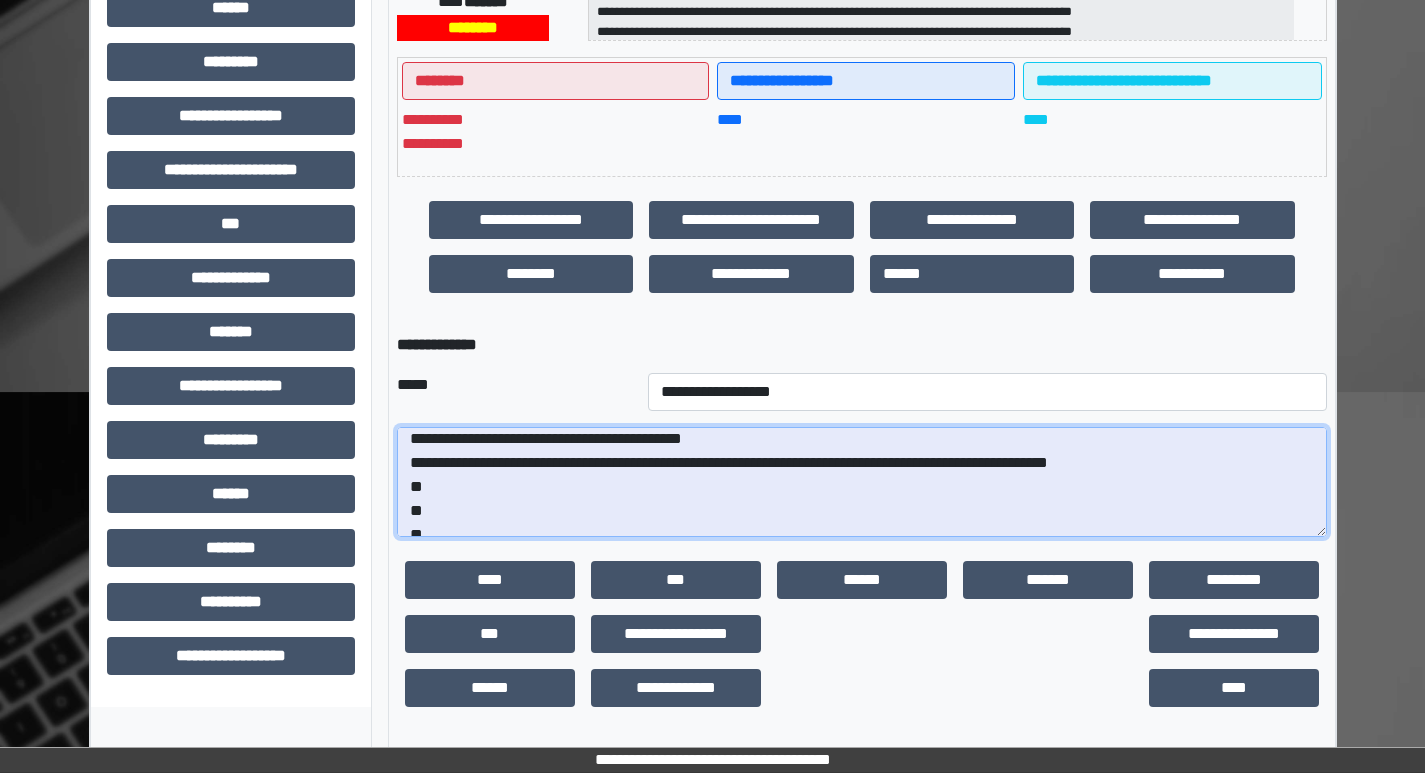 scroll, scrollTop: 48, scrollLeft: 0, axis: vertical 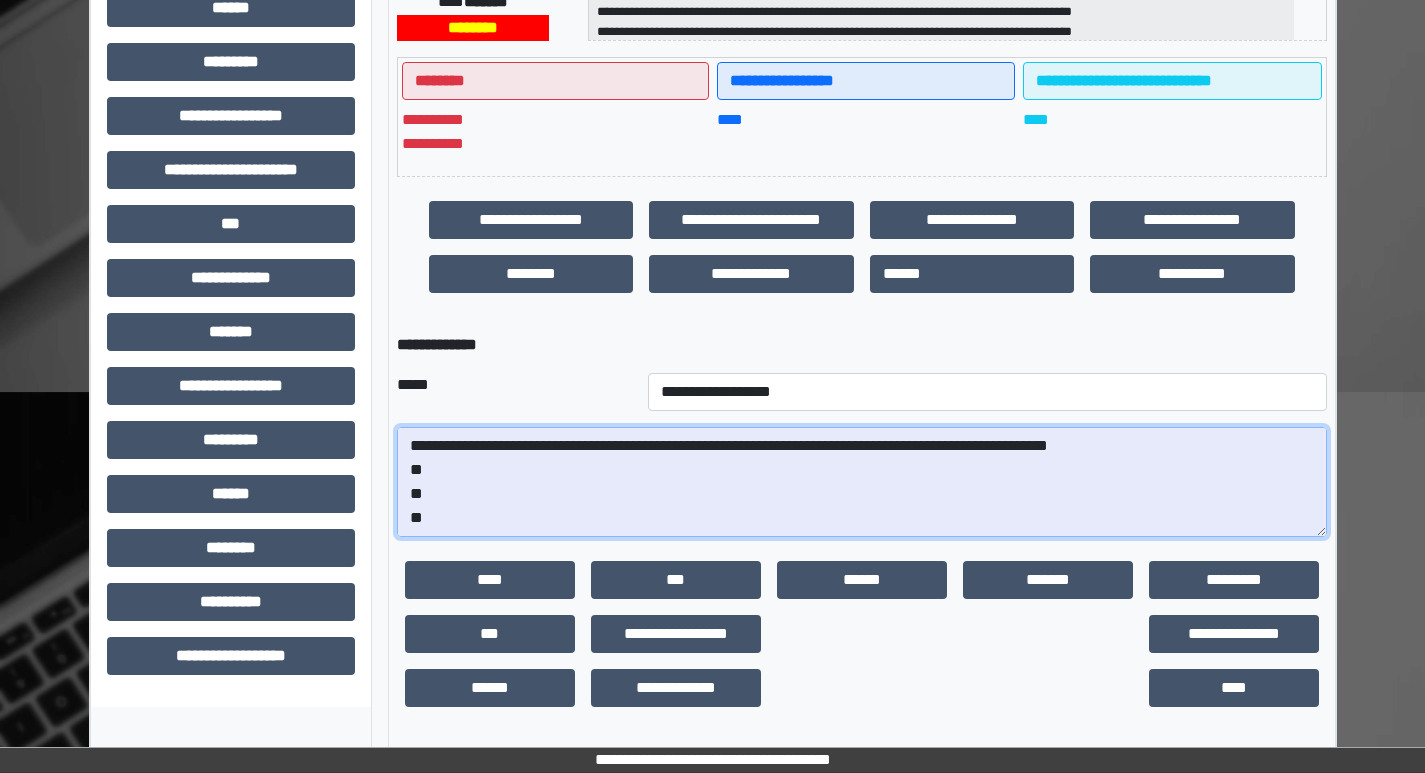 click on "**********" at bounding box center [862, 482] 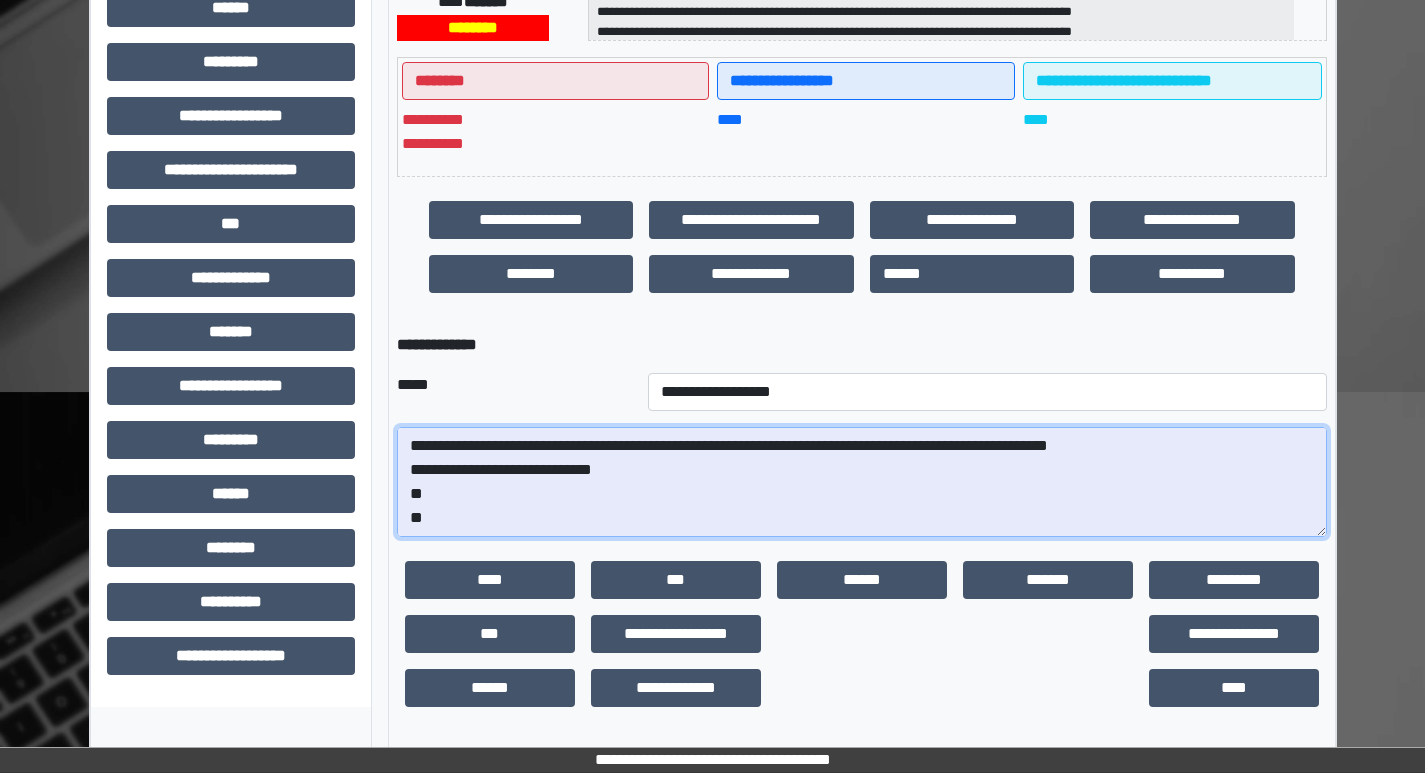 click on "**********" at bounding box center (862, 482) 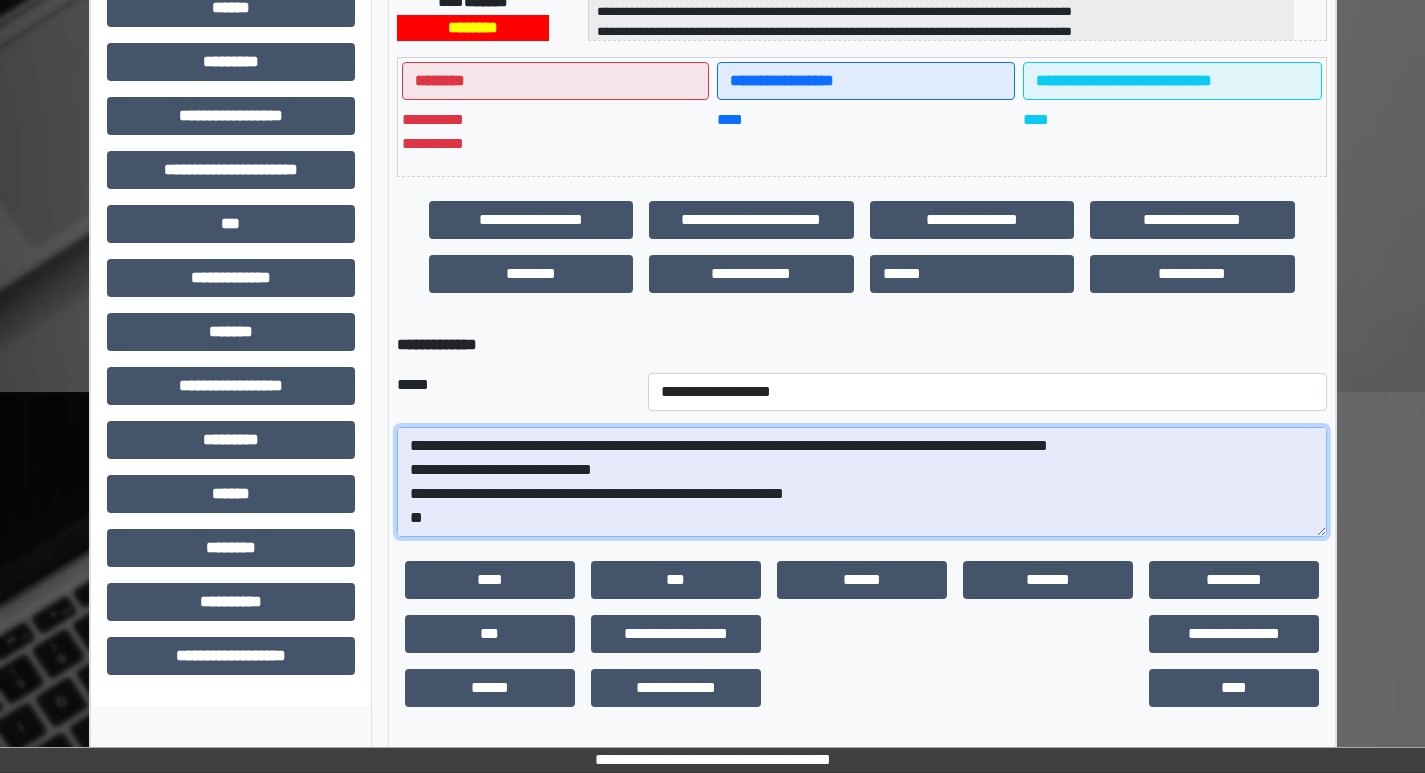 click on "**********" at bounding box center (862, 482) 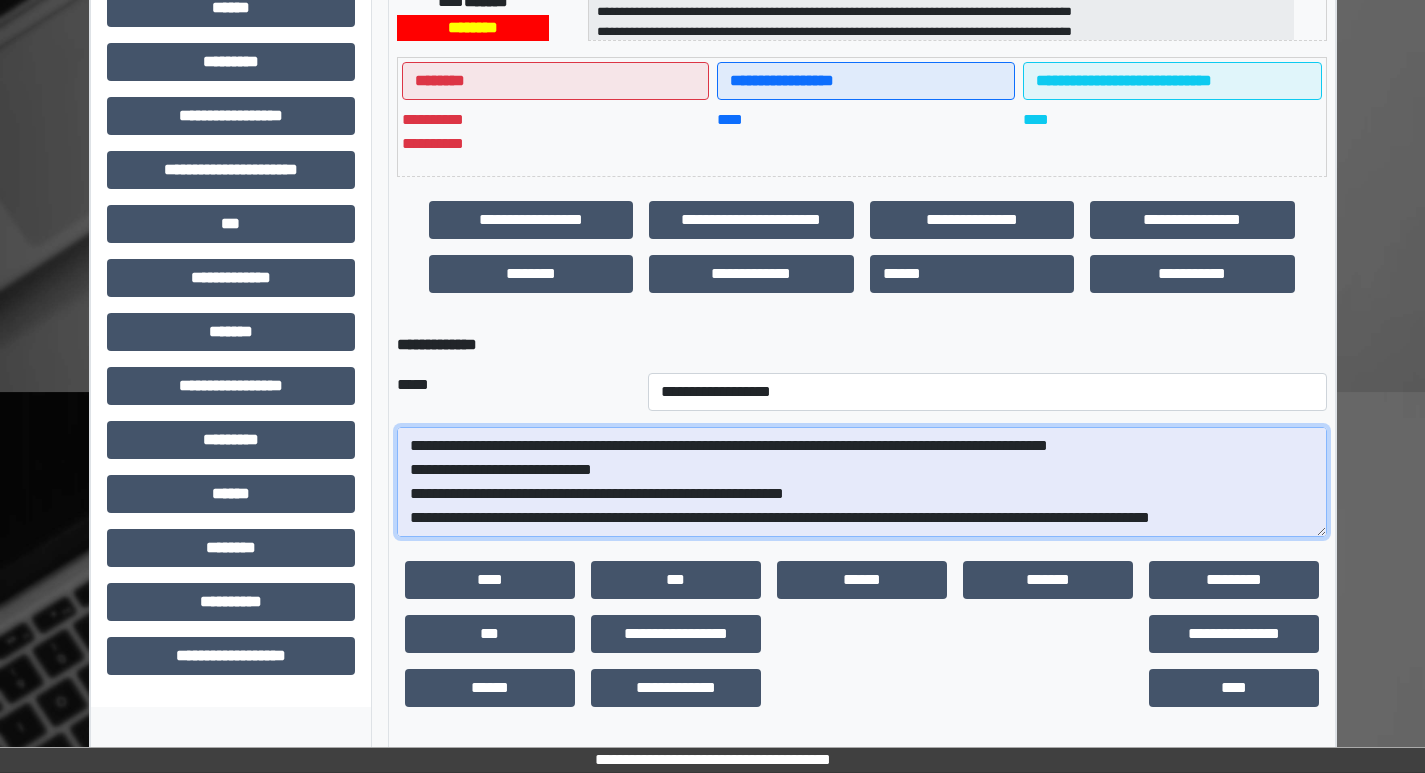 scroll, scrollTop: 65, scrollLeft: 0, axis: vertical 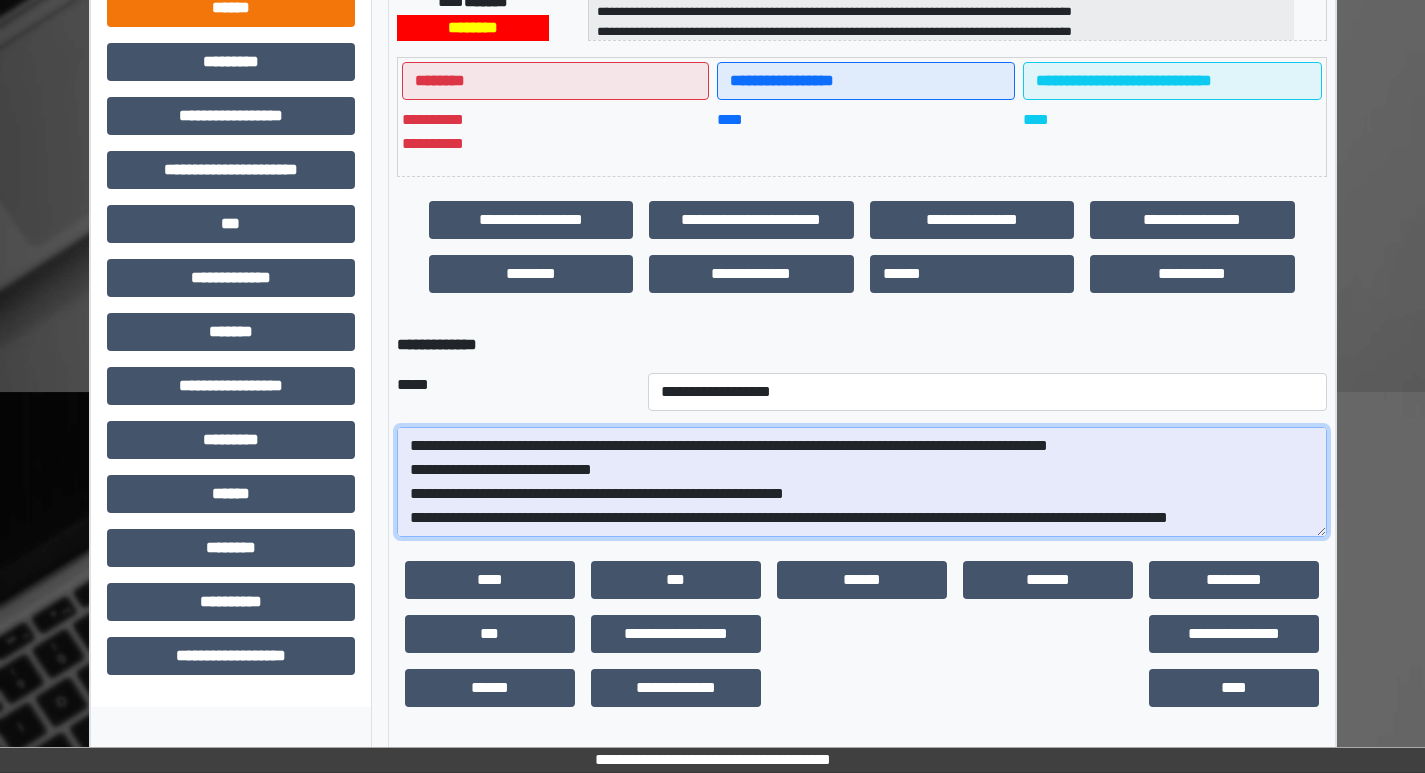 type on "**********" 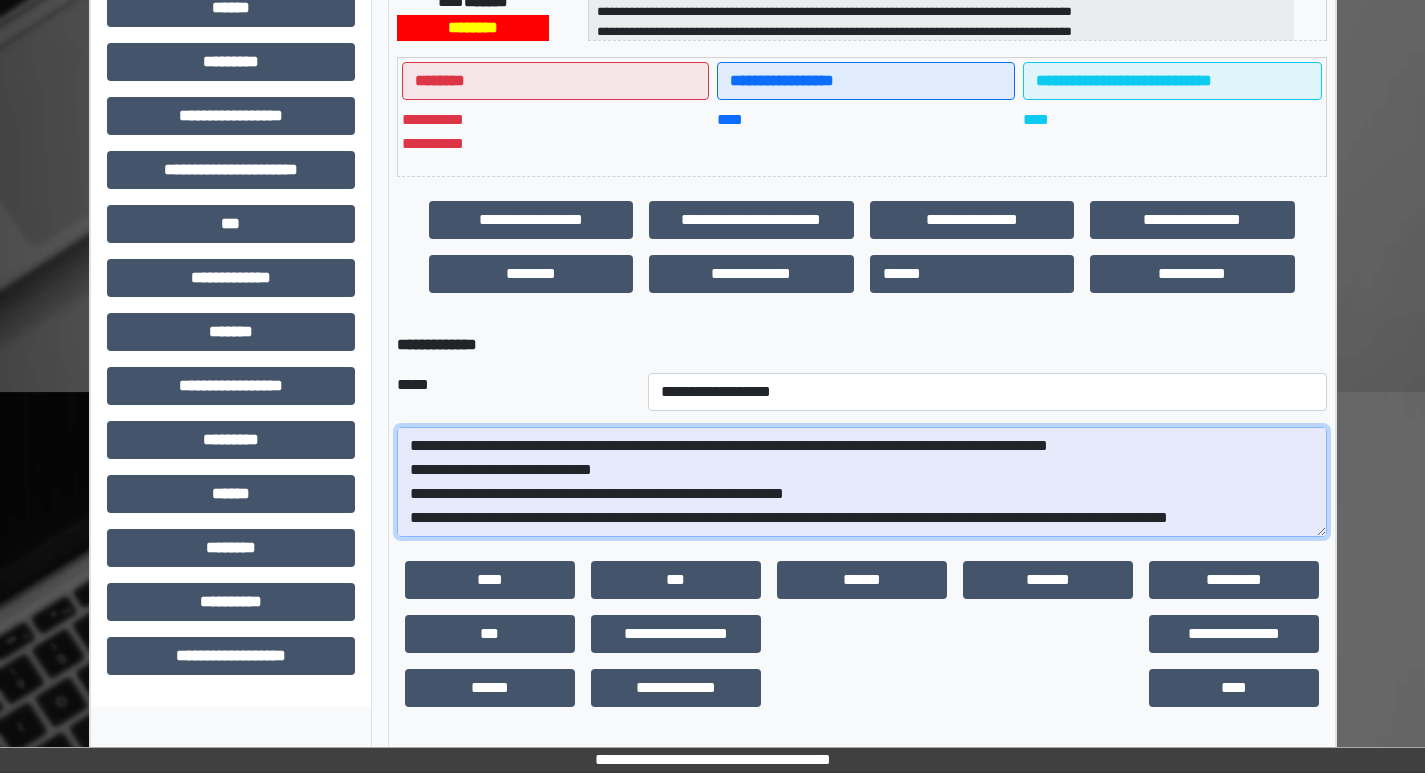 scroll, scrollTop: 0, scrollLeft: 0, axis: both 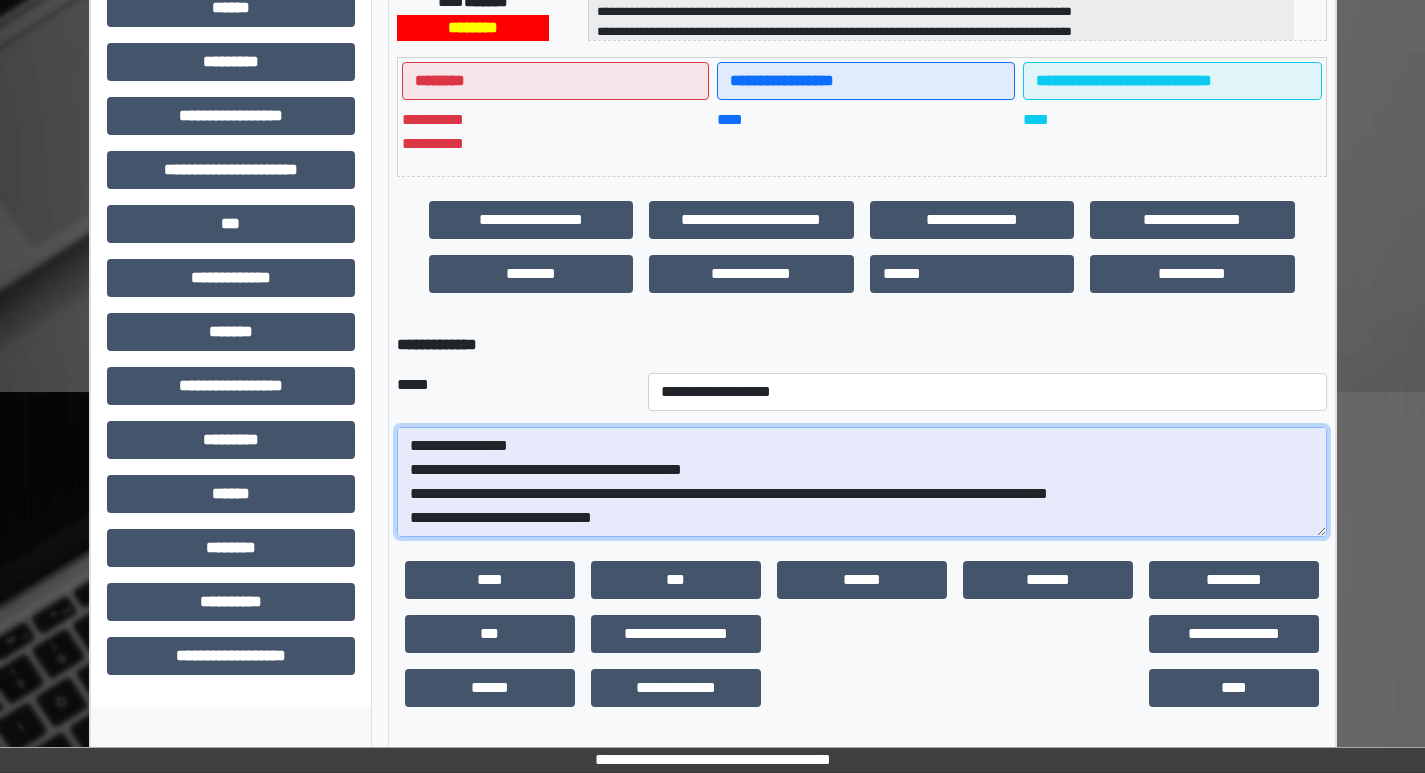 drag, startPoint x: 456, startPoint y: 519, endPoint x: 395, endPoint y: 405, distance: 129.29424 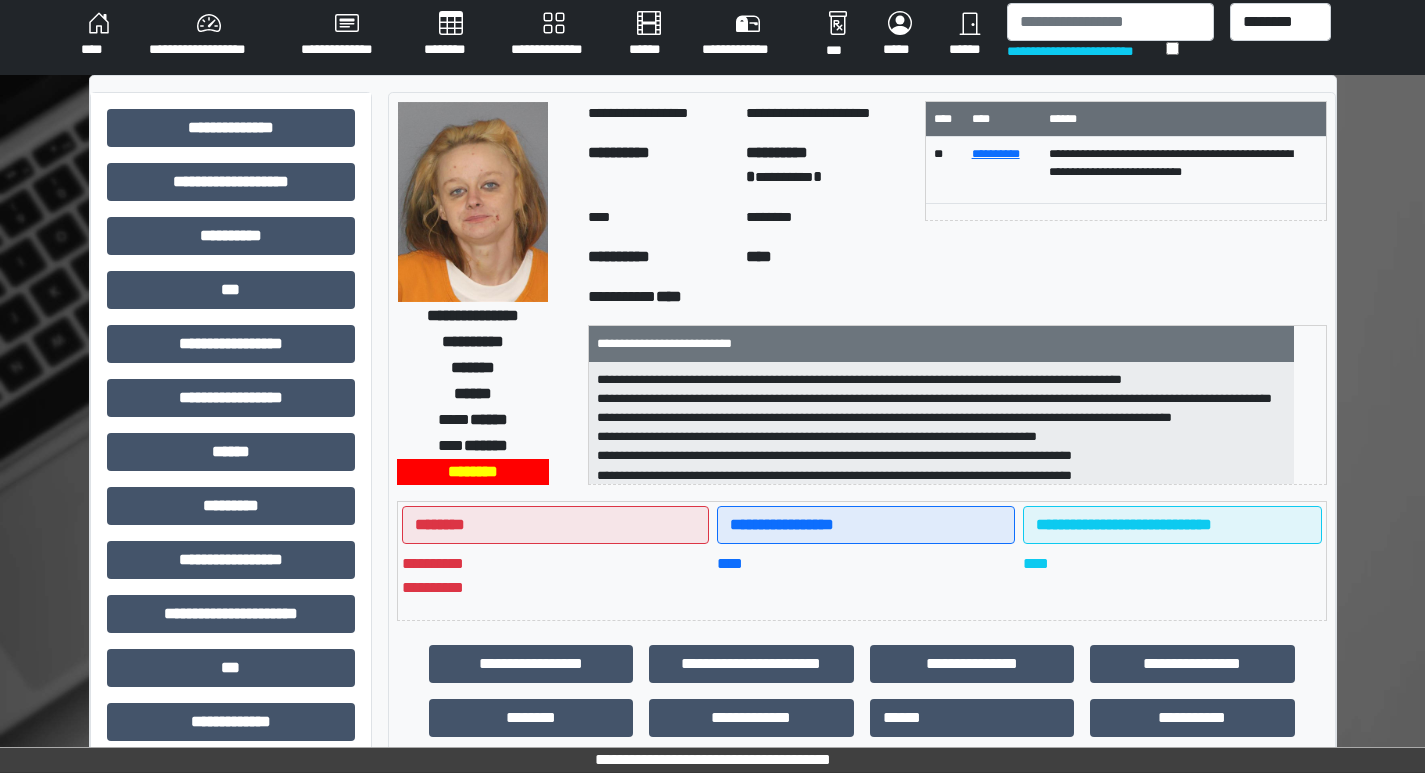 scroll, scrollTop: 0, scrollLeft: 0, axis: both 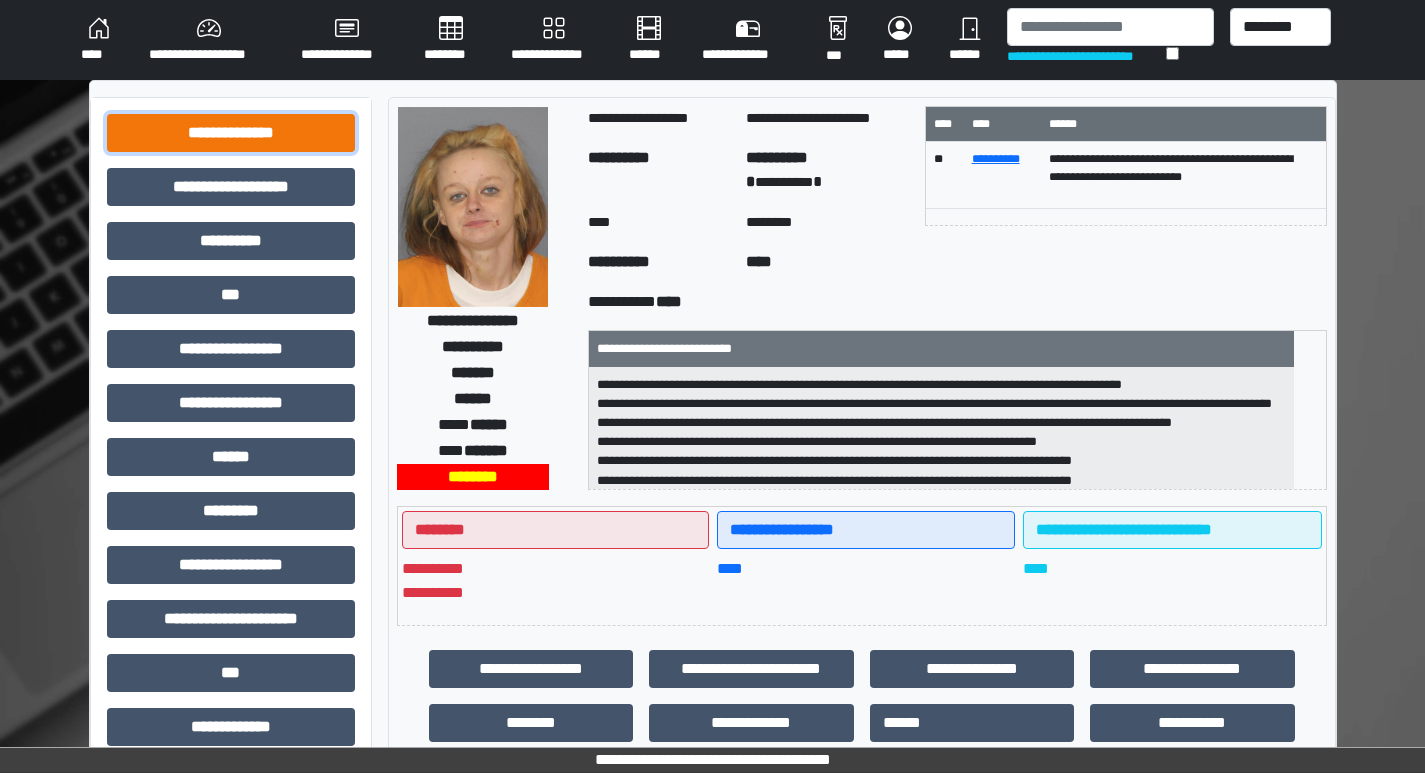 click on "**********" at bounding box center (231, 133) 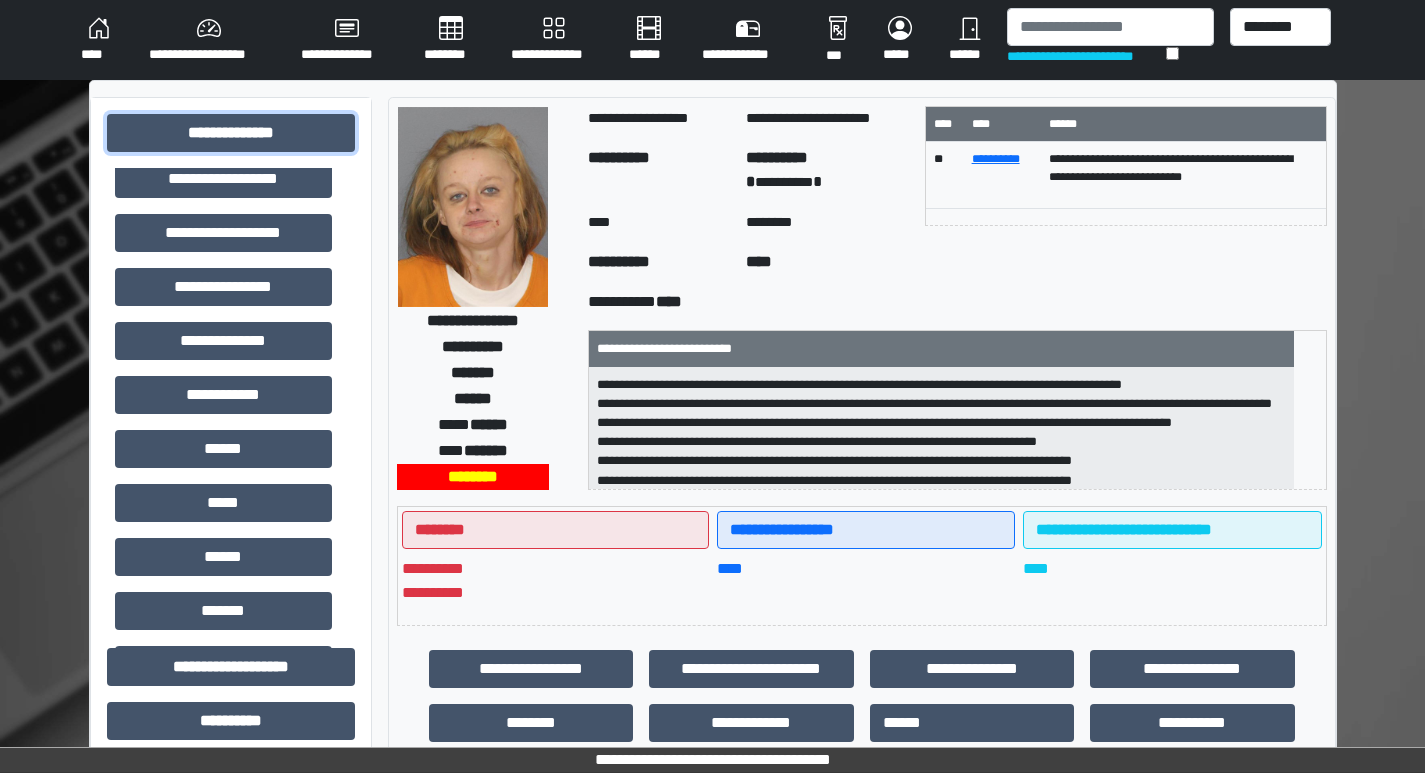 scroll, scrollTop: 0, scrollLeft: 0, axis: both 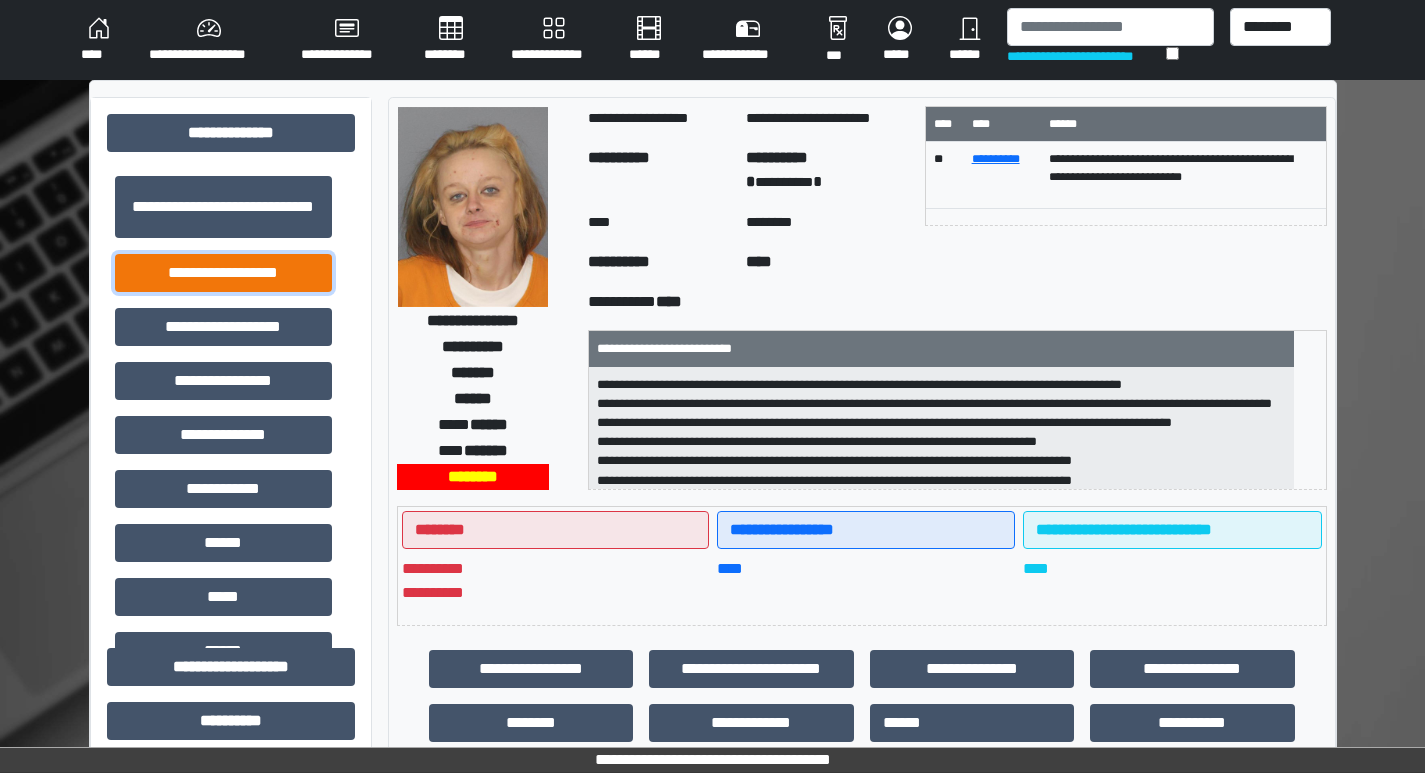 click on "**********" at bounding box center [223, 273] 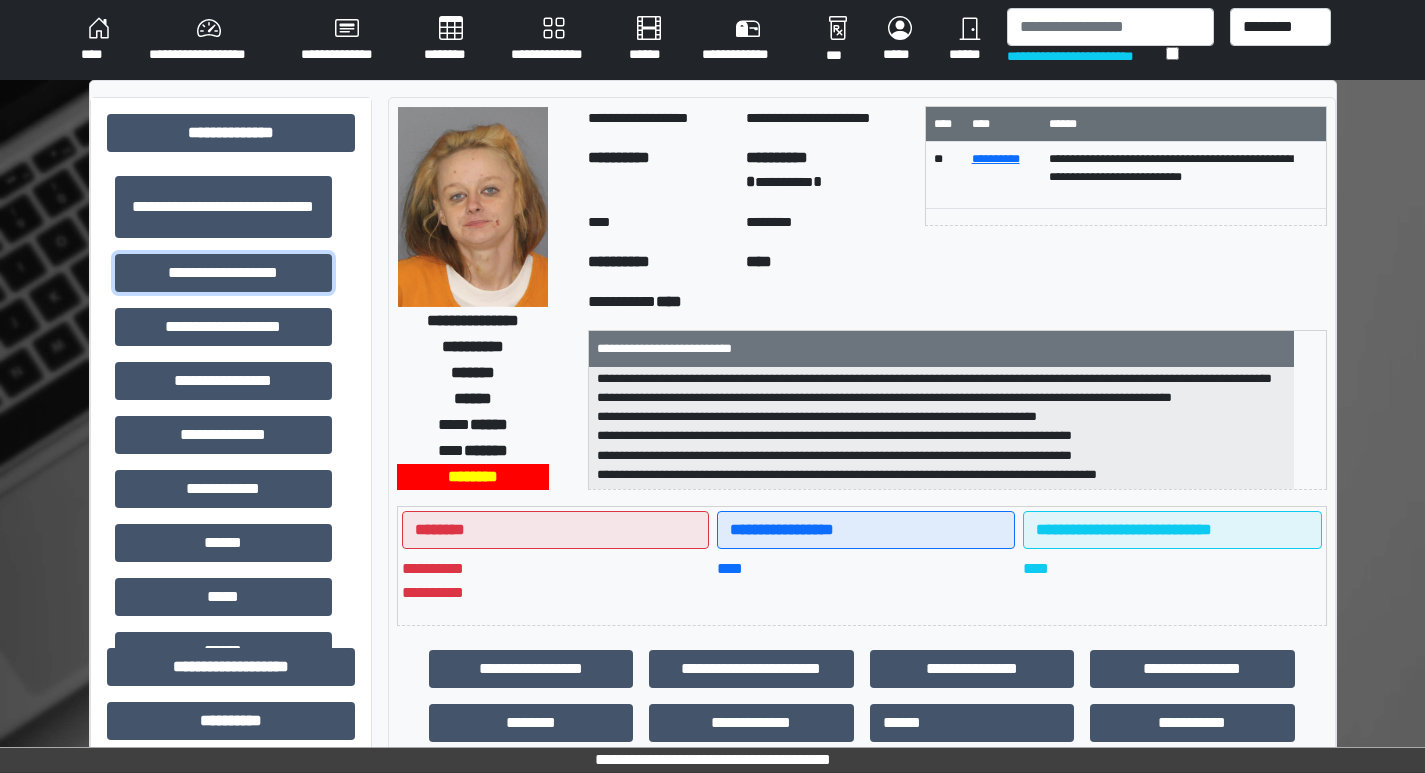 scroll, scrollTop: 63, scrollLeft: 0, axis: vertical 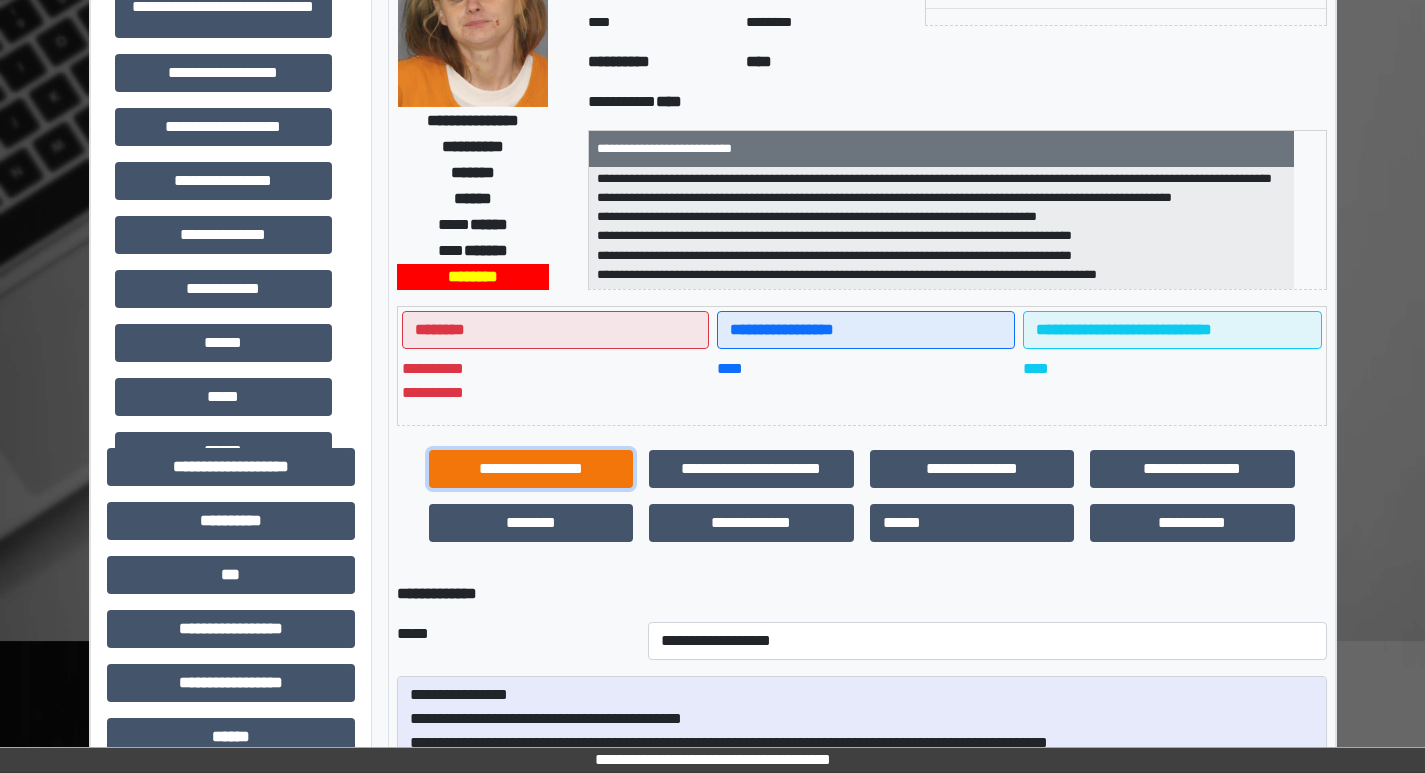 click on "**********" at bounding box center (531, 469) 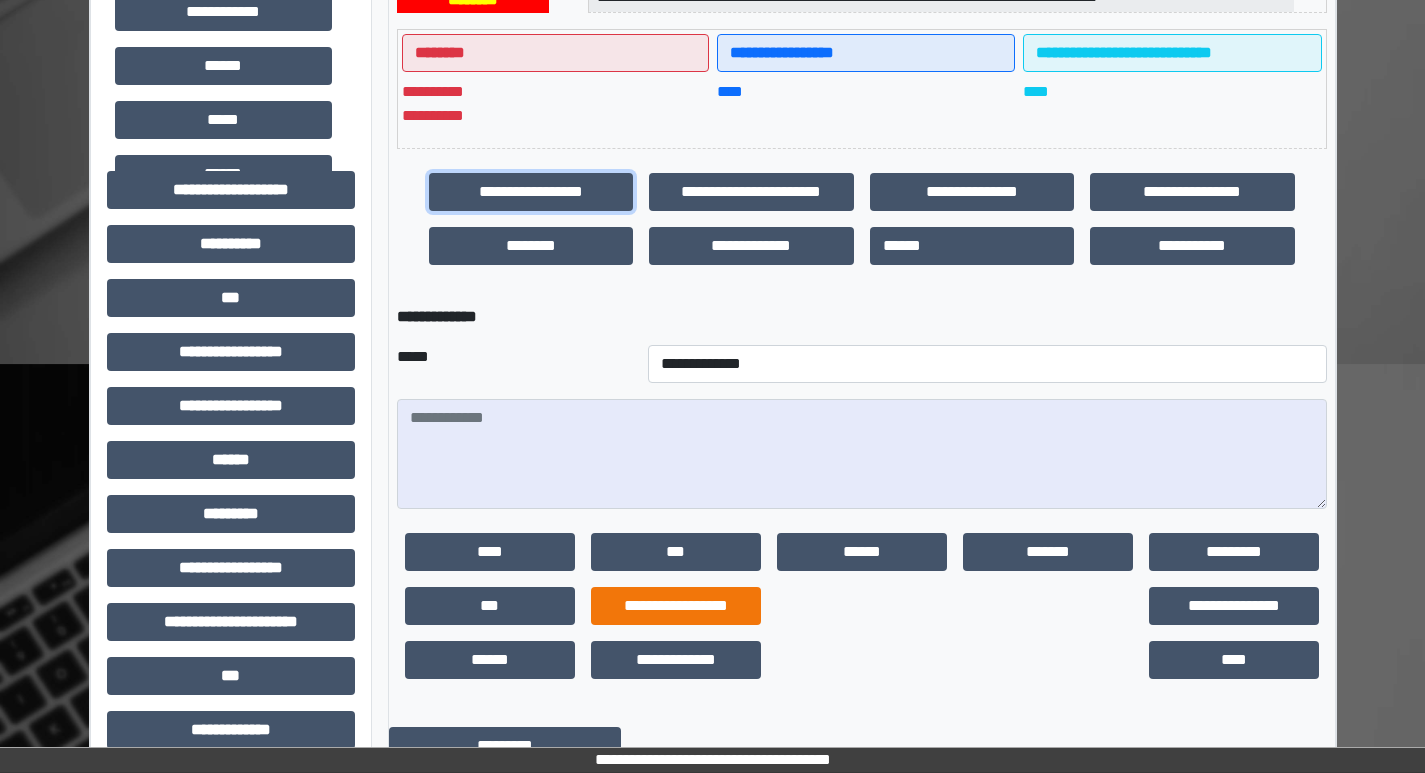 scroll, scrollTop: 500, scrollLeft: 0, axis: vertical 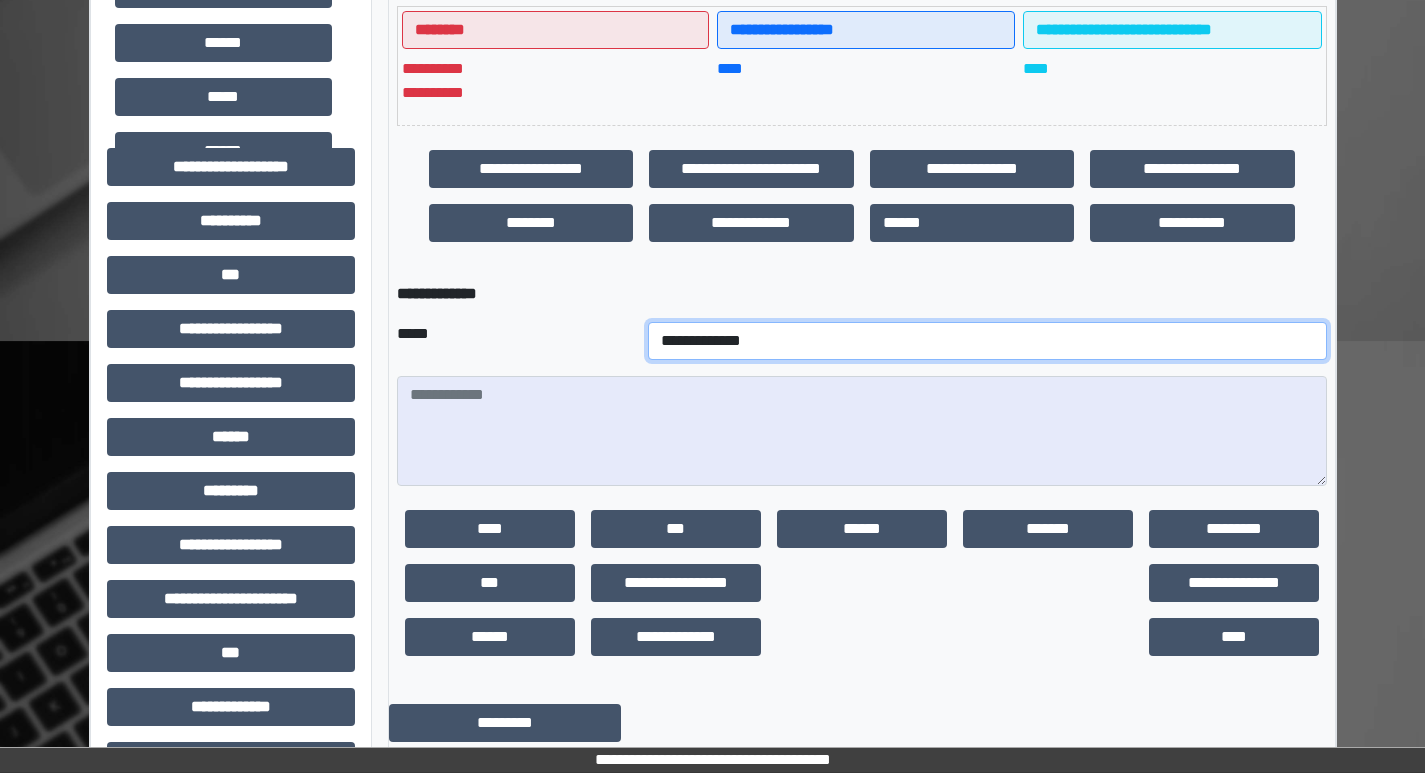 click on "**********" at bounding box center (987, 341) 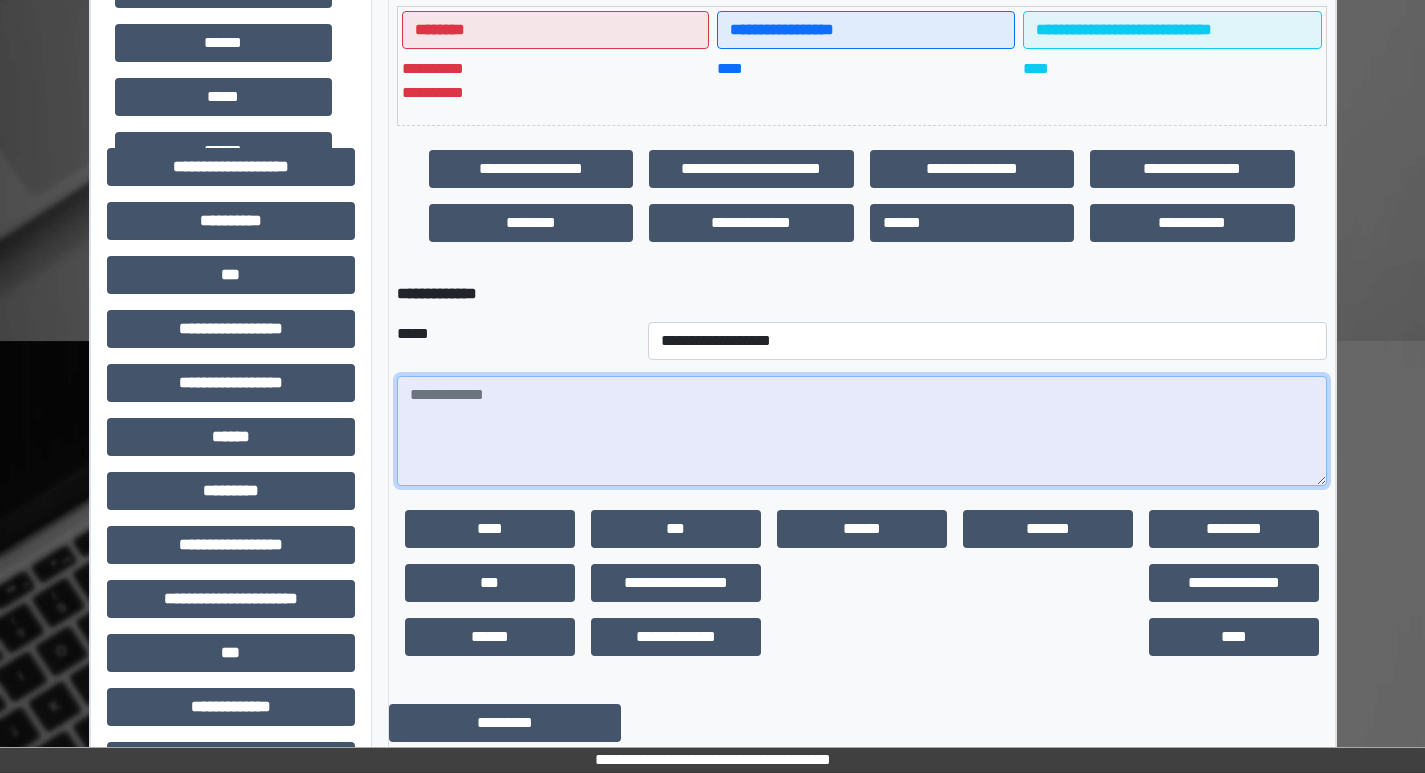click at bounding box center (862, 431) 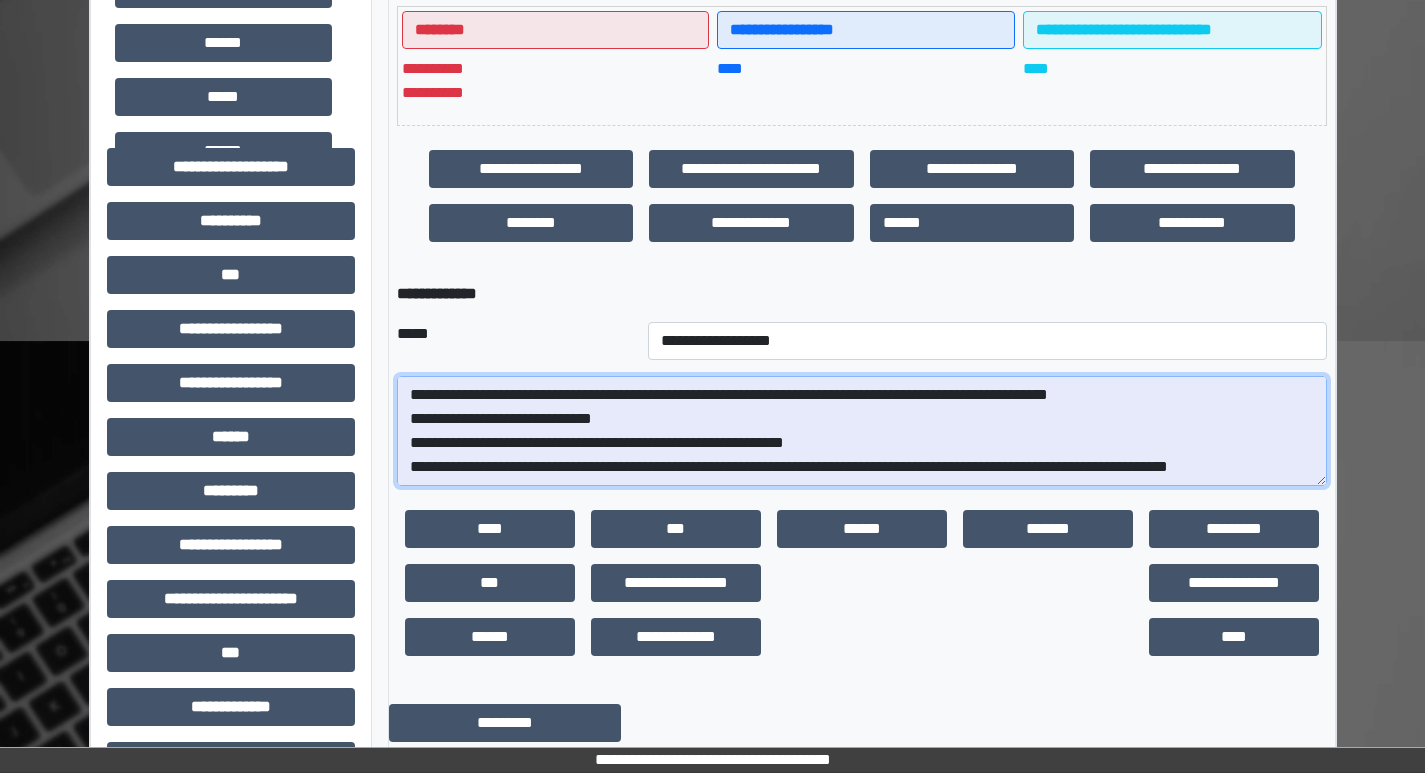 scroll, scrollTop: 0, scrollLeft: 0, axis: both 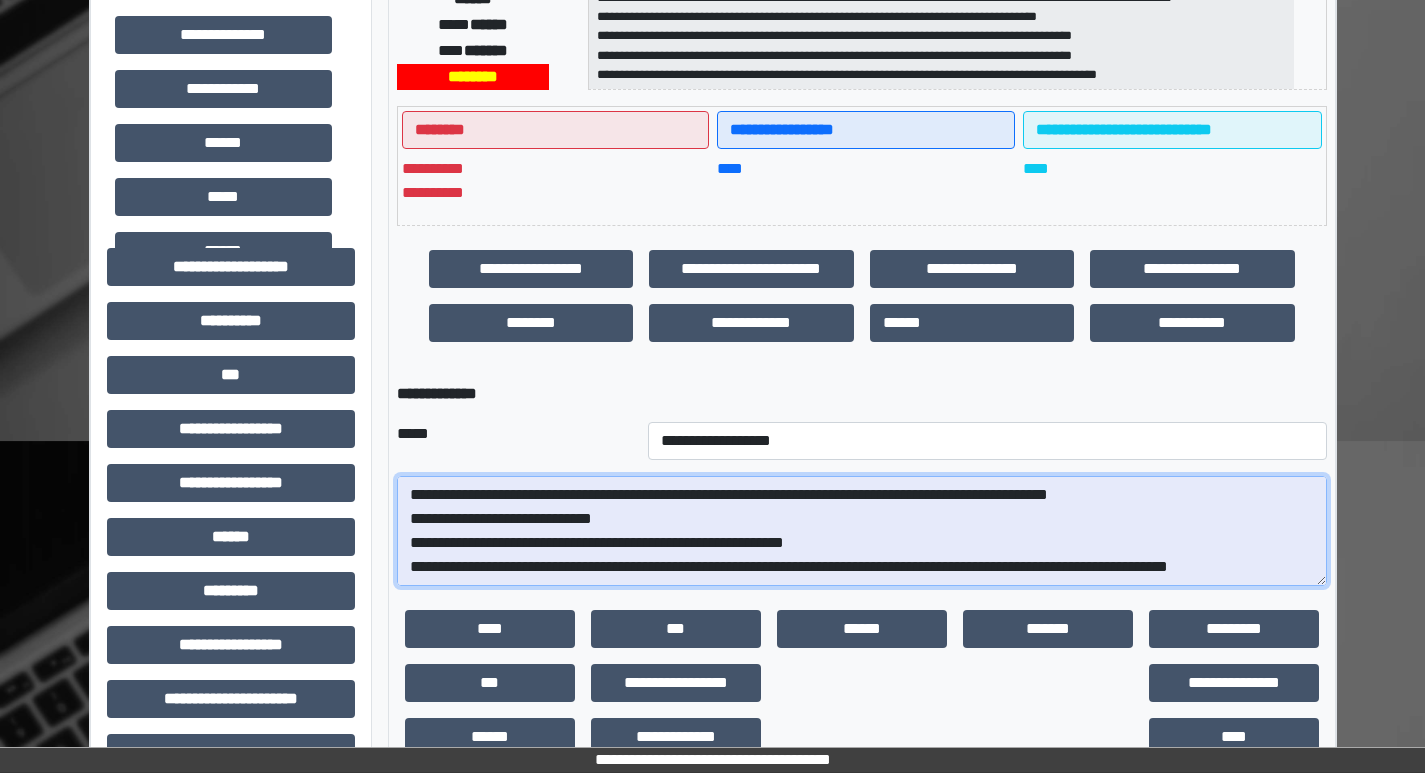 drag, startPoint x: 992, startPoint y: 540, endPoint x: 1003, endPoint y: 568, distance: 30.083218 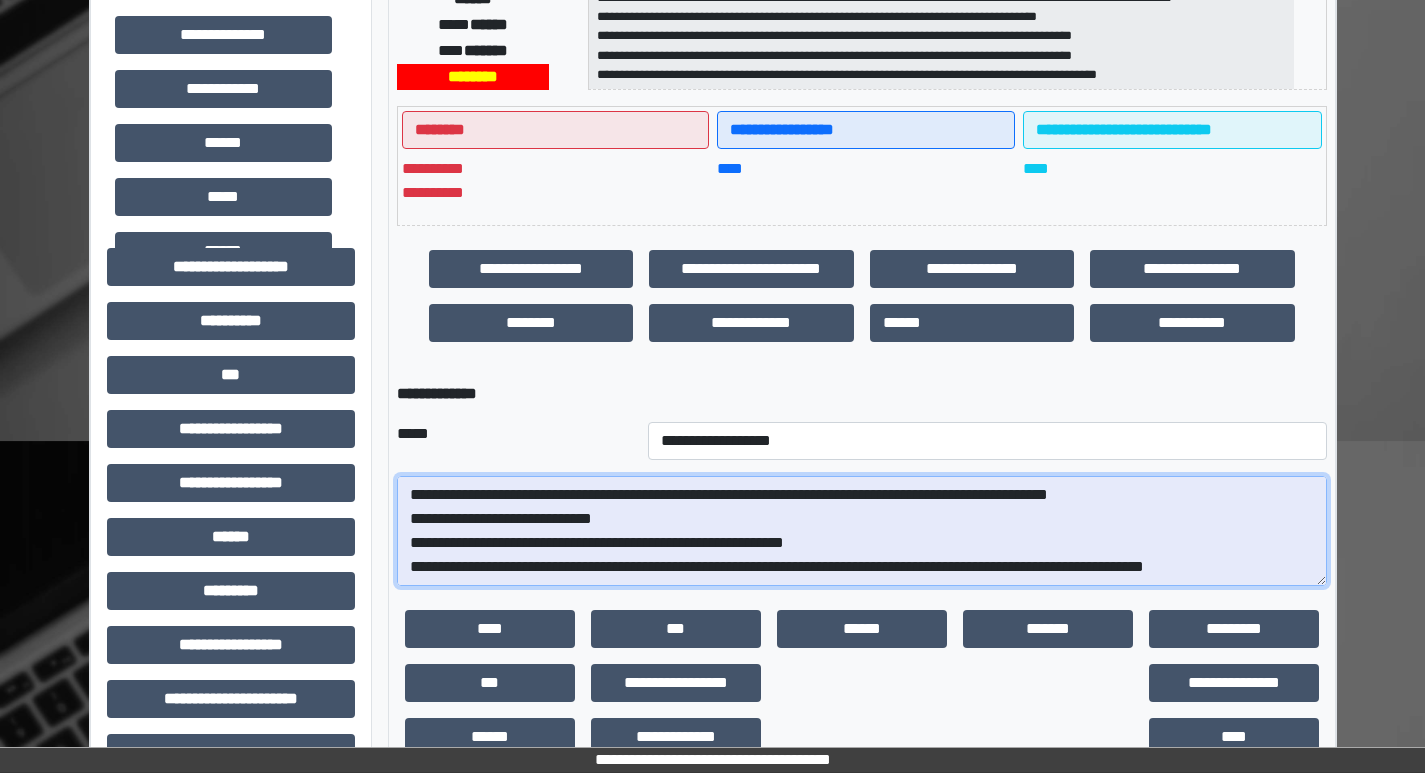scroll, scrollTop: 72, scrollLeft: 0, axis: vertical 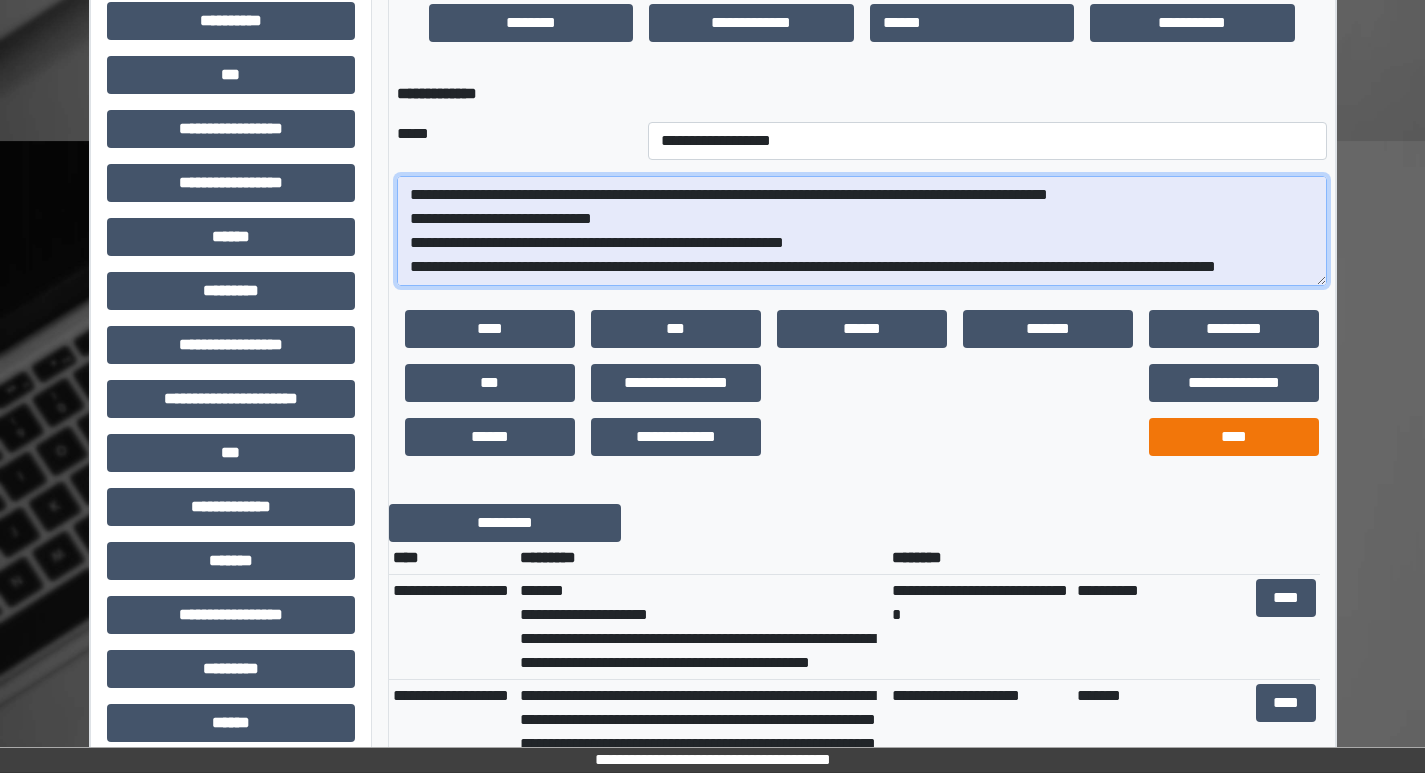 type on "**********" 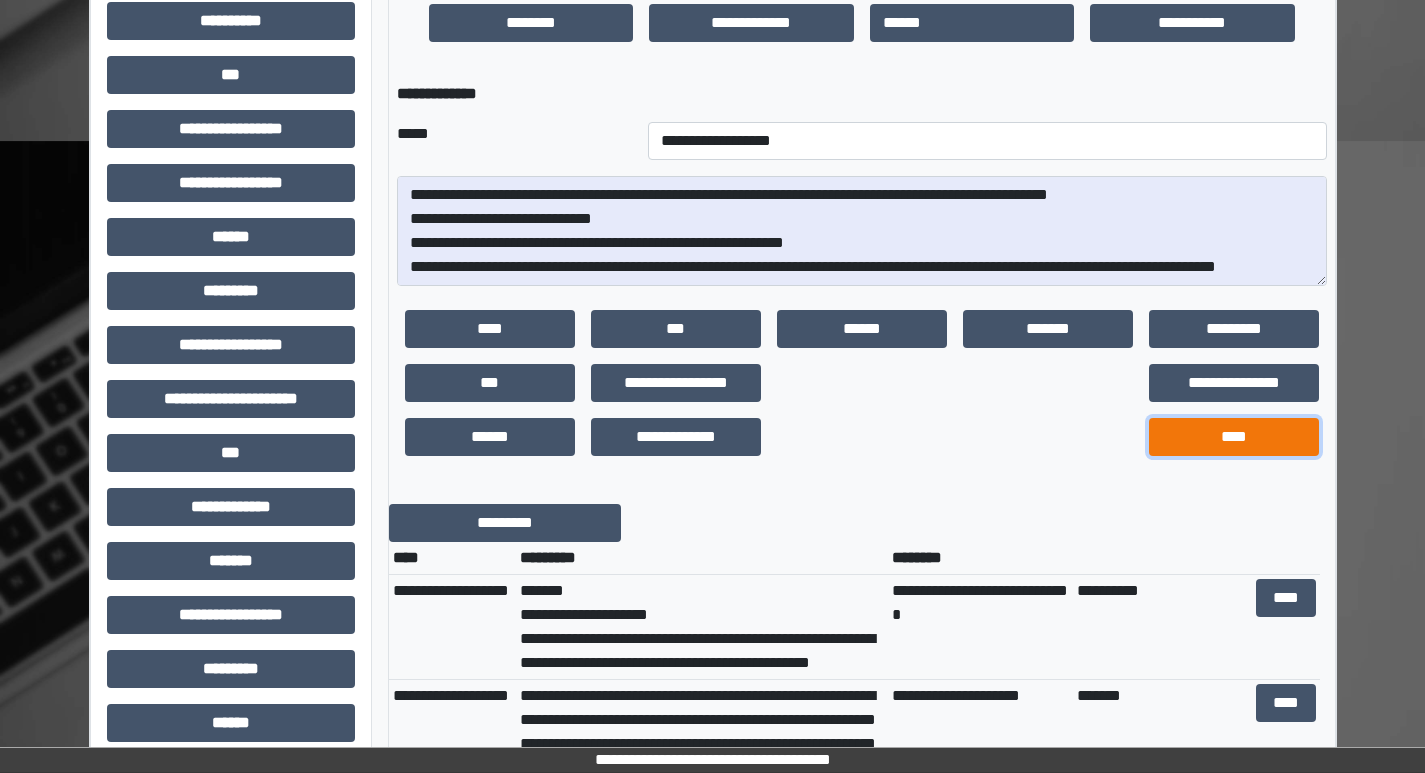 click on "****" at bounding box center (1234, 437) 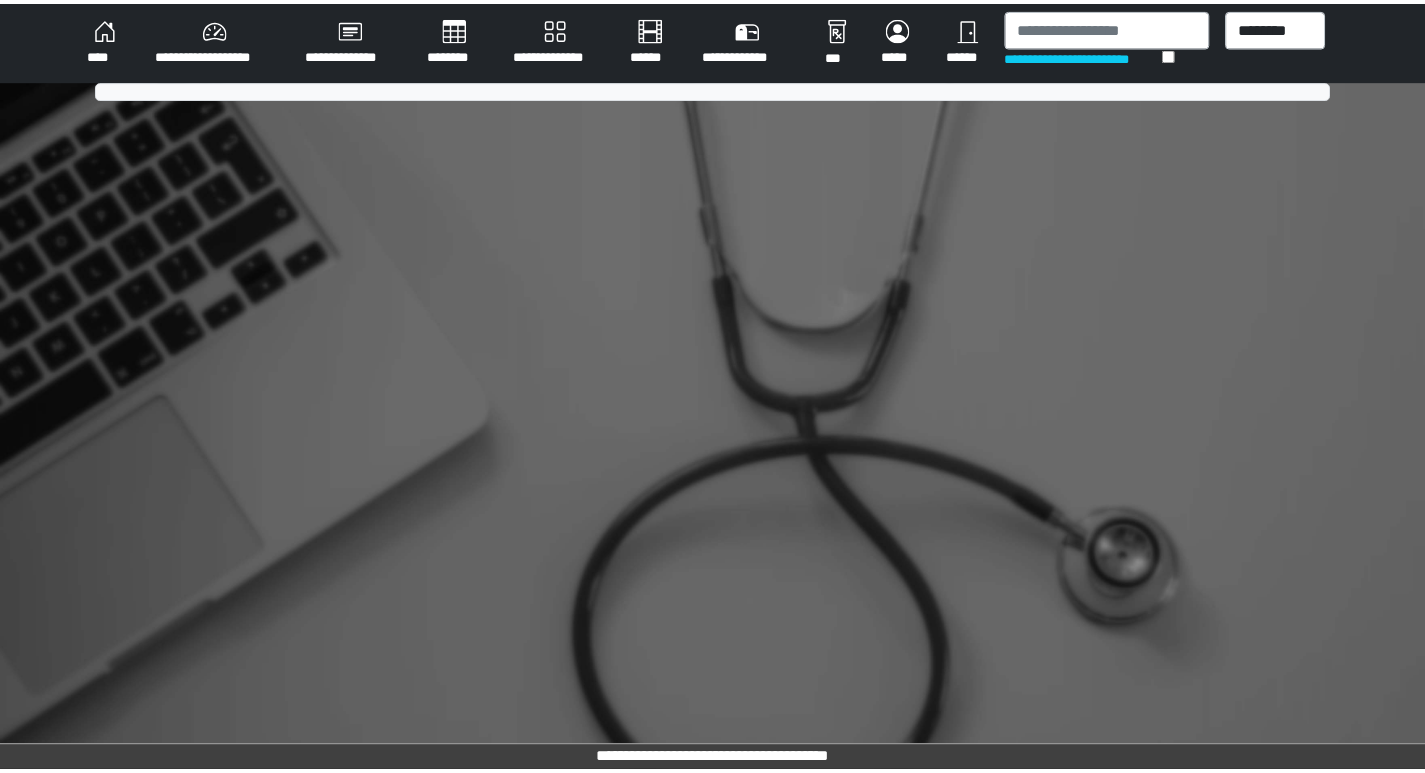 scroll, scrollTop: 0, scrollLeft: 0, axis: both 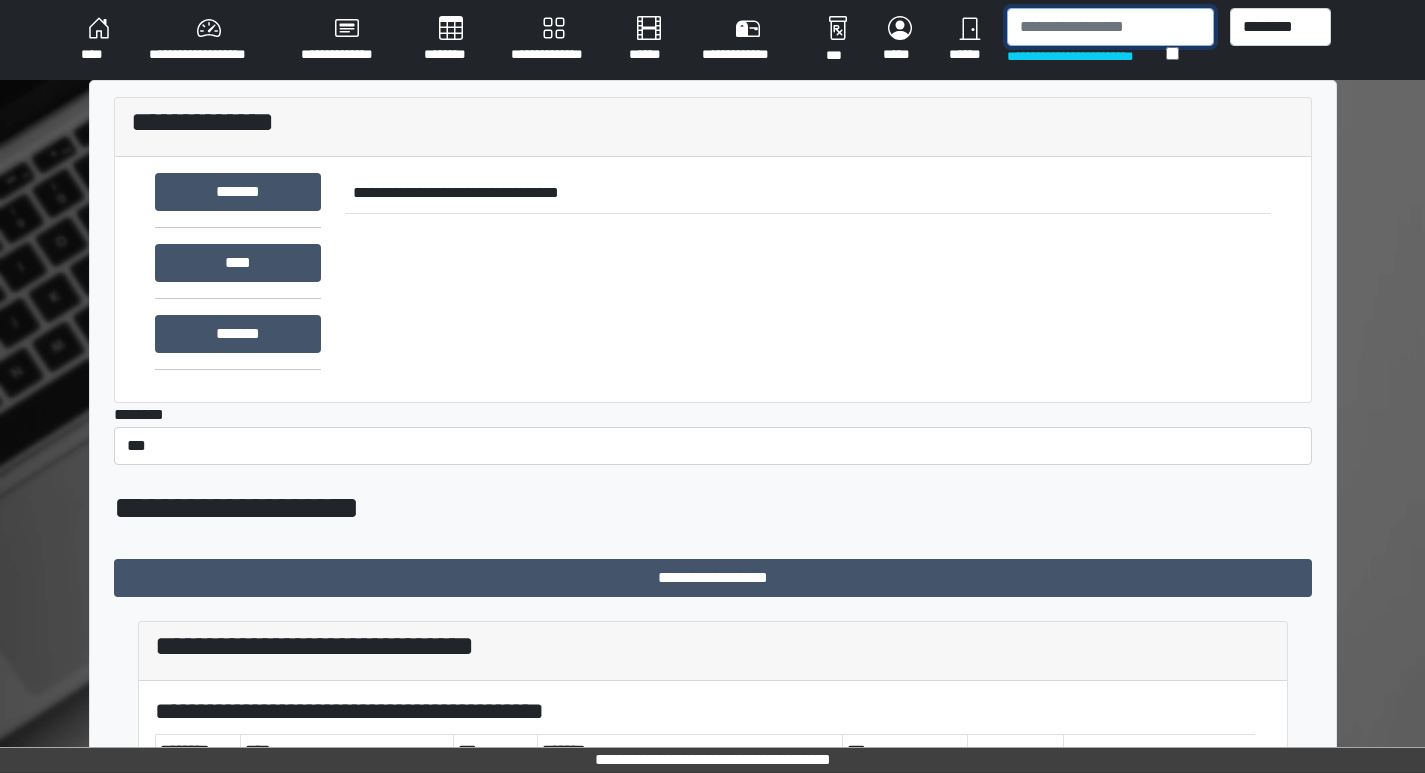 click at bounding box center [1110, 27] 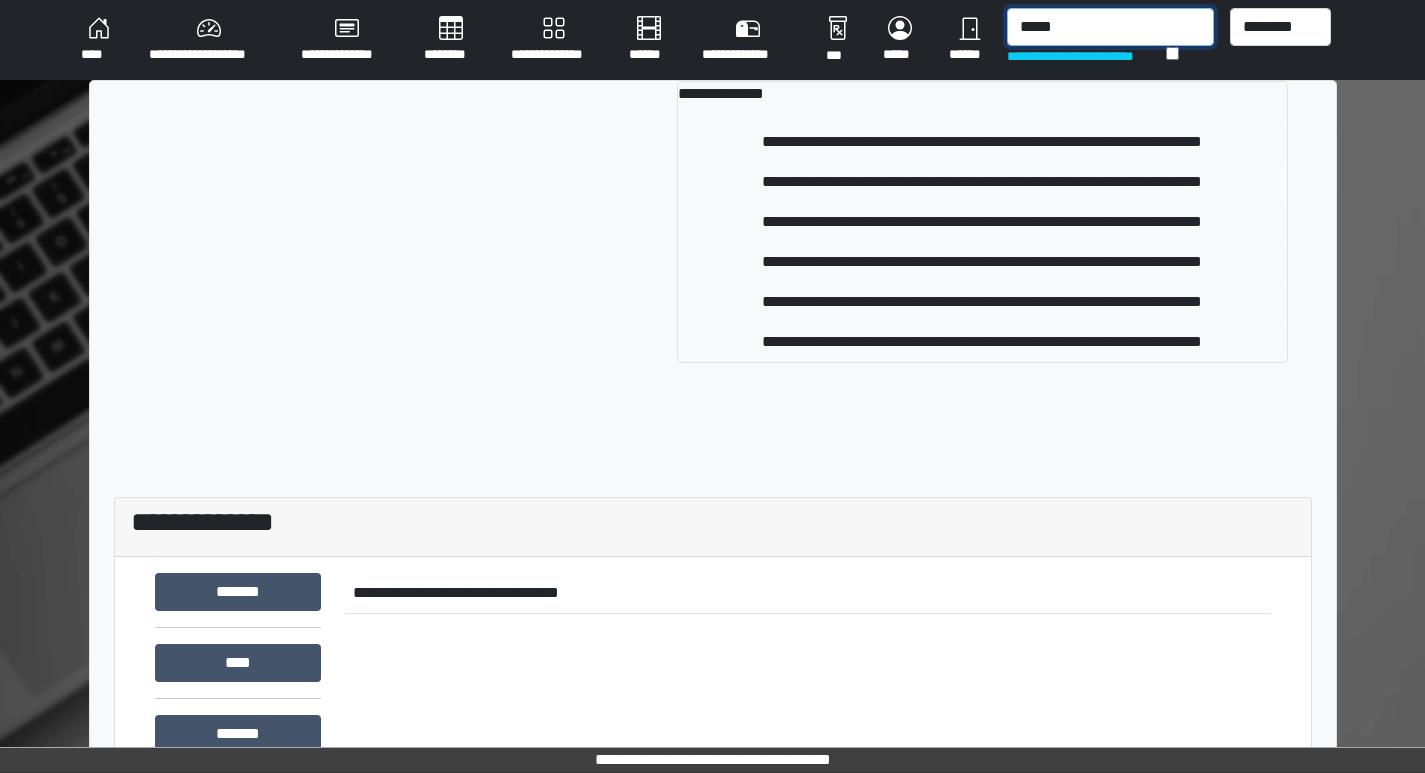 type on "*****" 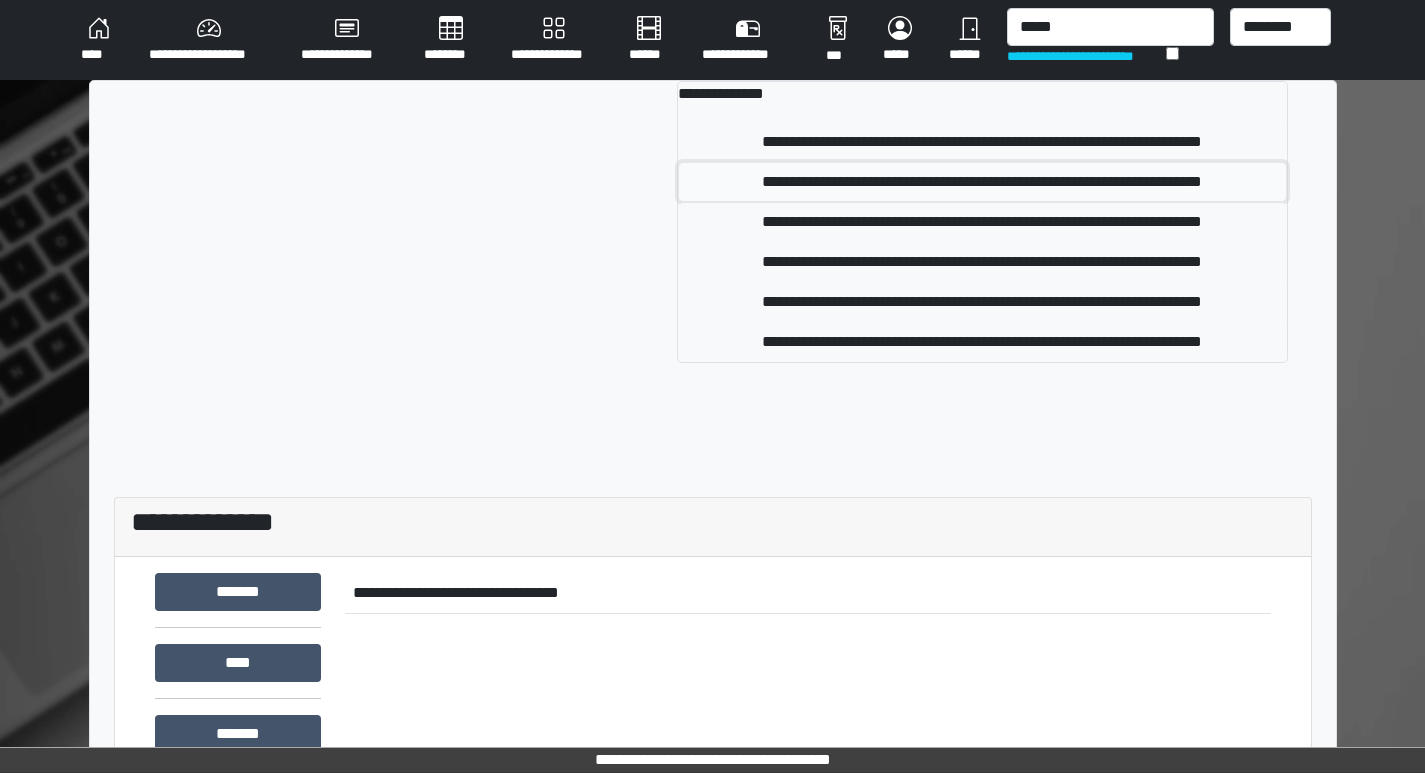 click on "**********" at bounding box center (982, 182) 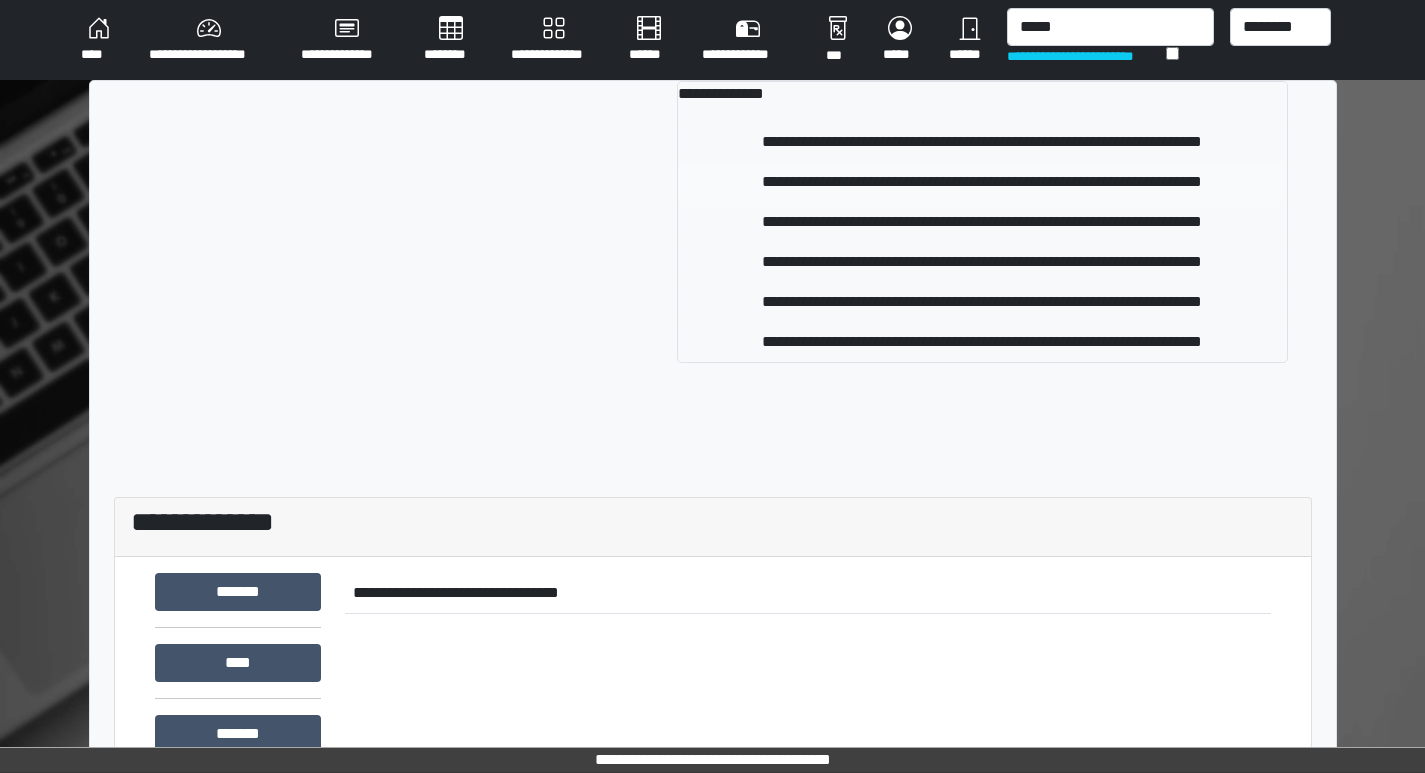 type 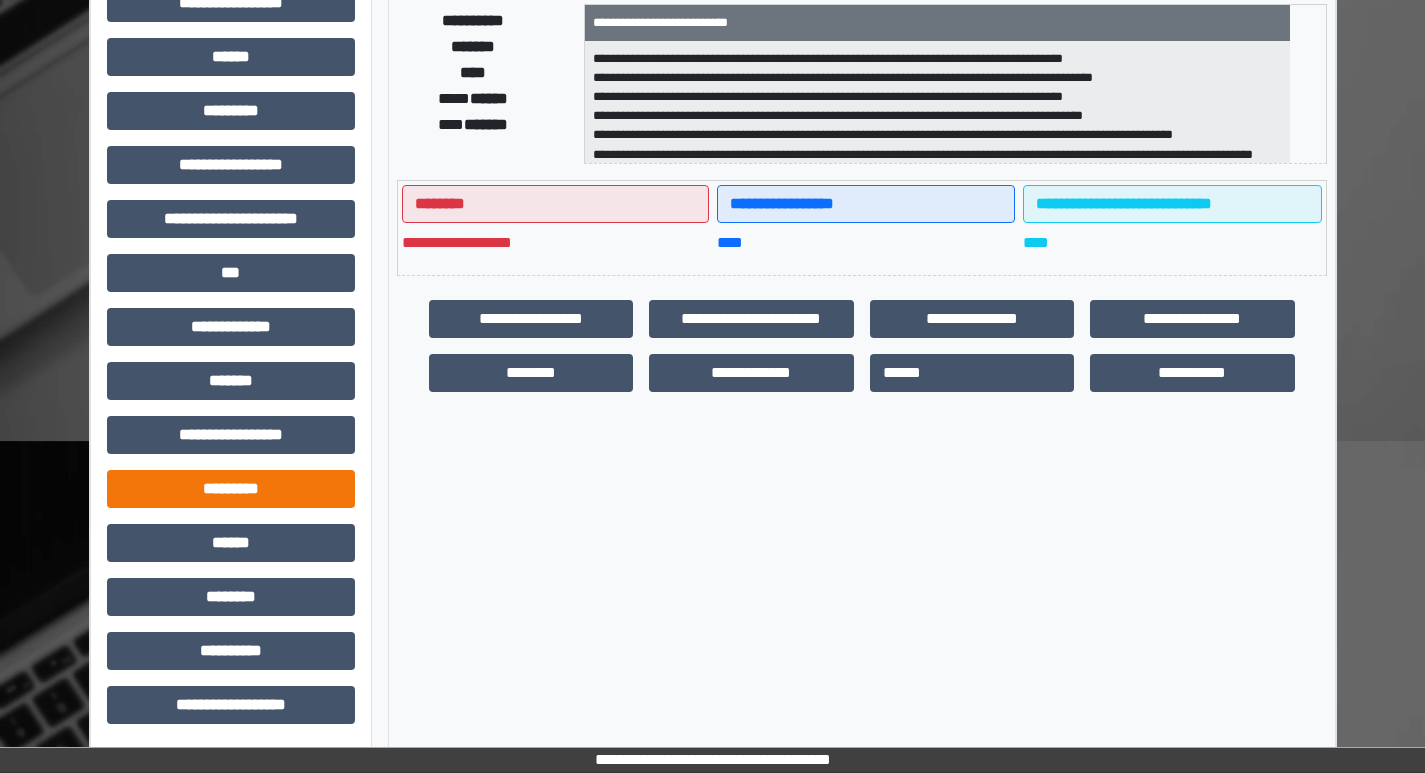scroll, scrollTop: 401, scrollLeft: 0, axis: vertical 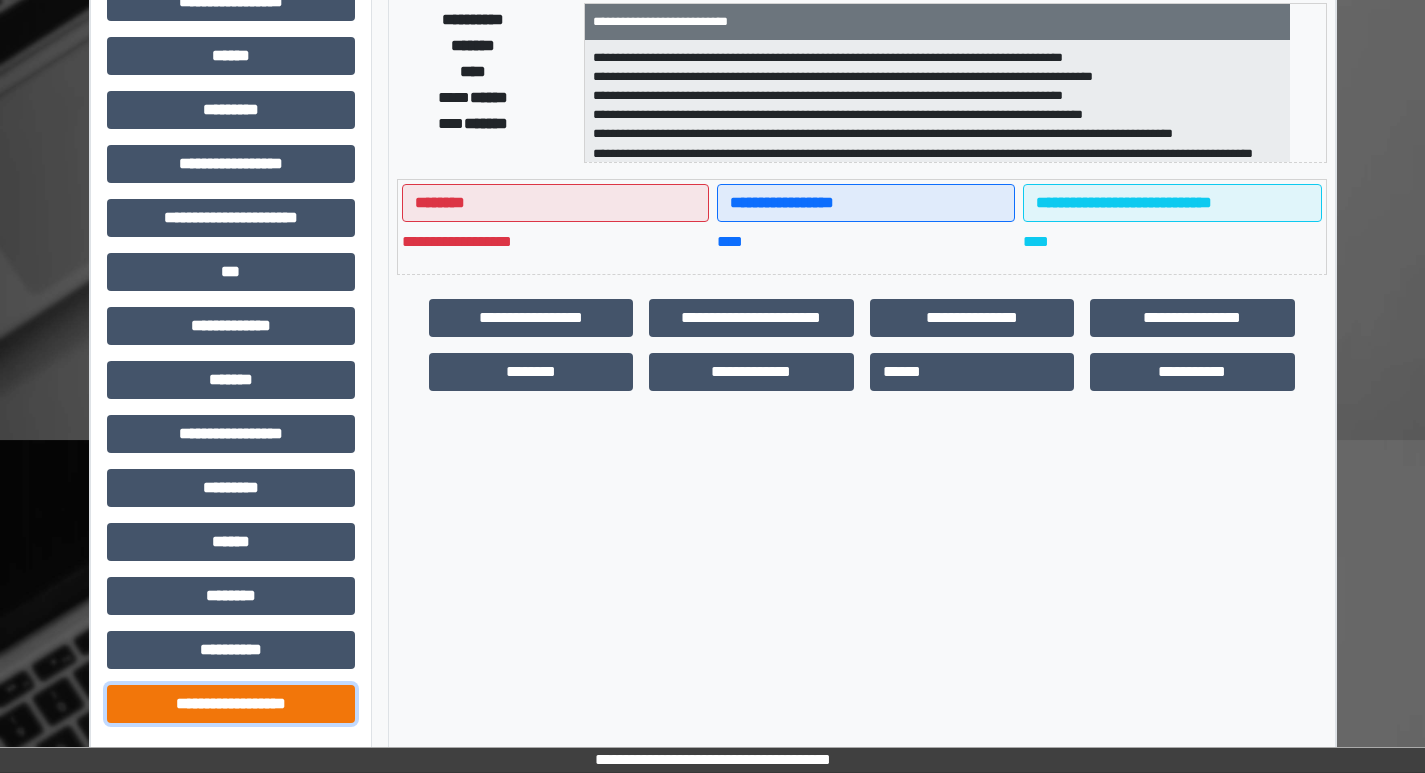 click on "**********" at bounding box center (231, 704) 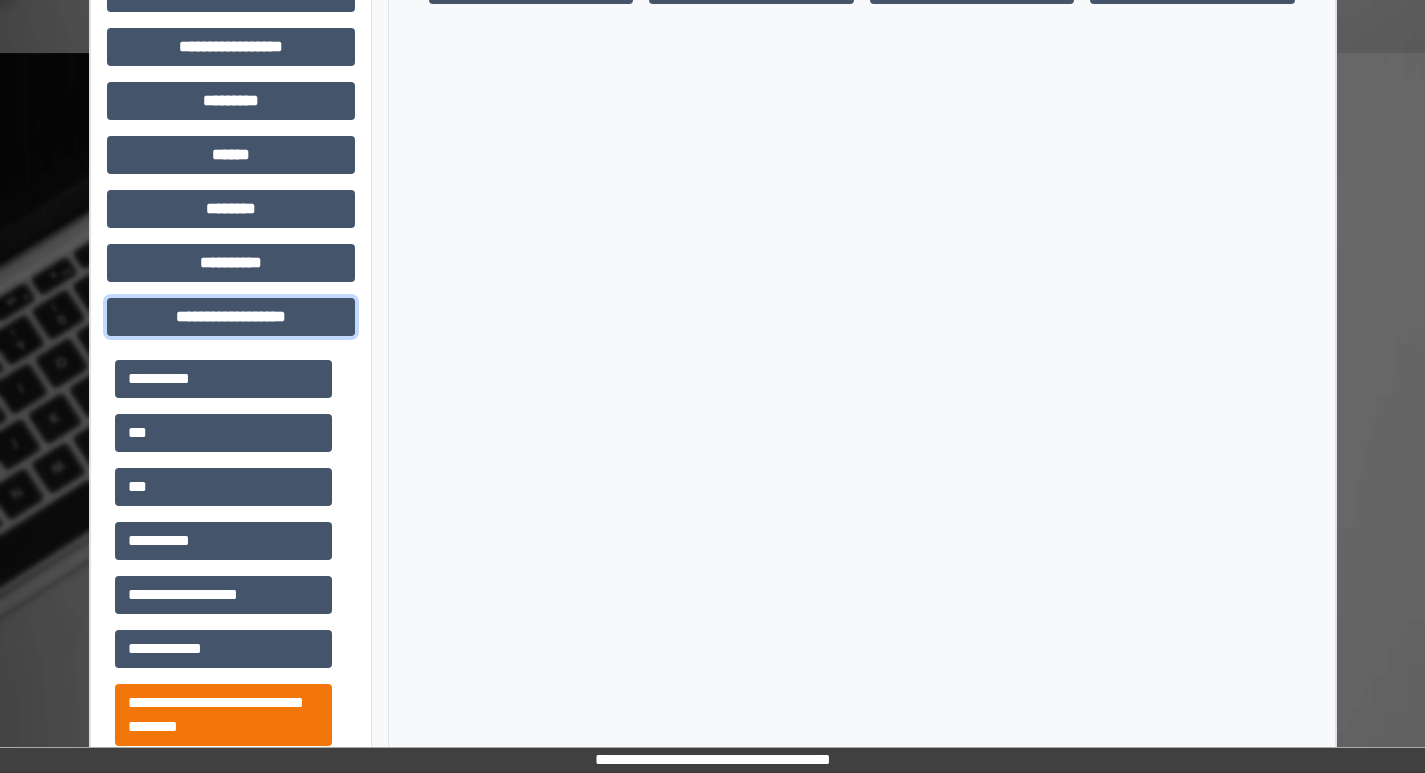 scroll, scrollTop: 801, scrollLeft: 0, axis: vertical 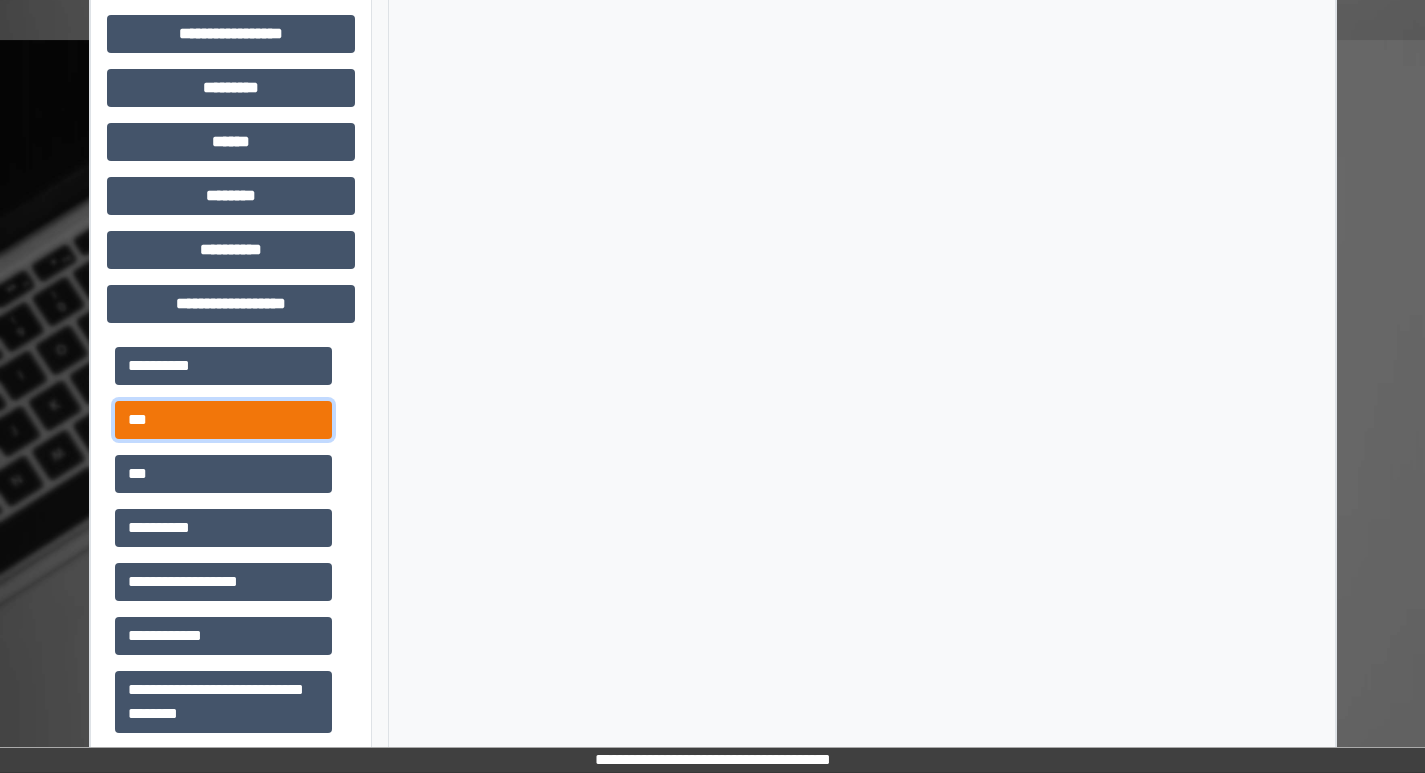 click on "***" at bounding box center [223, 420] 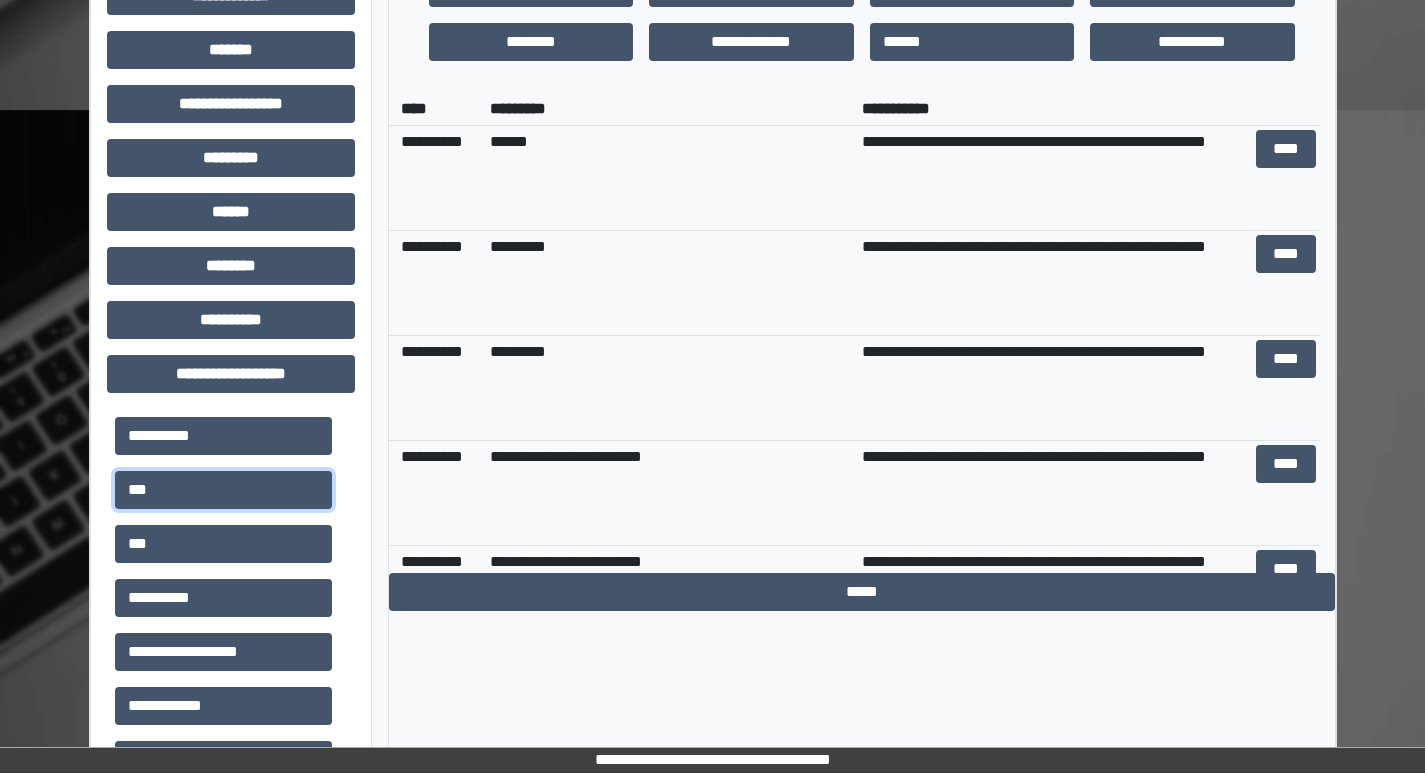 scroll, scrollTop: 701, scrollLeft: 0, axis: vertical 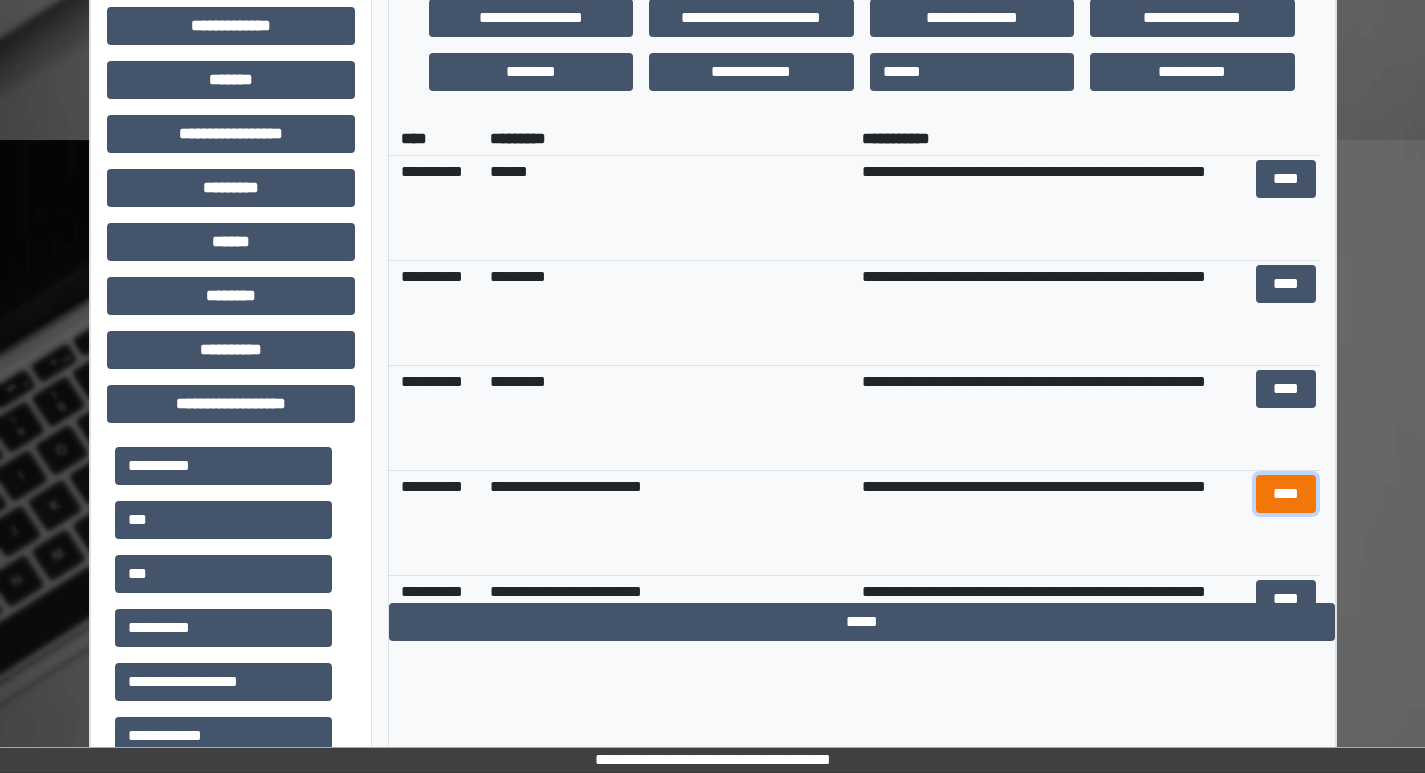 click on "****" at bounding box center [1286, 494] 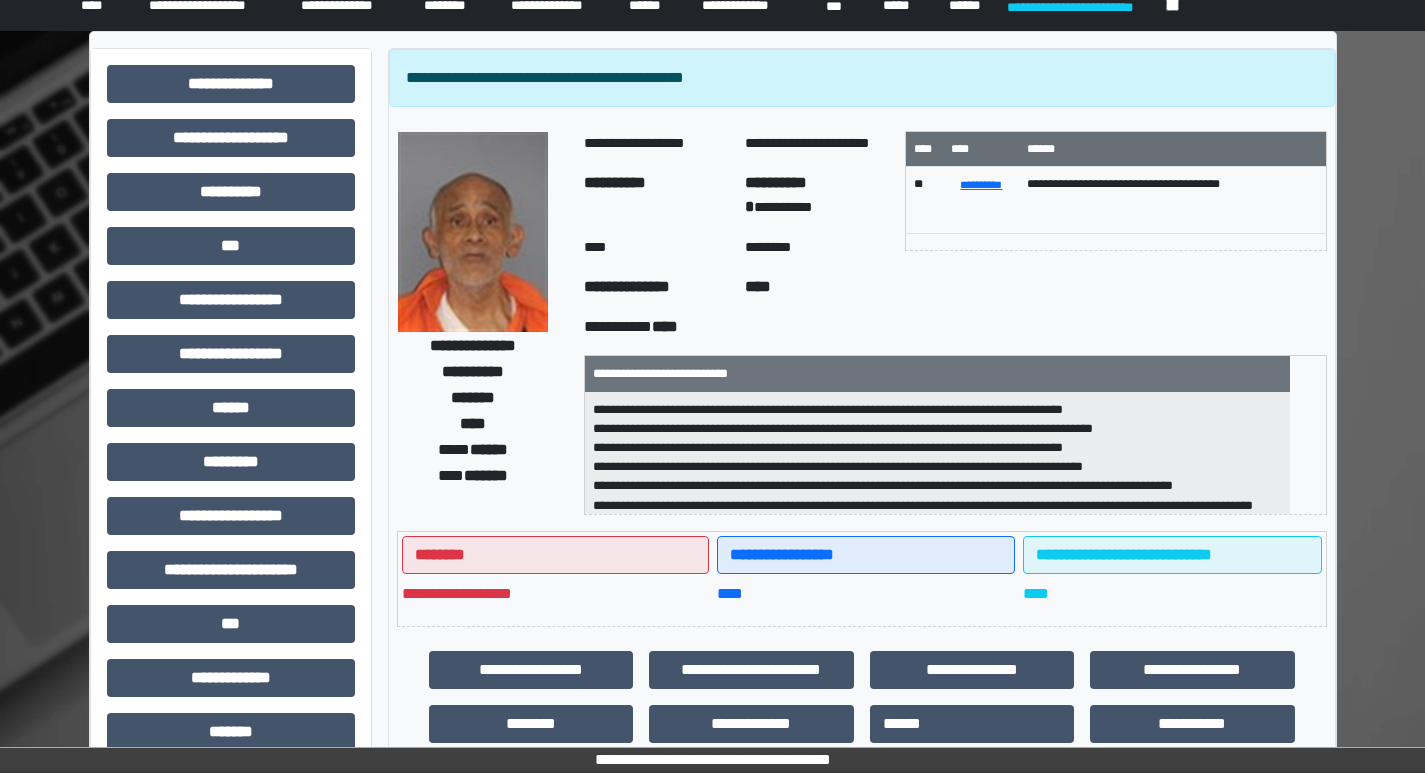 scroll, scrollTop: 0, scrollLeft: 0, axis: both 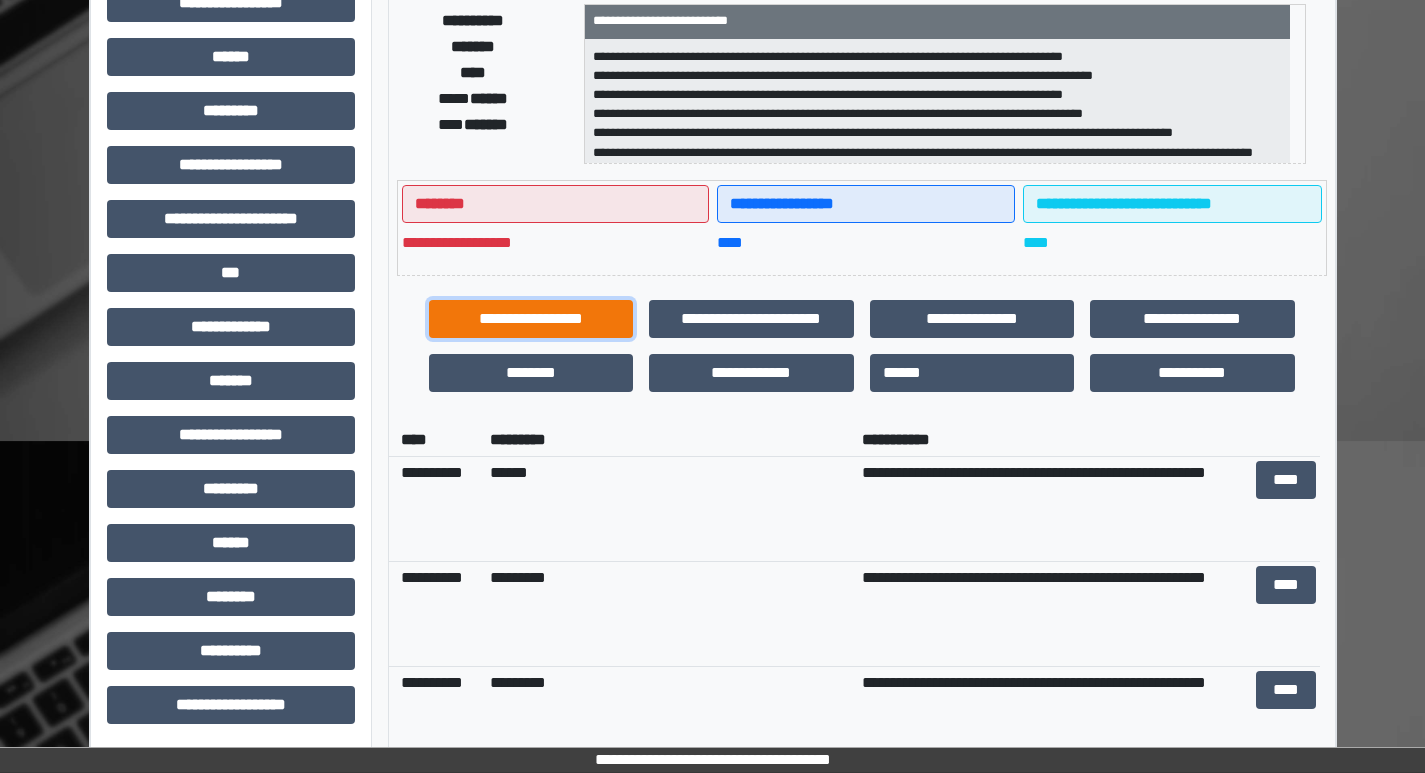 click on "**********" at bounding box center (531, 319) 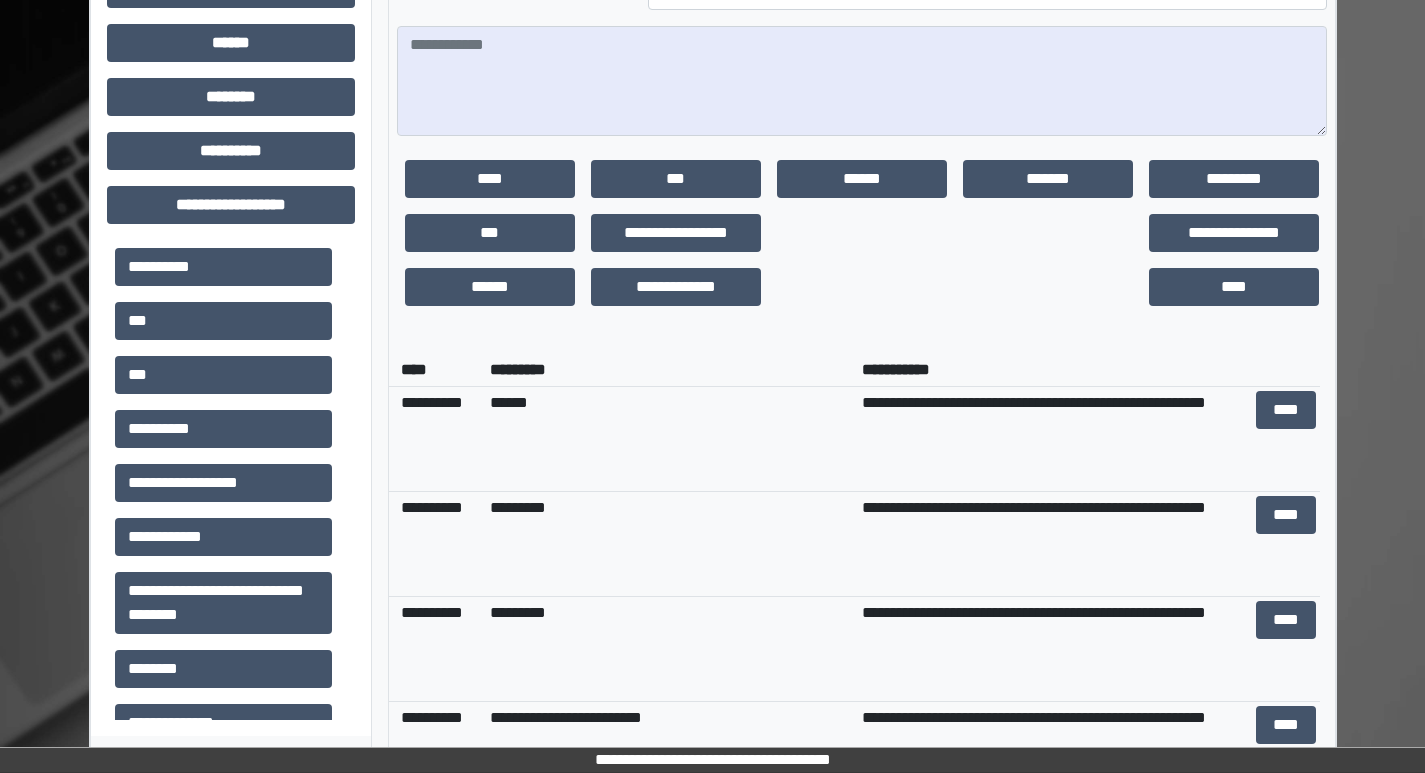 scroll, scrollTop: 1017, scrollLeft: 0, axis: vertical 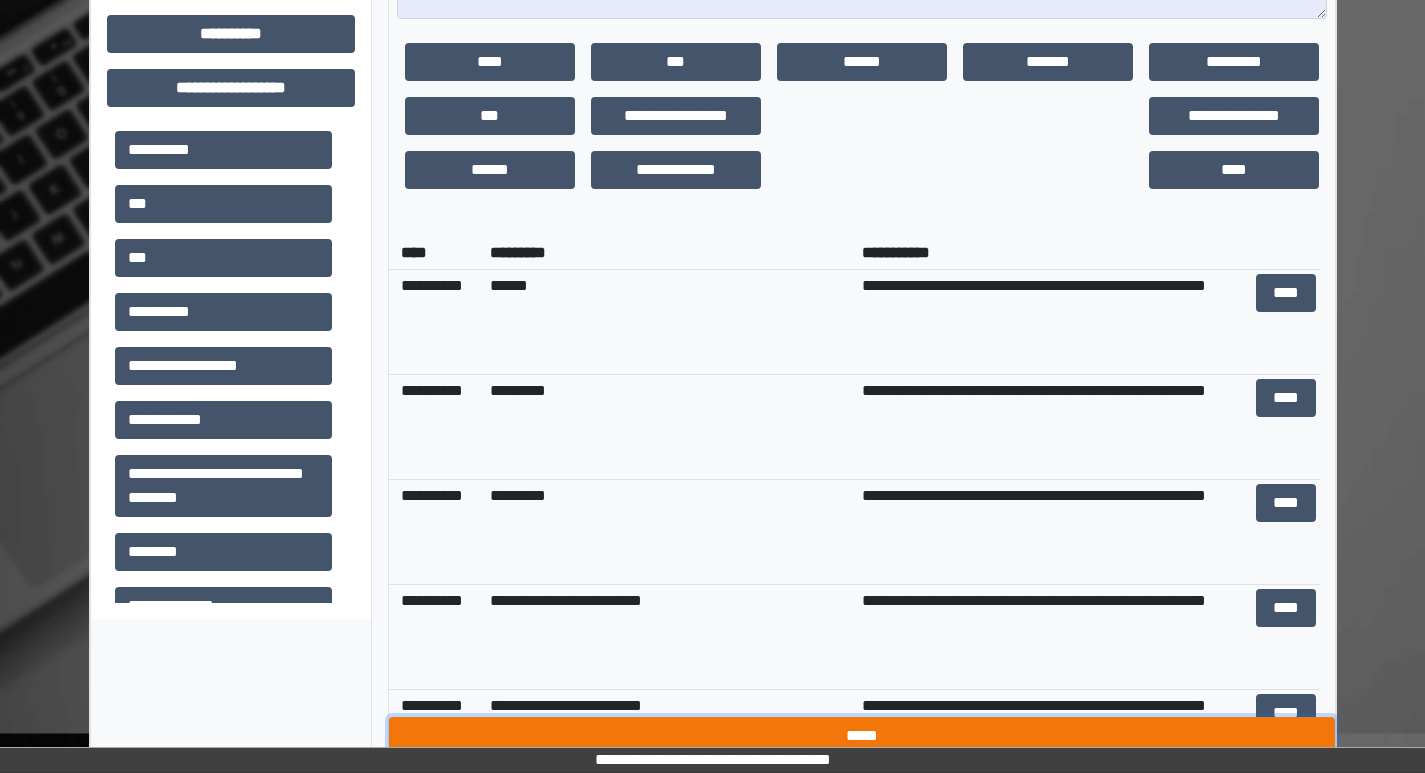 click on "*****" at bounding box center [862, 736] 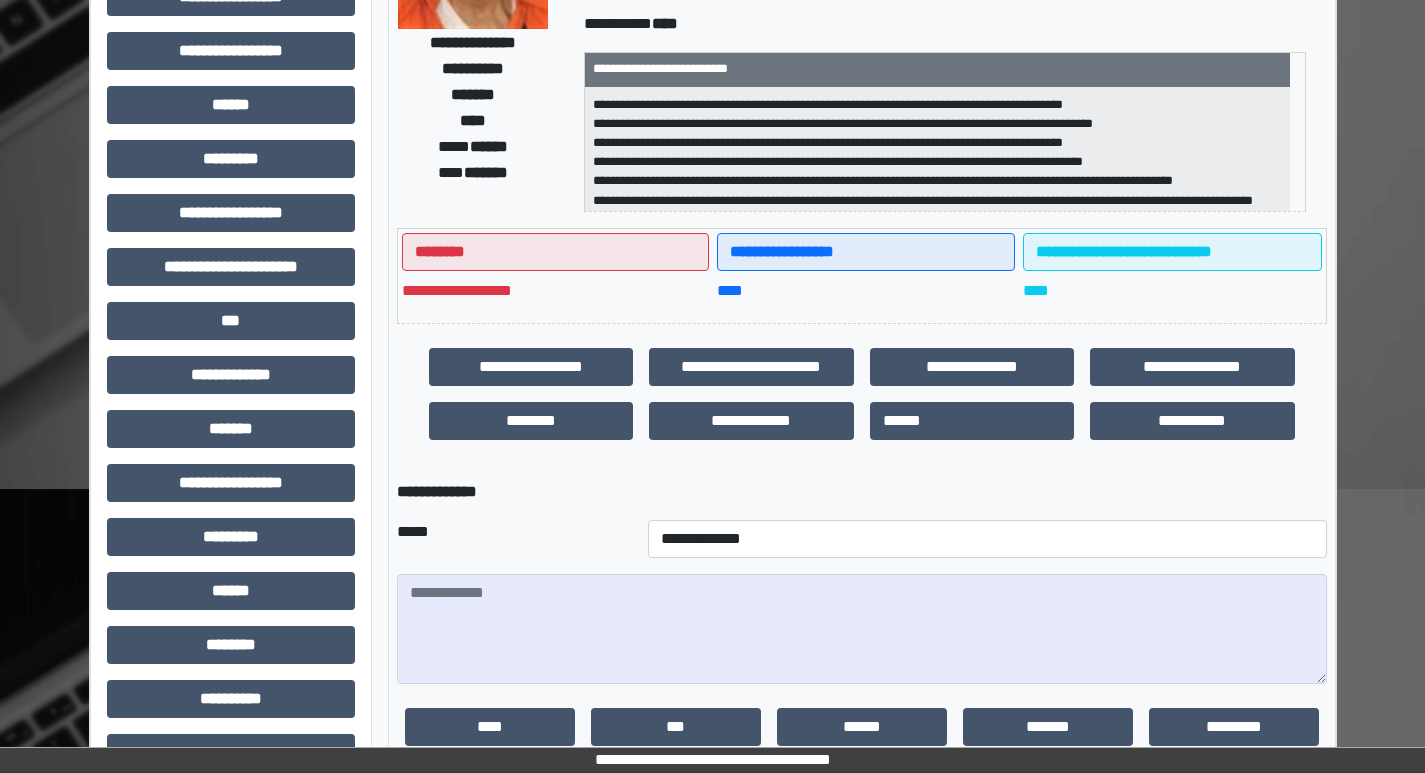 scroll, scrollTop: 381, scrollLeft: 0, axis: vertical 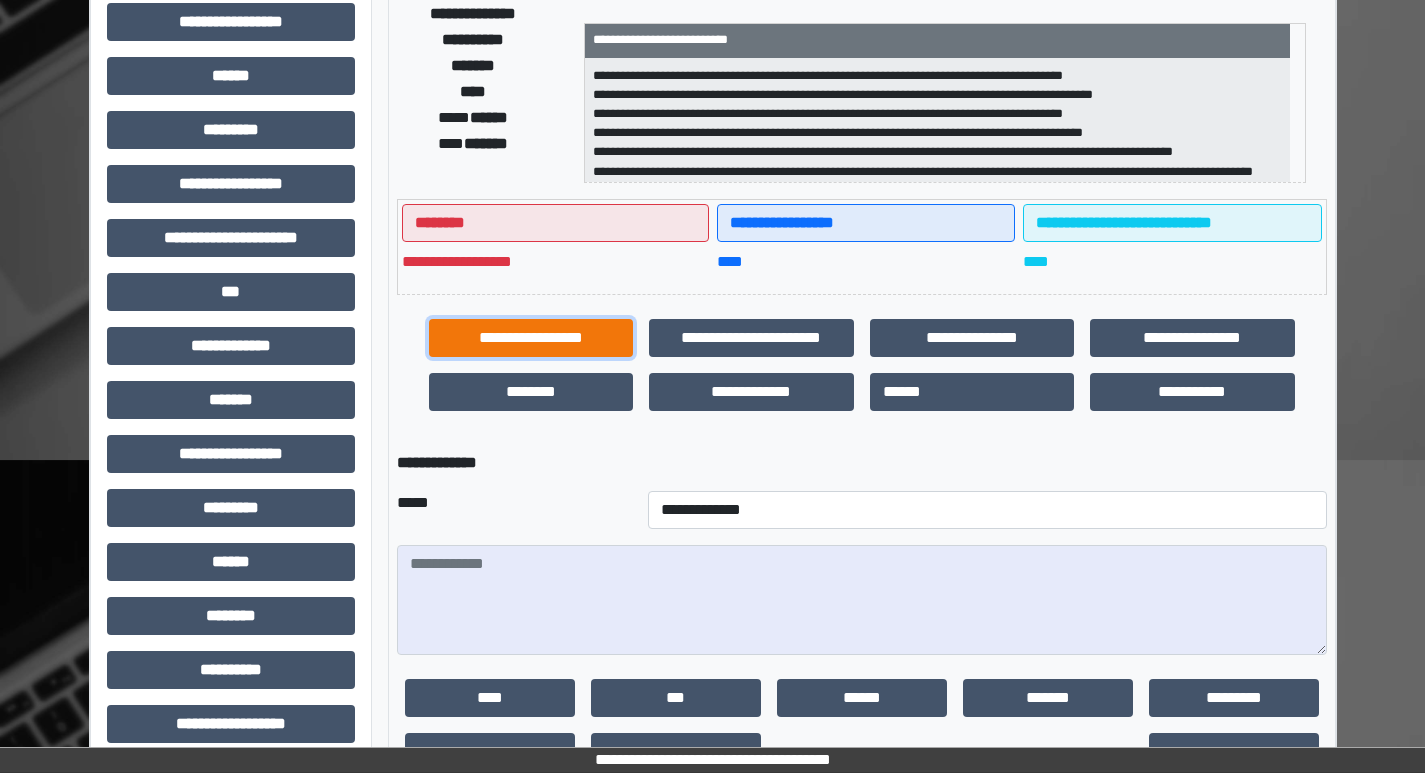click on "**********" at bounding box center (531, 338) 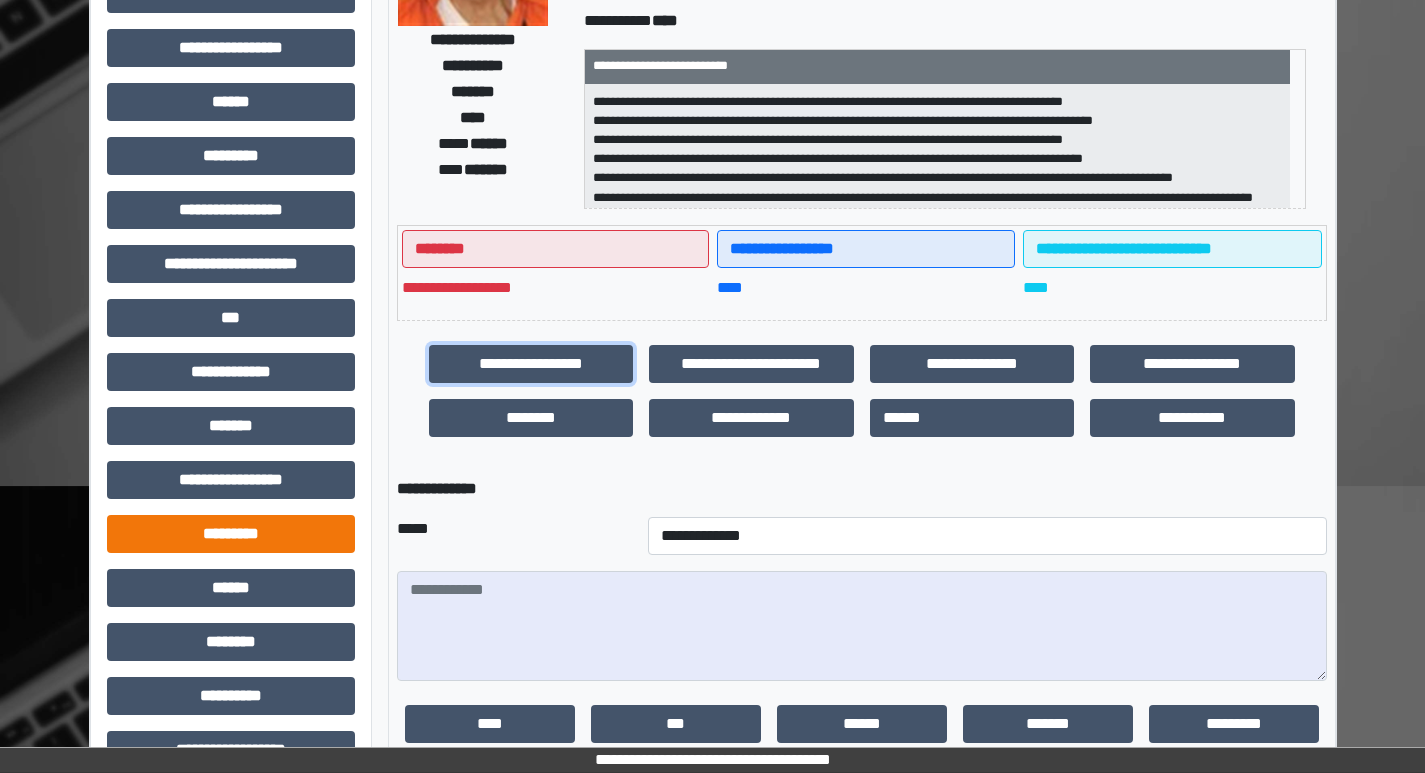 scroll, scrollTop: 400, scrollLeft: 0, axis: vertical 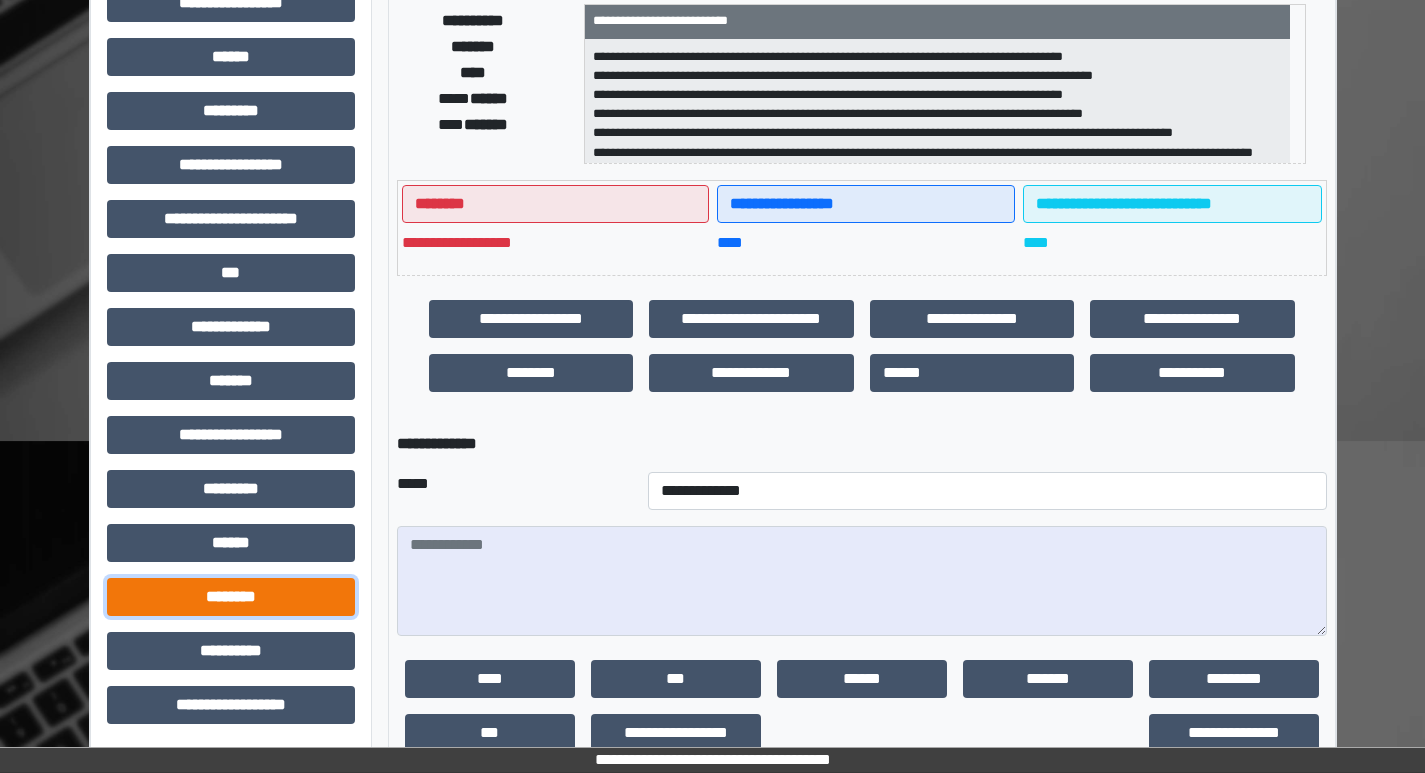 click on "********" at bounding box center [231, 597] 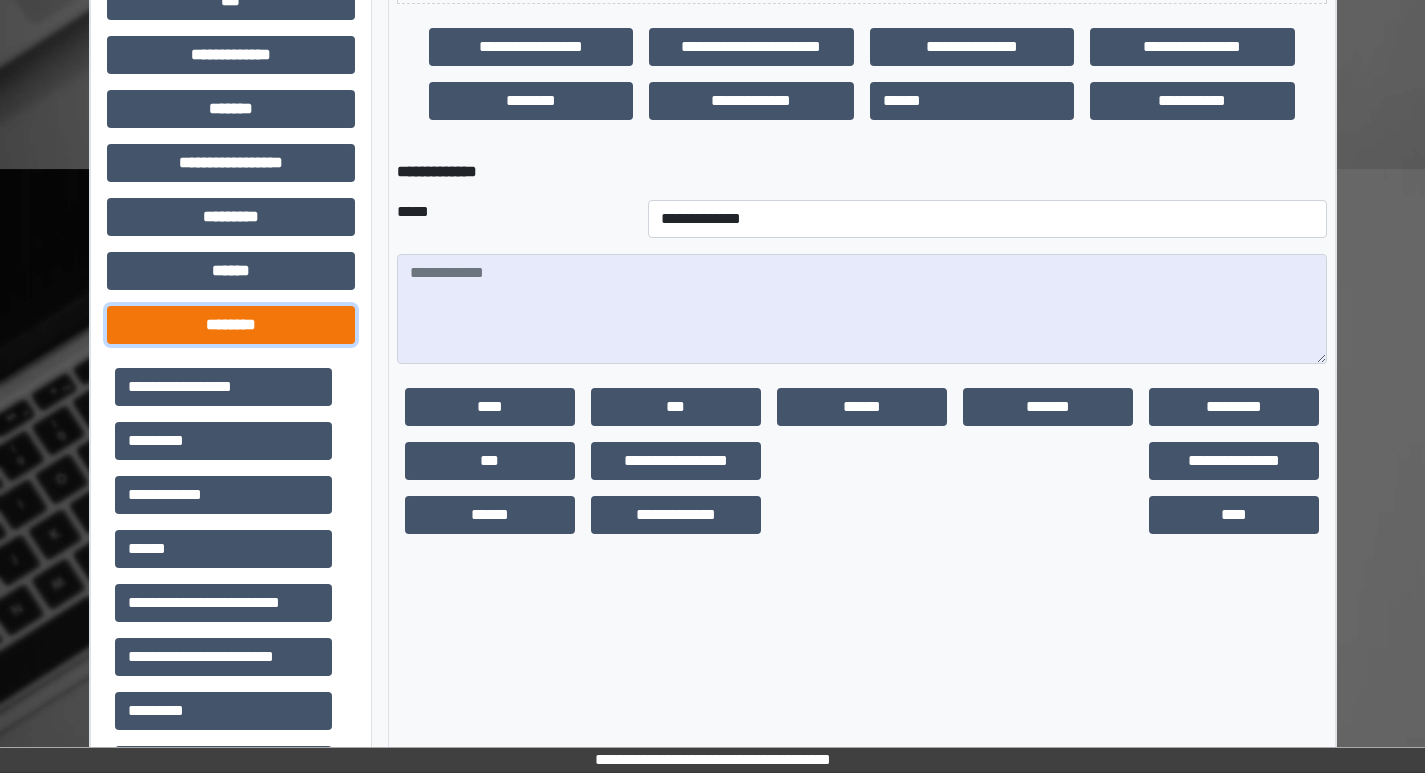 scroll, scrollTop: 700, scrollLeft: 0, axis: vertical 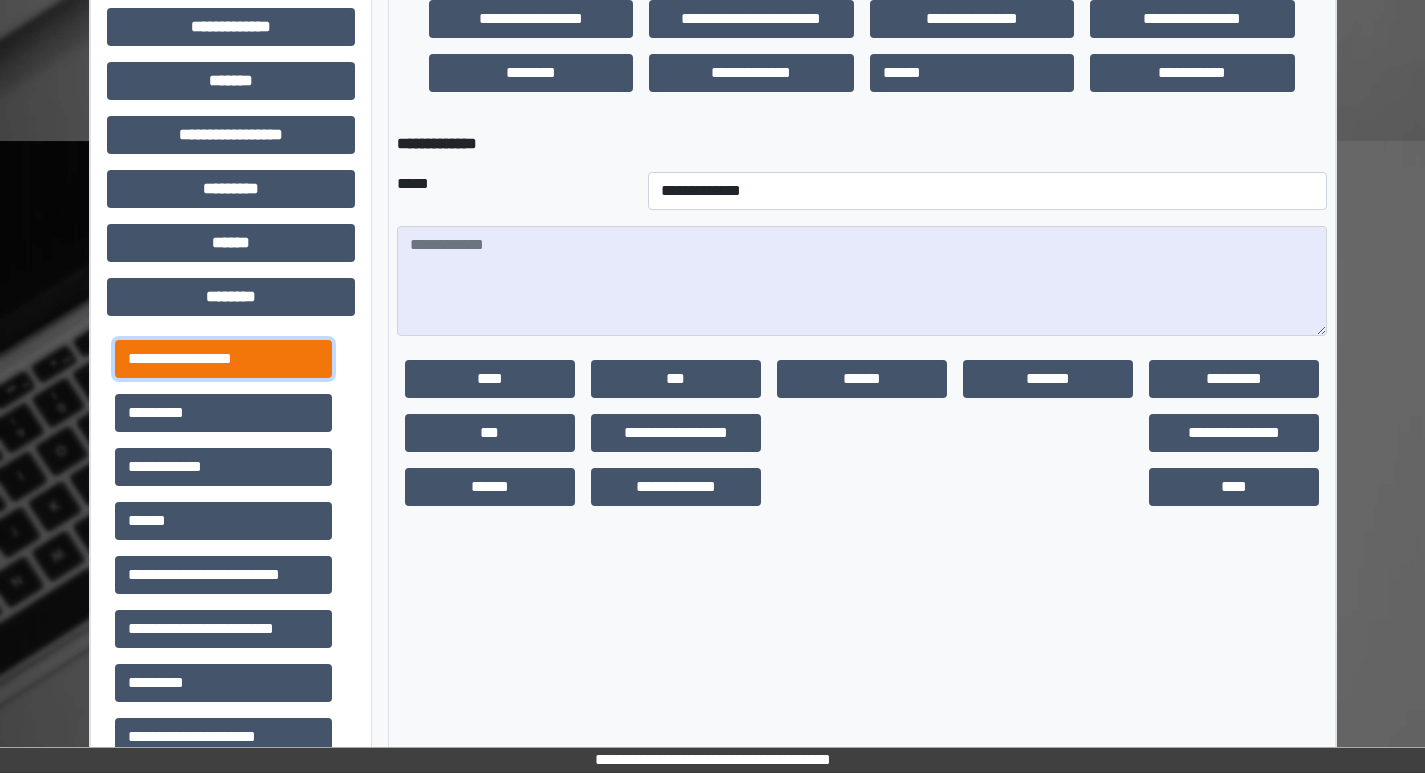 click on "**********" at bounding box center [223, 359] 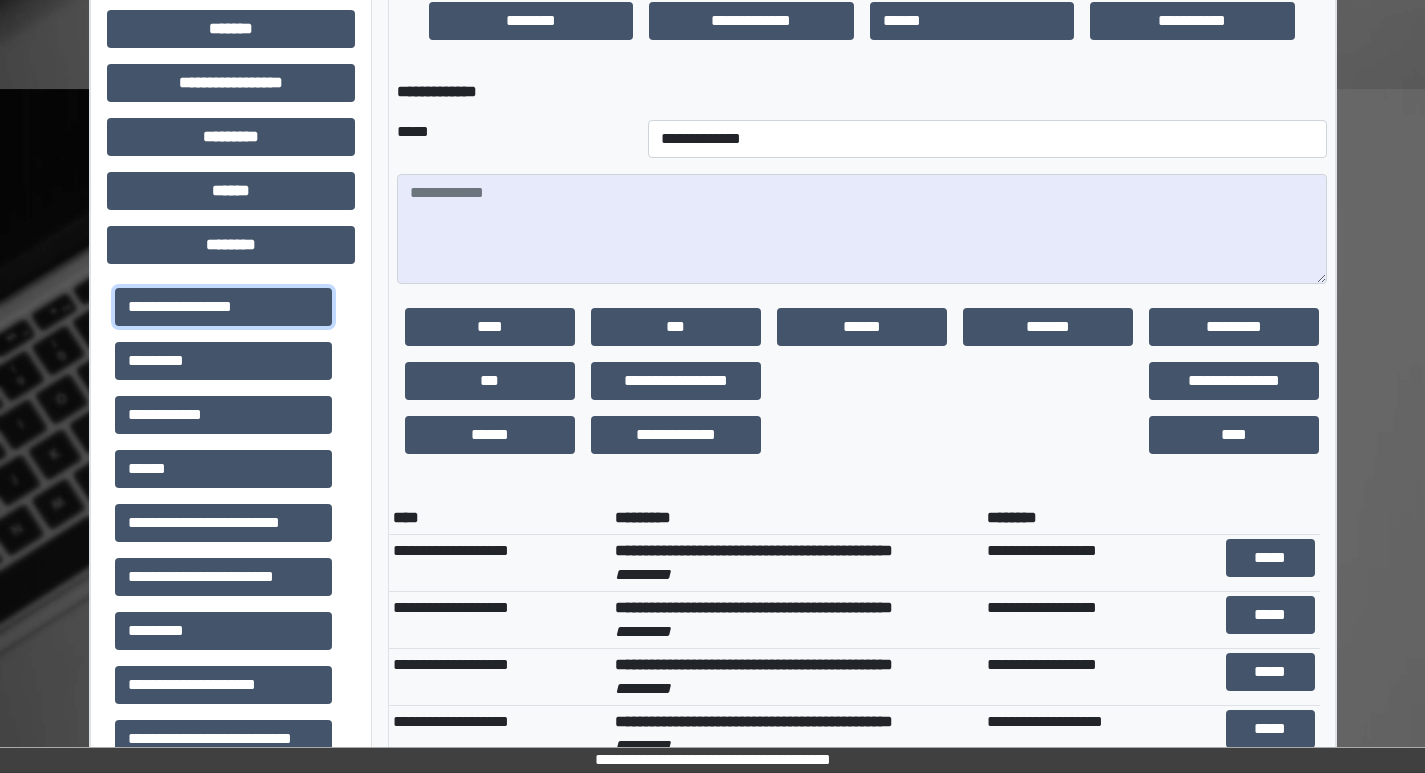 scroll, scrollTop: 800, scrollLeft: 0, axis: vertical 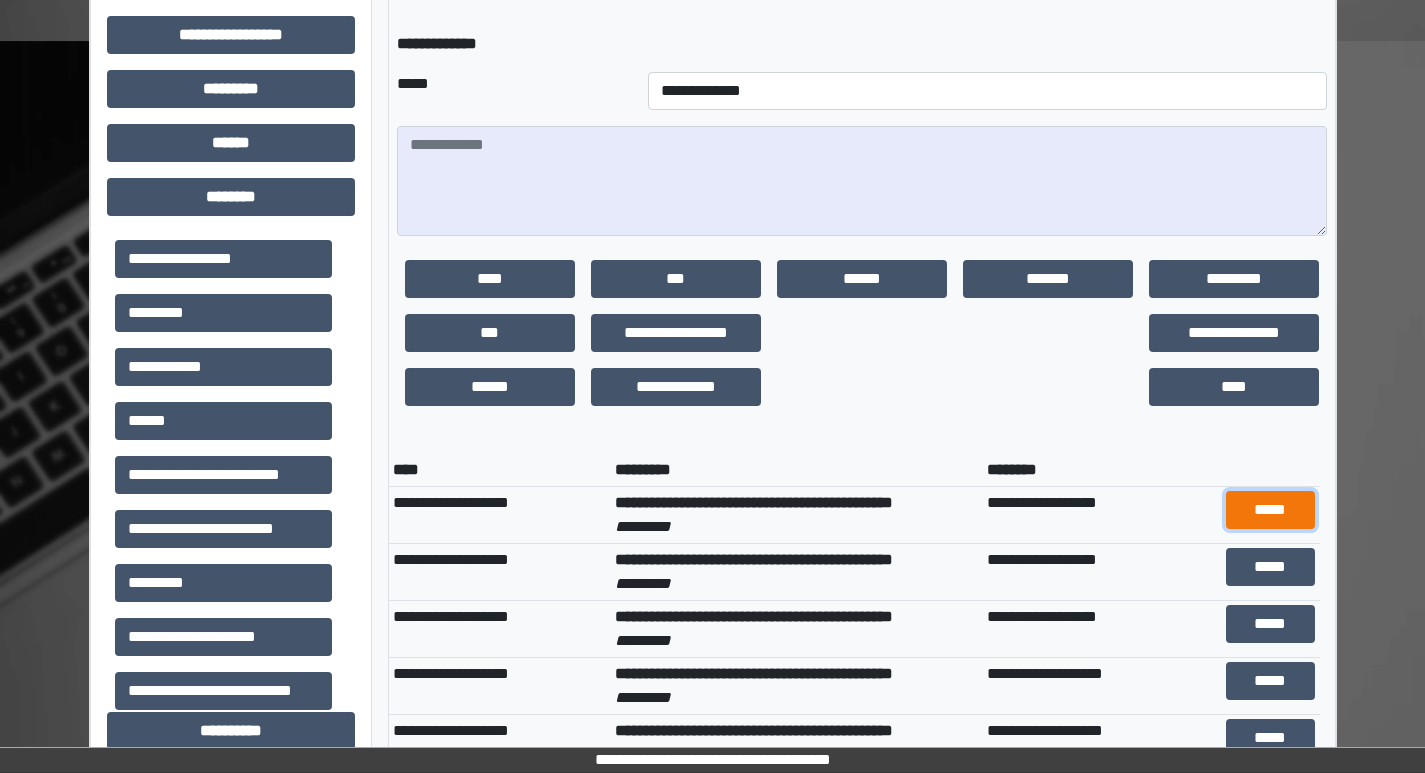 click on "*****" at bounding box center (1270, 510) 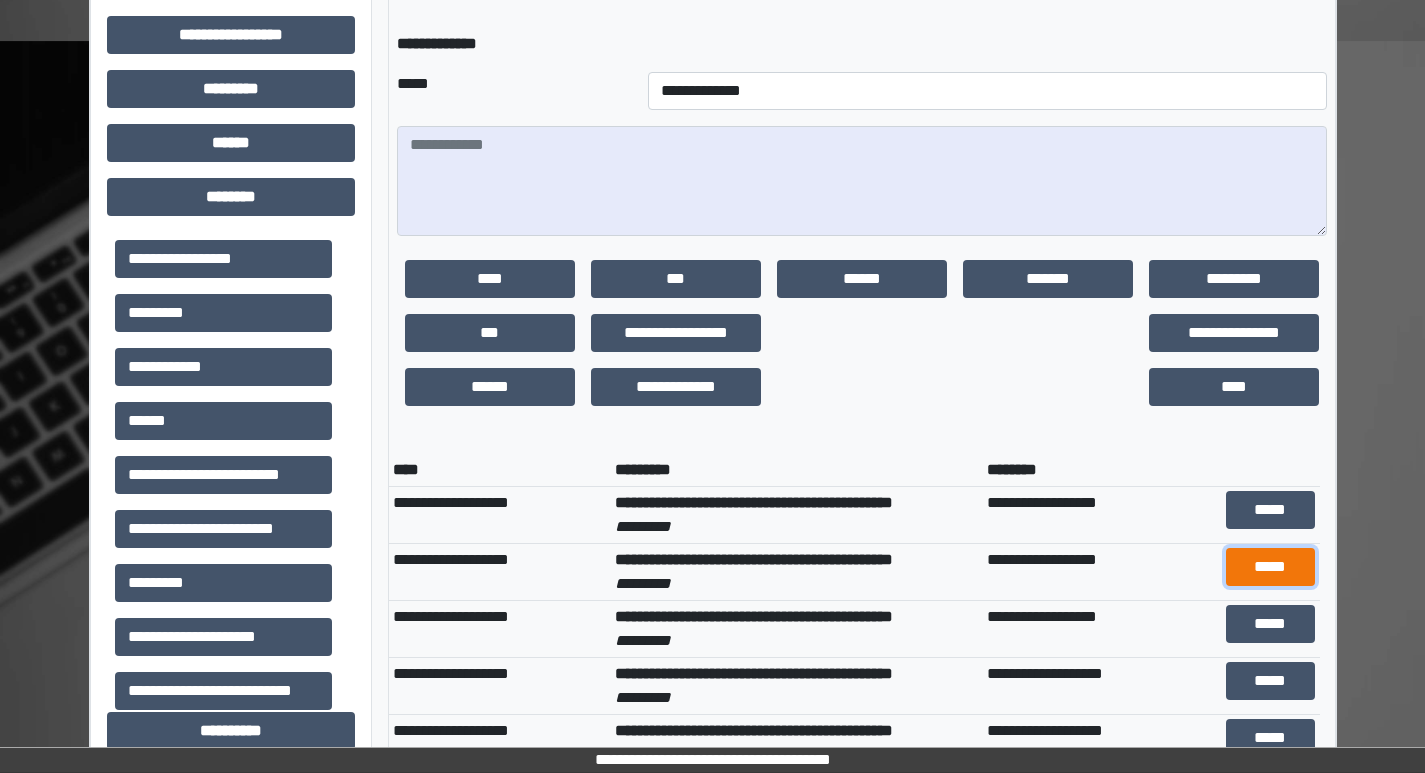 click on "*****" at bounding box center [1270, 567] 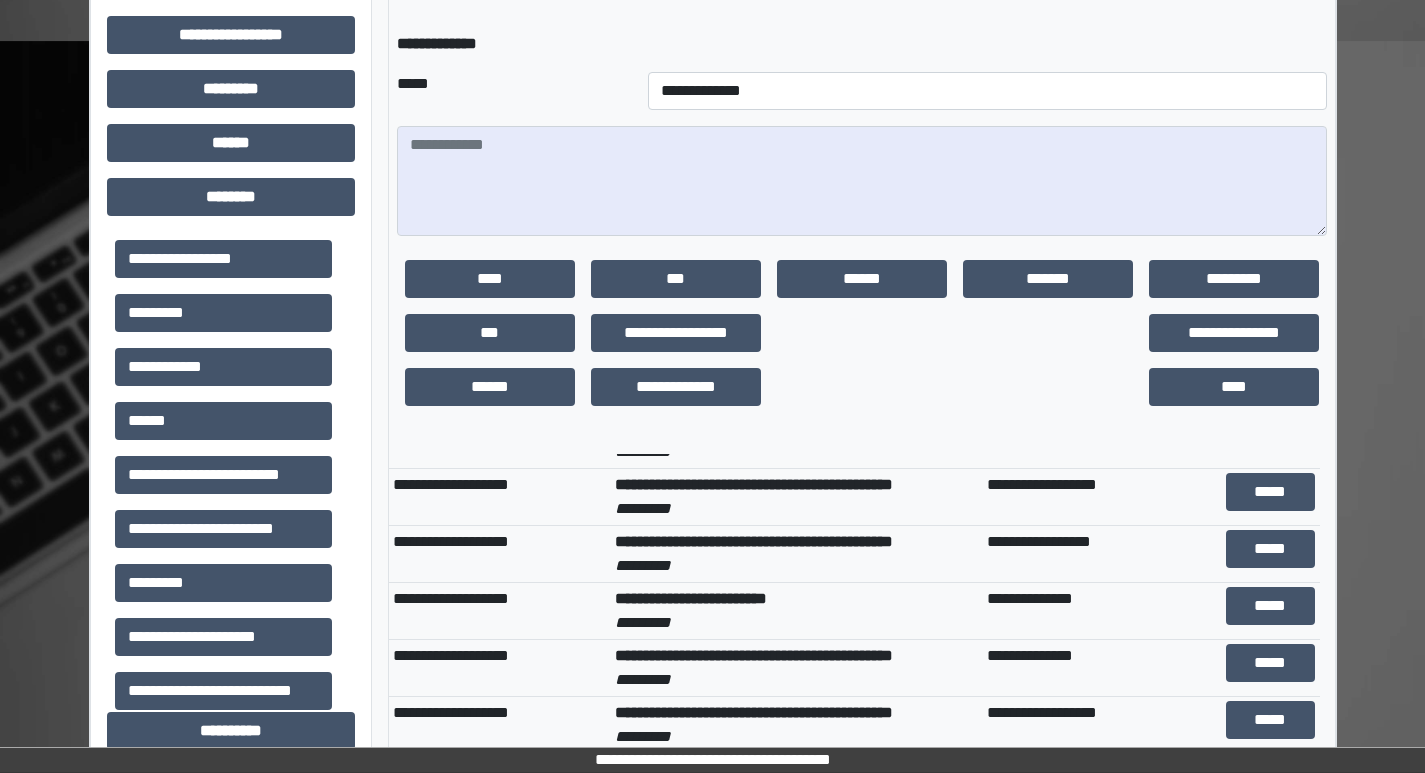 scroll, scrollTop: 600, scrollLeft: 0, axis: vertical 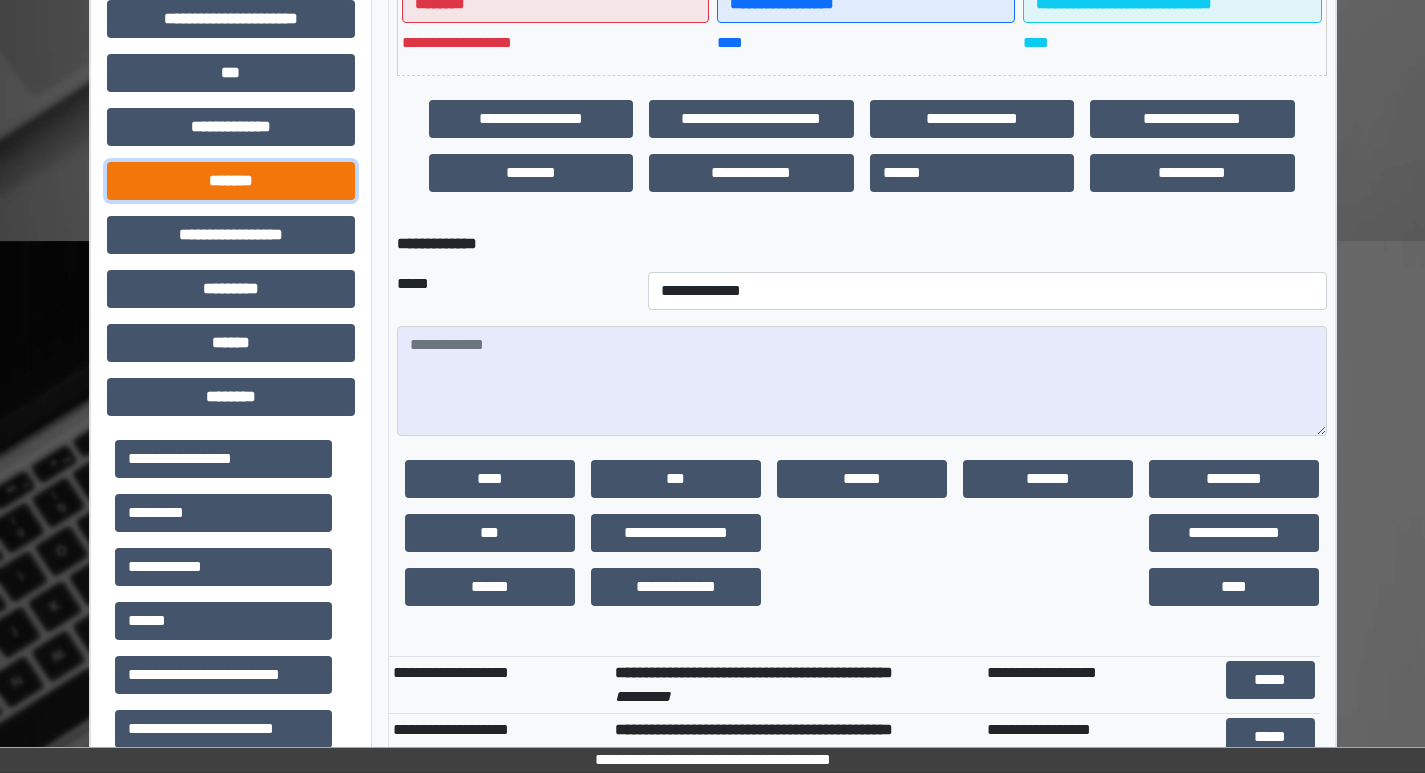 click on "*******" at bounding box center (231, 181) 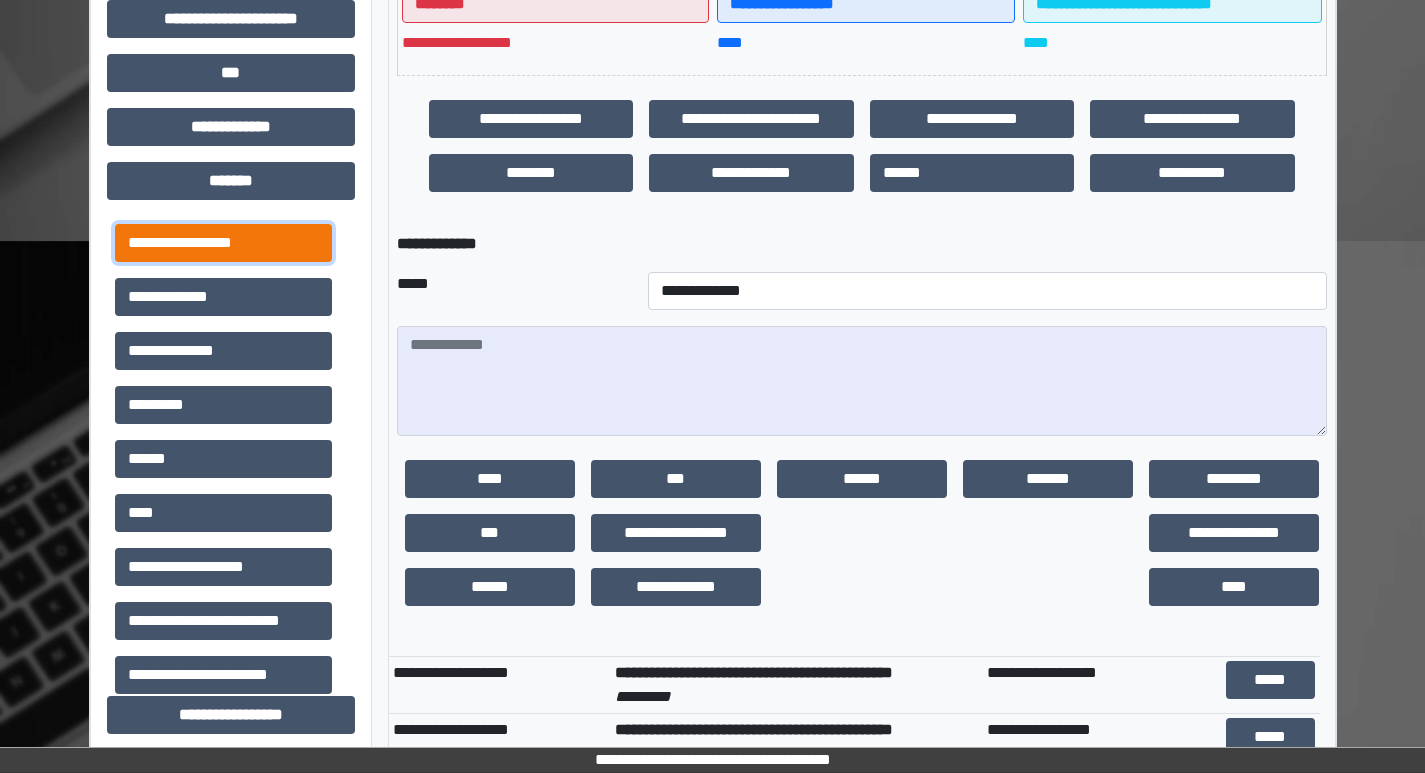 click on "**********" at bounding box center (223, 243) 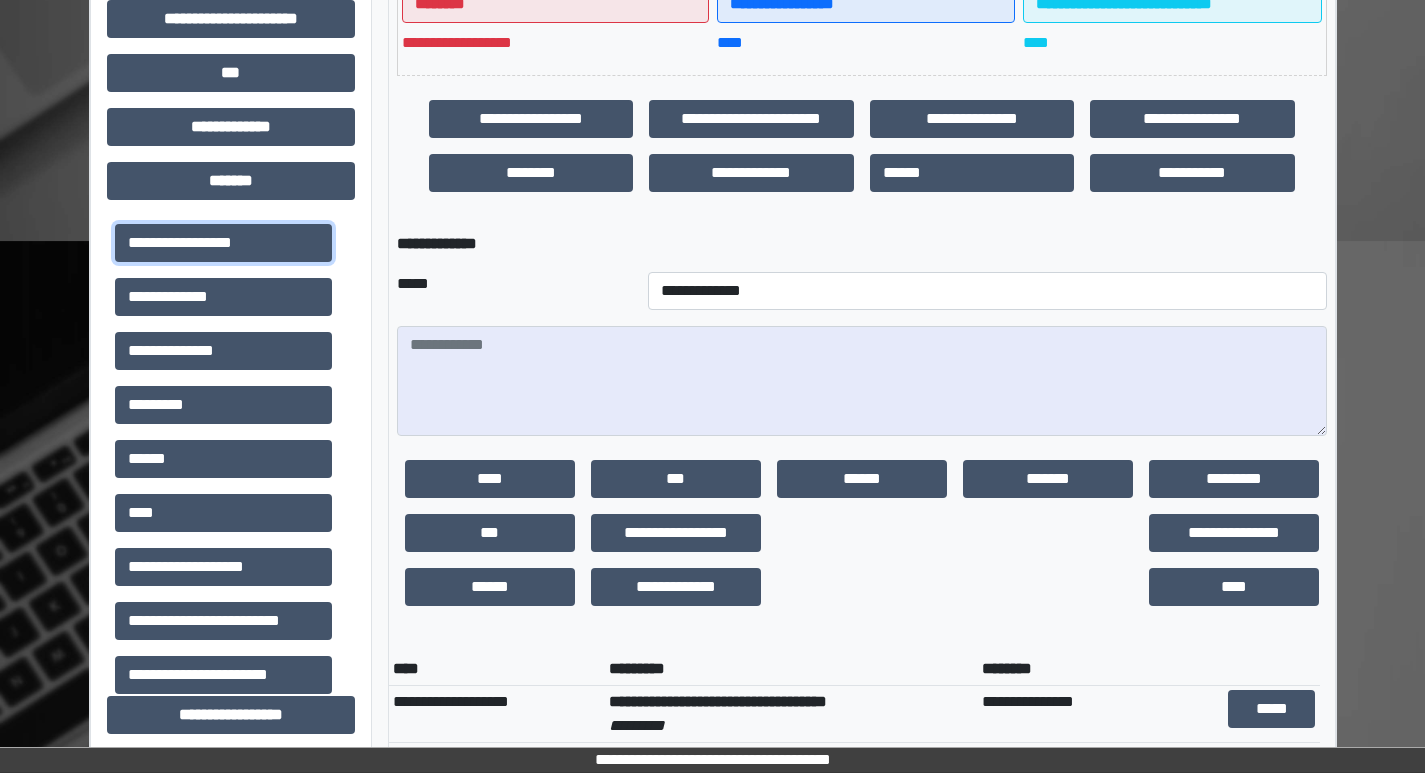 scroll, scrollTop: 0, scrollLeft: 0, axis: both 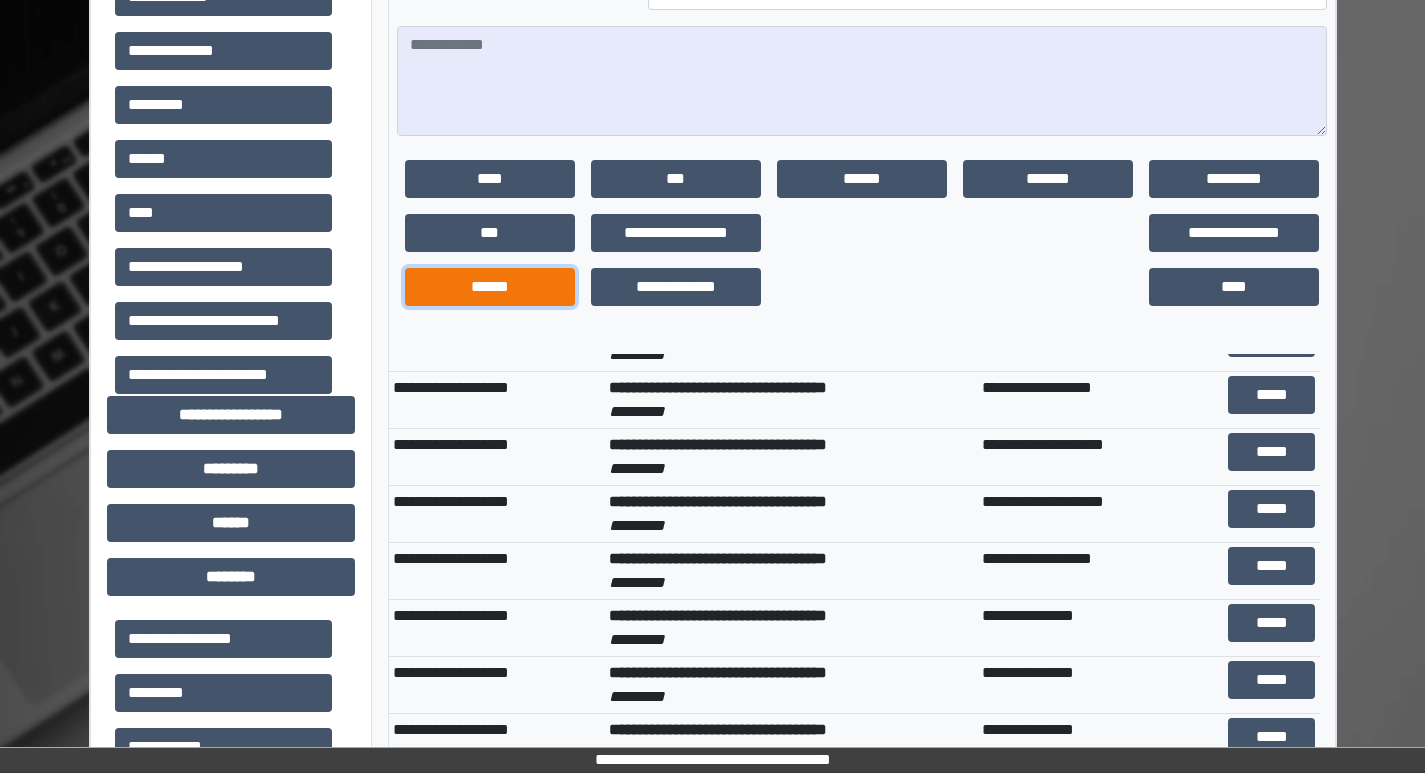click on "******" at bounding box center [490, 287] 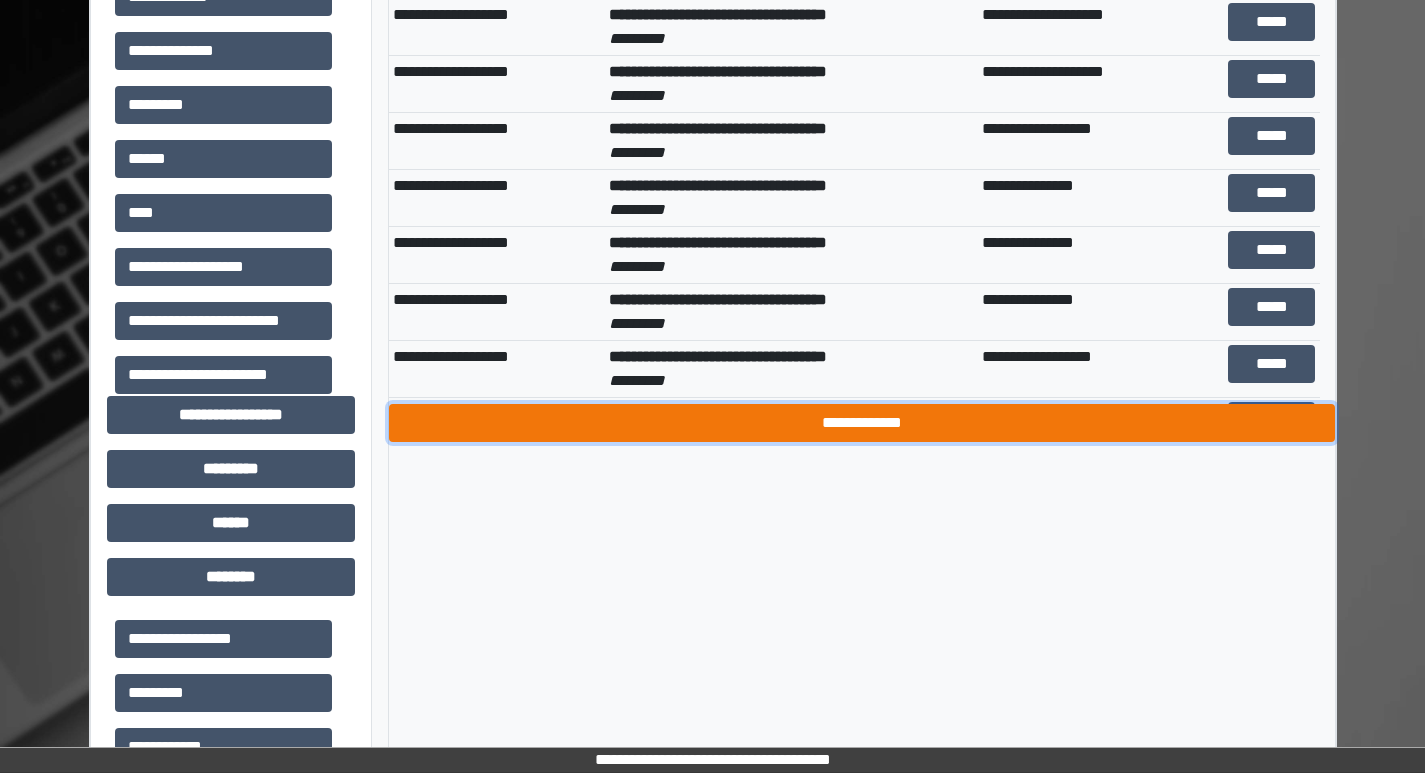 click on "**********" at bounding box center [862, 423] 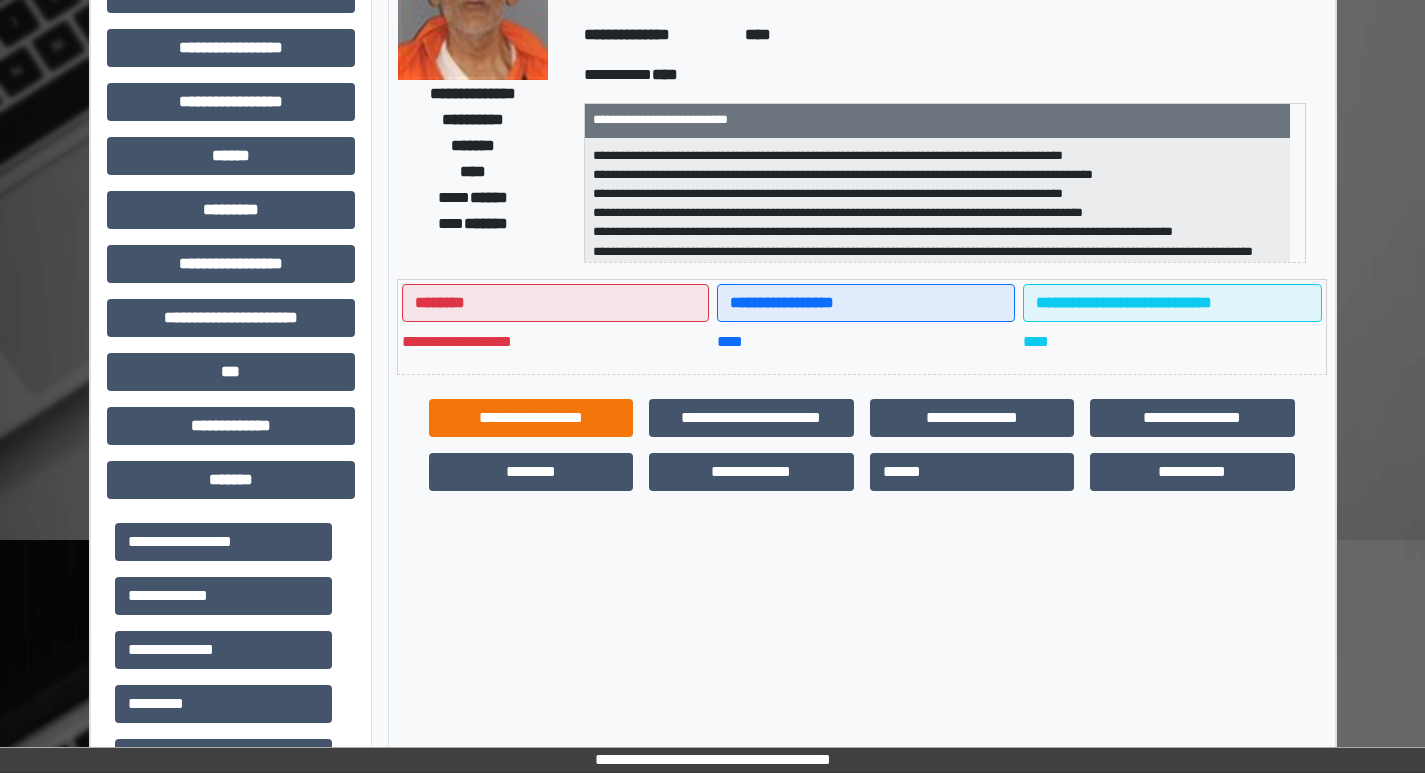 scroll, scrollTop: 300, scrollLeft: 0, axis: vertical 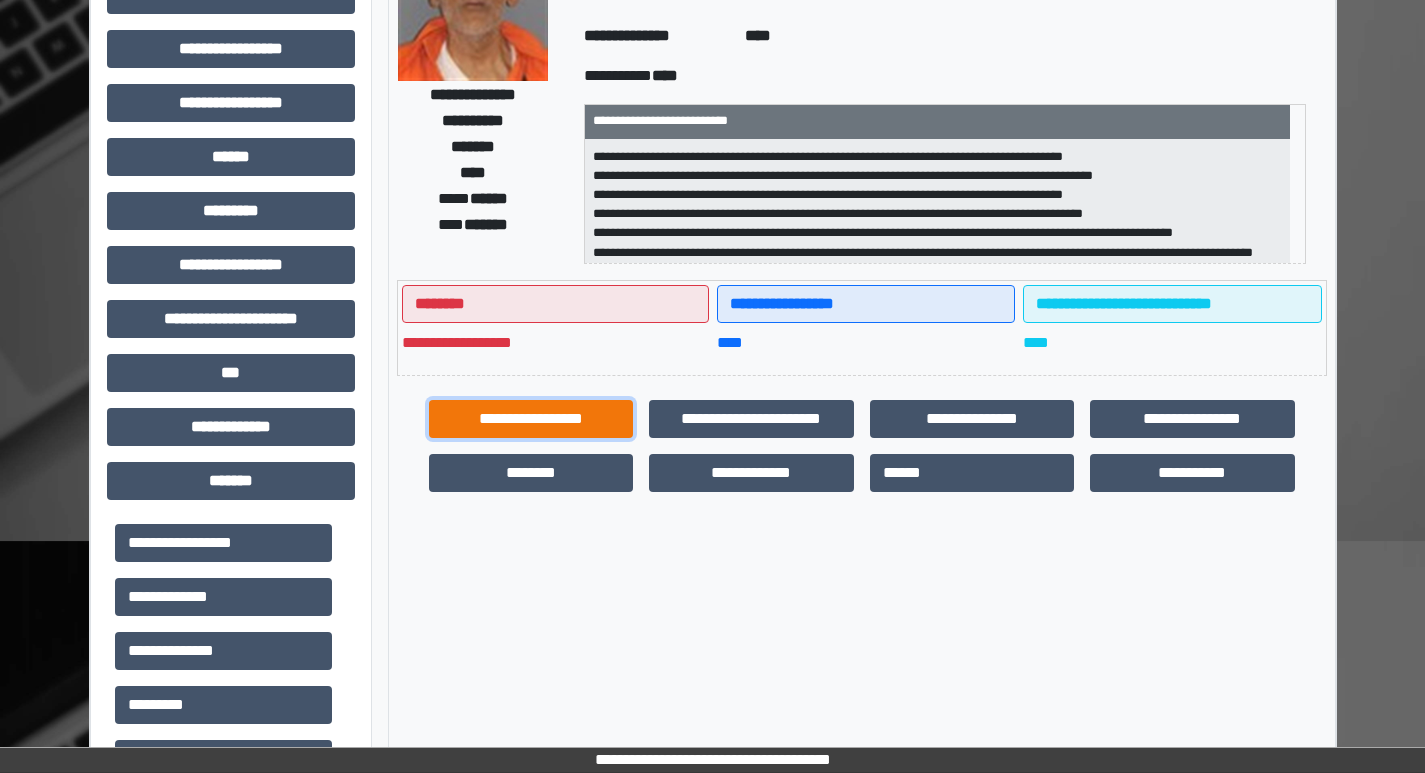 click on "**********" at bounding box center (531, 419) 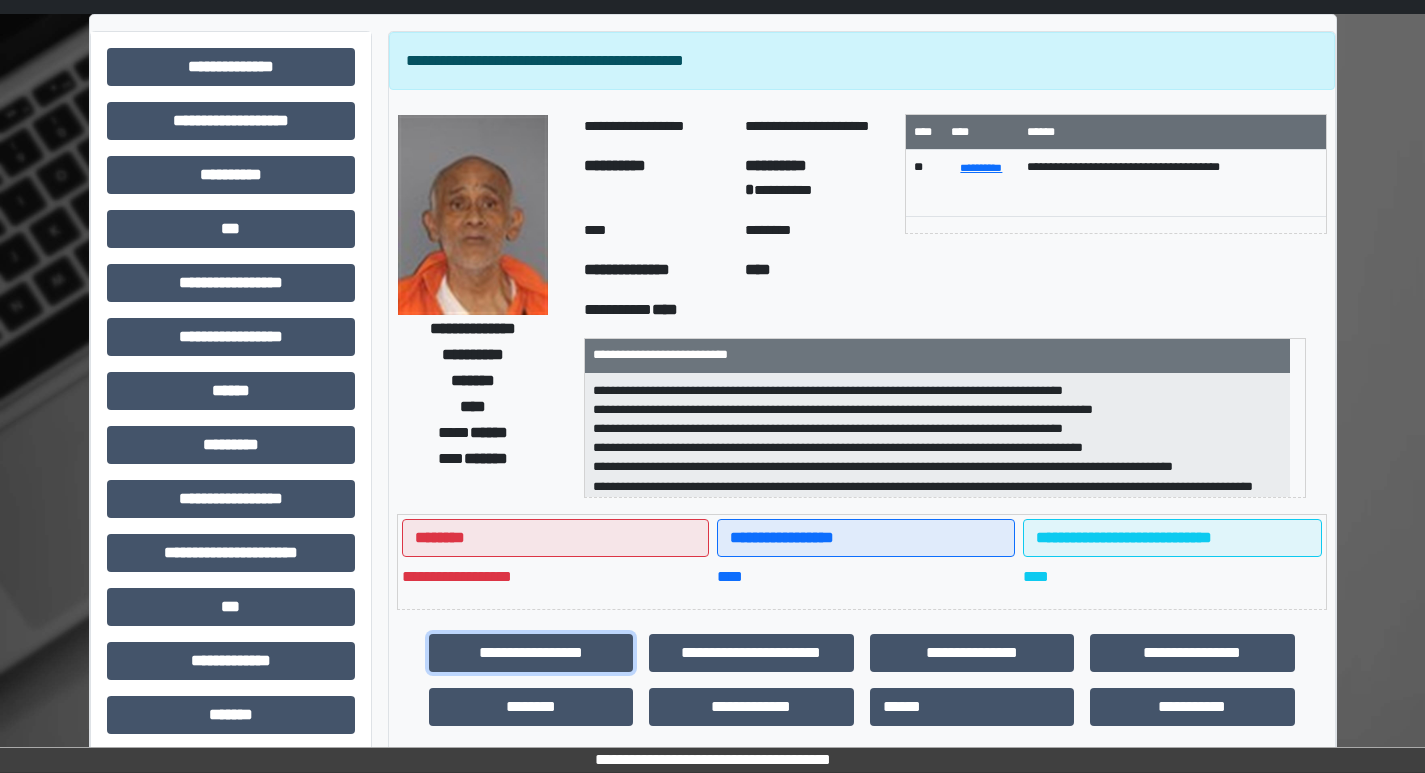 scroll, scrollTop: 41, scrollLeft: 0, axis: vertical 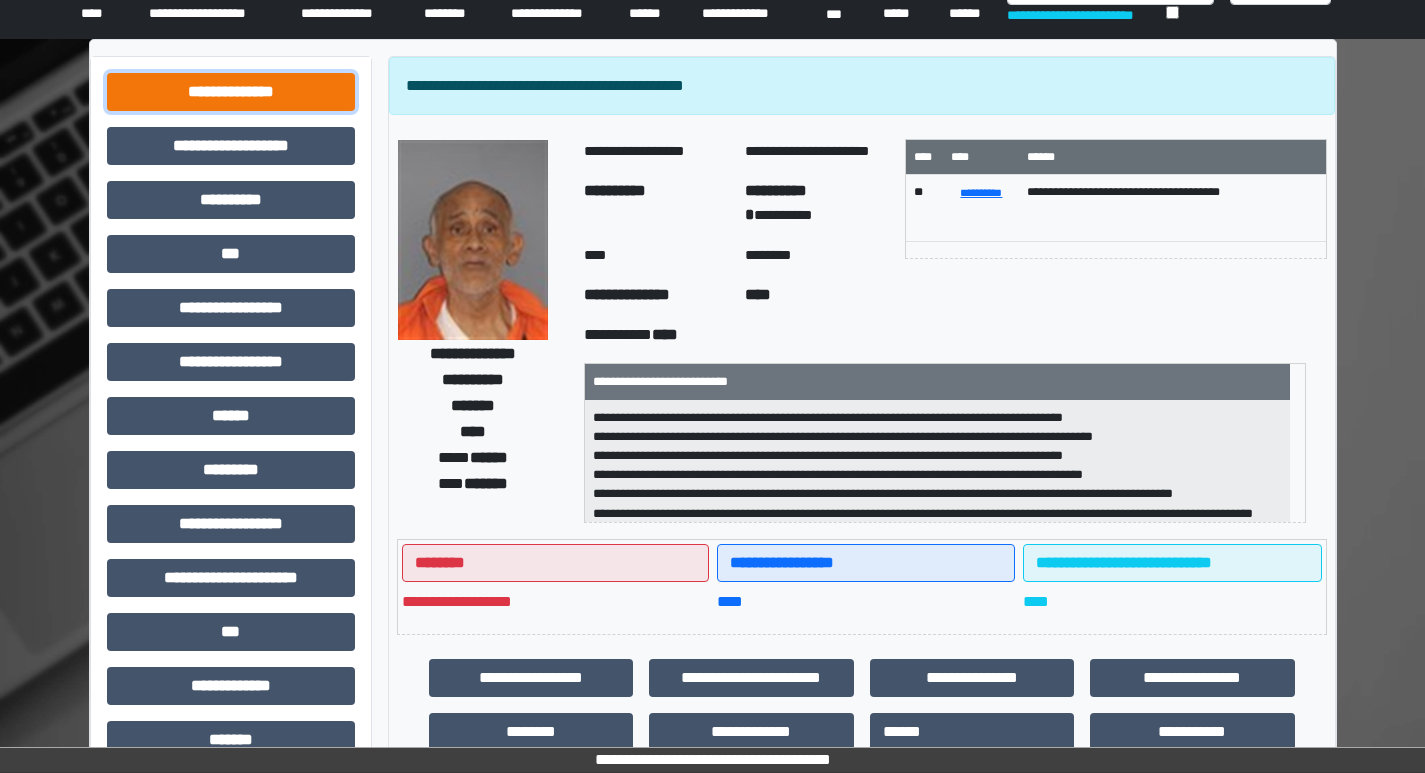click on "**********" at bounding box center (231, 92) 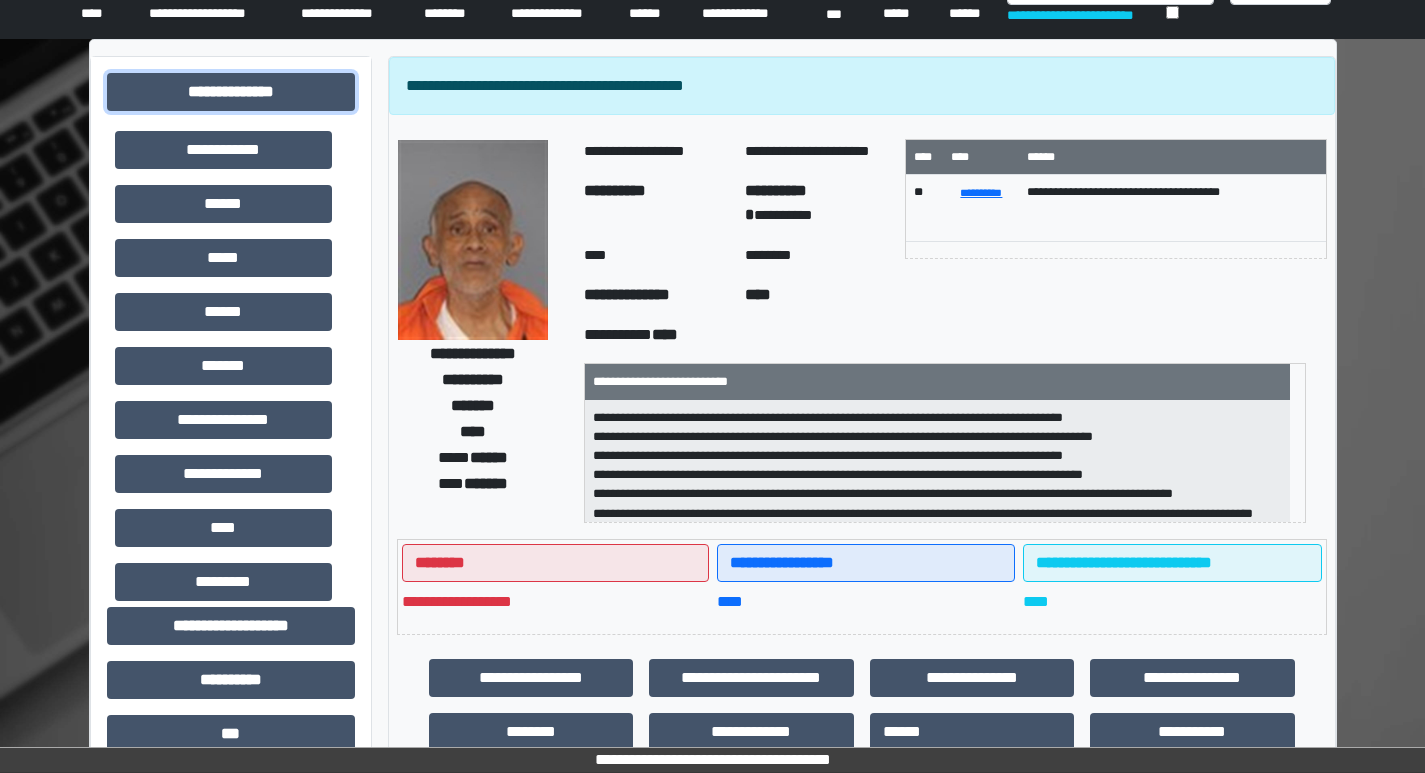 scroll, scrollTop: 300, scrollLeft: 0, axis: vertical 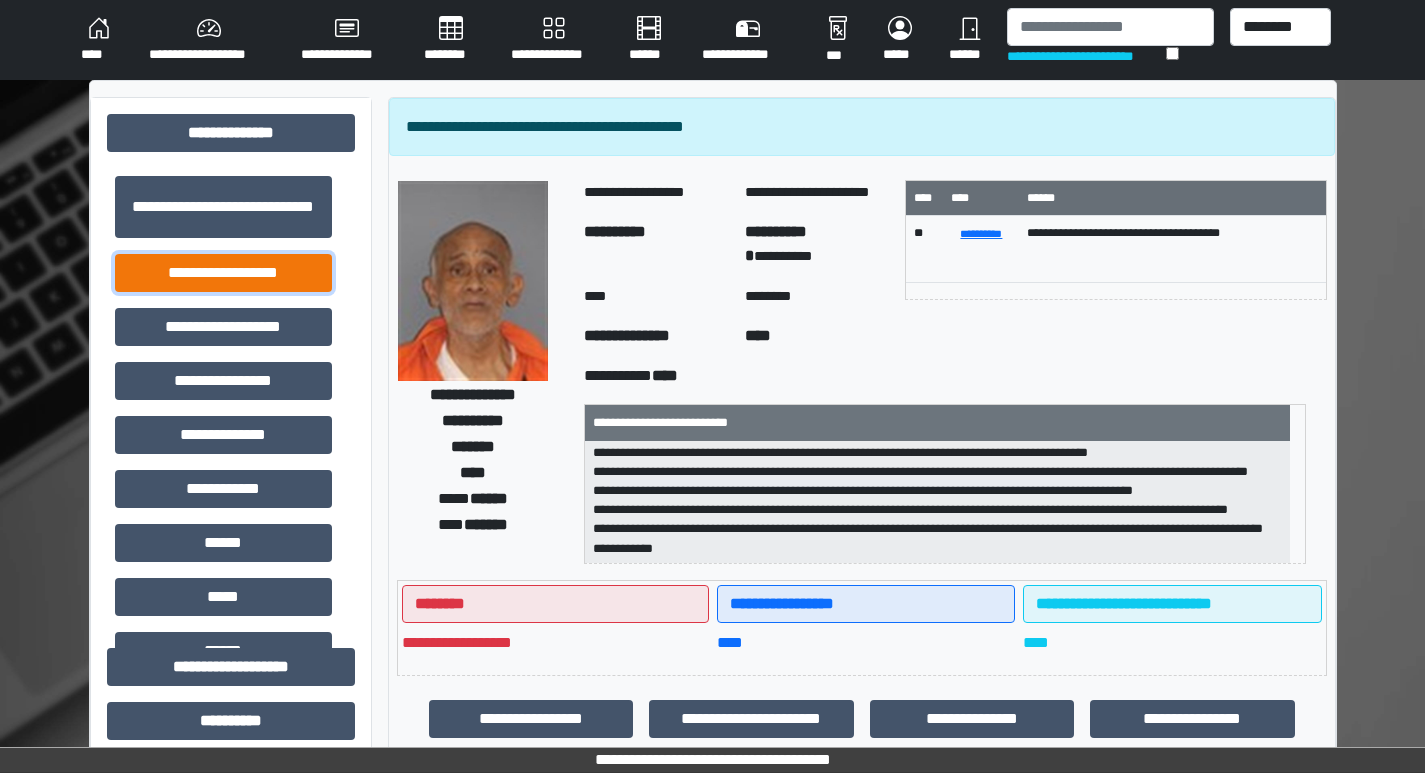 click on "**********" at bounding box center (223, 273) 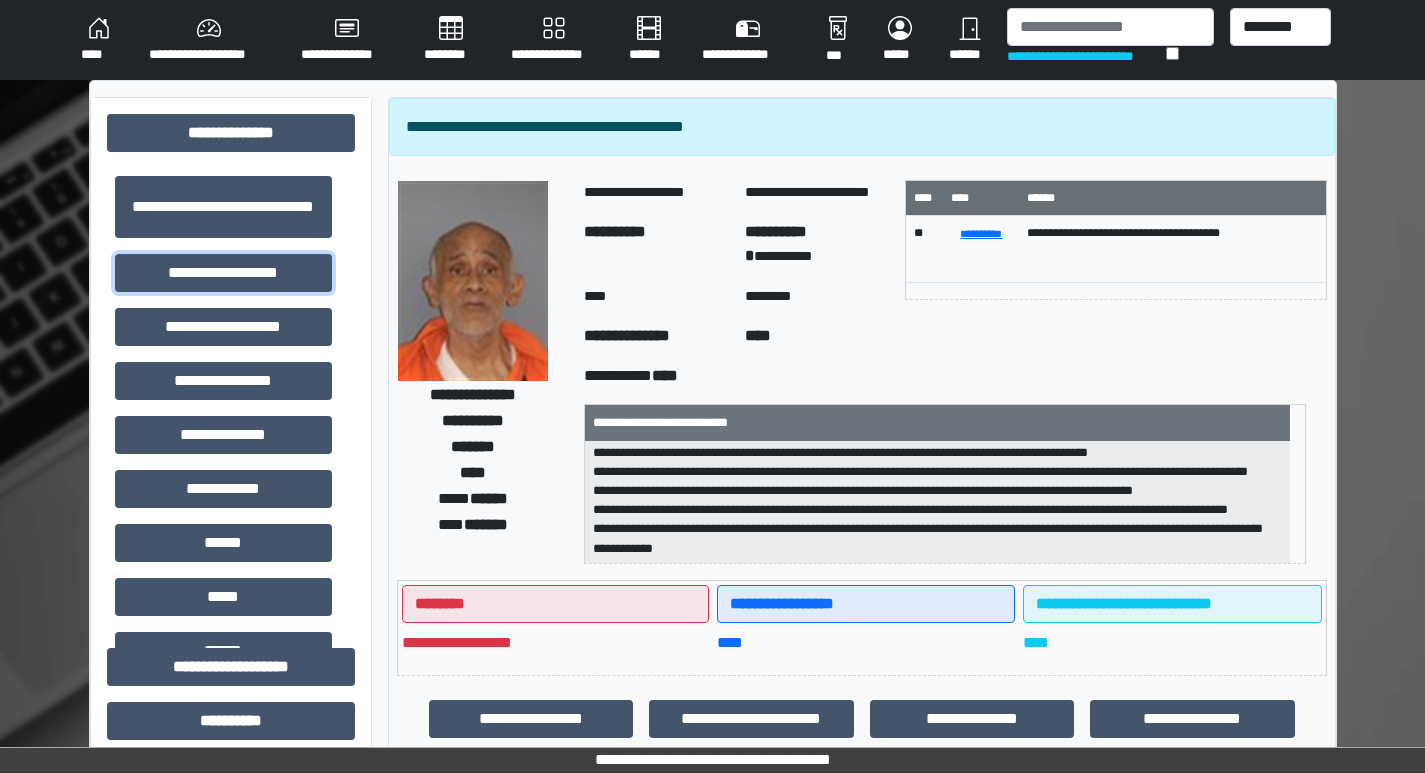 scroll, scrollTop: 2, scrollLeft: 0, axis: vertical 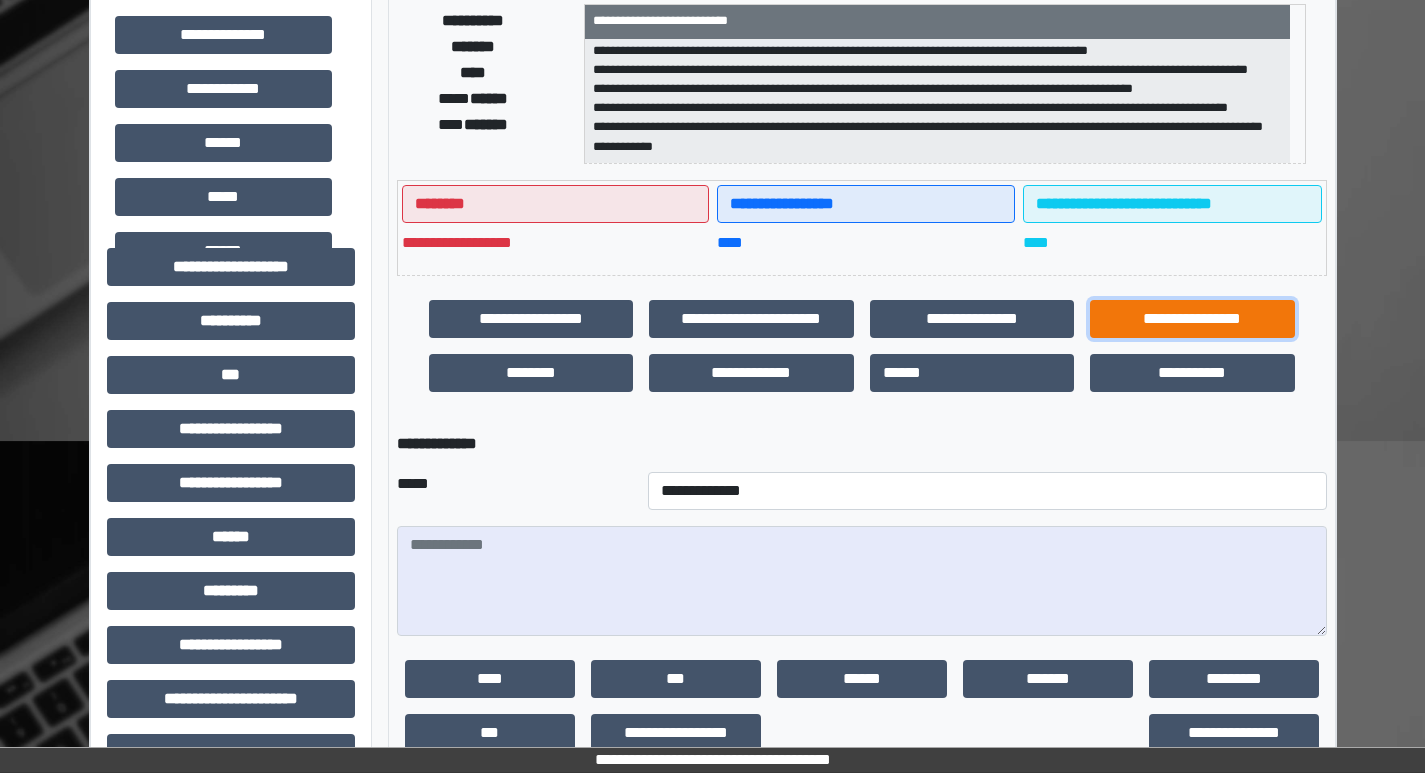 click on "**********" at bounding box center [1192, 319] 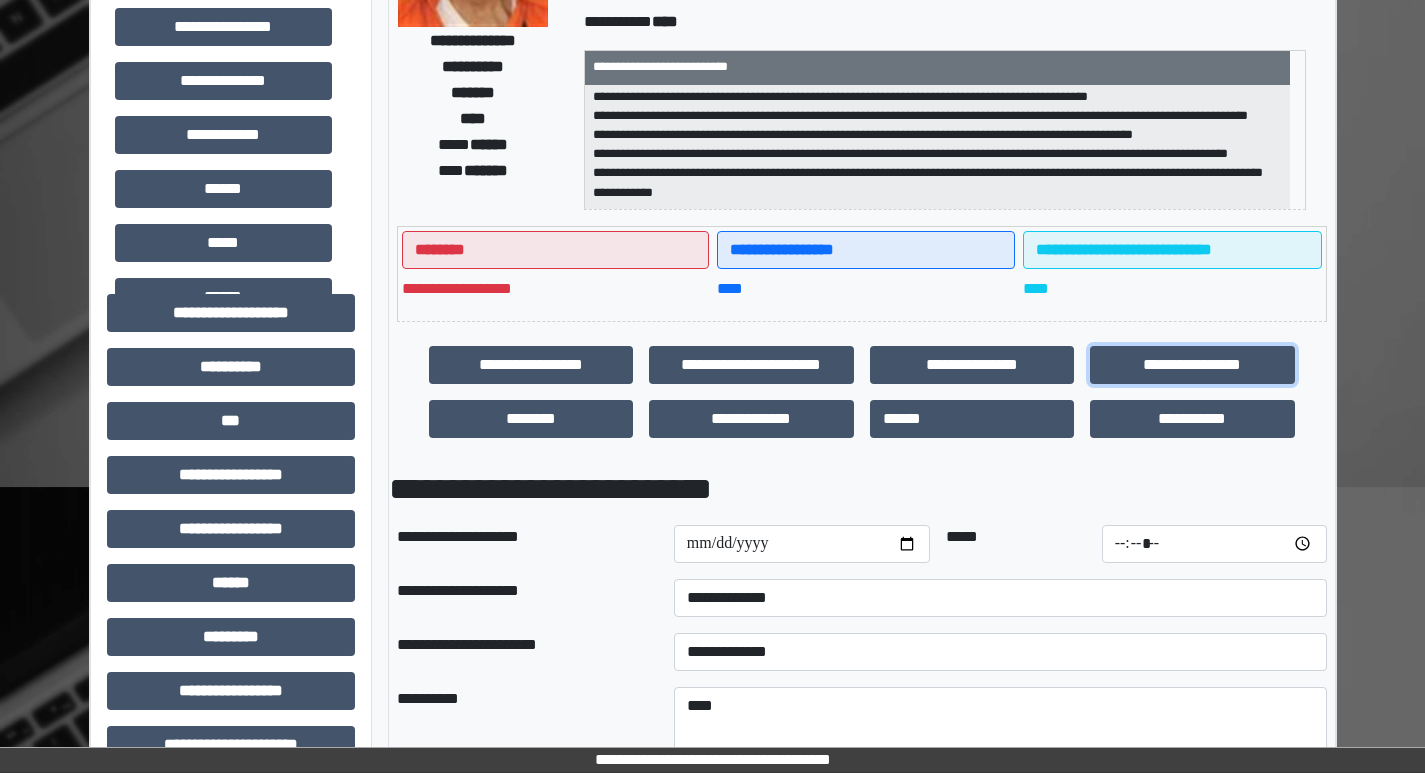 scroll, scrollTop: 300, scrollLeft: 0, axis: vertical 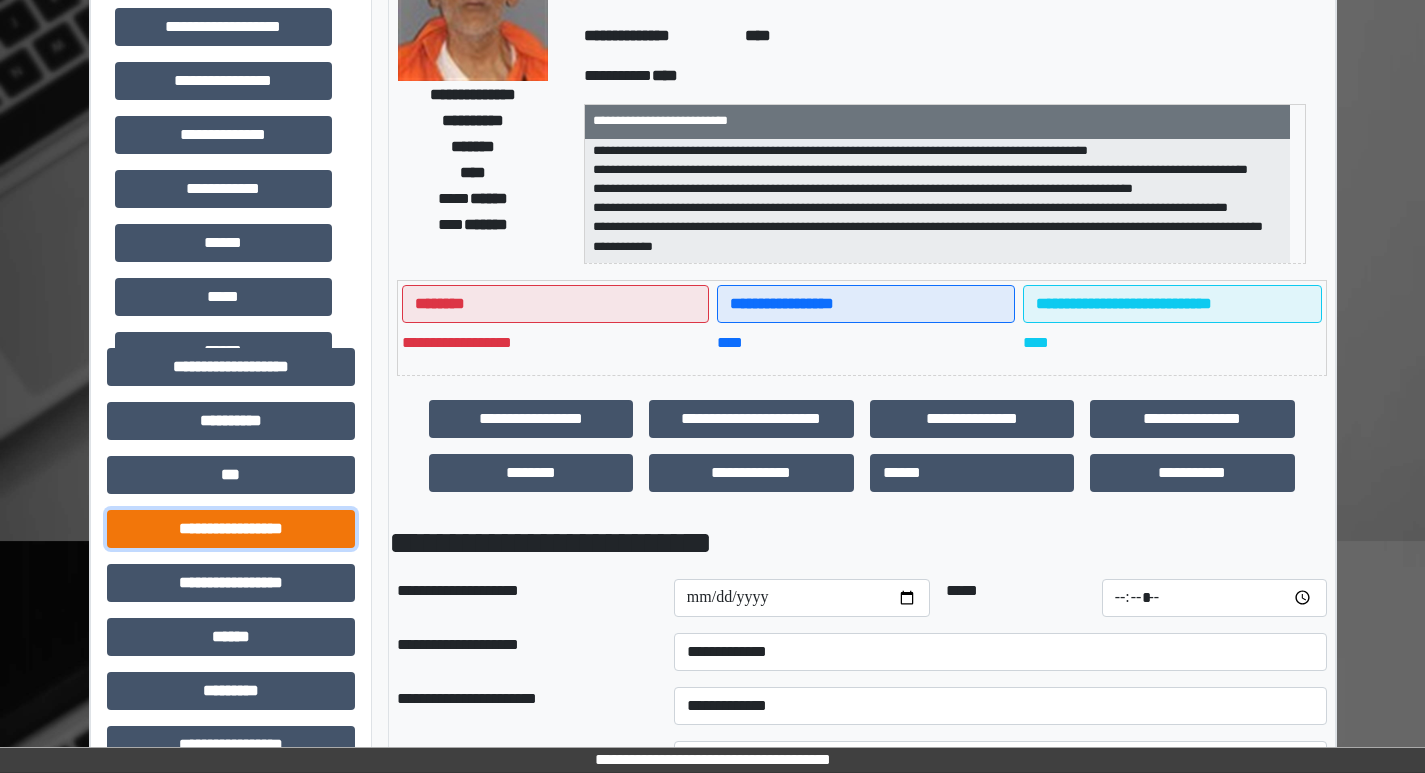 click on "**********" at bounding box center [231, 529] 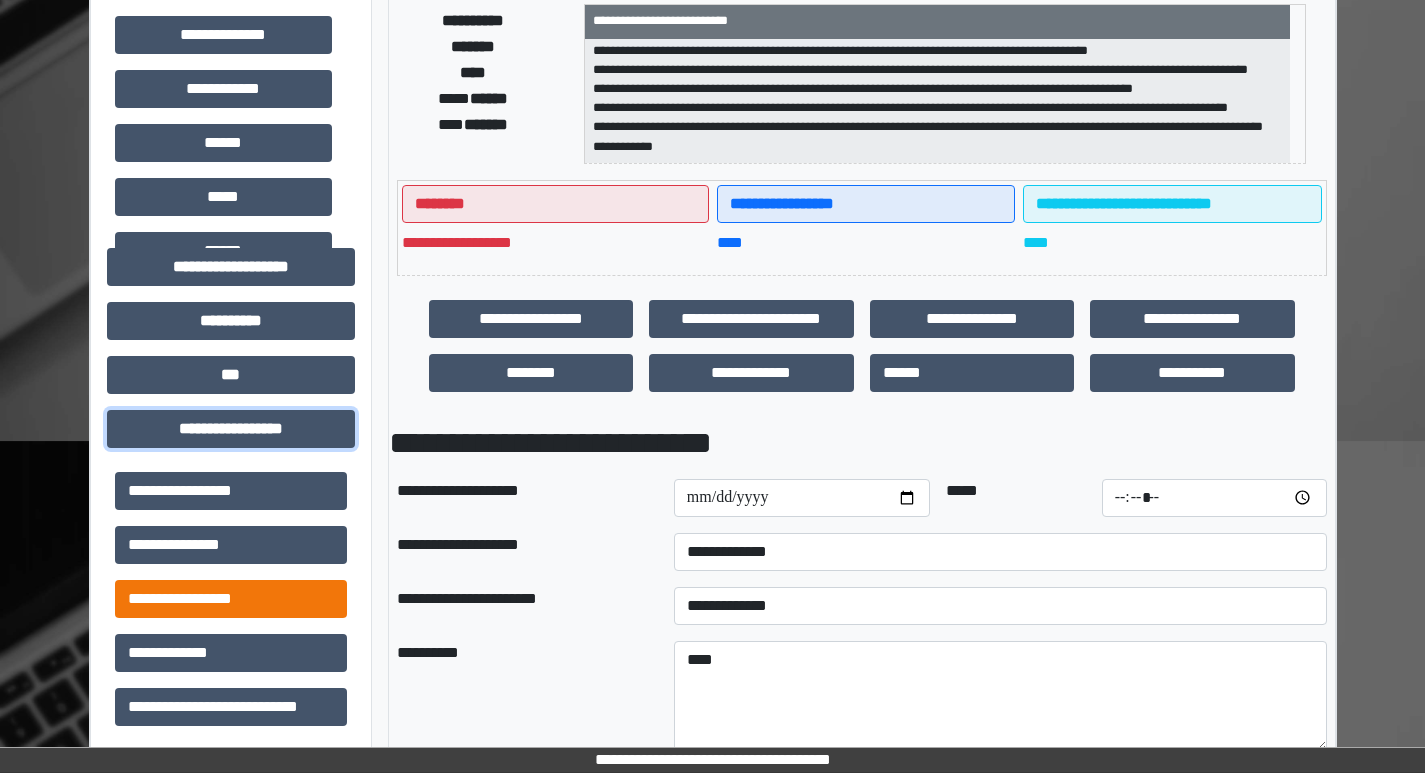 scroll, scrollTop: 500, scrollLeft: 0, axis: vertical 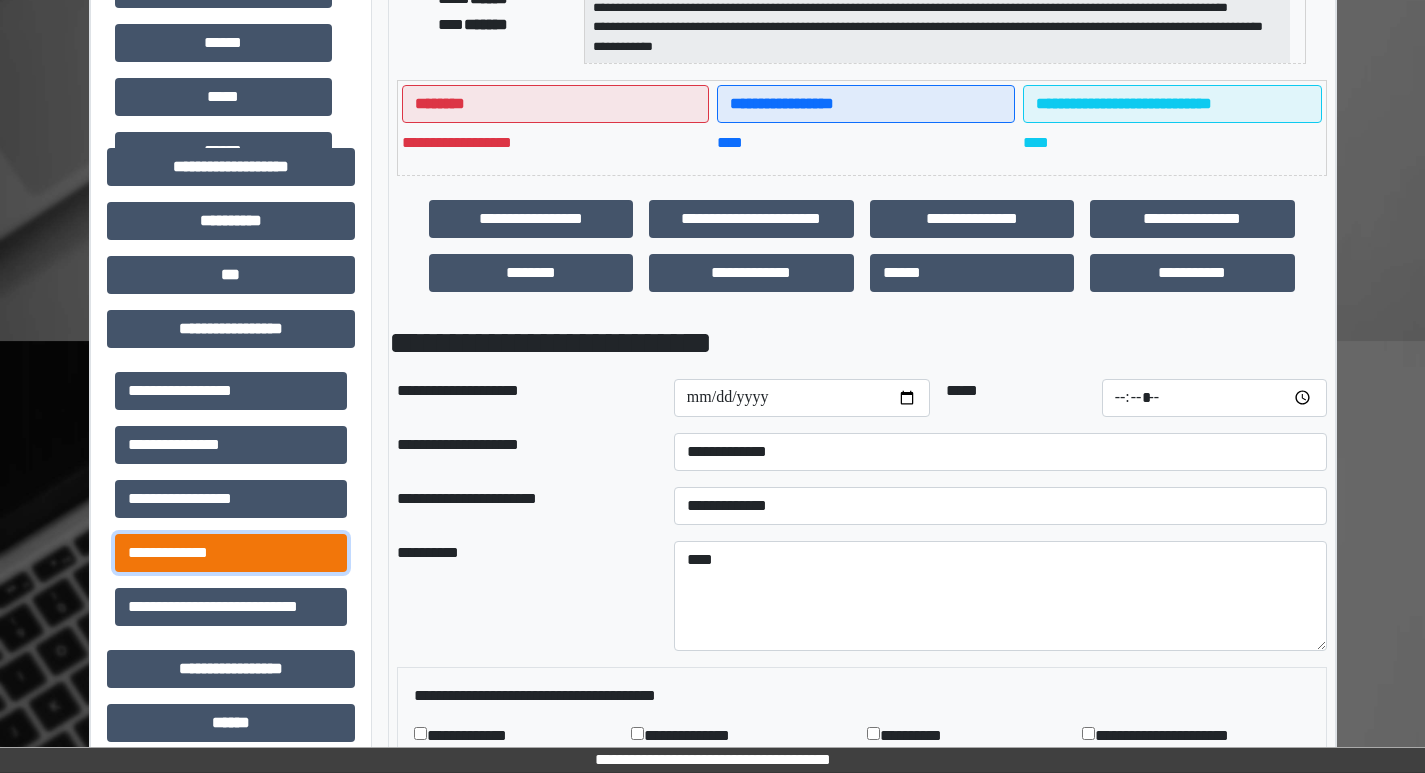 click on "**********" at bounding box center [231, 553] 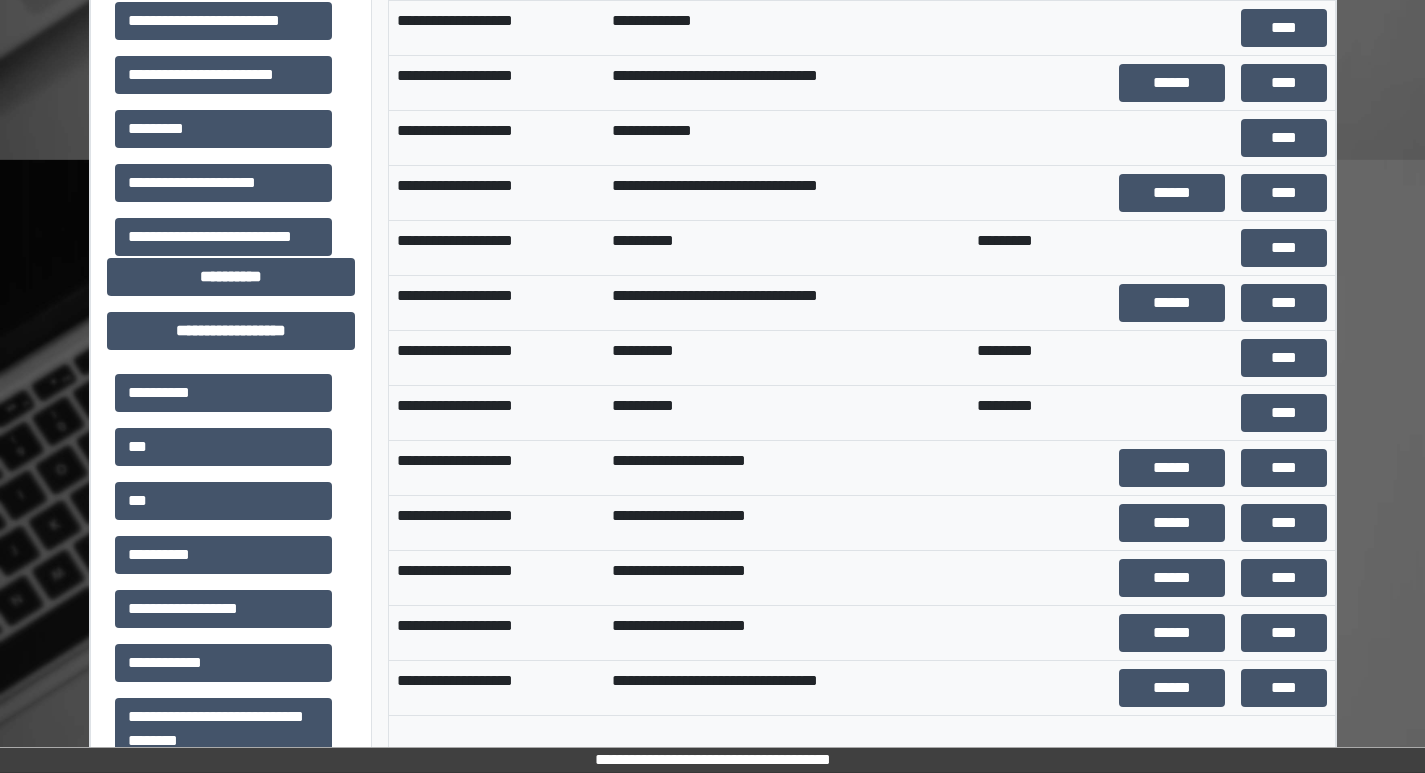 scroll, scrollTop: 2600, scrollLeft: 0, axis: vertical 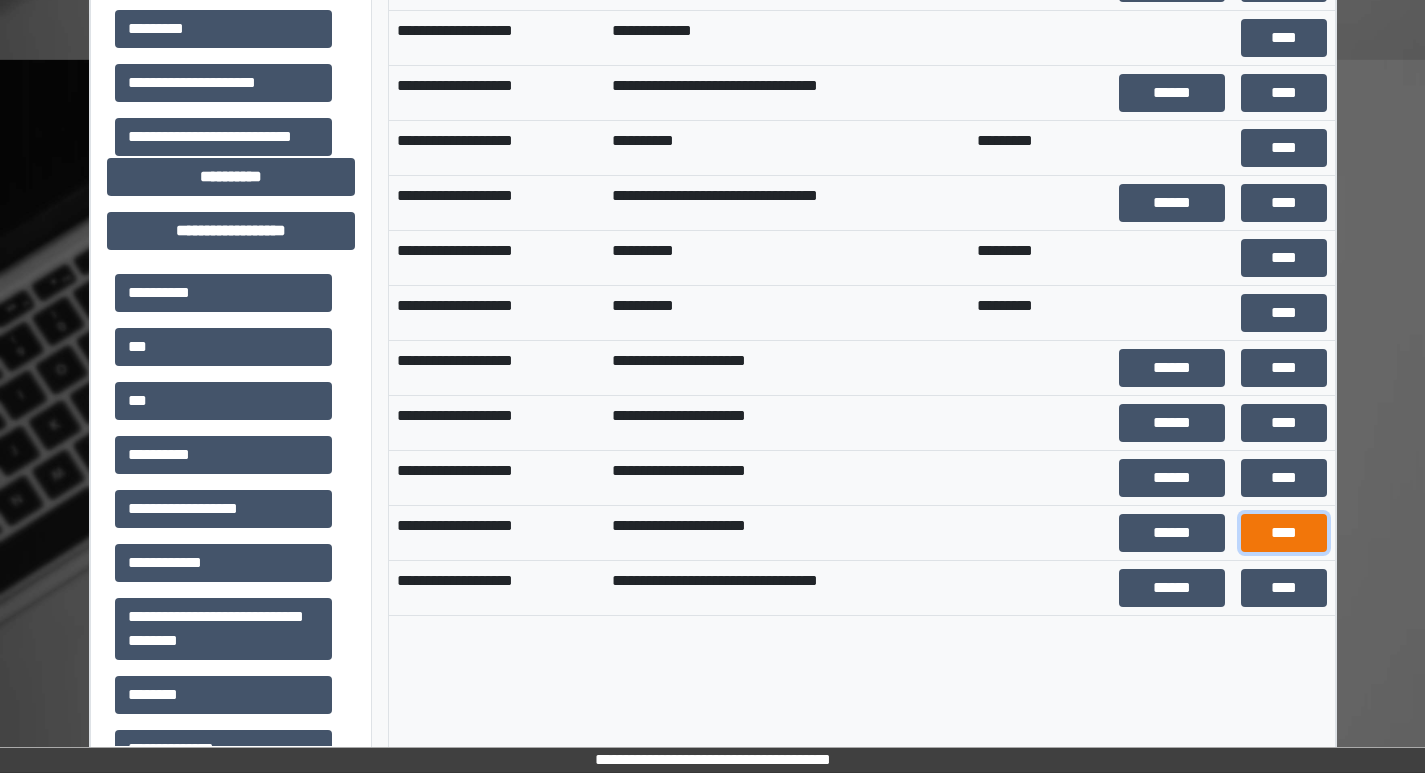 click on "****" at bounding box center [1284, 533] 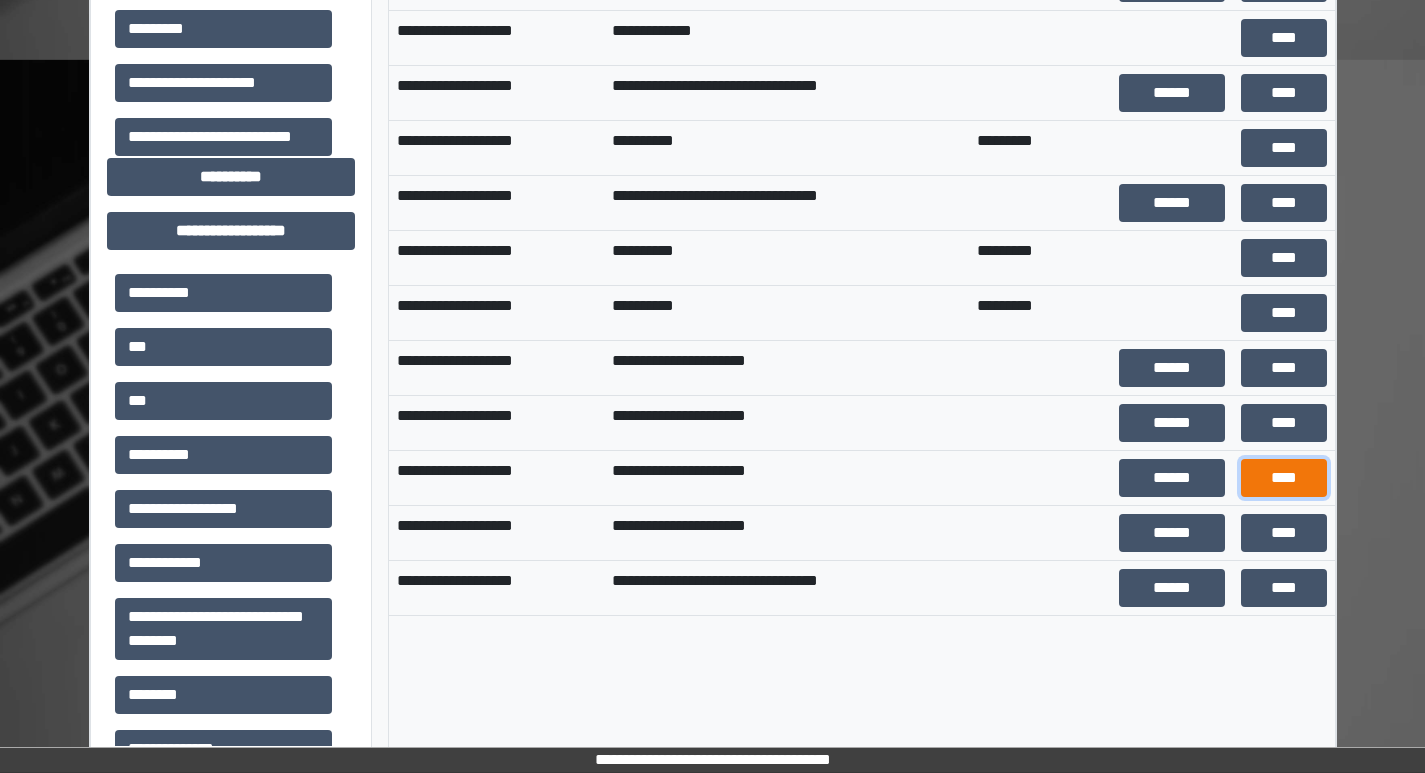click on "****" at bounding box center (1284, 478) 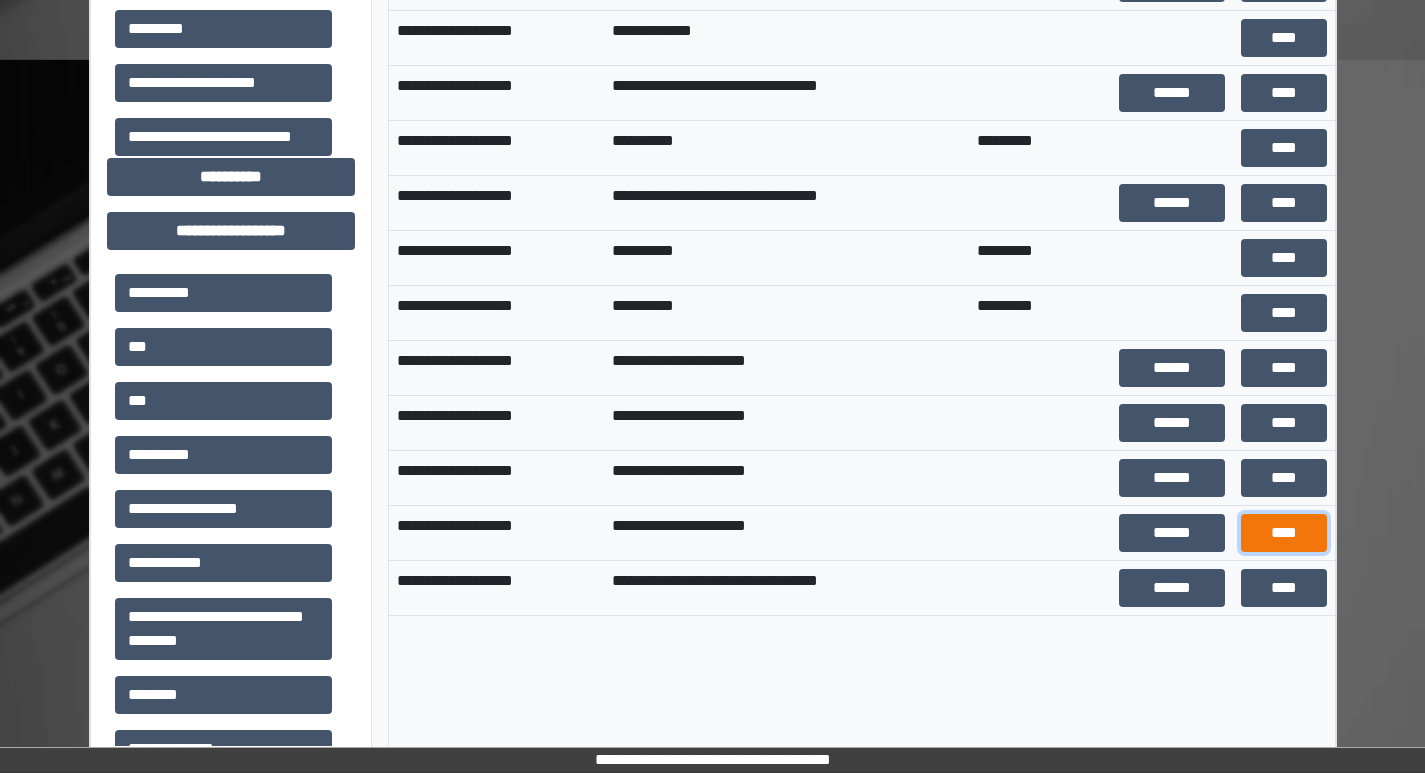click on "****" at bounding box center [1284, 533] 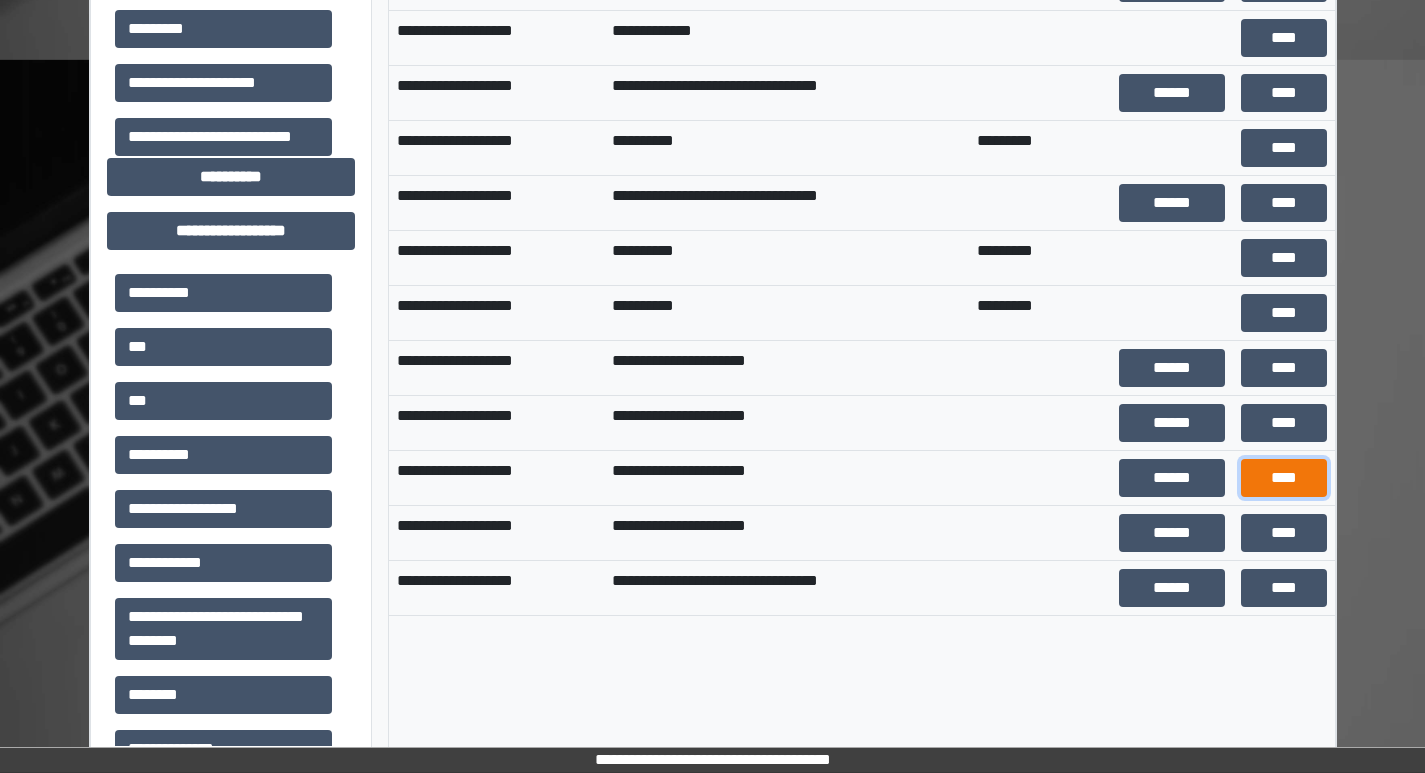 click on "****" at bounding box center [1284, 478] 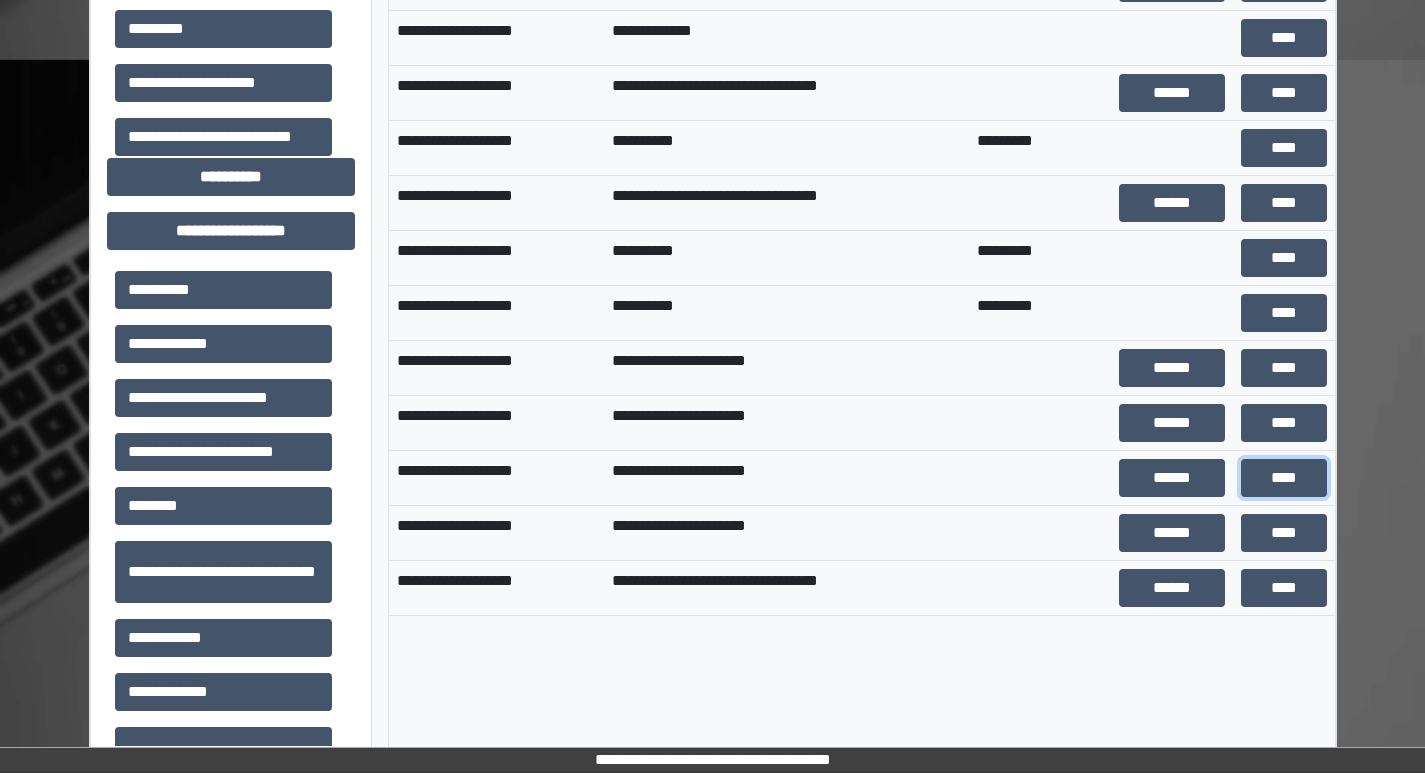 scroll, scrollTop: 1800, scrollLeft: 0, axis: vertical 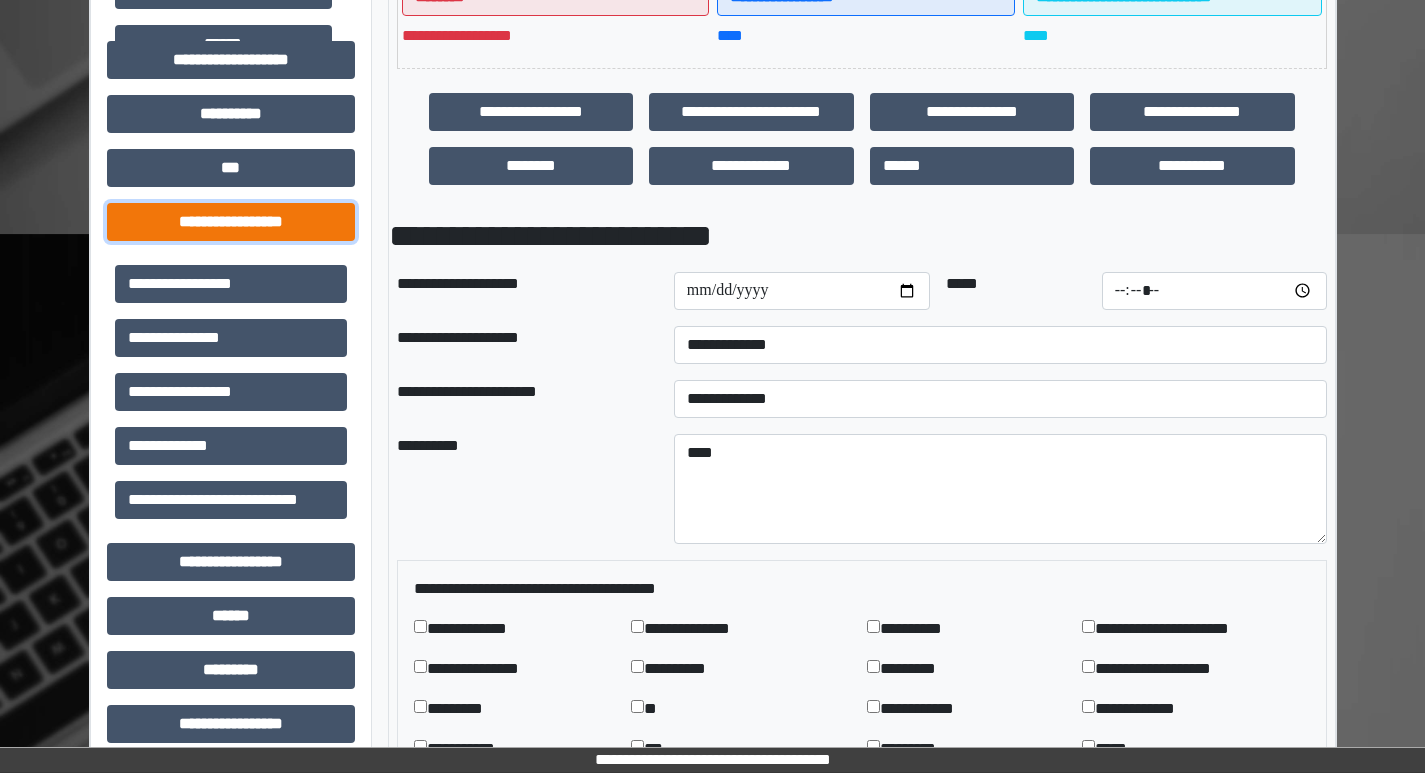 click on "**********" at bounding box center [231, 222] 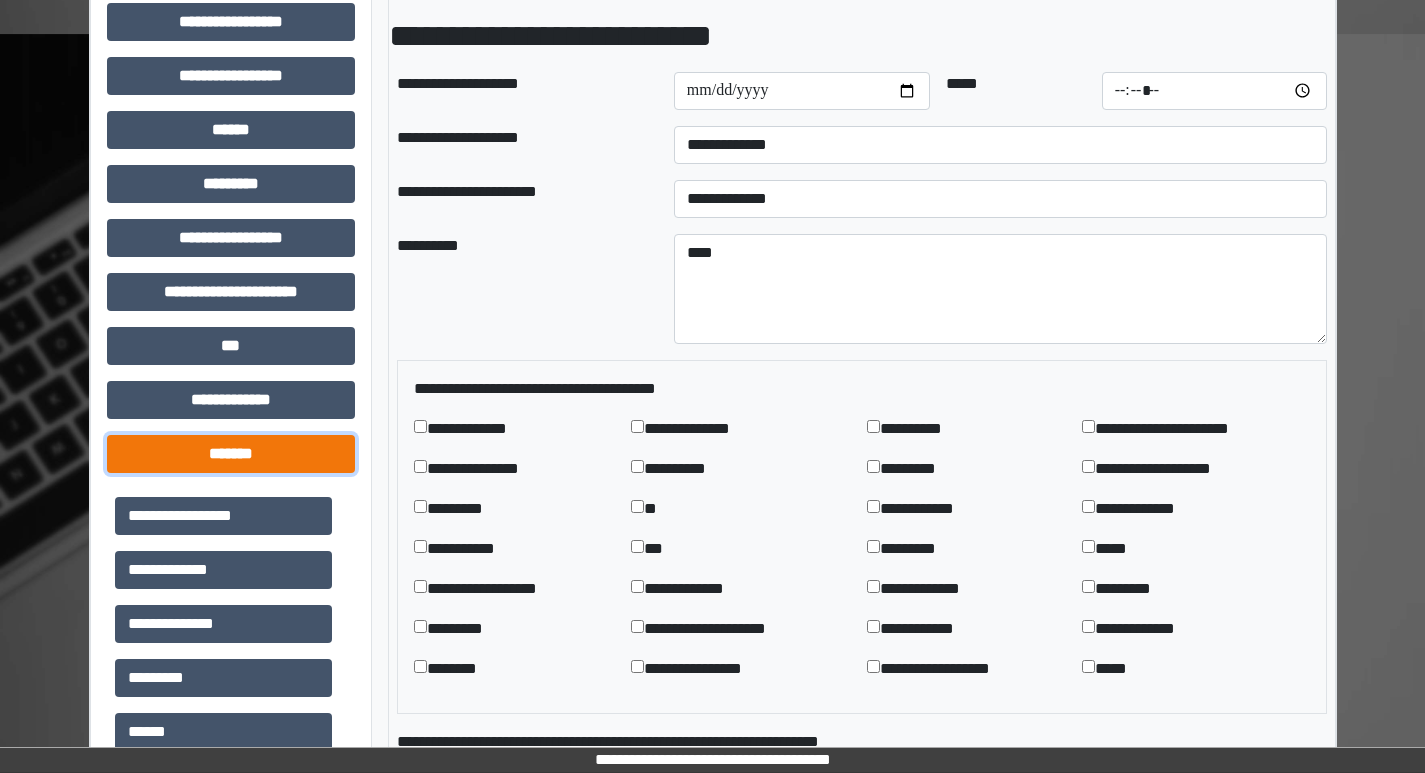 click on "*******" at bounding box center (231, 454) 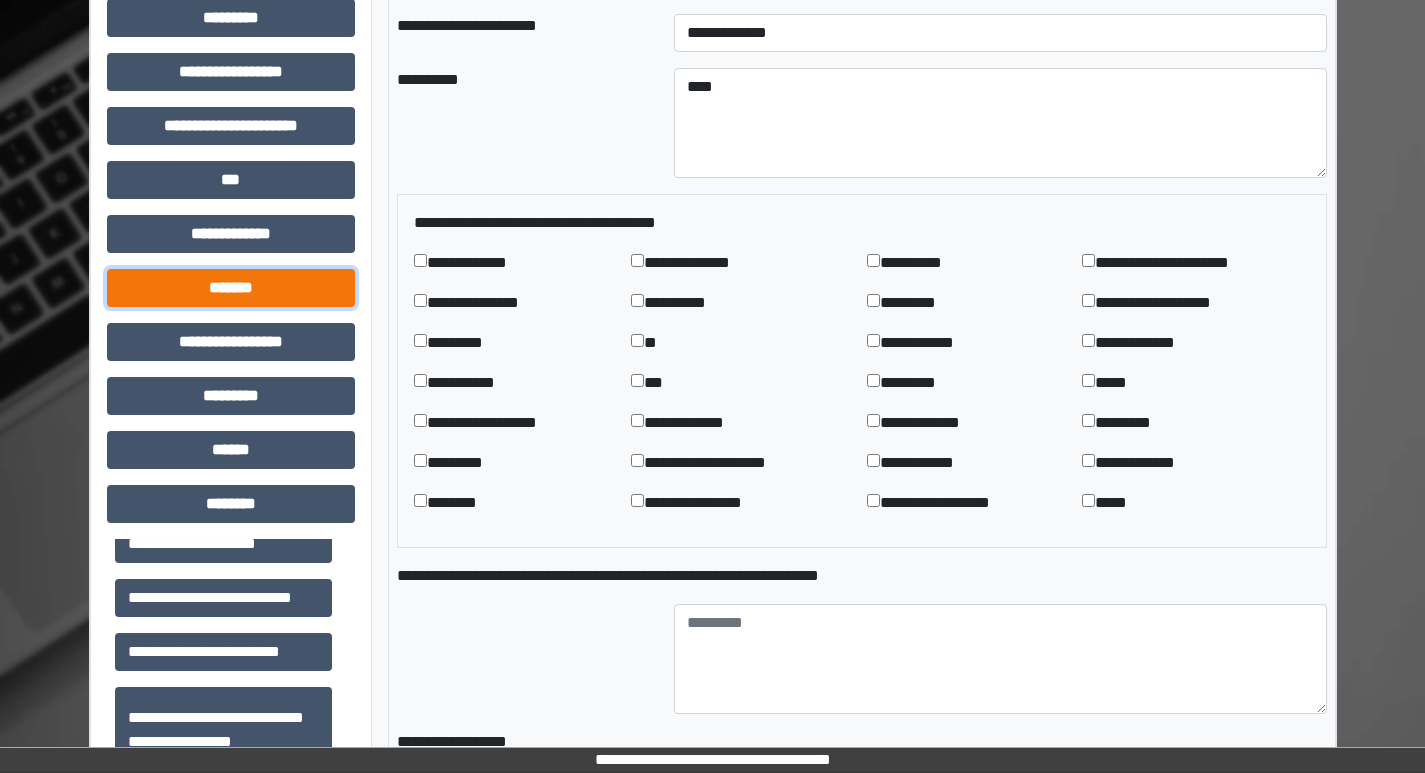scroll, scrollTop: 1007, scrollLeft: 0, axis: vertical 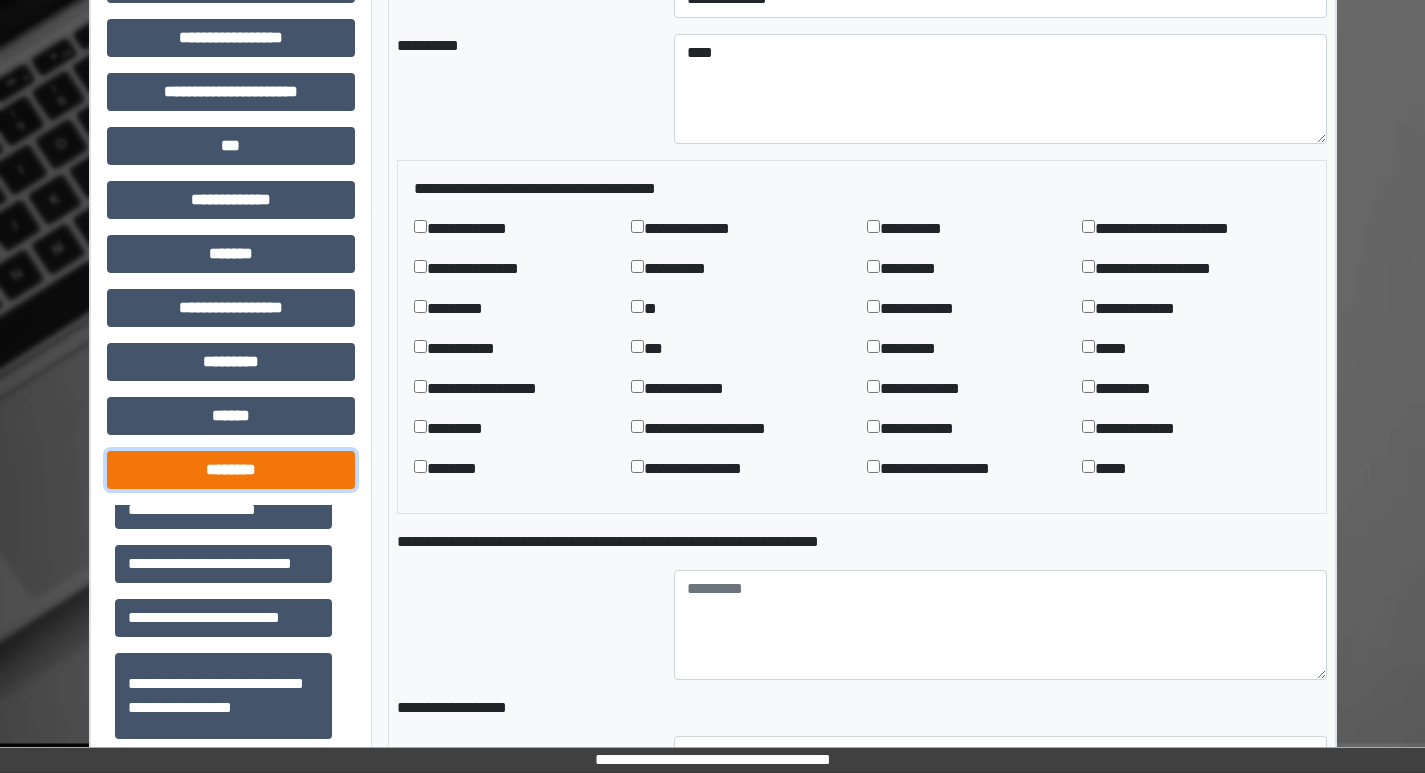 click on "********" at bounding box center (231, 470) 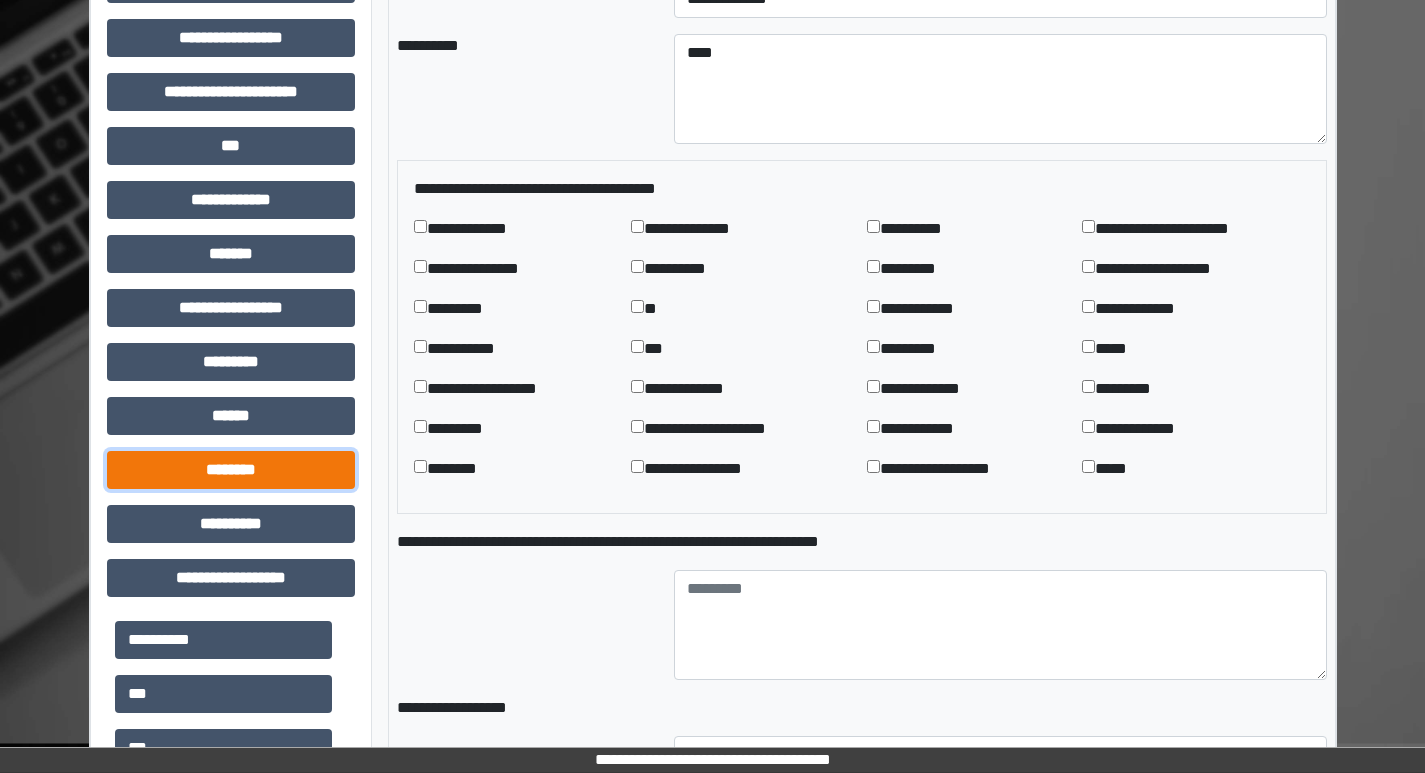 click on "********" at bounding box center [231, 470] 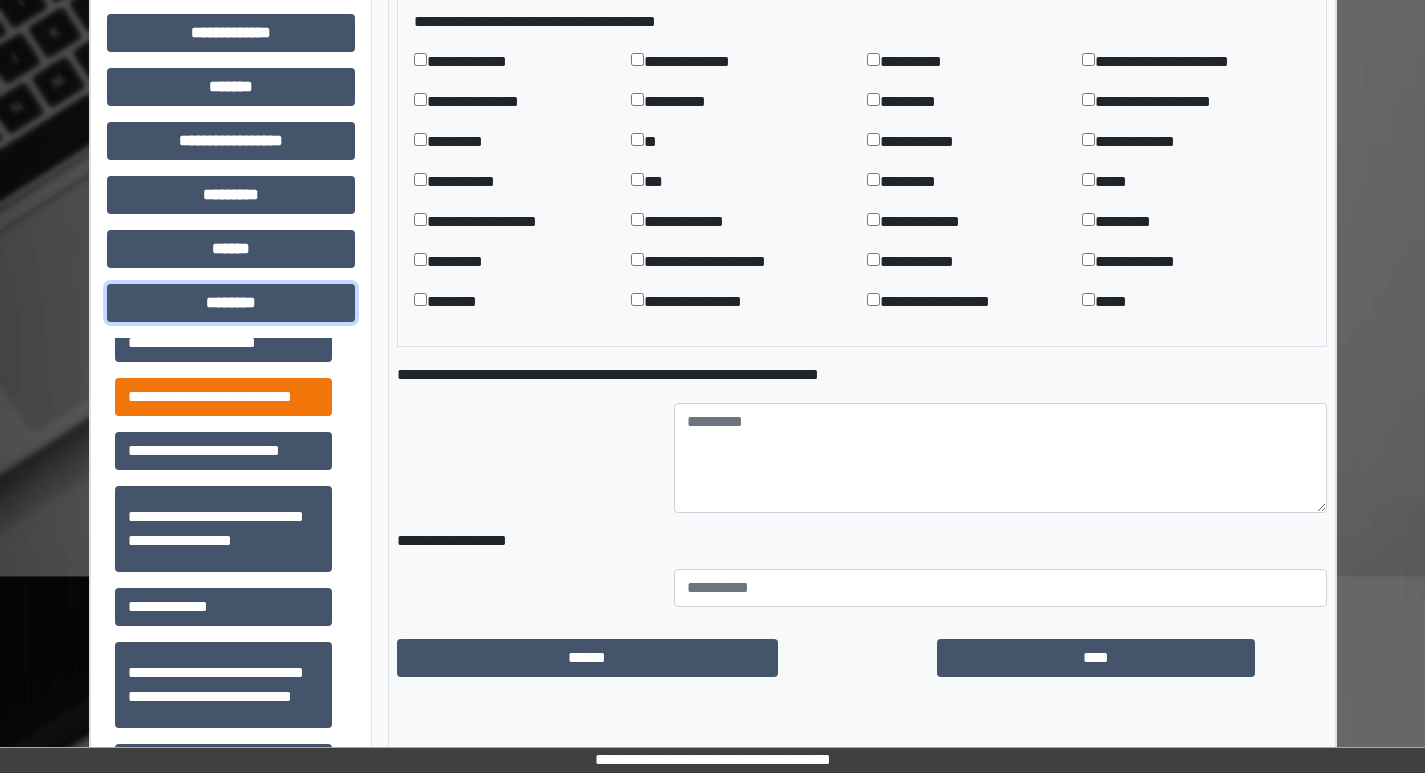 scroll, scrollTop: 1207, scrollLeft: 0, axis: vertical 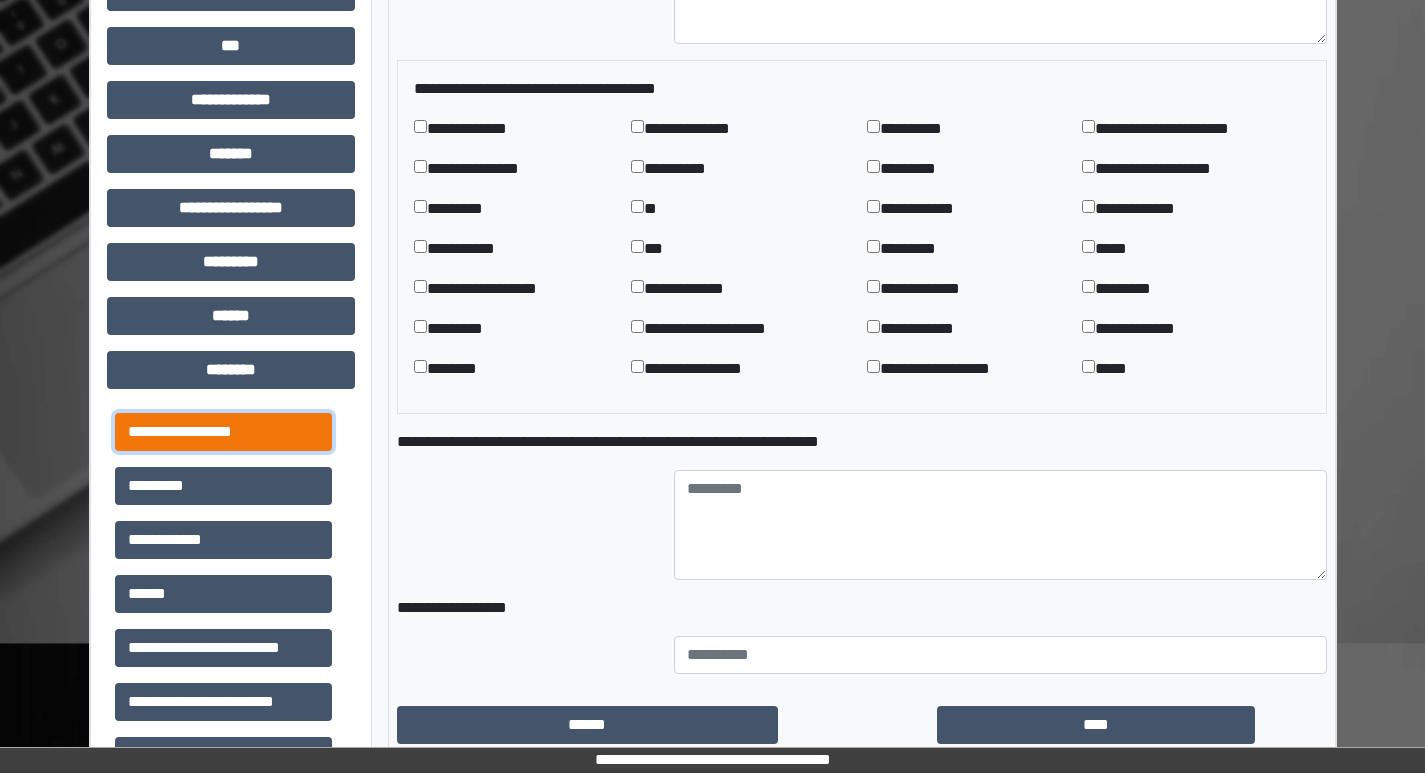 click on "**********" at bounding box center (223, 432) 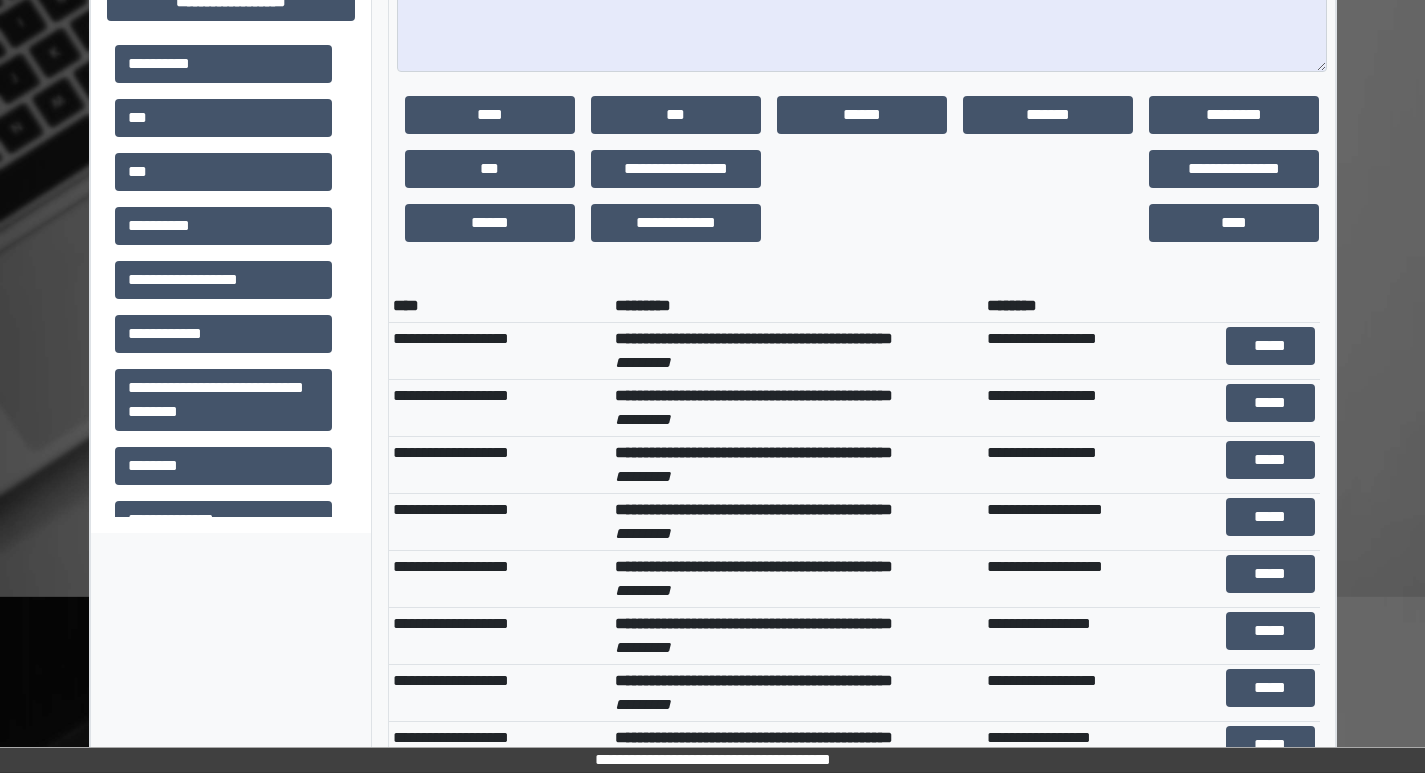scroll, scrollTop: 2116, scrollLeft: 0, axis: vertical 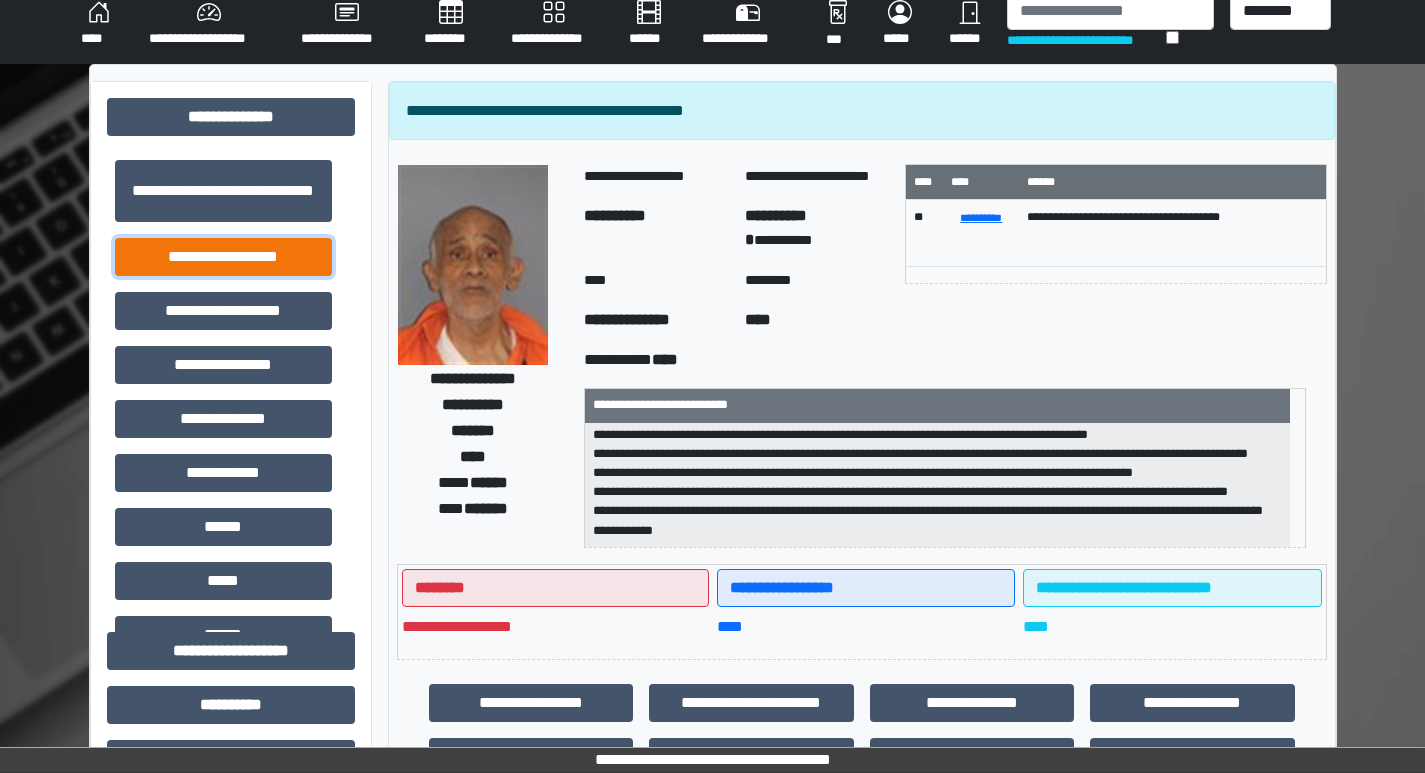 click on "**********" at bounding box center (223, 257) 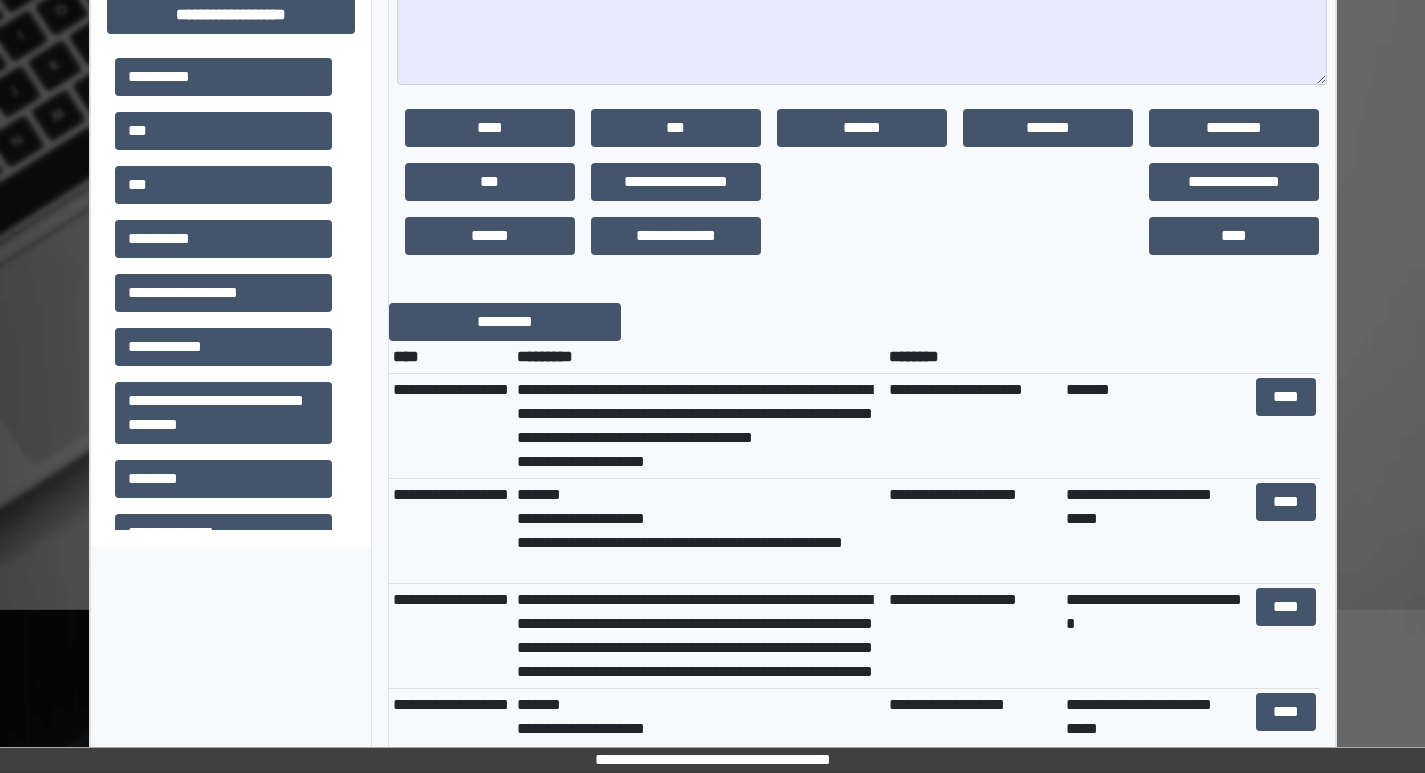 scroll, scrollTop: 2116, scrollLeft: 0, axis: vertical 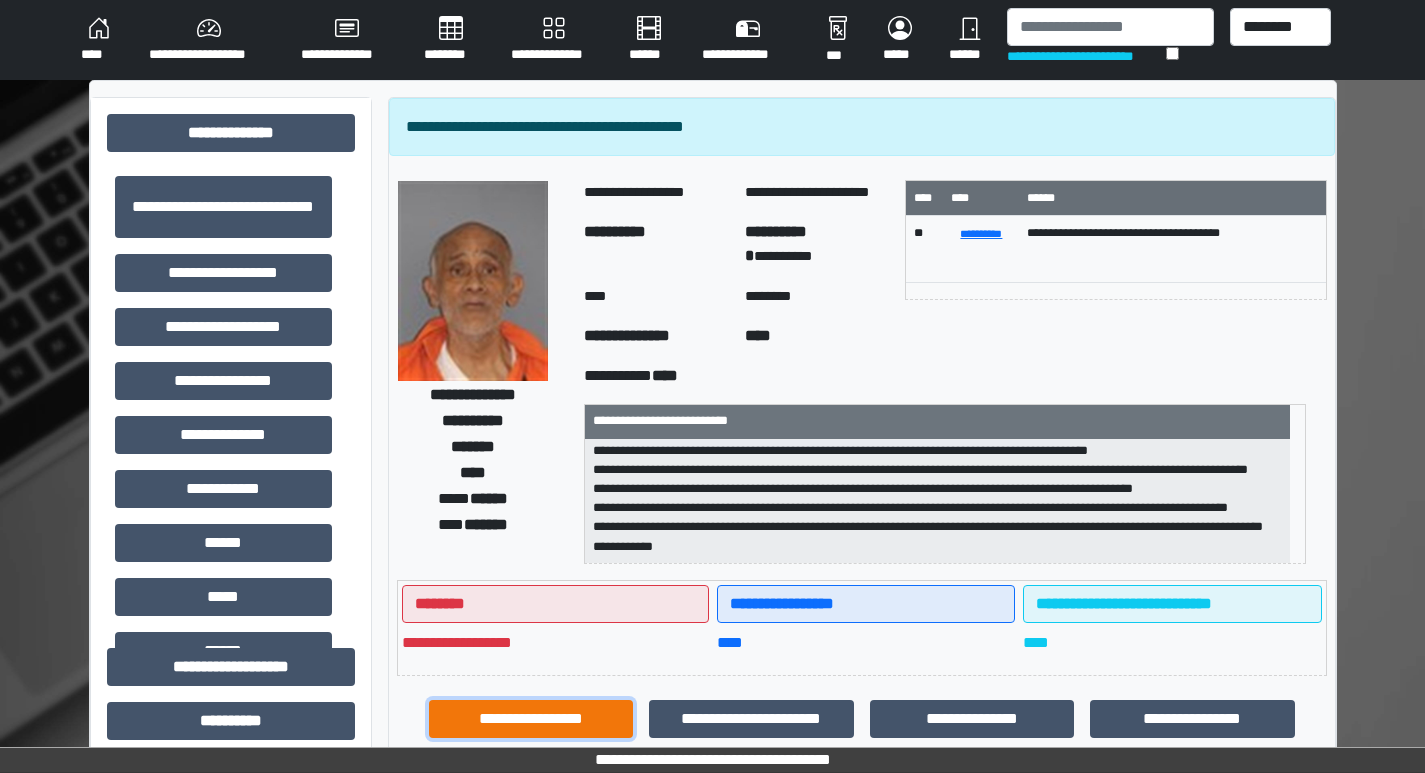 click on "**********" at bounding box center (531, 719) 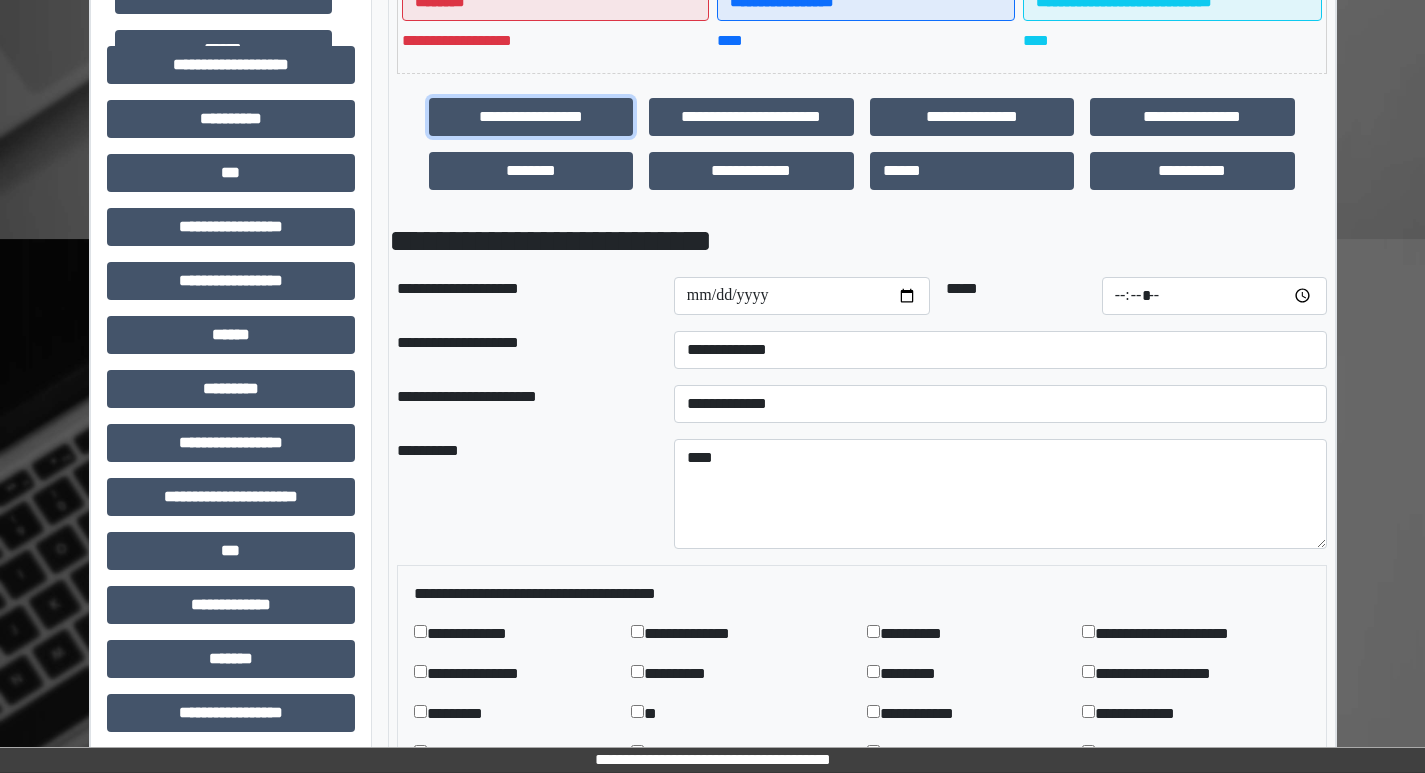 scroll, scrollTop: 600, scrollLeft: 0, axis: vertical 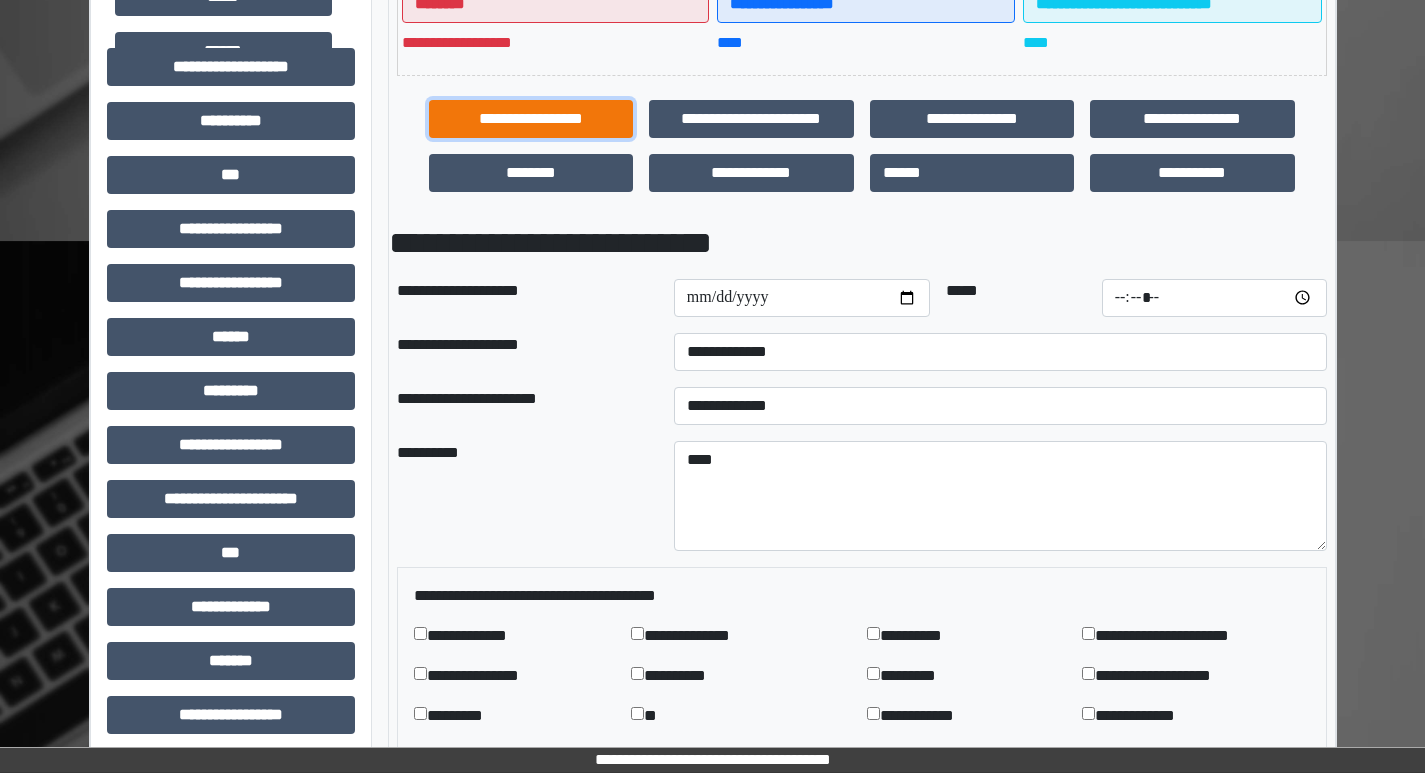 click on "**********" at bounding box center [531, 119] 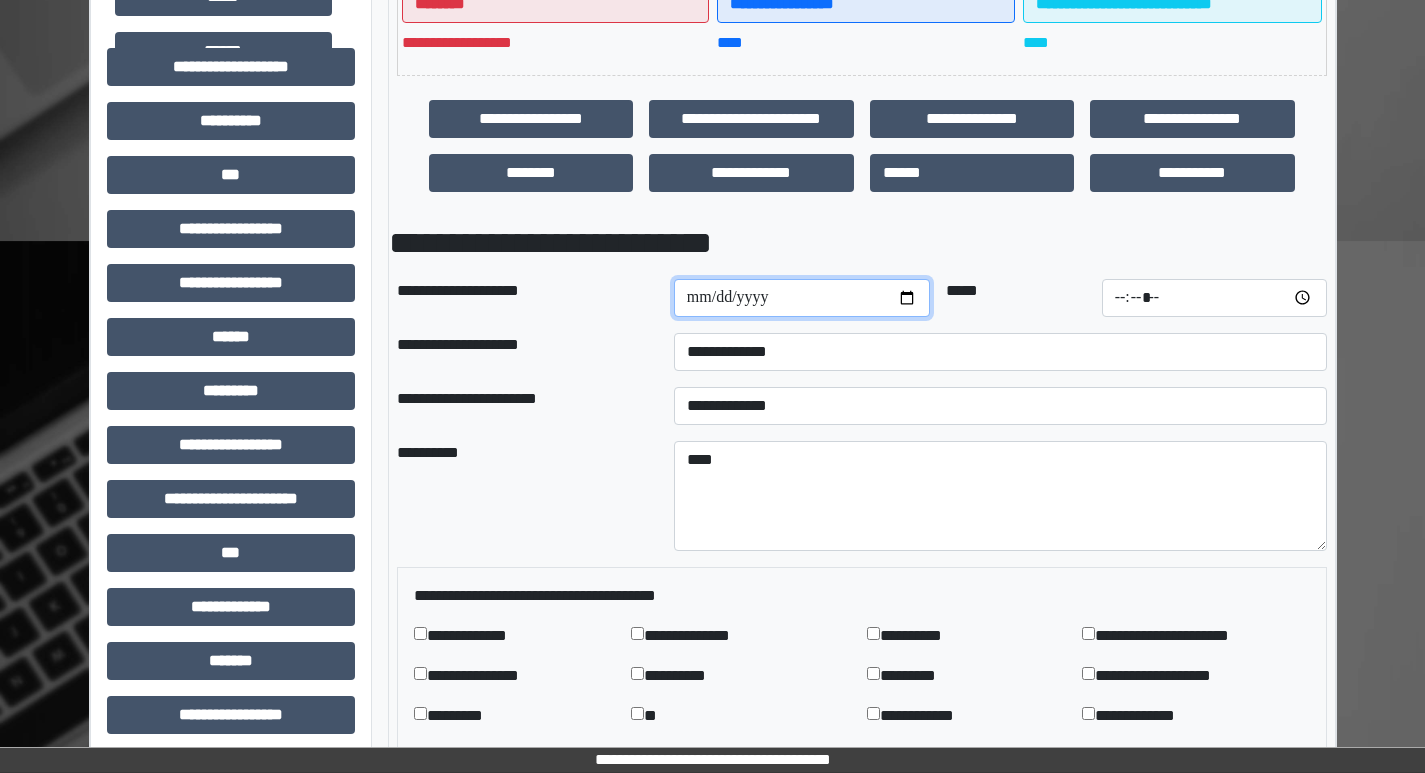 click at bounding box center (802, 298) 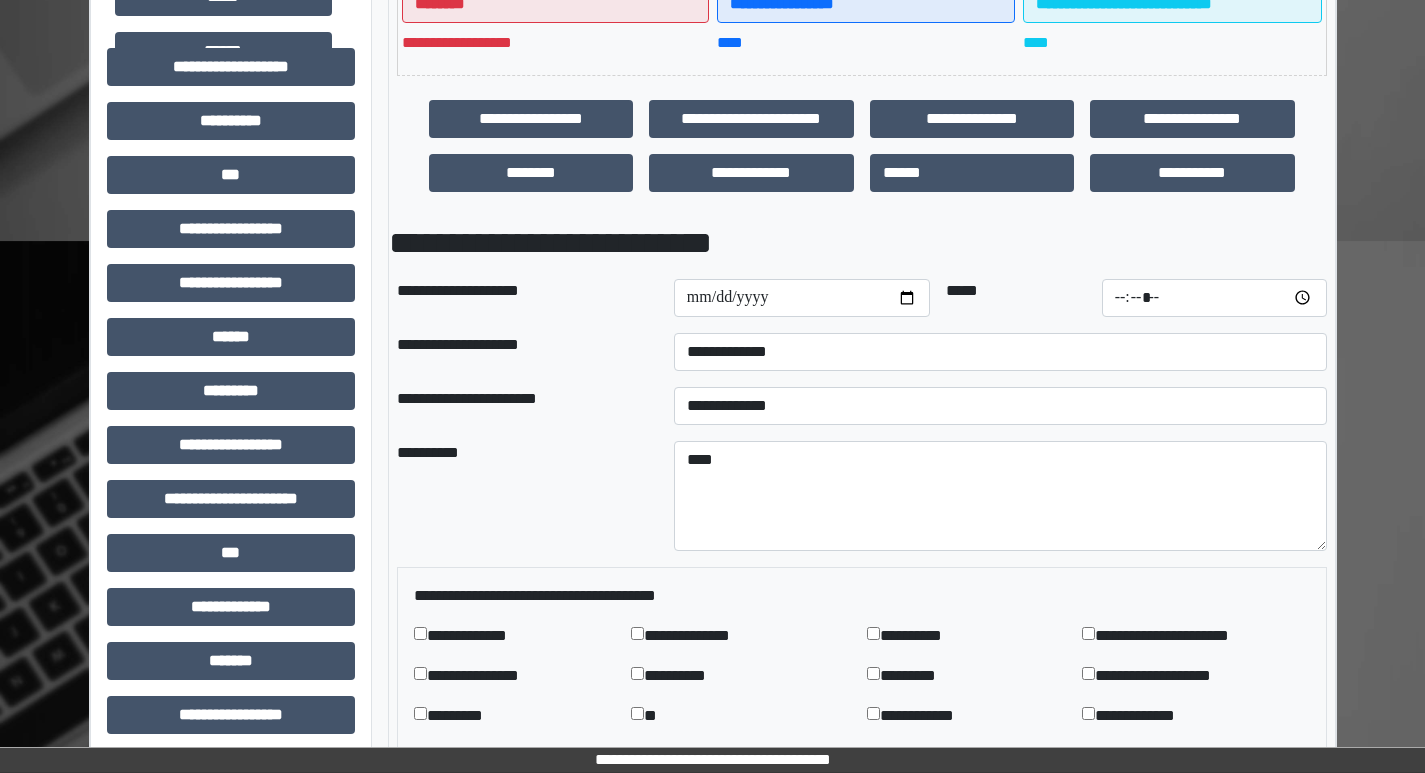 click on "**********" at bounding box center (862, 243) 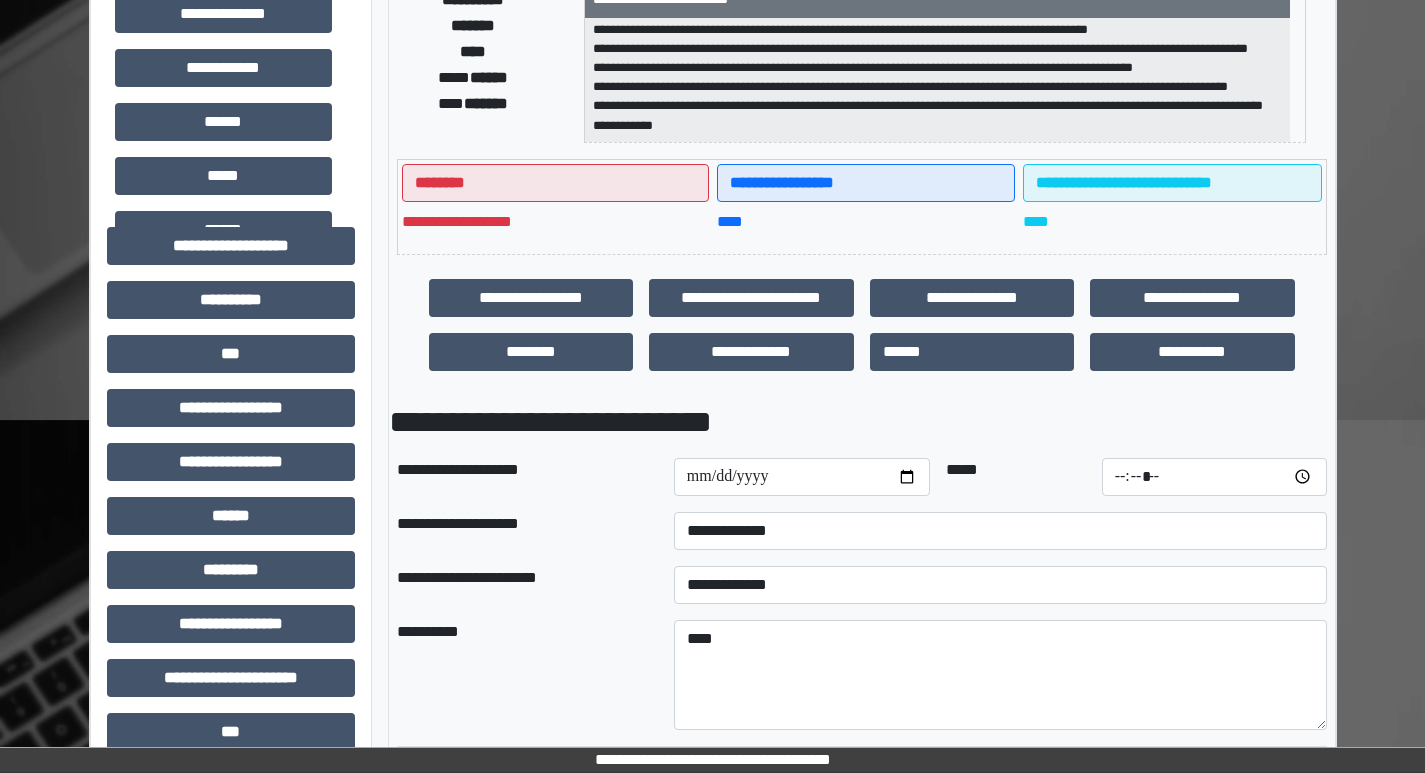 scroll, scrollTop: 400, scrollLeft: 0, axis: vertical 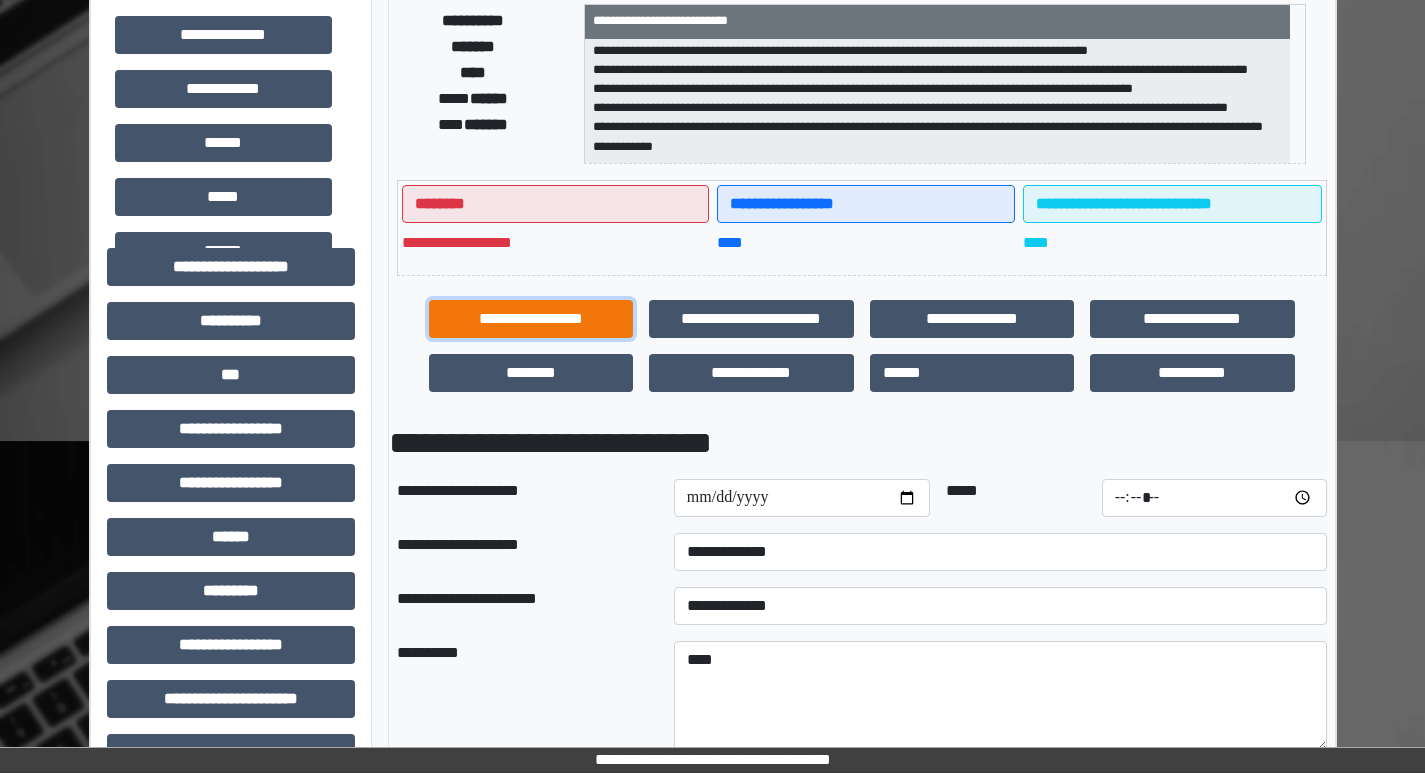 click on "**********" at bounding box center (531, 319) 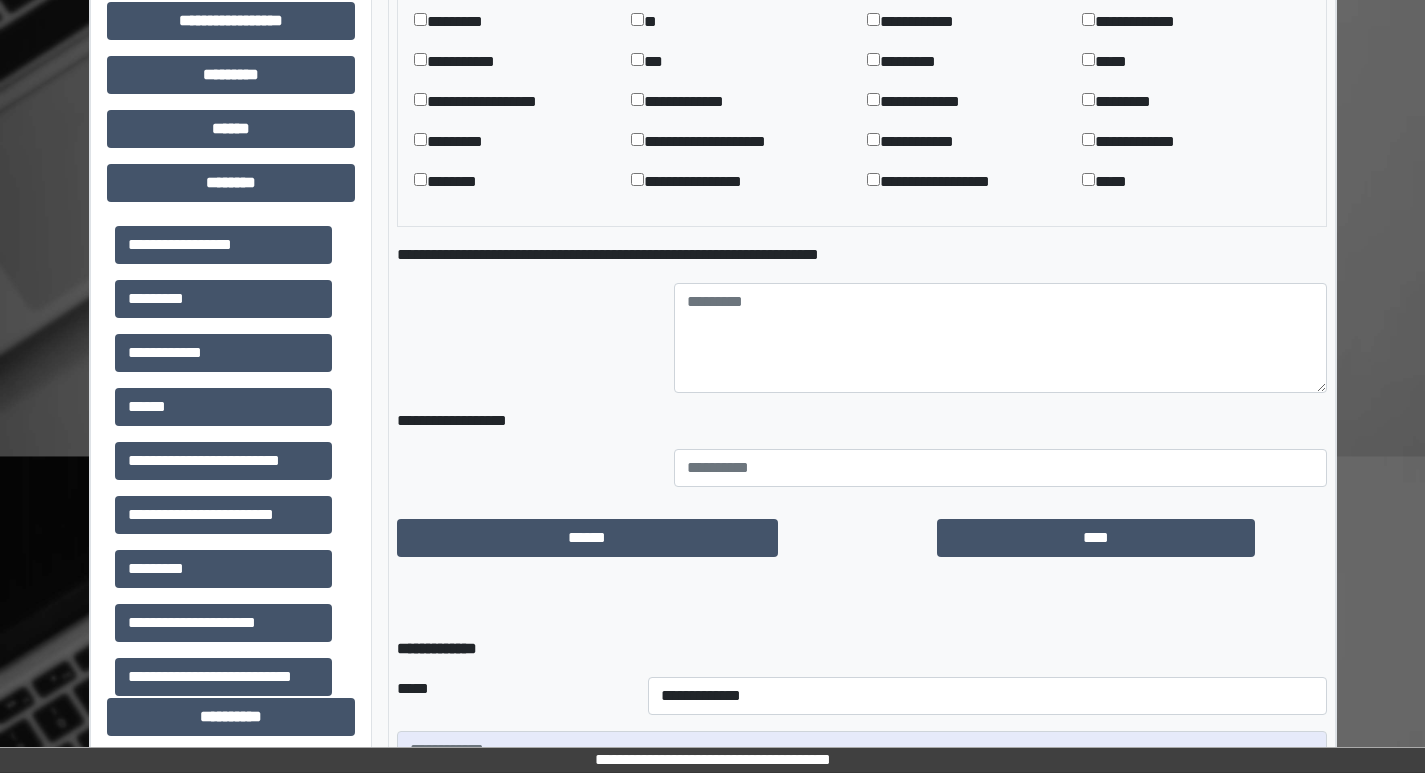 scroll, scrollTop: 1300, scrollLeft: 0, axis: vertical 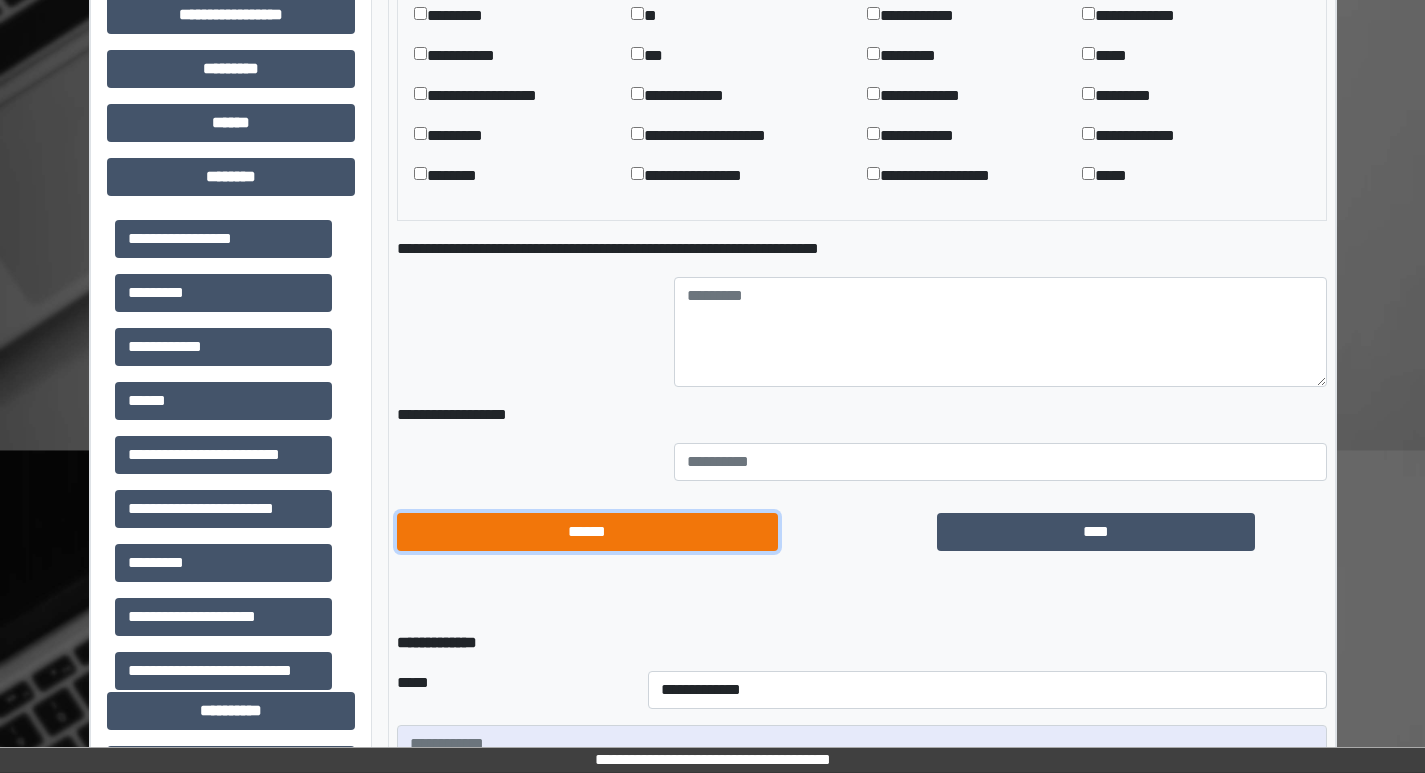 click on "******" at bounding box center (587, 532) 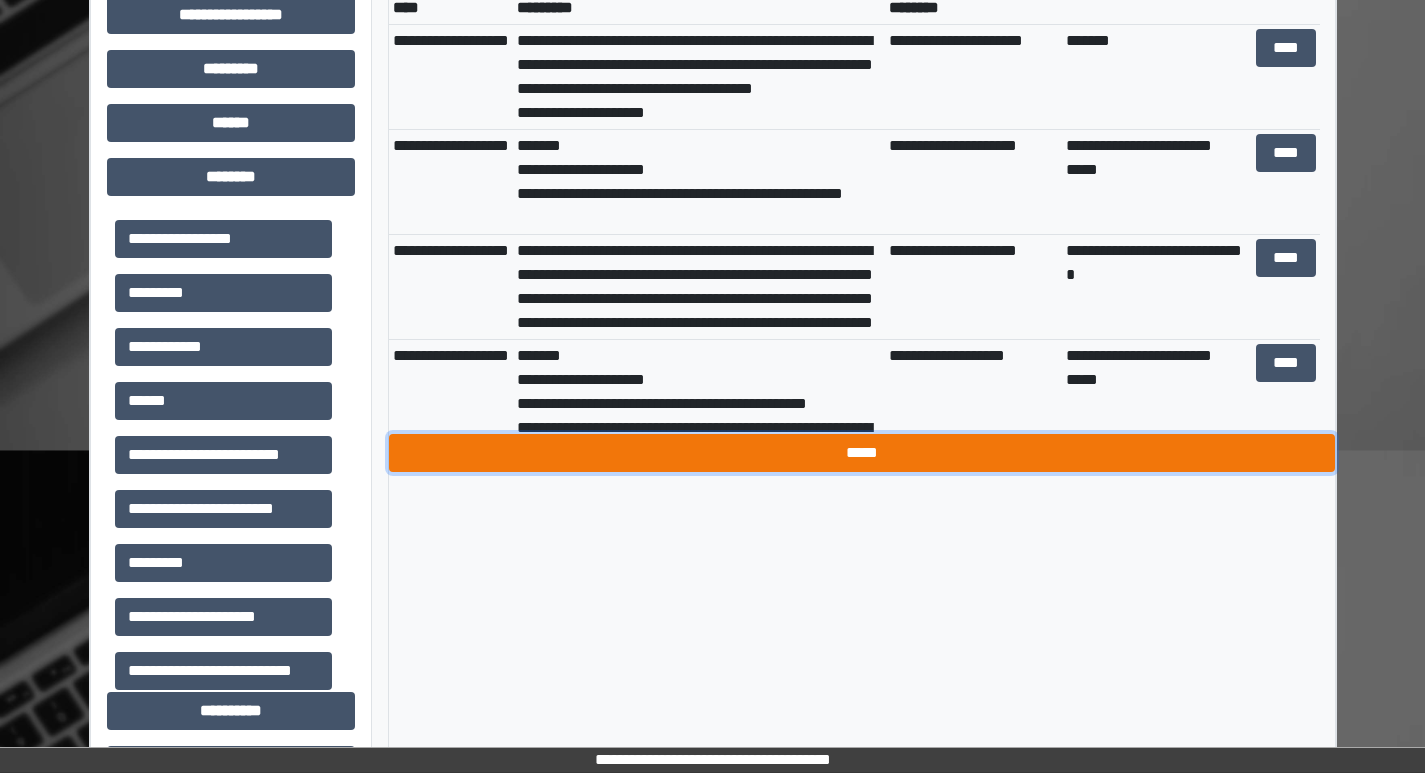 click on "*****" at bounding box center (862, 453) 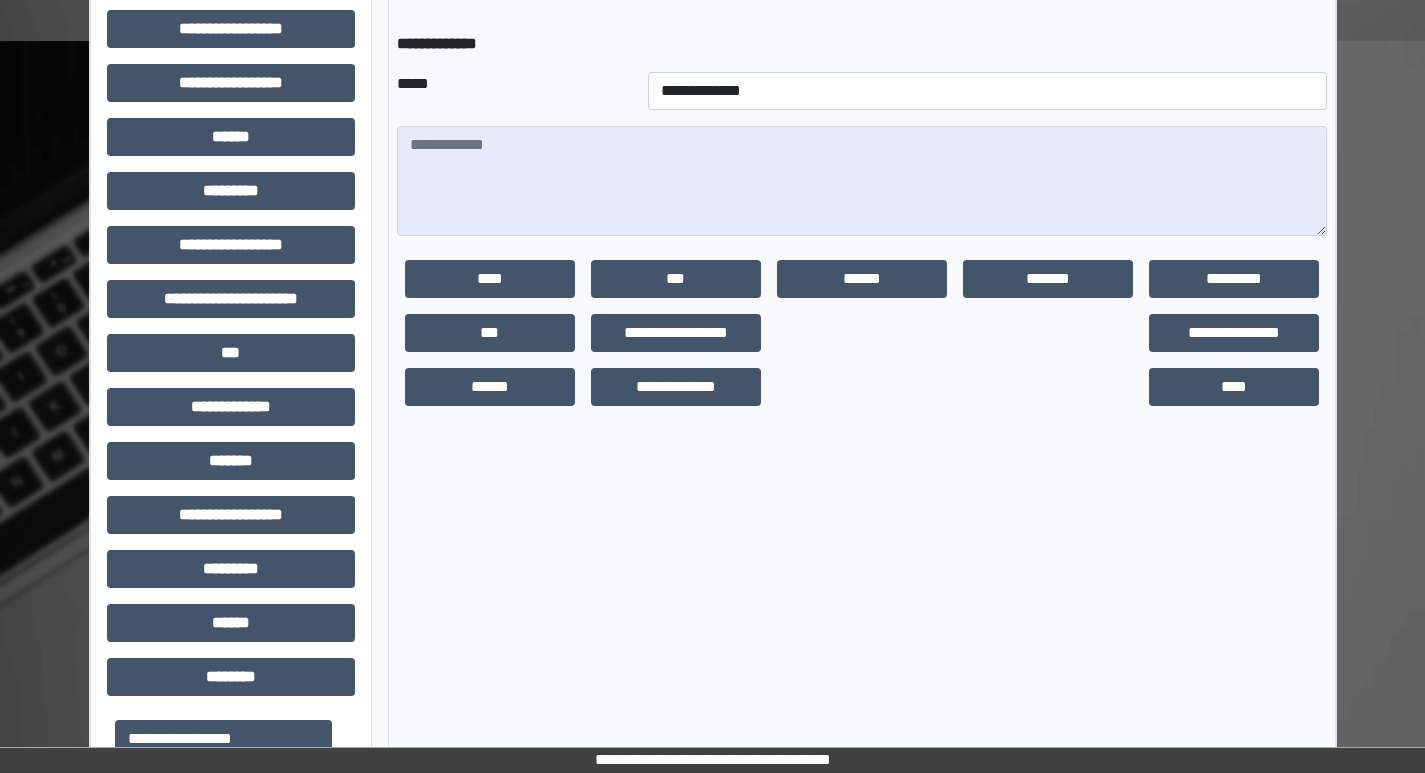 scroll, scrollTop: 500, scrollLeft: 0, axis: vertical 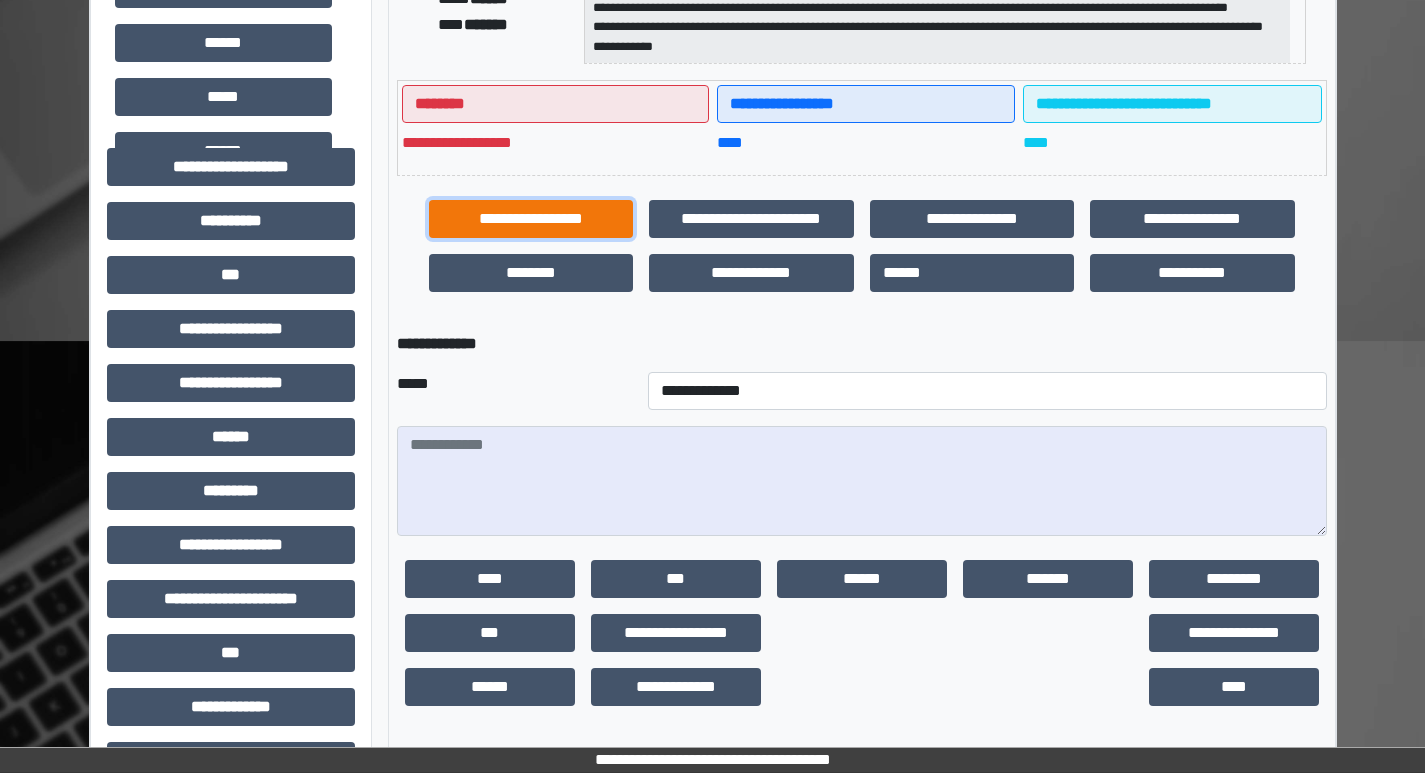 click on "**********" at bounding box center (531, 219) 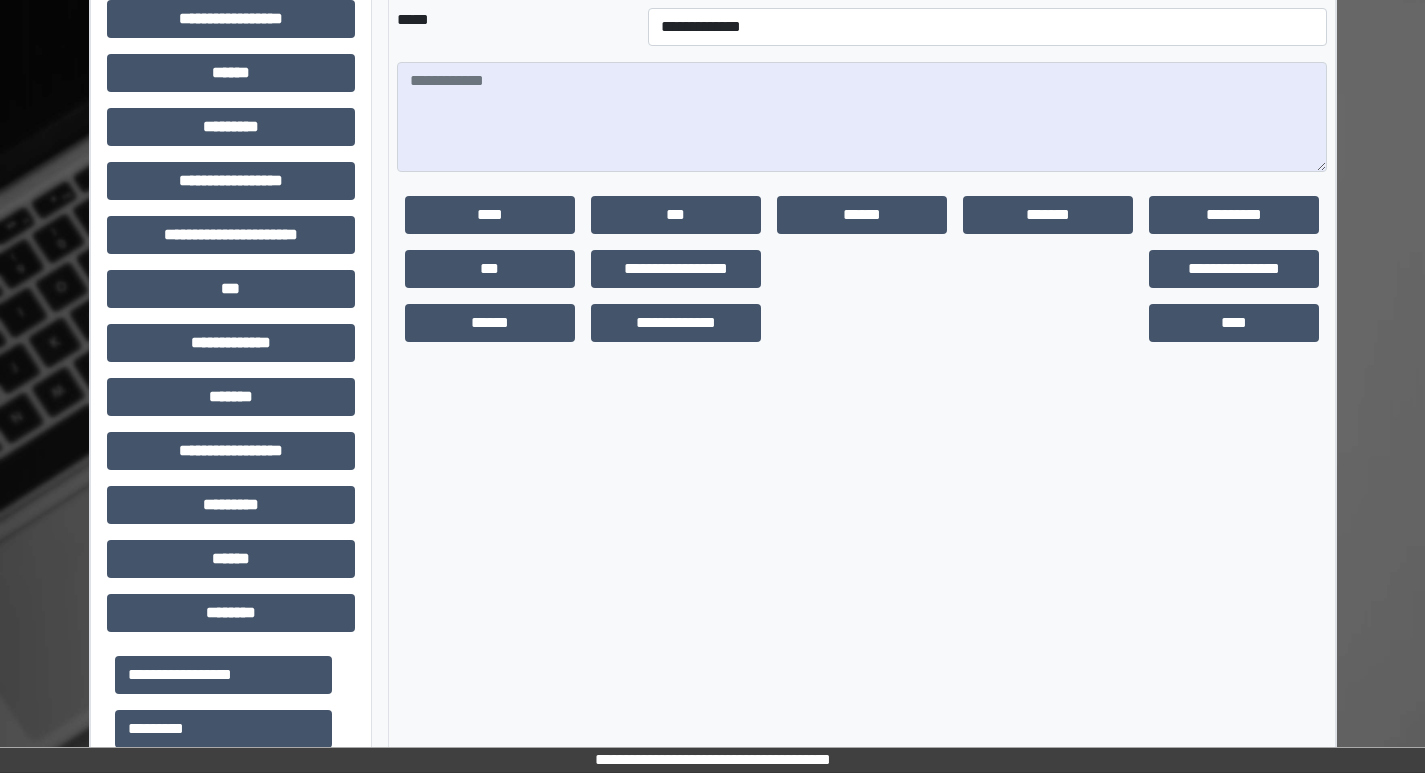scroll, scrollTop: 900, scrollLeft: 0, axis: vertical 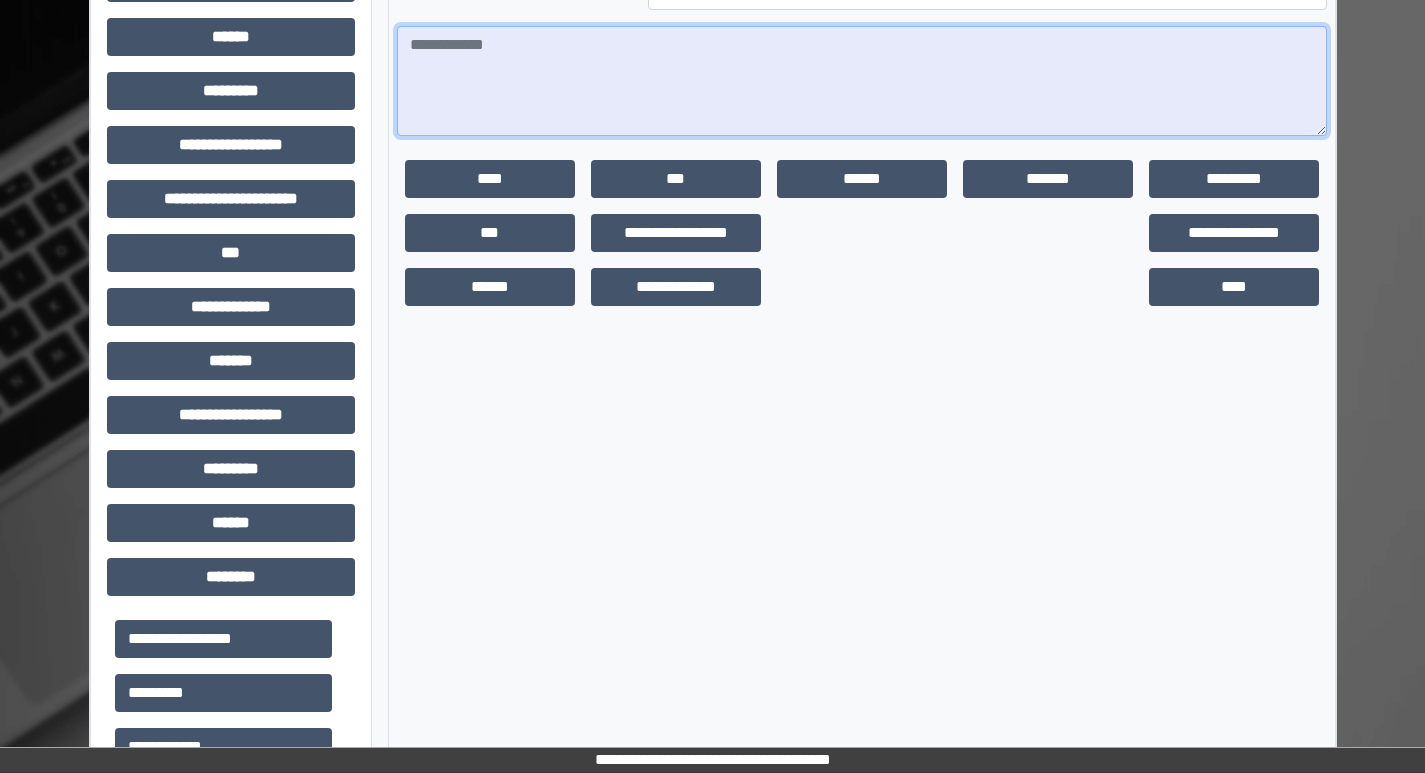 click at bounding box center (862, 81) 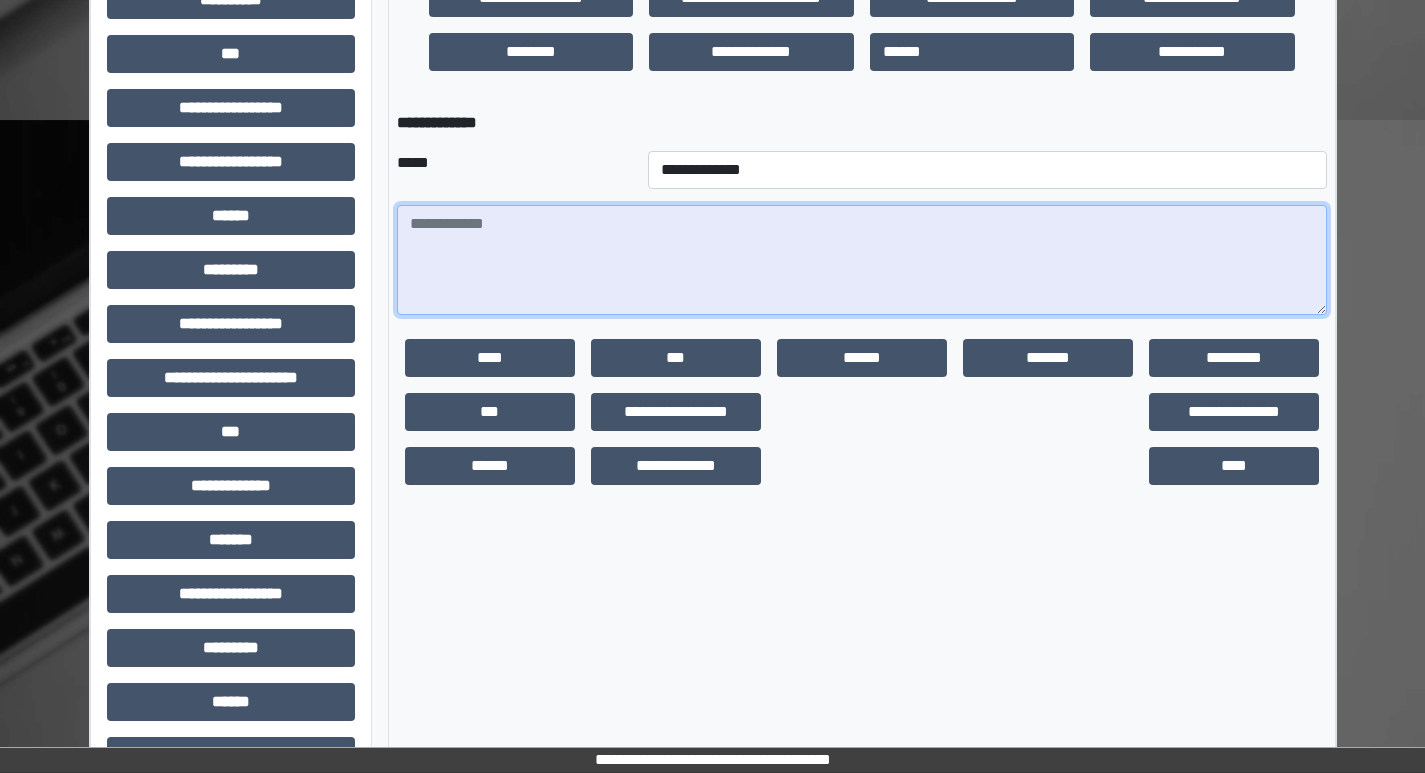 scroll, scrollTop: 700, scrollLeft: 0, axis: vertical 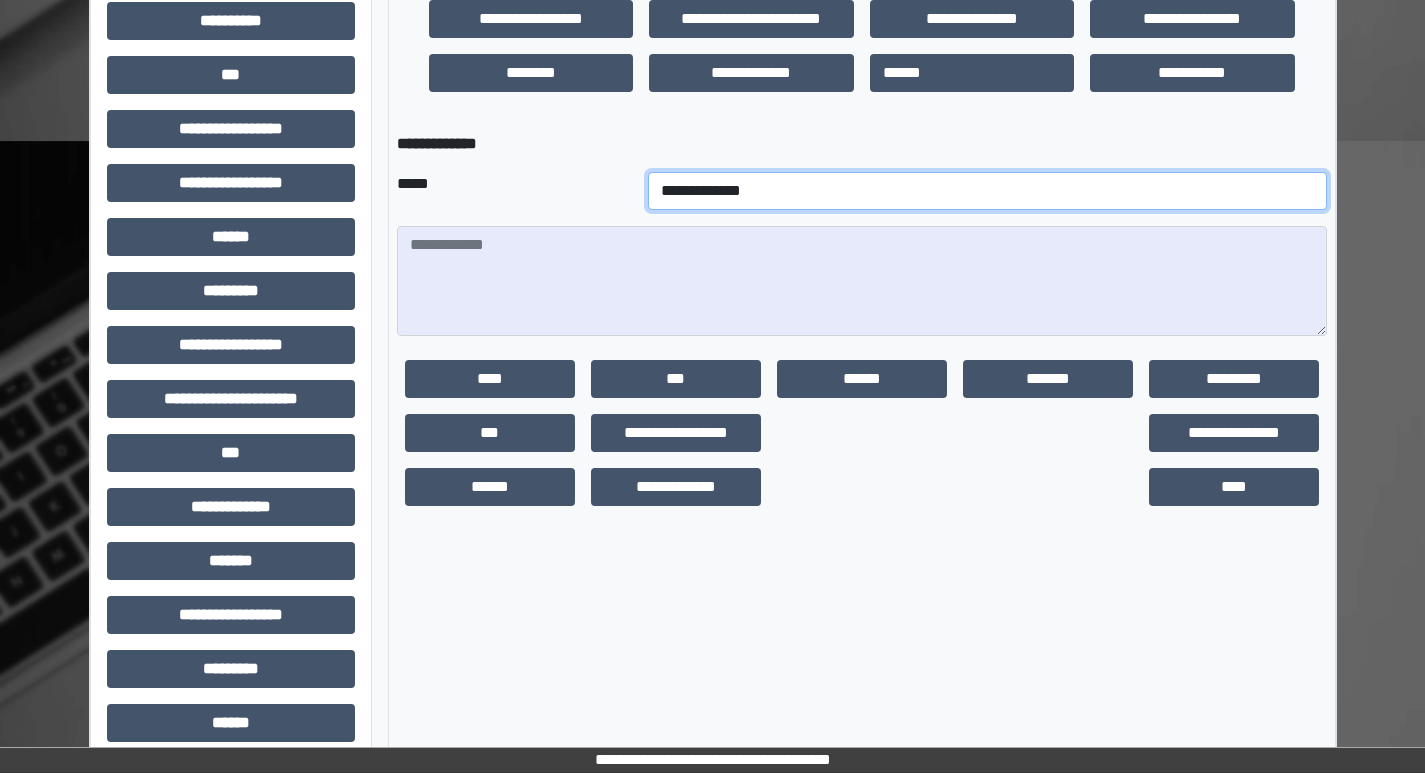 click on "**********" at bounding box center [987, 191] 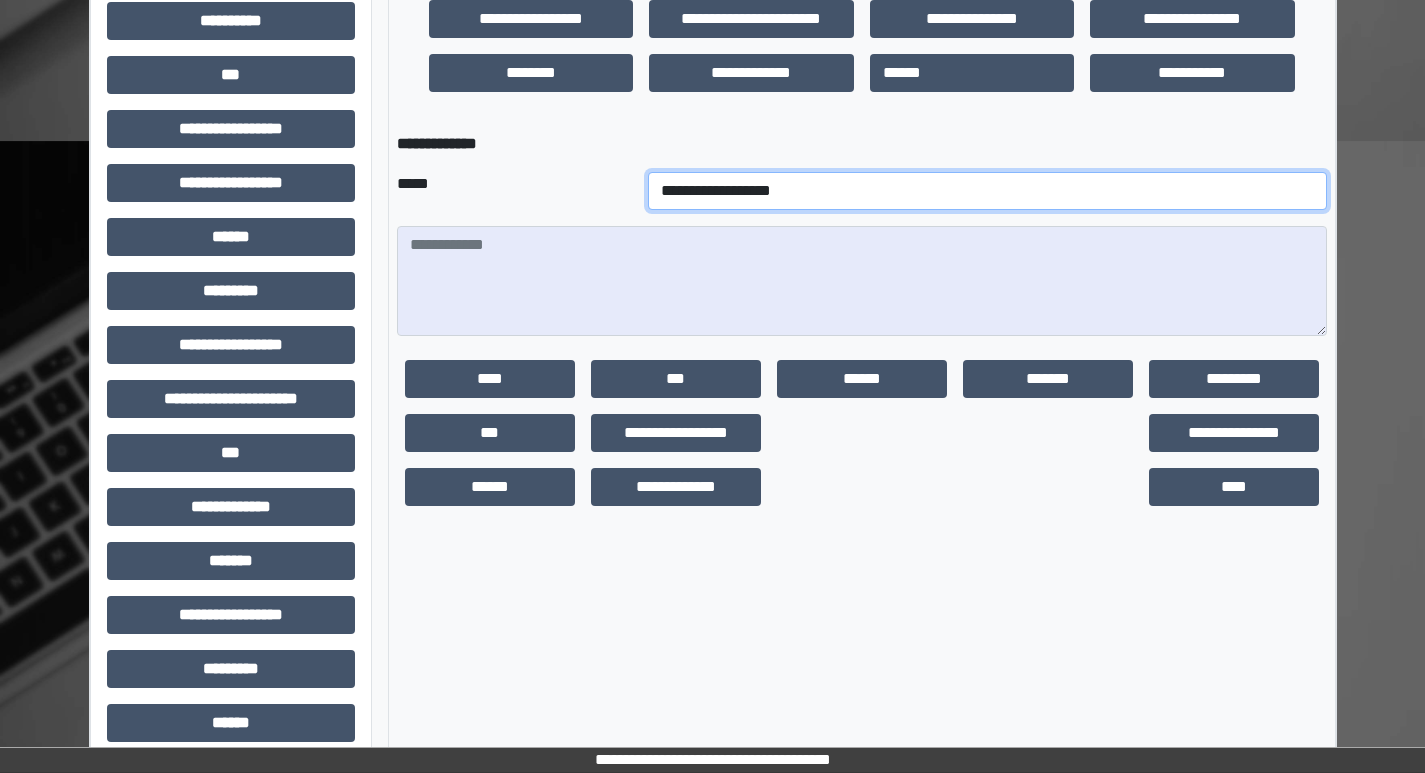 click on "**********" at bounding box center [987, 191] 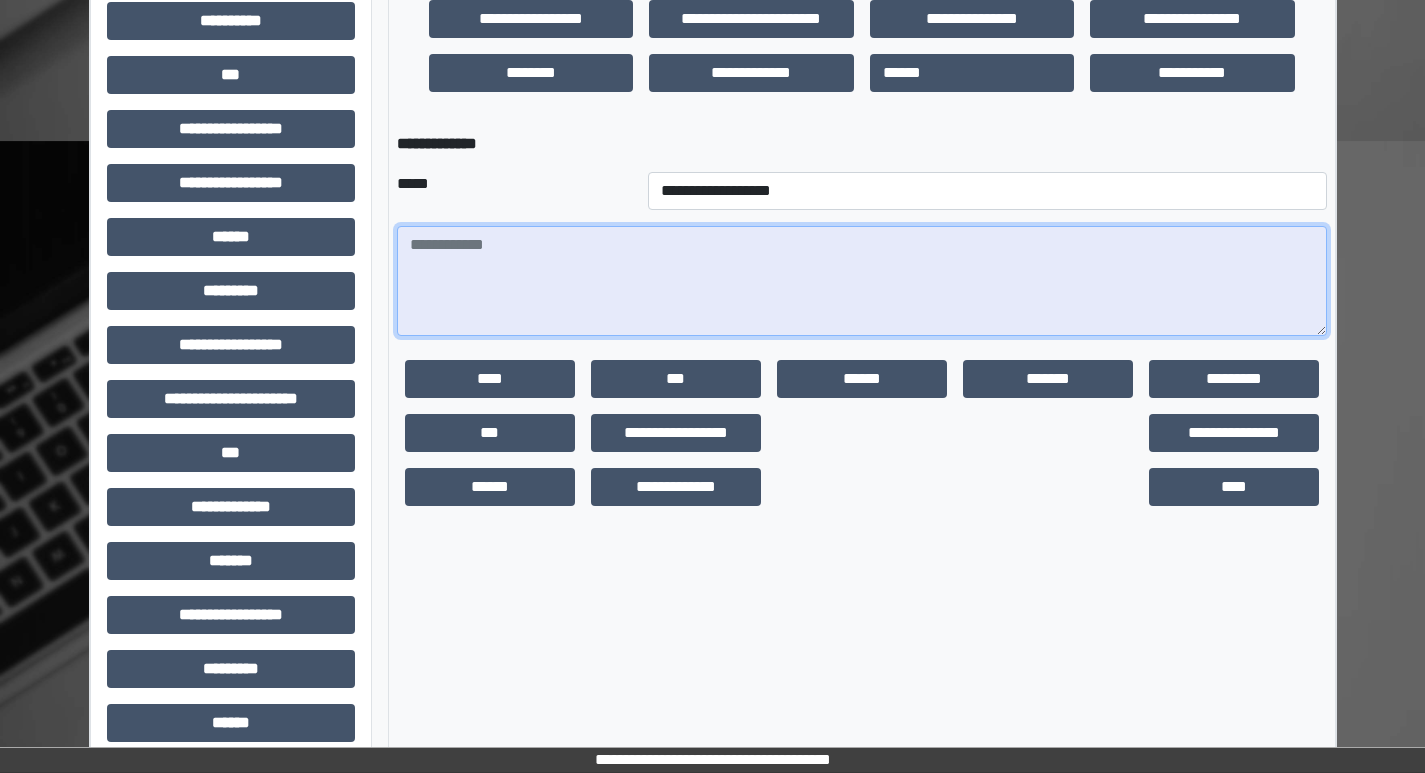 click at bounding box center [862, 281] 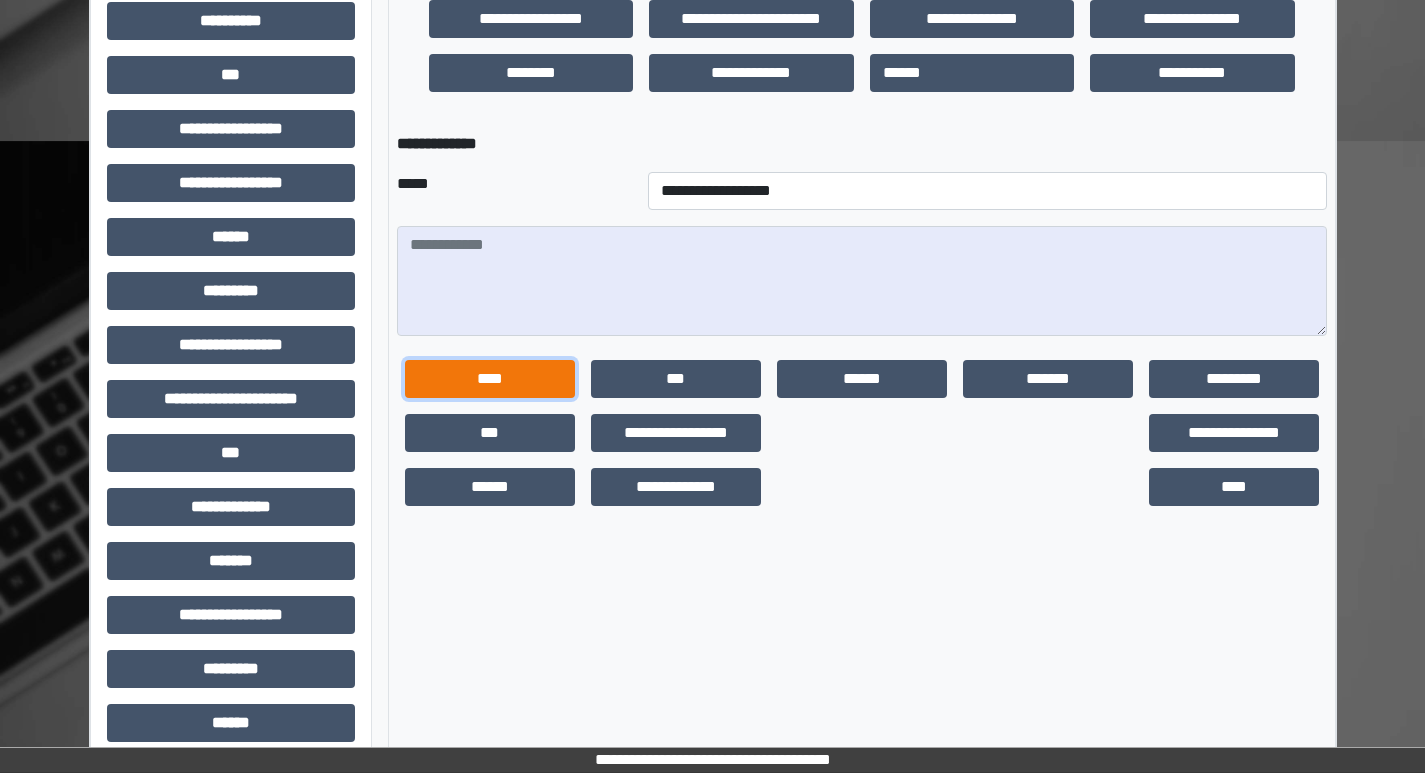 click on "****" at bounding box center (490, 379) 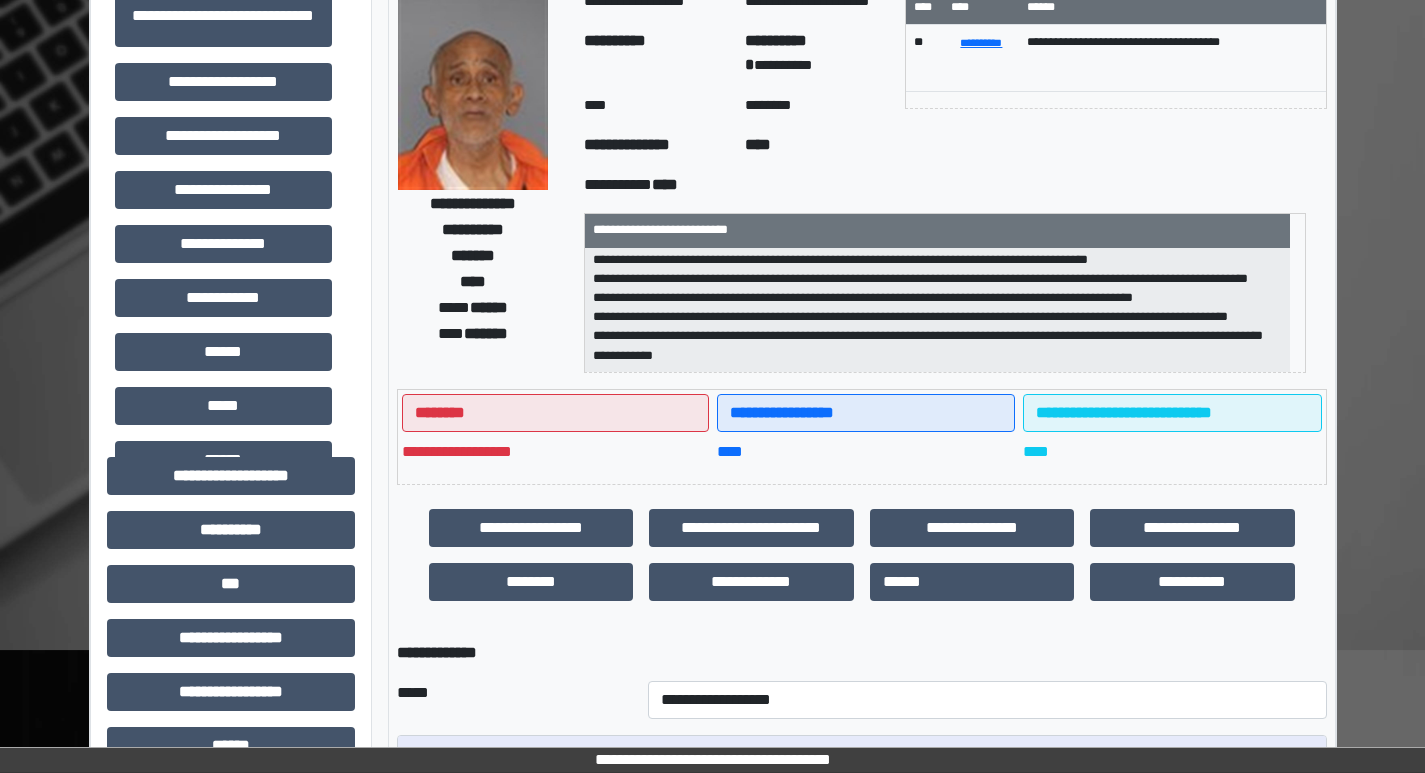 scroll, scrollTop: 0, scrollLeft: 0, axis: both 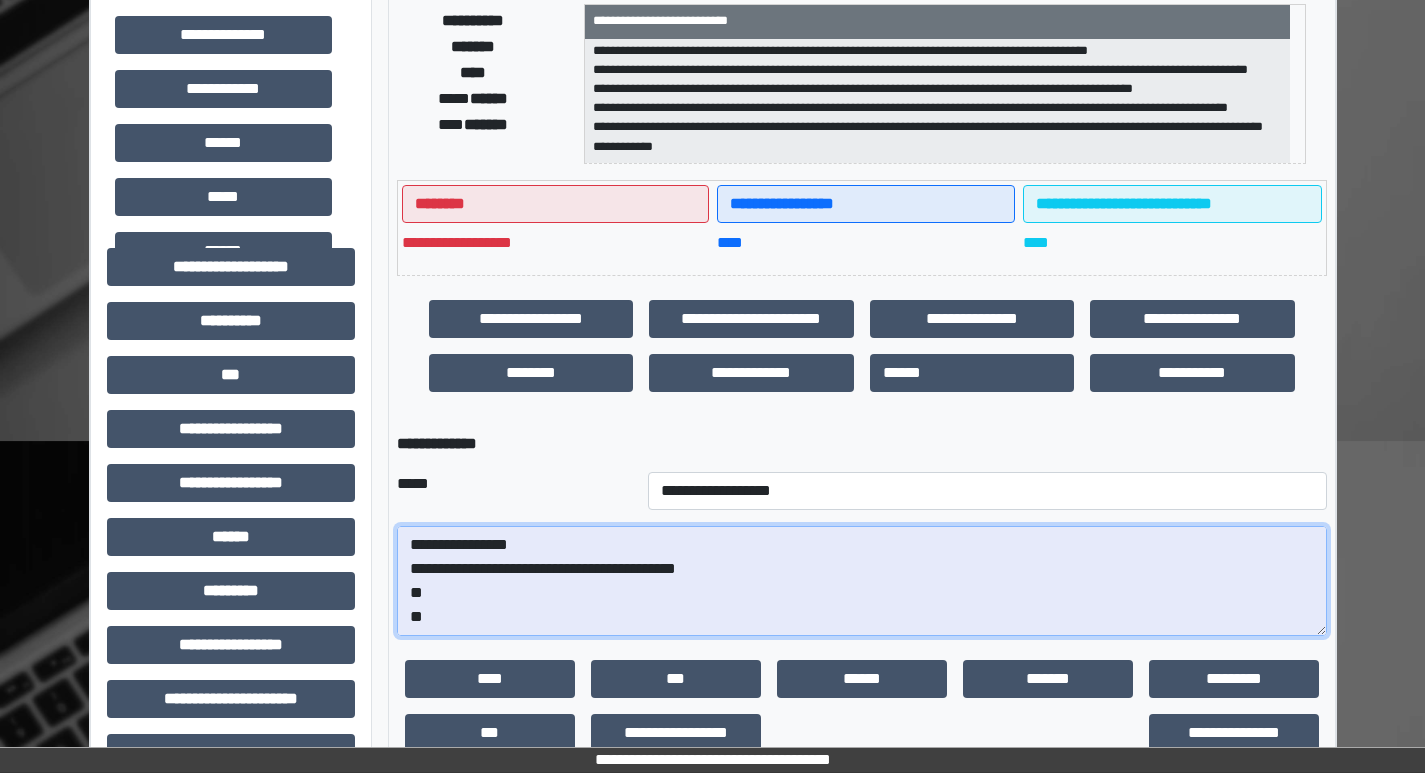 click on "**********" at bounding box center [862, 581] 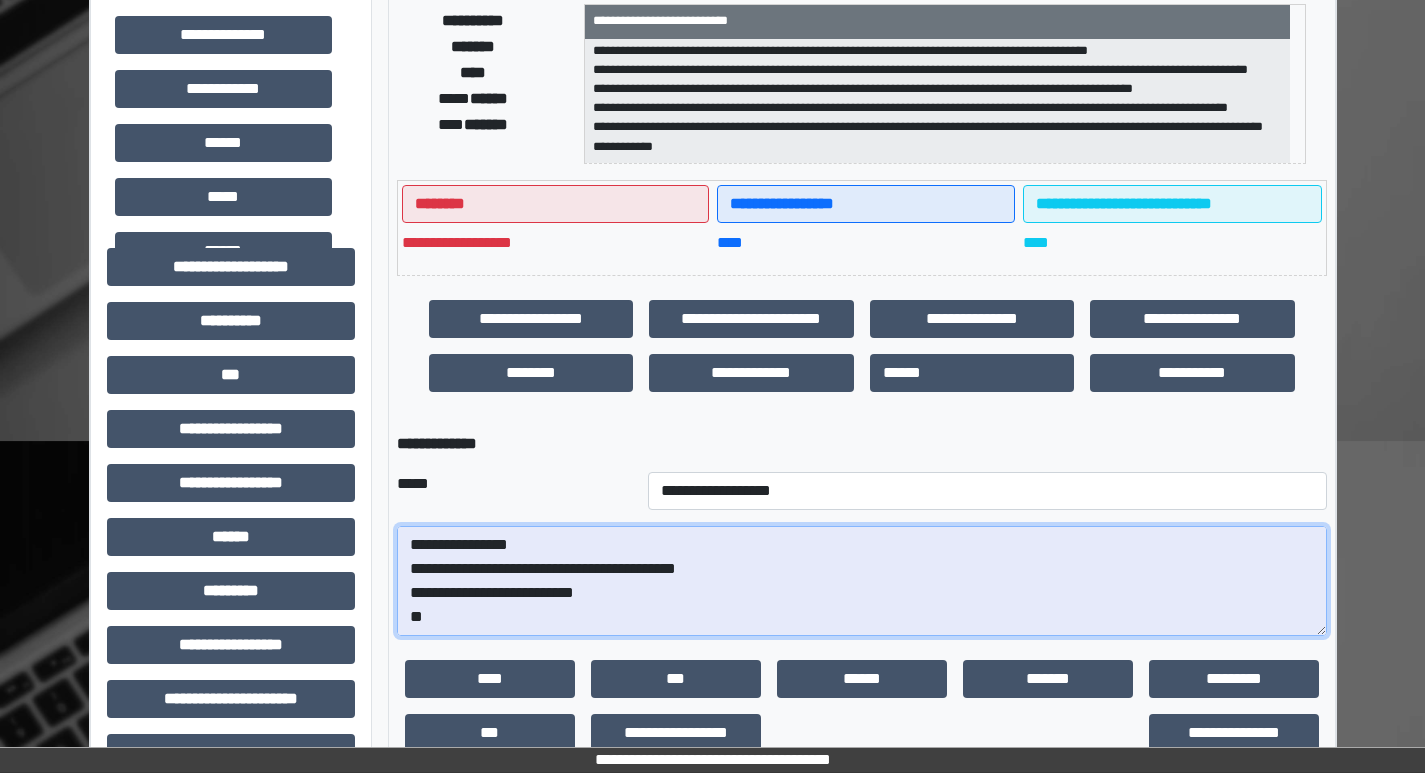 click on "**********" at bounding box center (862, 581) 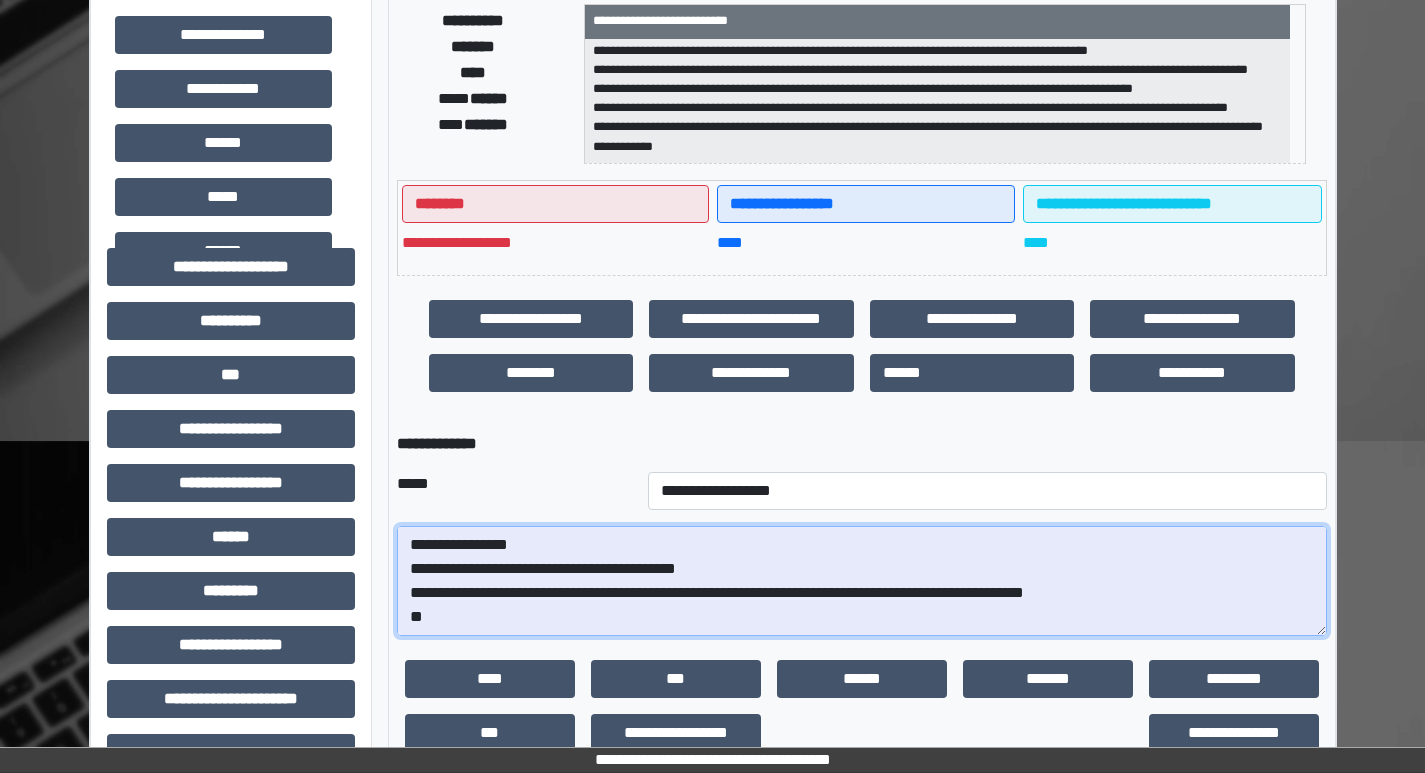 click on "**********" at bounding box center (862, 581) 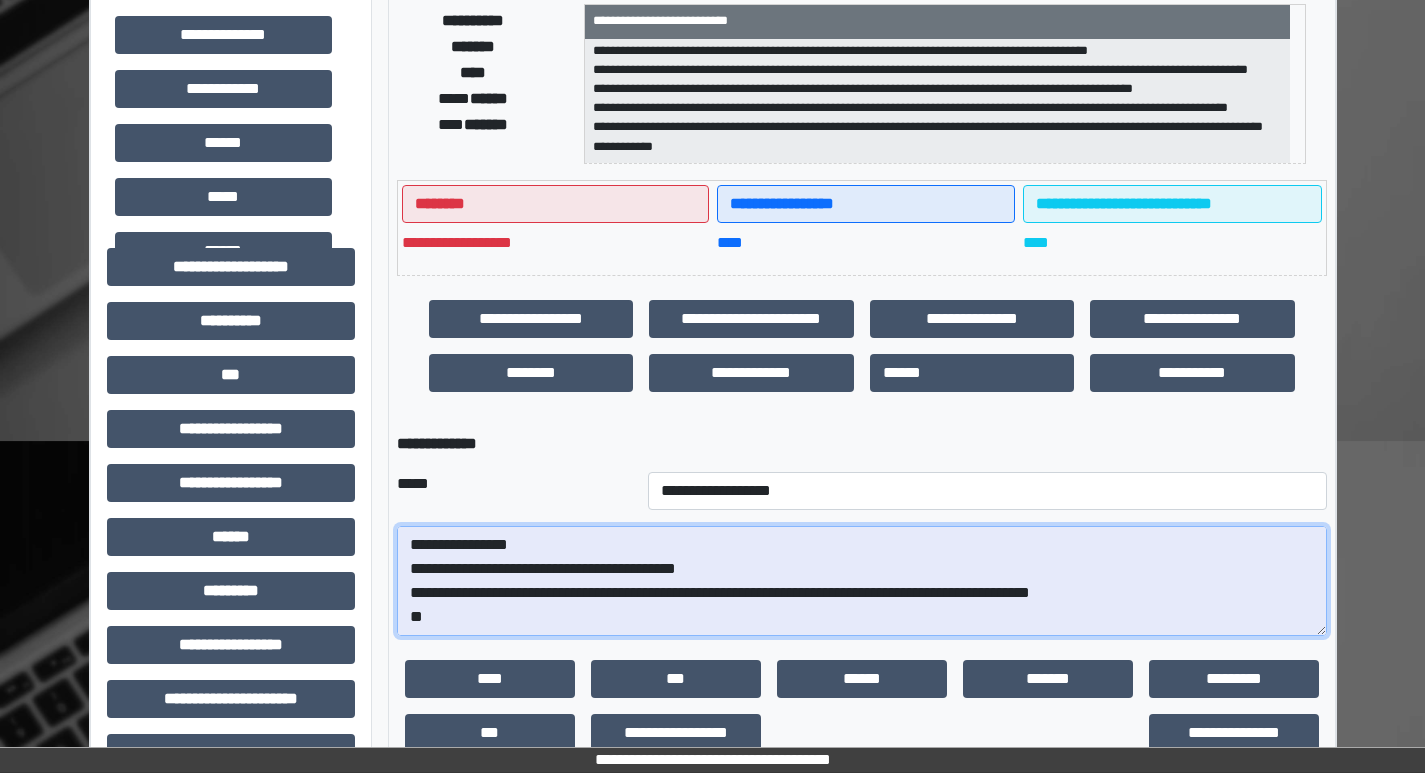 click on "**********" at bounding box center (862, 581) 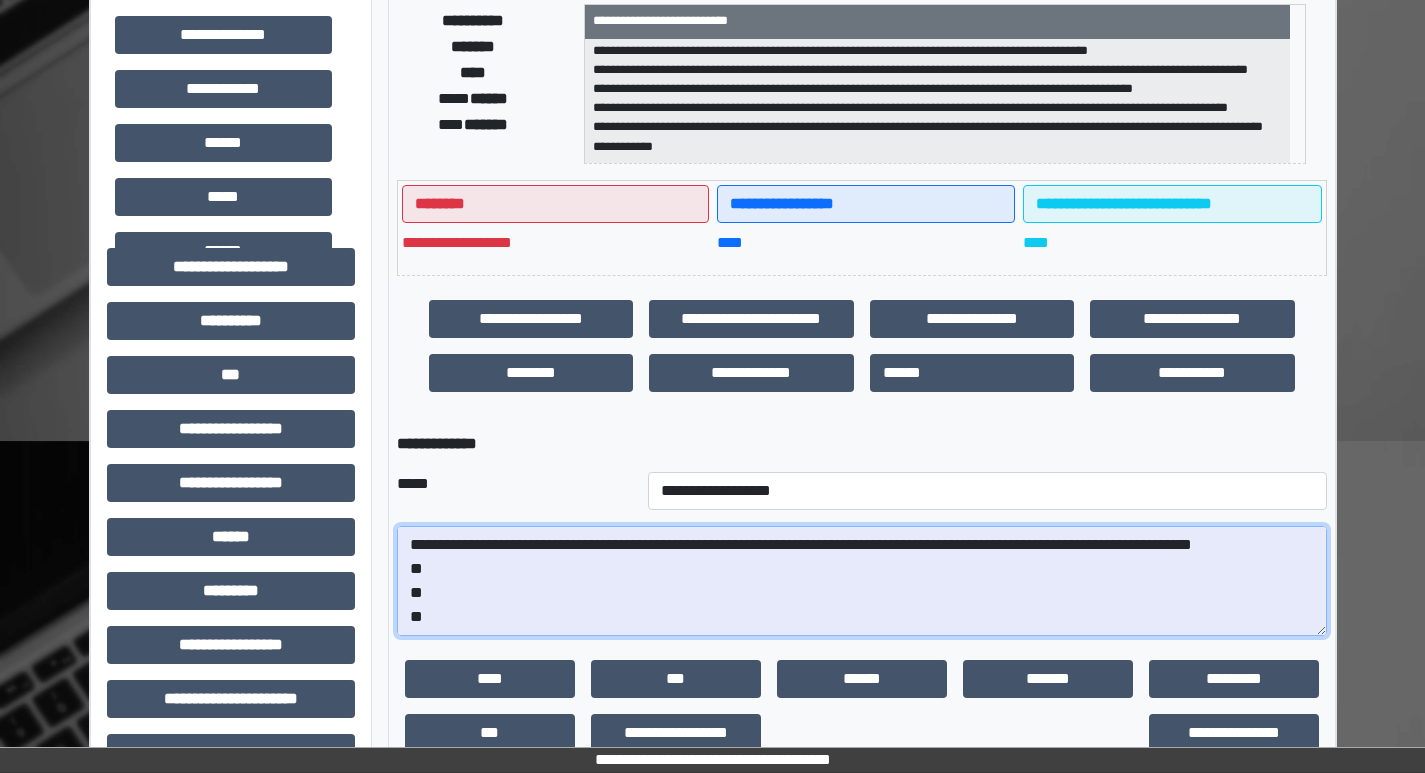 scroll, scrollTop: 72, scrollLeft: 0, axis: vertical 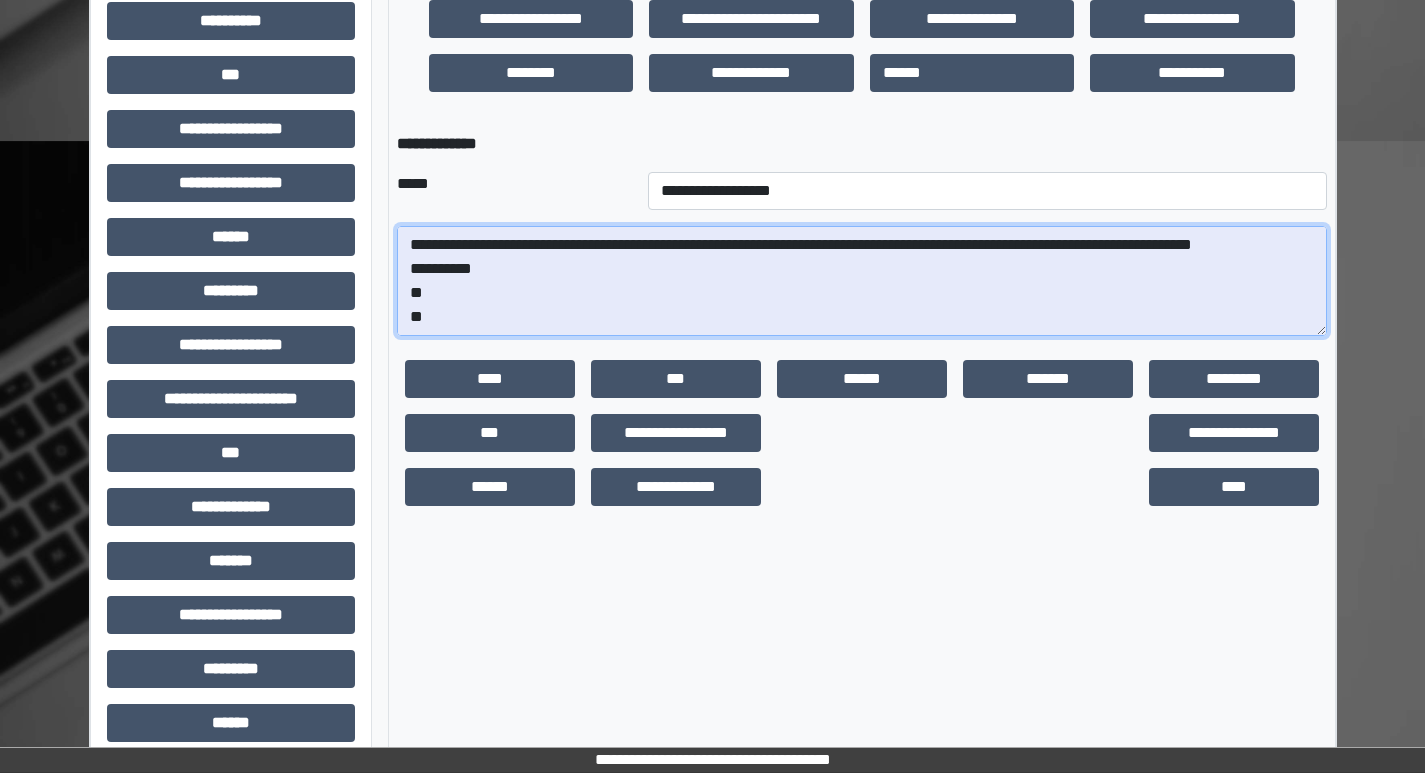 click on "**********" at bounding box center [862, 281] 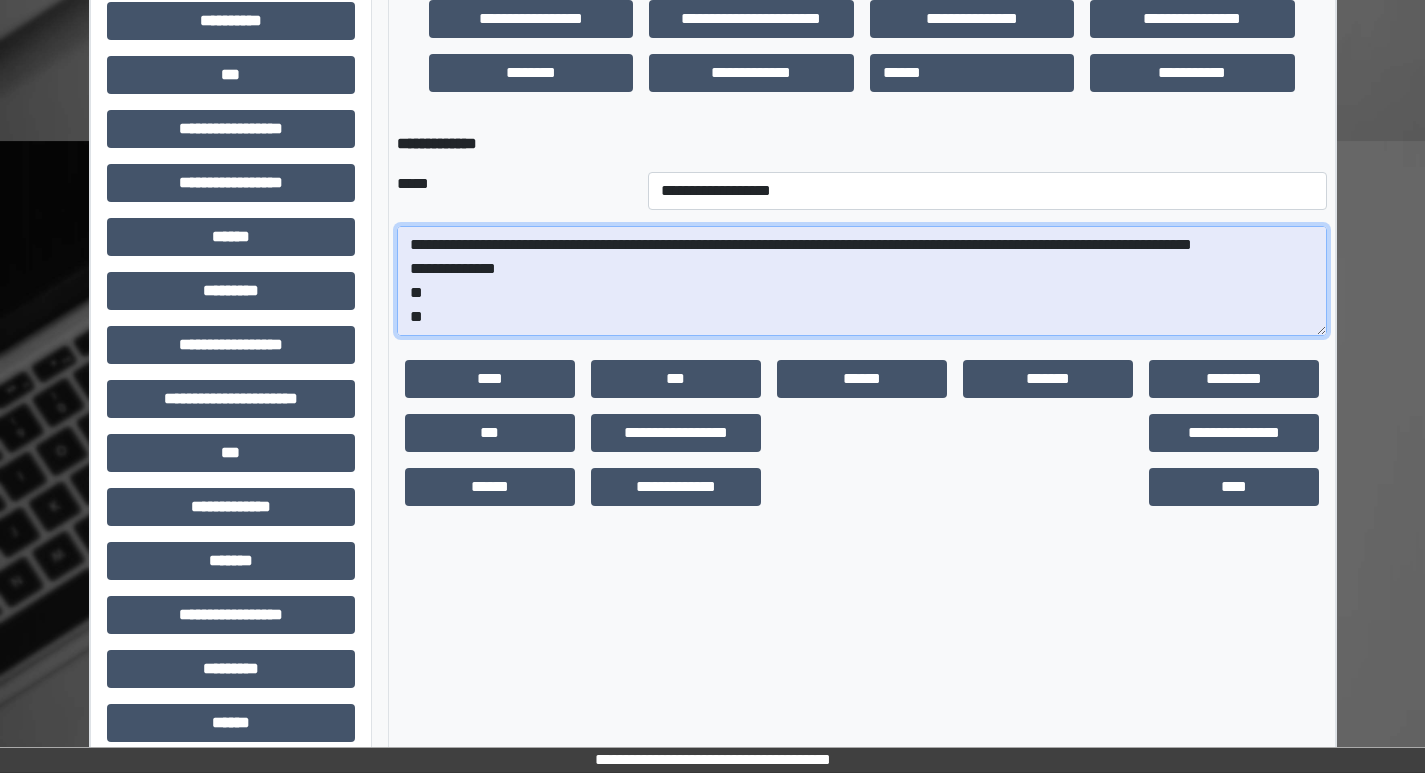 click on "**********" at bounding box center (862, 281) 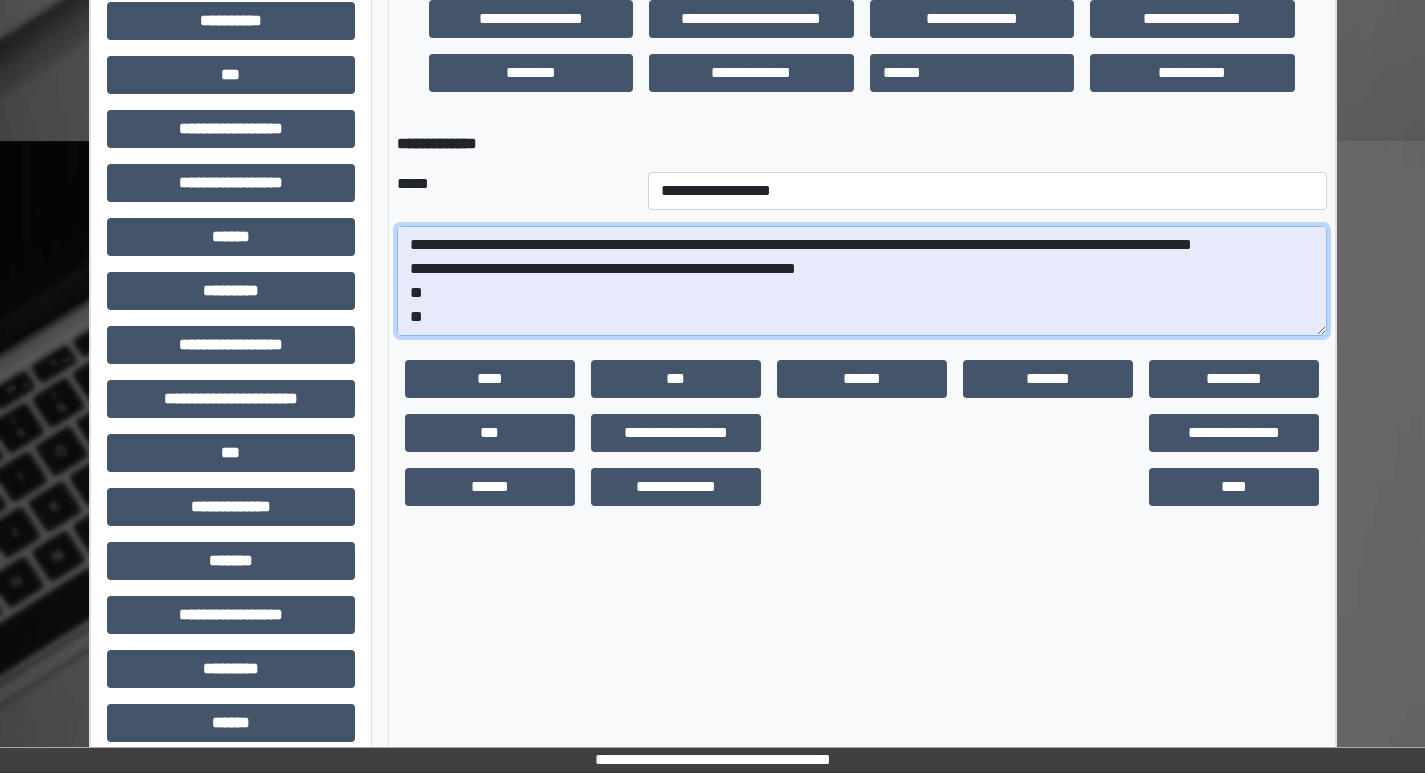 click on "**********" at bounding box center (862, 281) 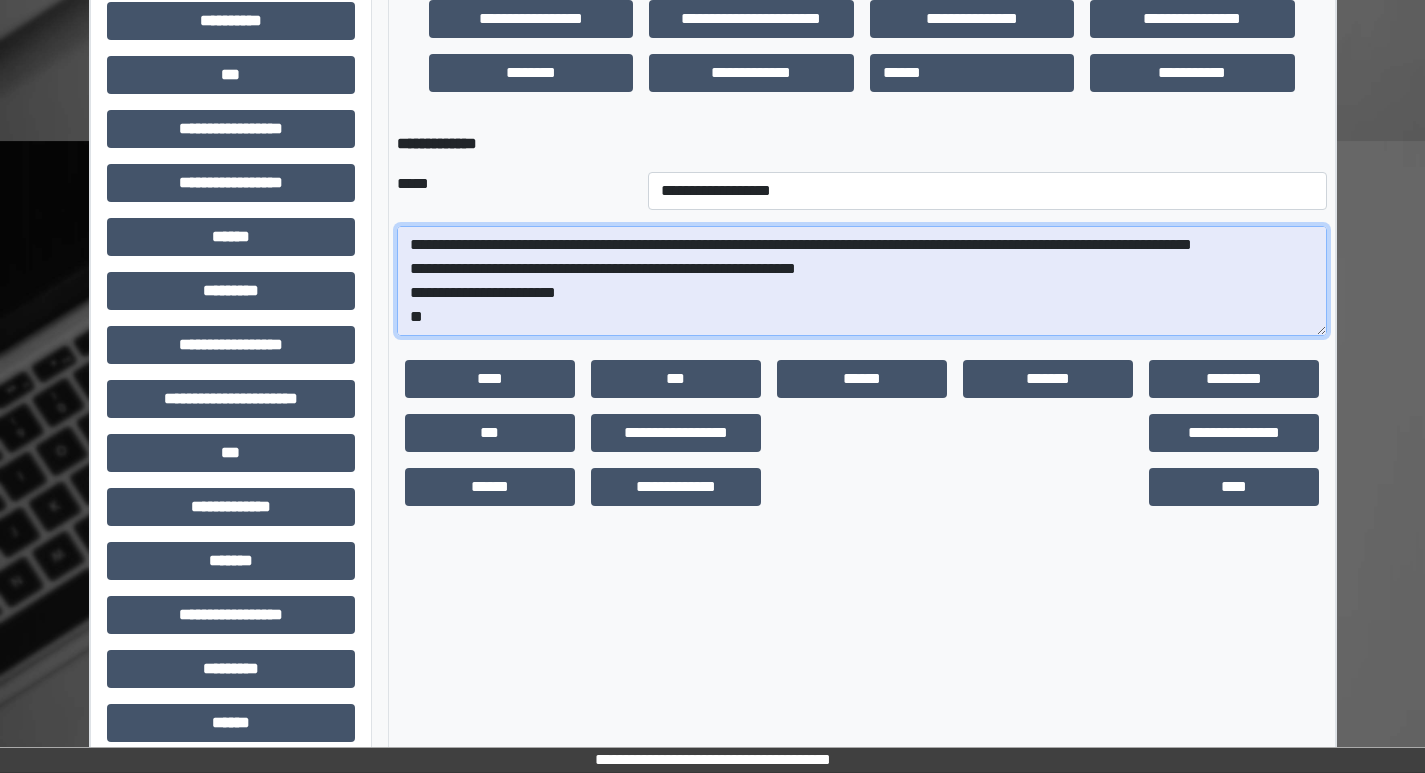 drag, startPoint x: 584, startPoint y: 265, endPoint x: 632, endPoint y: 258, distance: 48.507732 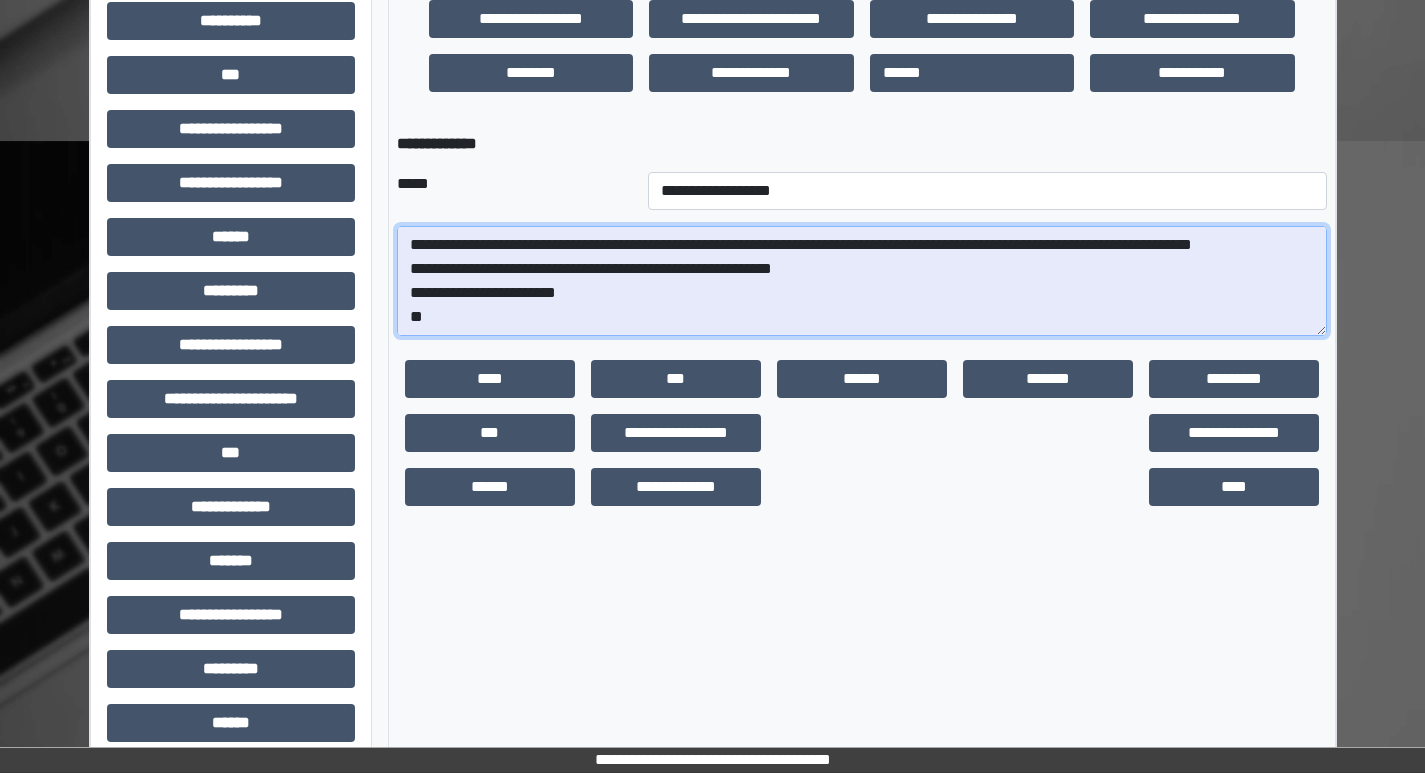 click on "**********" at bounding box center [862, 281] 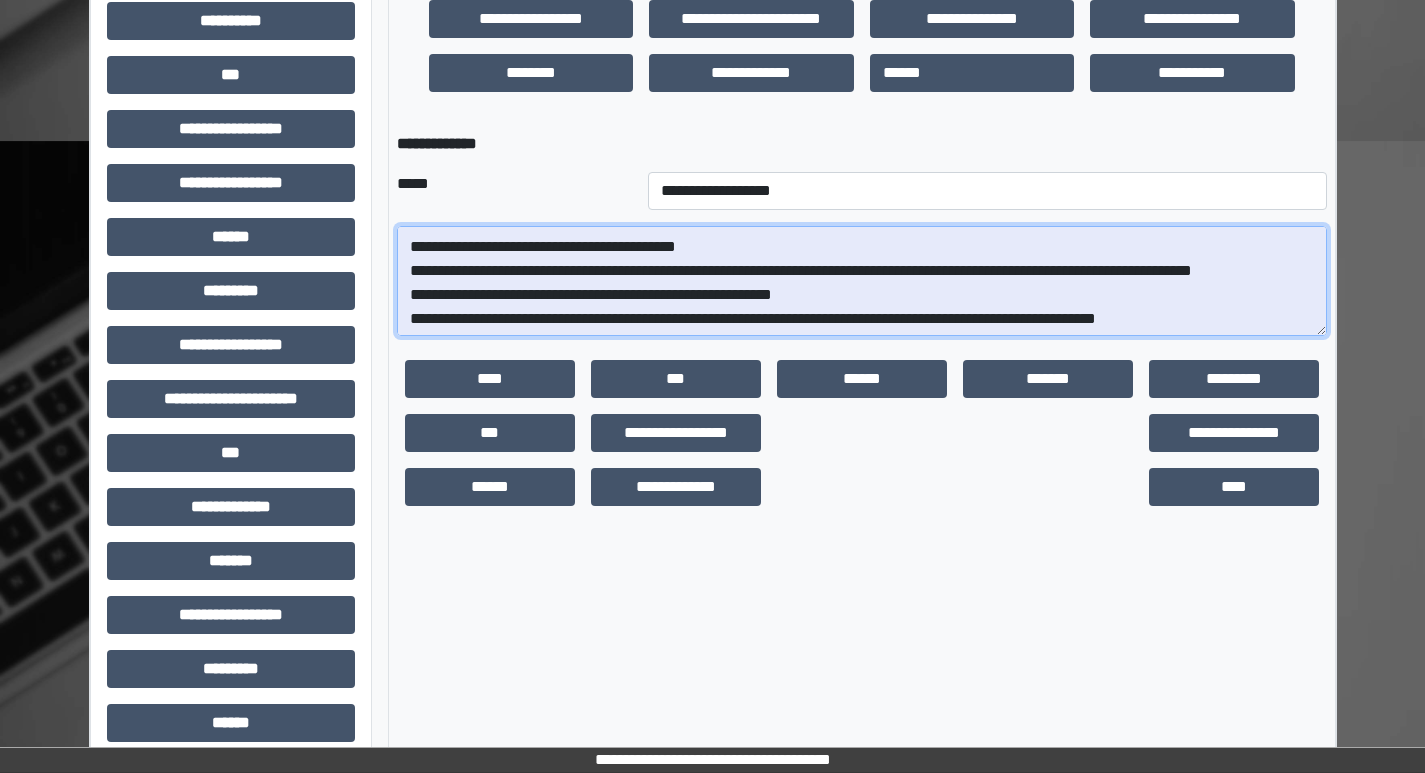 scroll, scrollTop: 0, scrollLeft: 0, axis: both 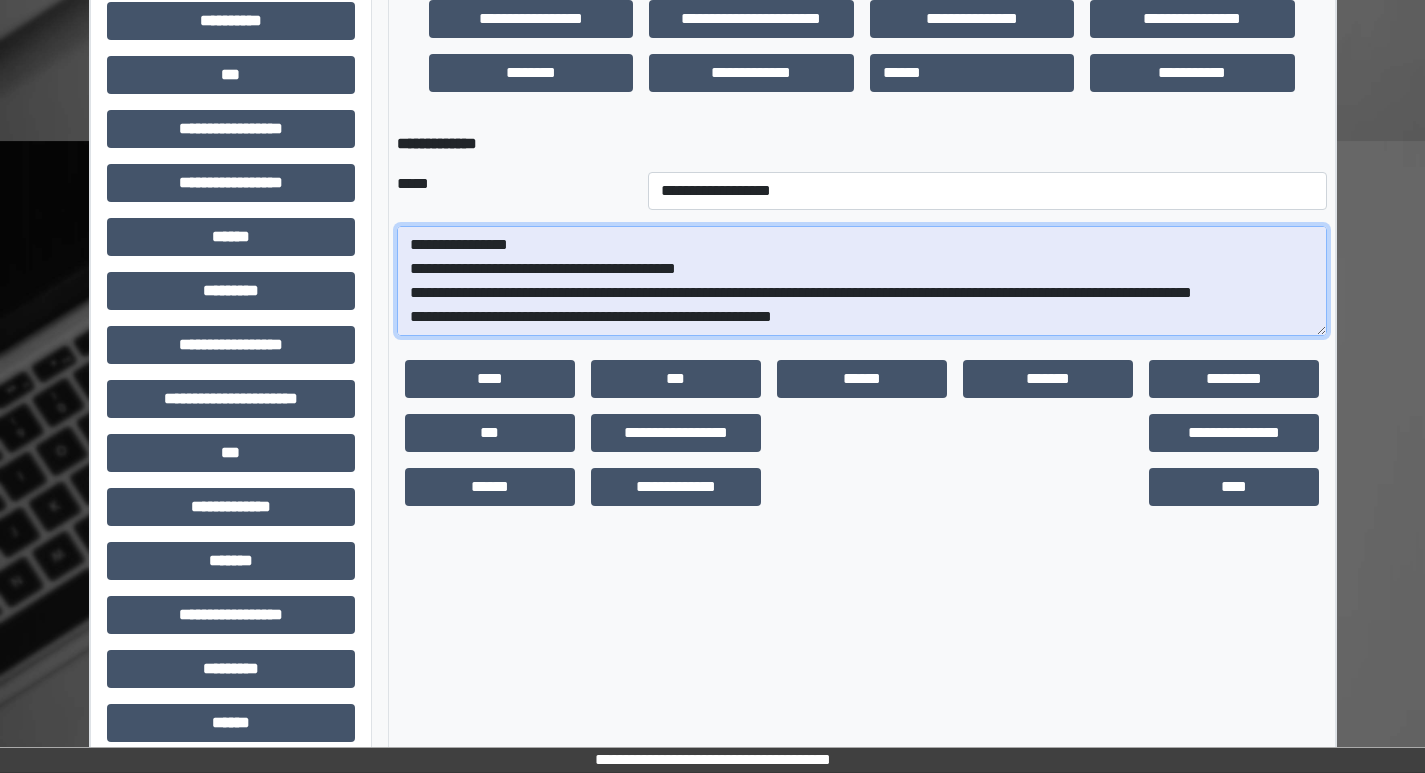 click on "**********" at bounding box center (862, 281) 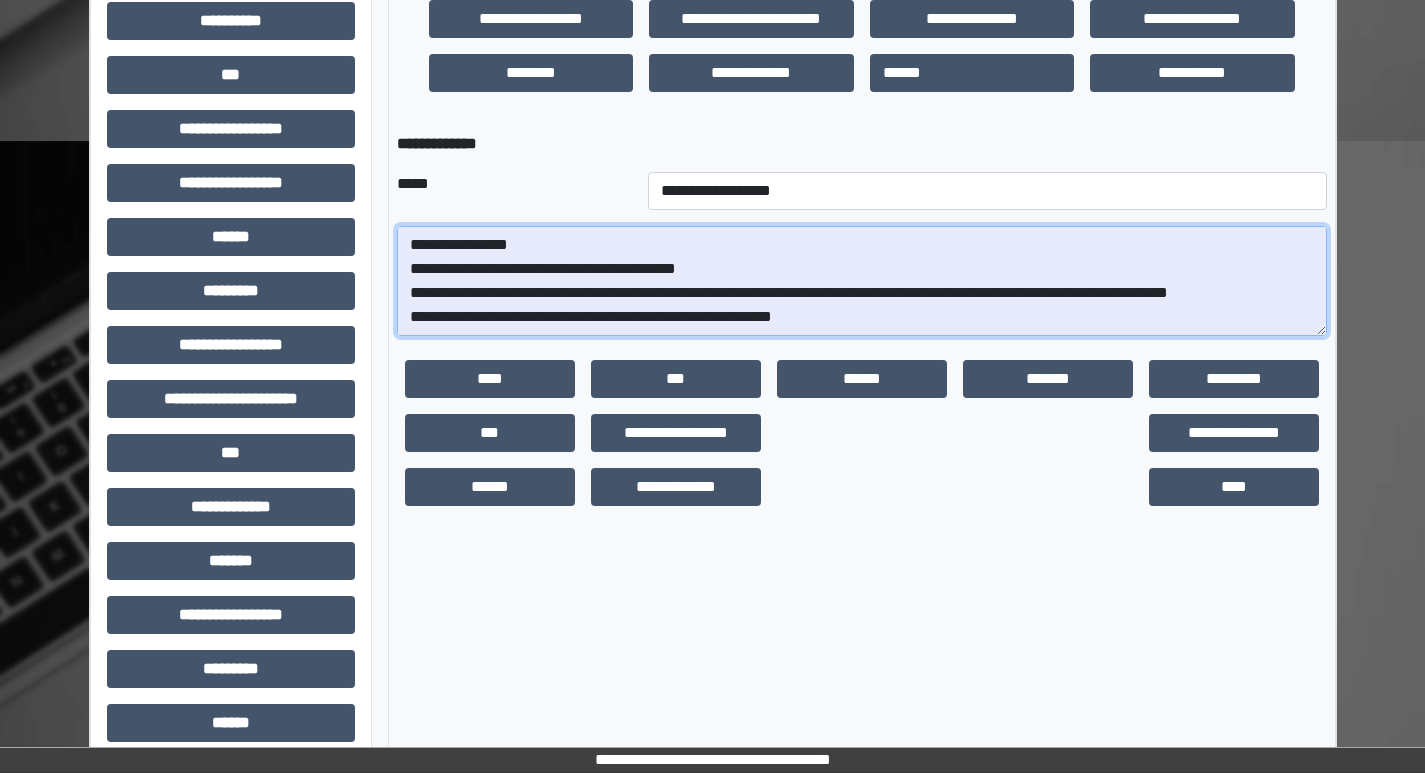 click on "**********" at bounding box center (862, 281) 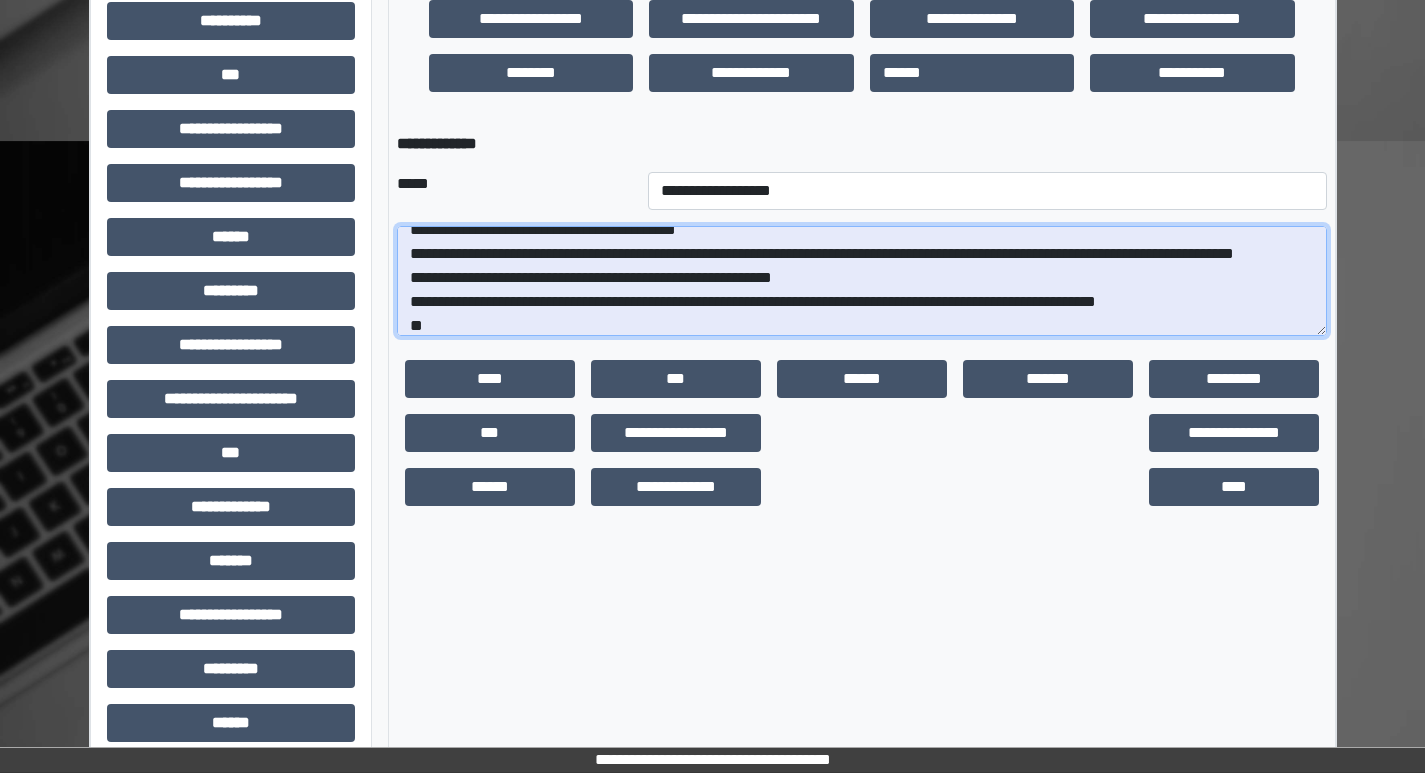scroll, scrollTop: 72, scrollLeft: 0, axis: vertical 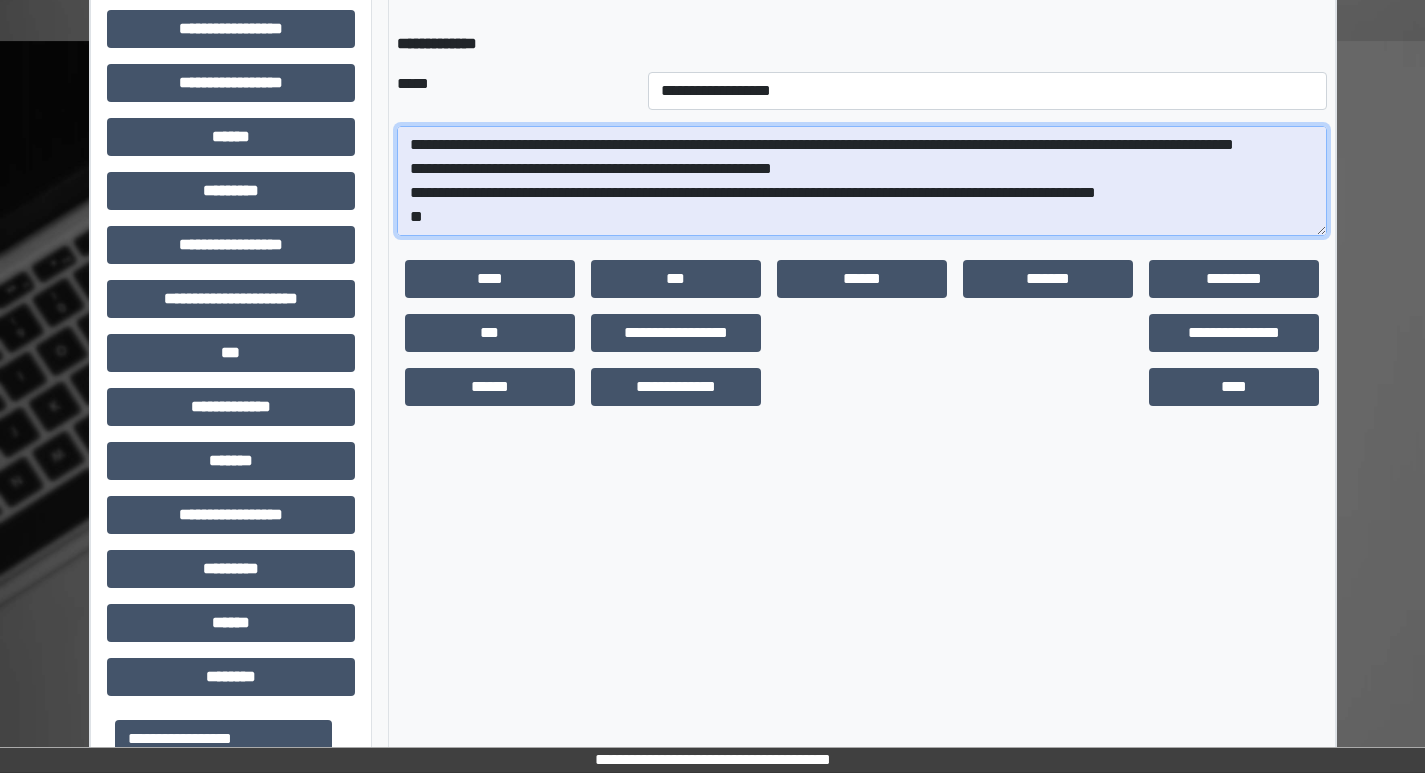 click on "**********" at bounding box center [862, 181] 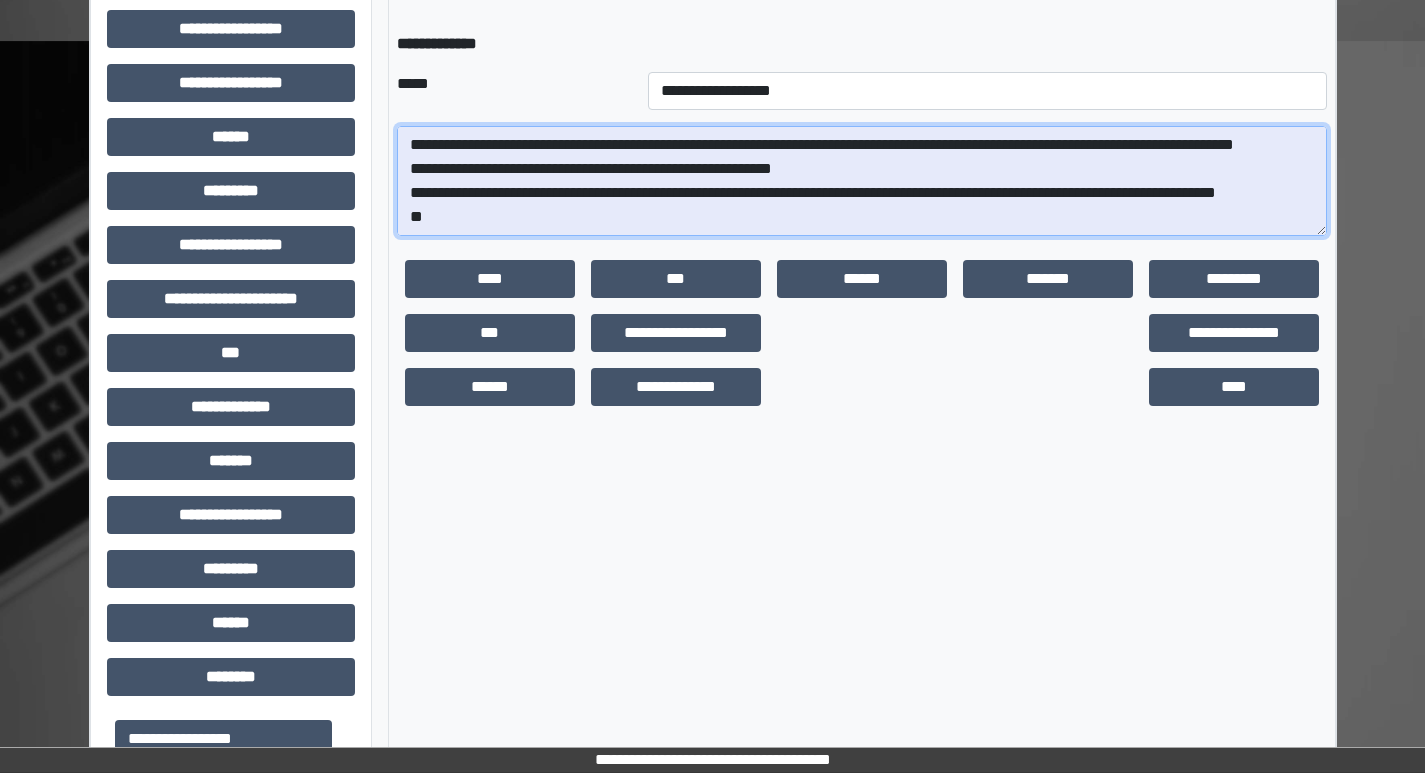 scroll, scrollTop: 0, scrollLeft: 0, axis: both 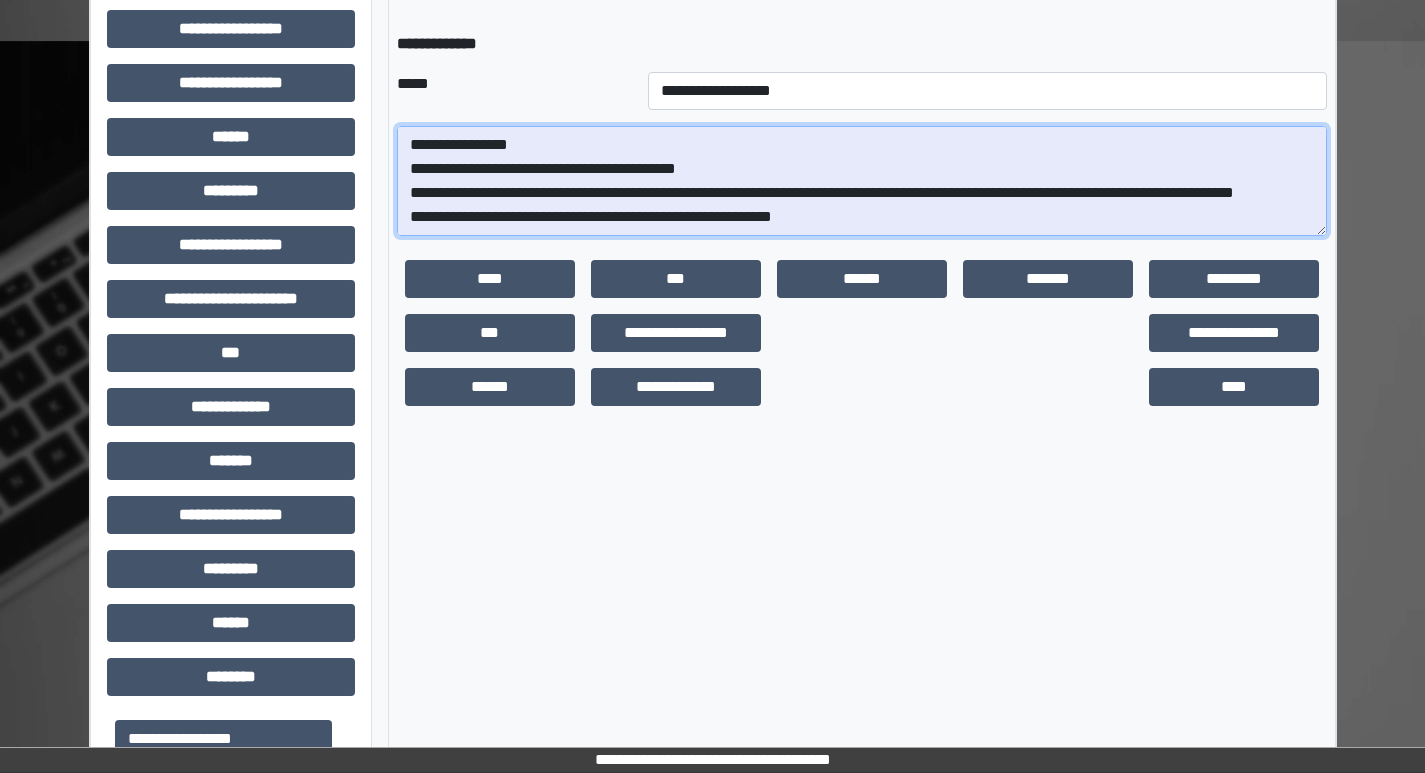 drag, startPoint x: 481, startPoint y: 217, endPoint x: 399, endPoint y: 135, distance: 115.965515 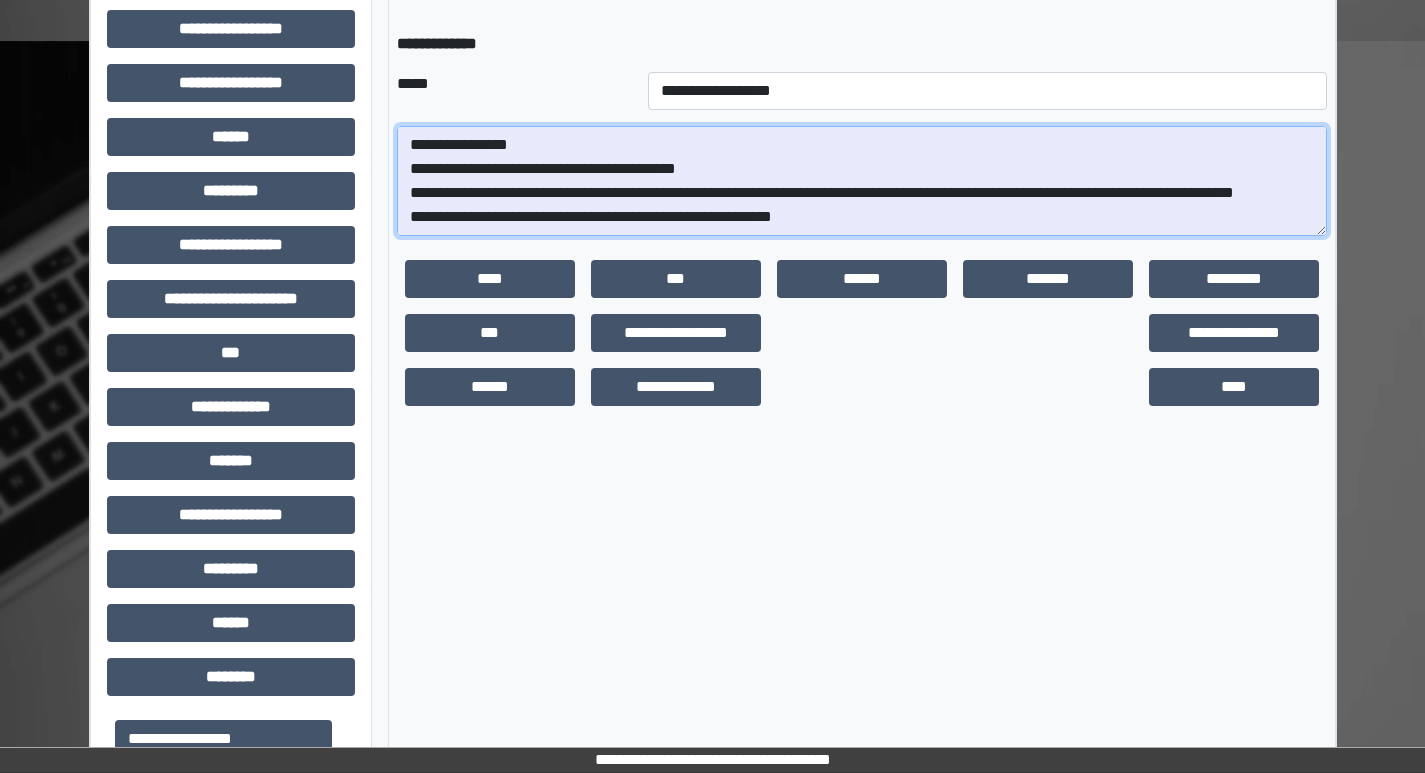 click on "**********" at bounding box center [862, 181] 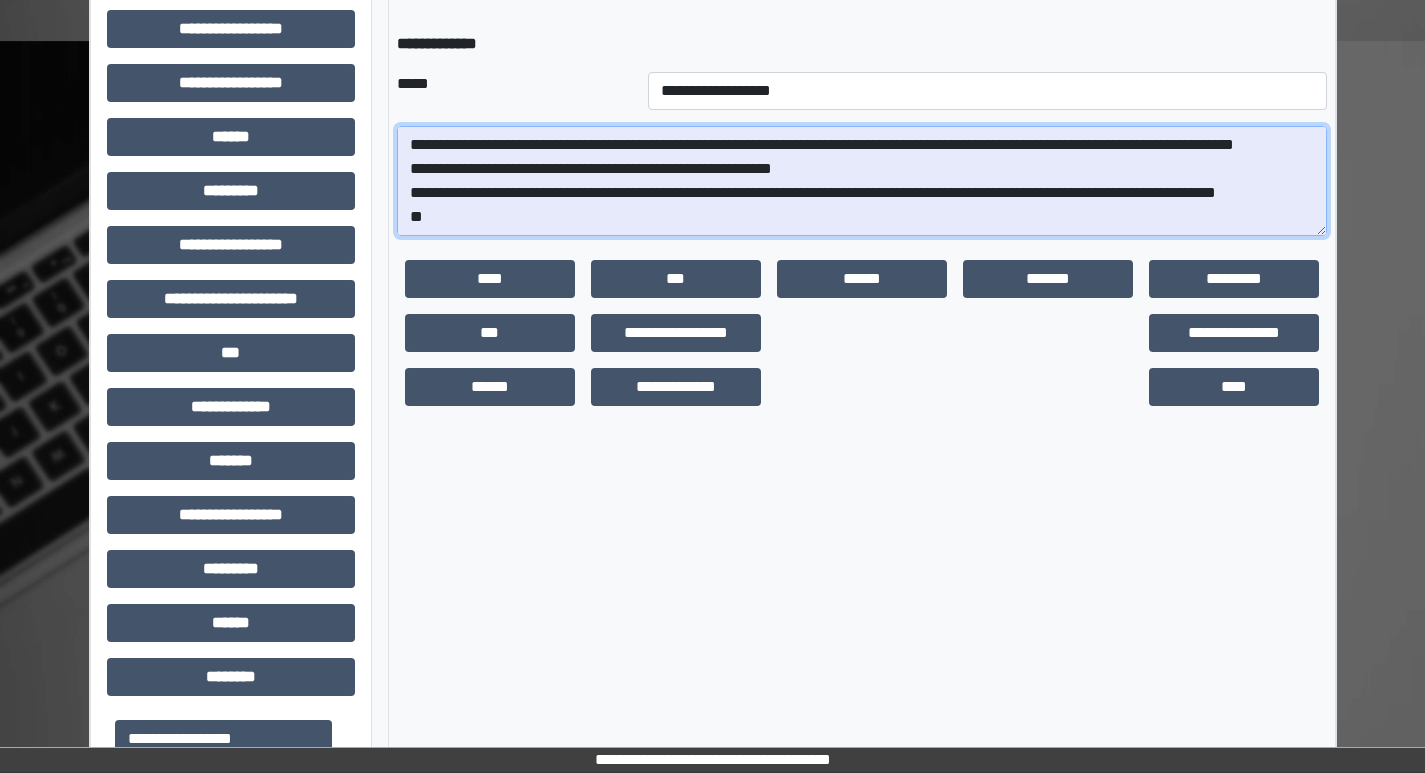 click on "**********" at bounding box center [862, 181] 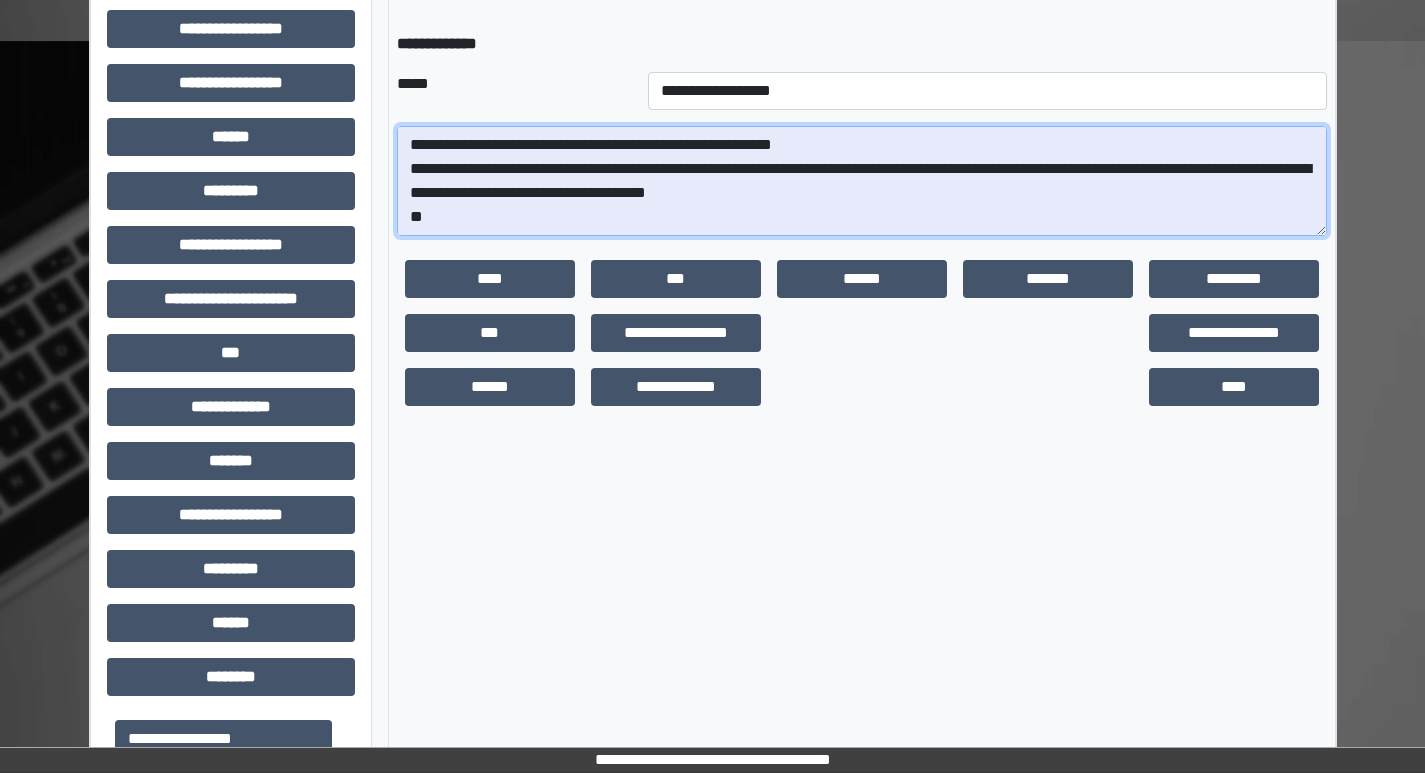 click on "**********" at bounding box center [862, 181] 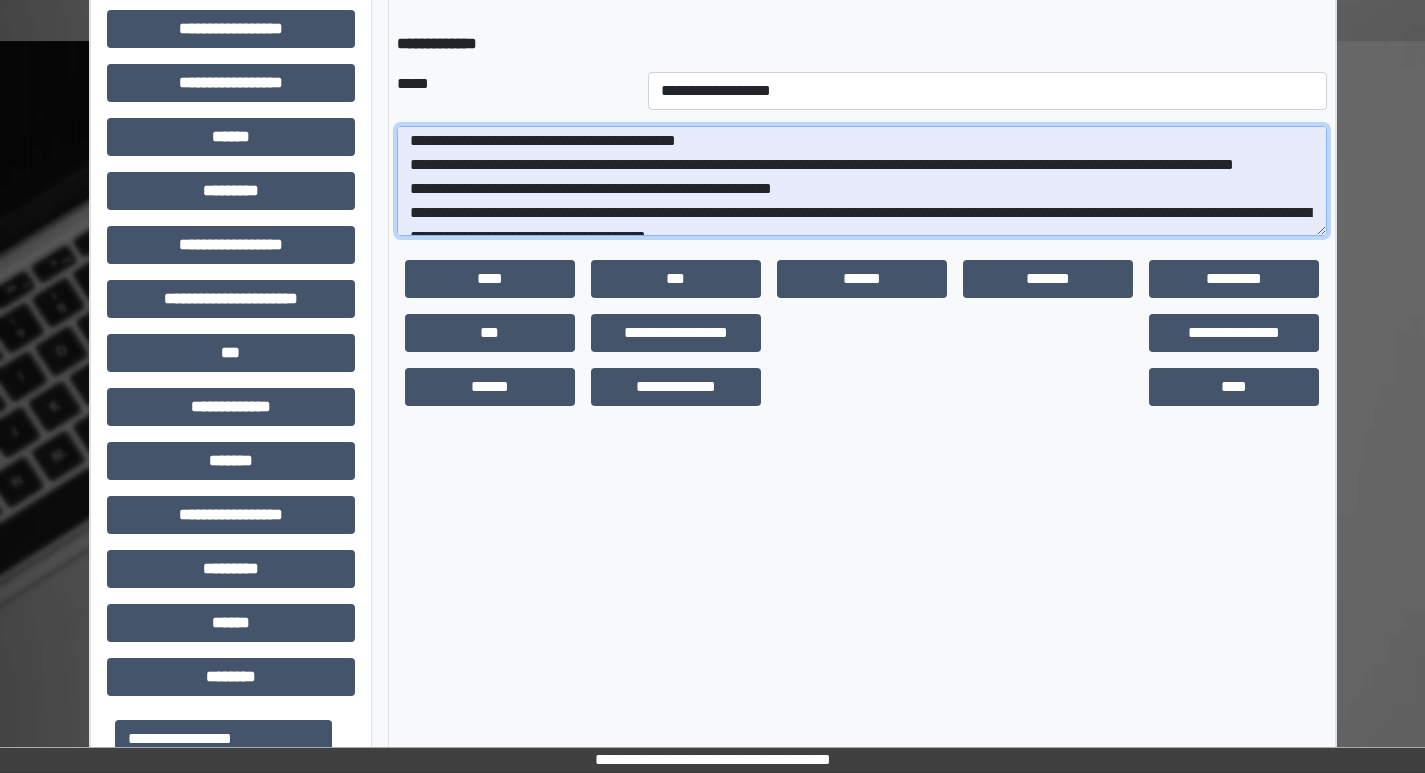 scroll, scrollTop: 0, scrollLeft: 0, axis: both 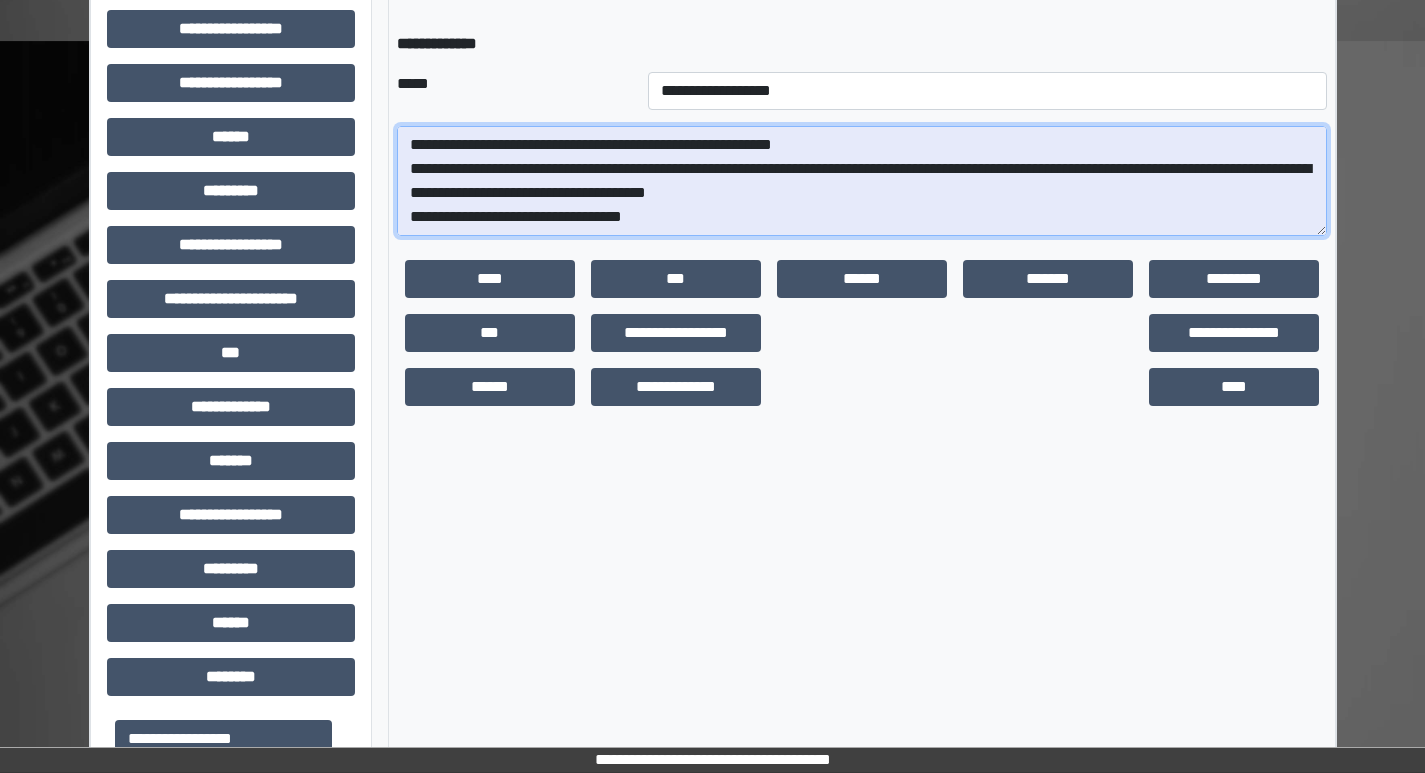 drag, startPoint x: 864, startPoint y: 140, endPoint x: 921, endPoint y: 140, distance: 57 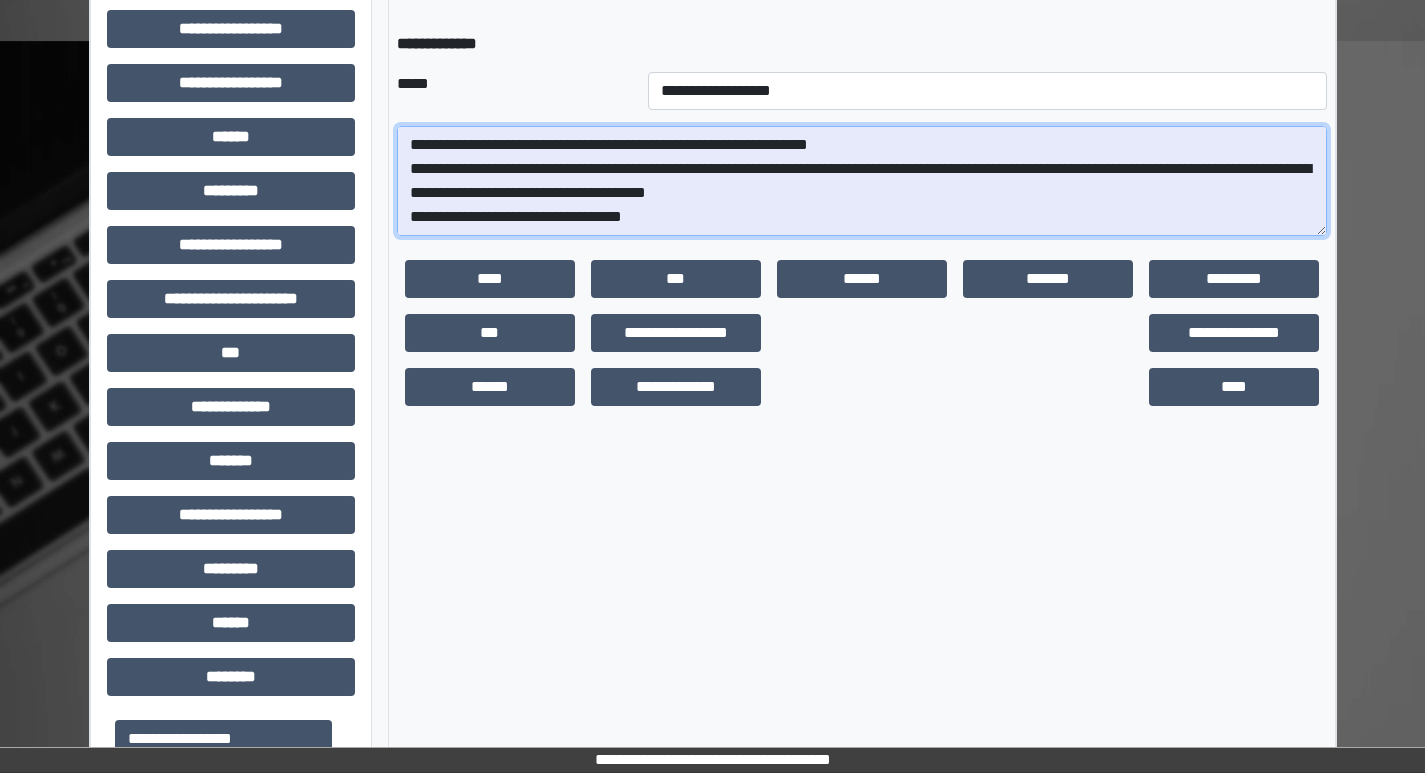 drag, startPoint x: 769, startPoint y: 169, endPoint x: 810, endPoint y: 169, distance: 41 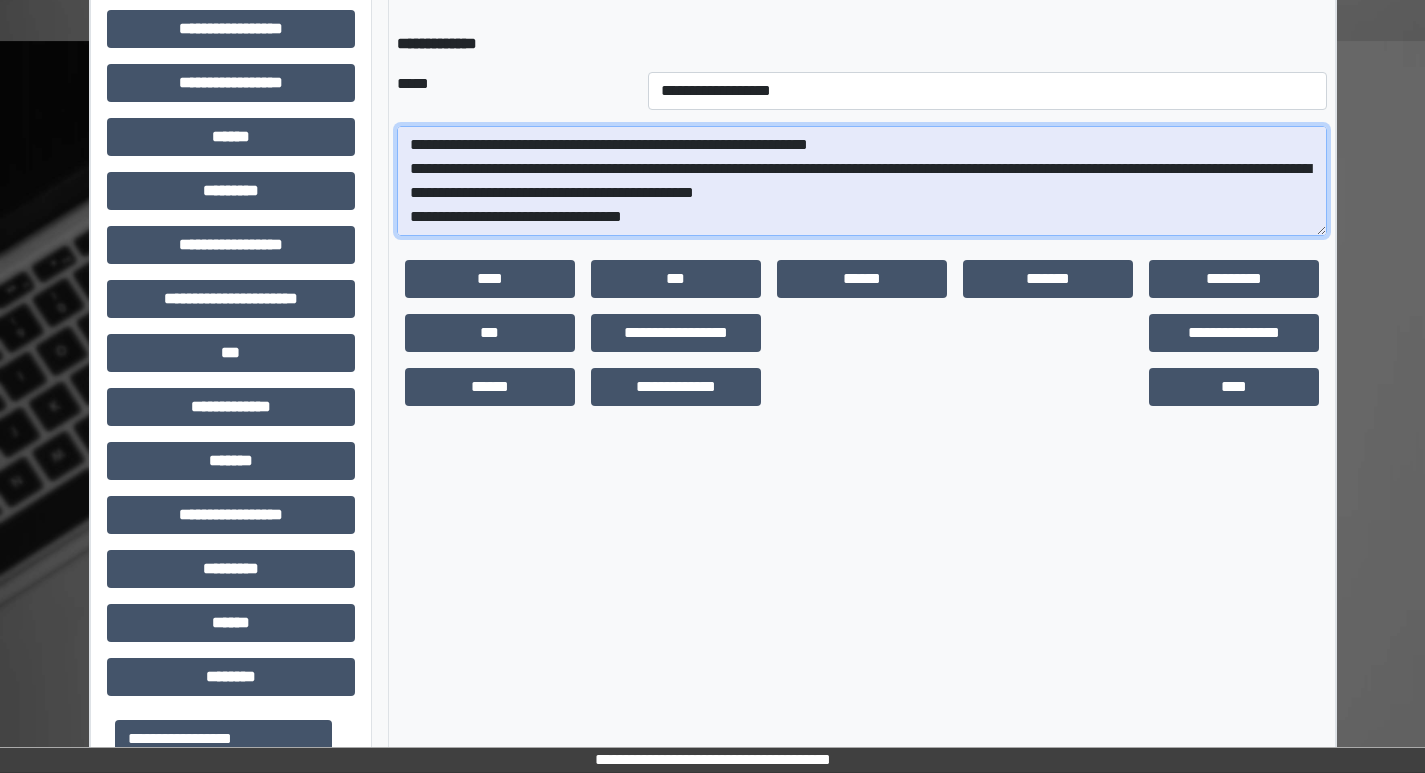 drag, startPoint x: 998, startPoint y: 169, endPoint x: 1016, endPoint y: 168, distance: 18.027756 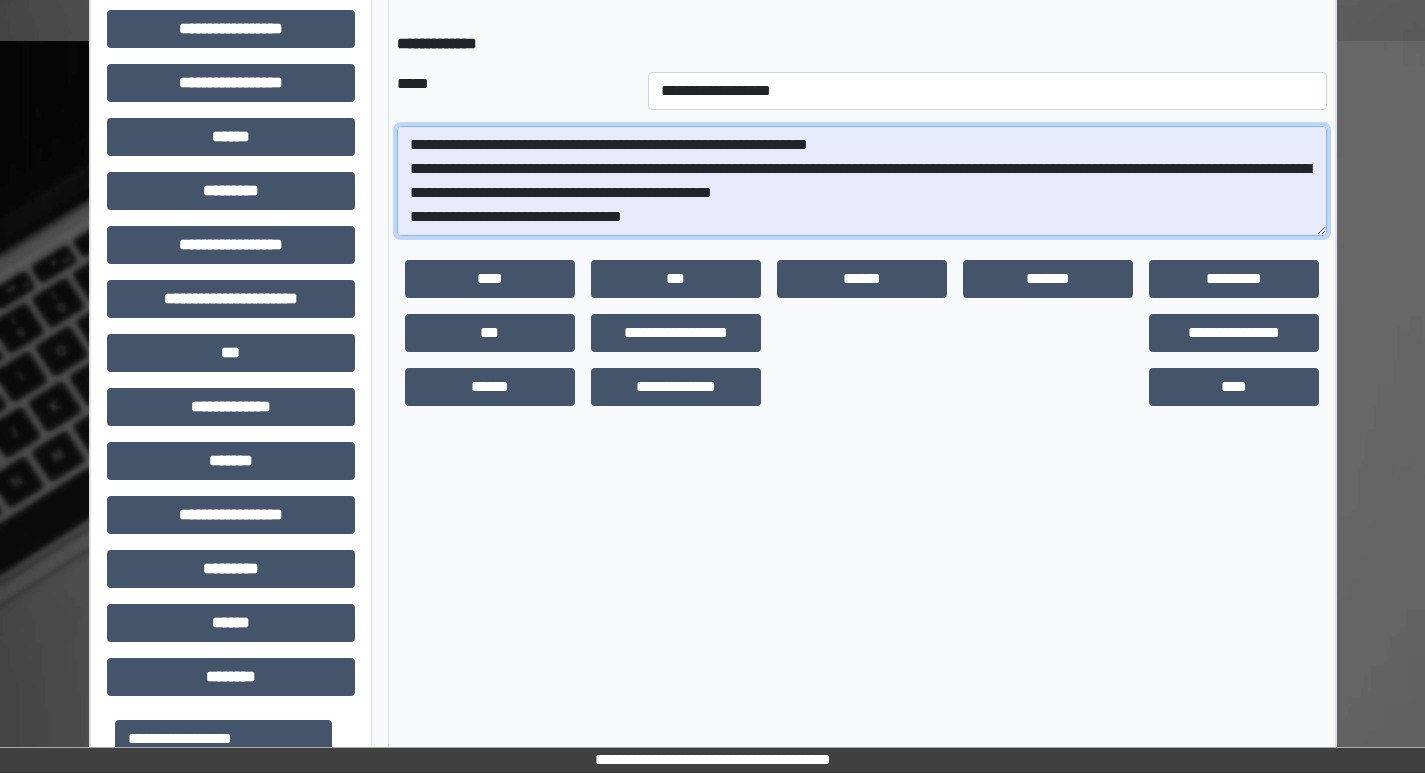 click on "**********" at bounding box center [862, 181] 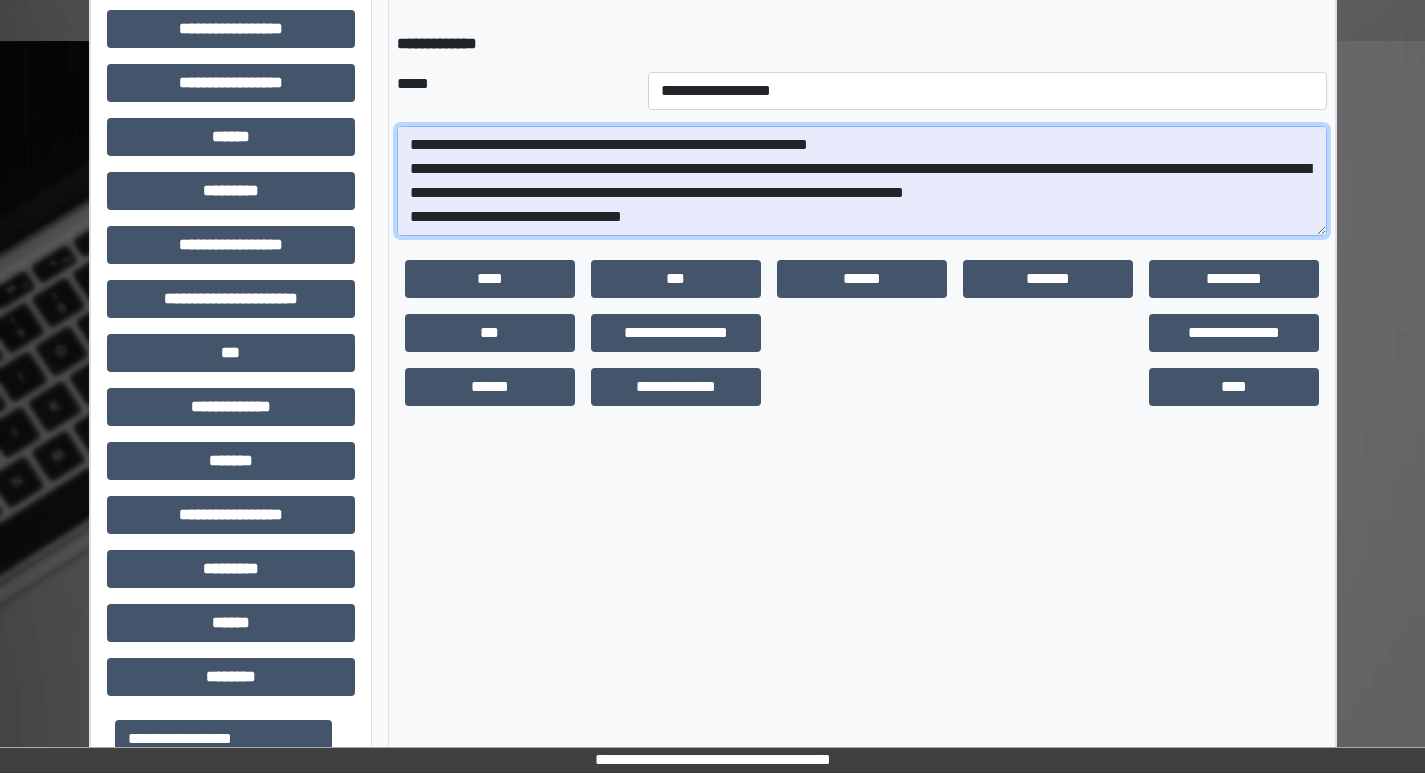 drag, startPoint x: 806, startPoint y: 189, endPoint x: 822, endPoint y: 189, distance: 16 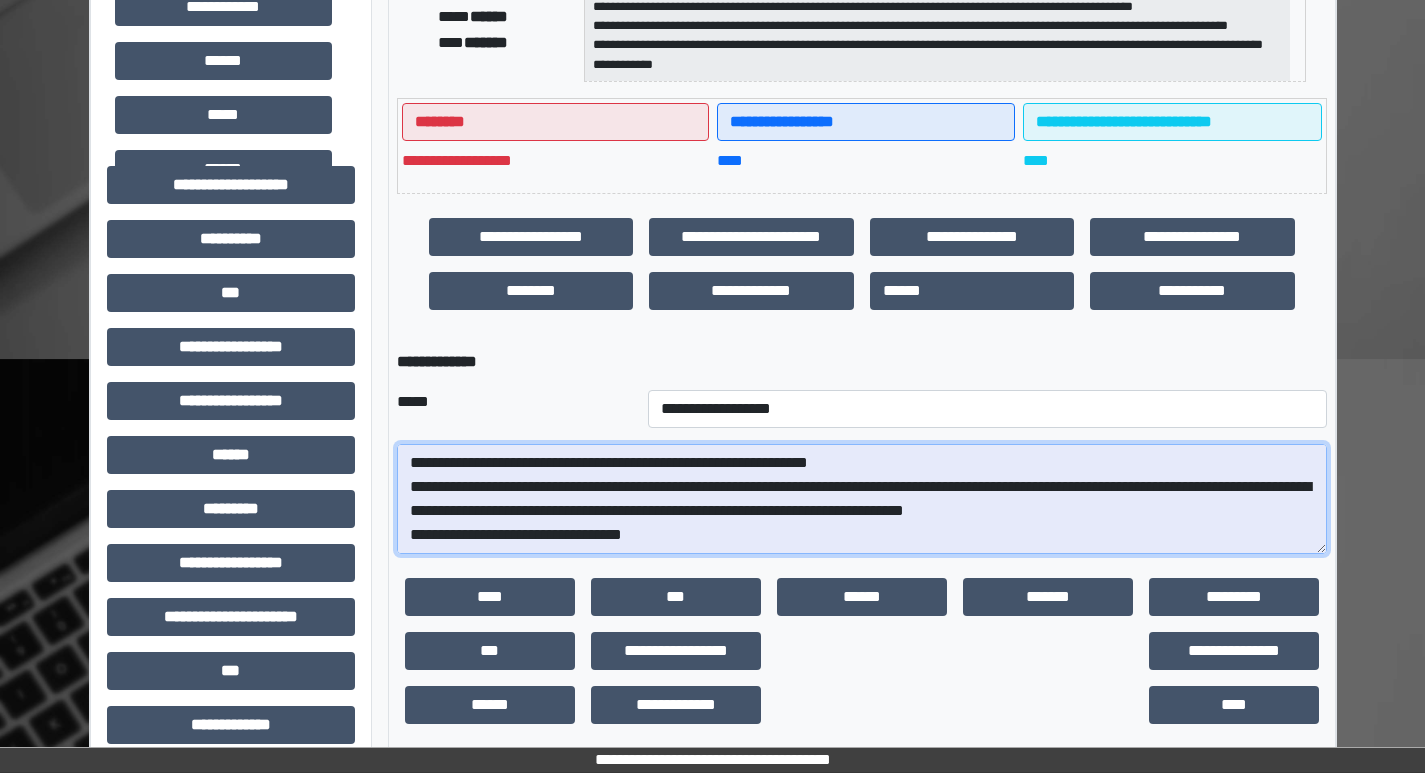 scroll, scrollTop: 400, scrollLeft: 0, axis: vertical 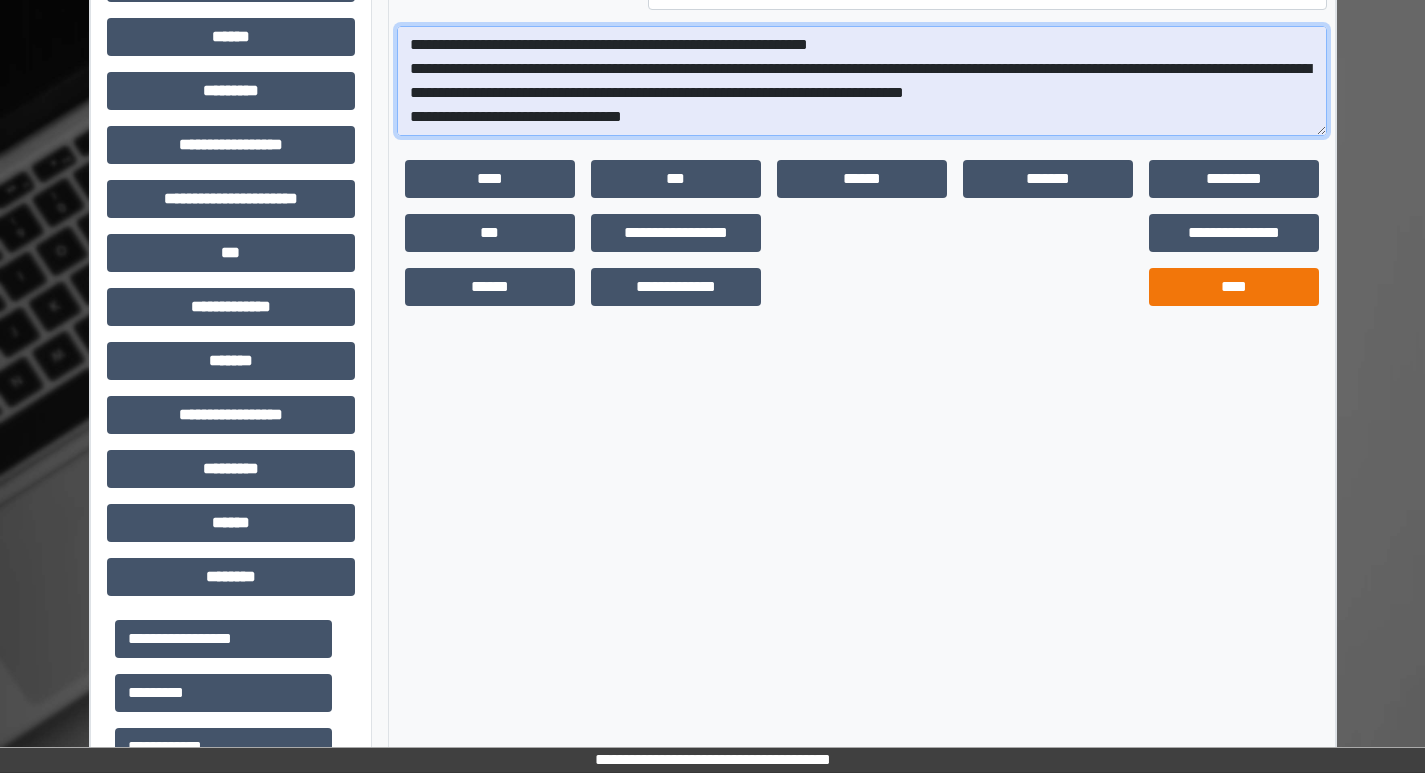 type on "**********" 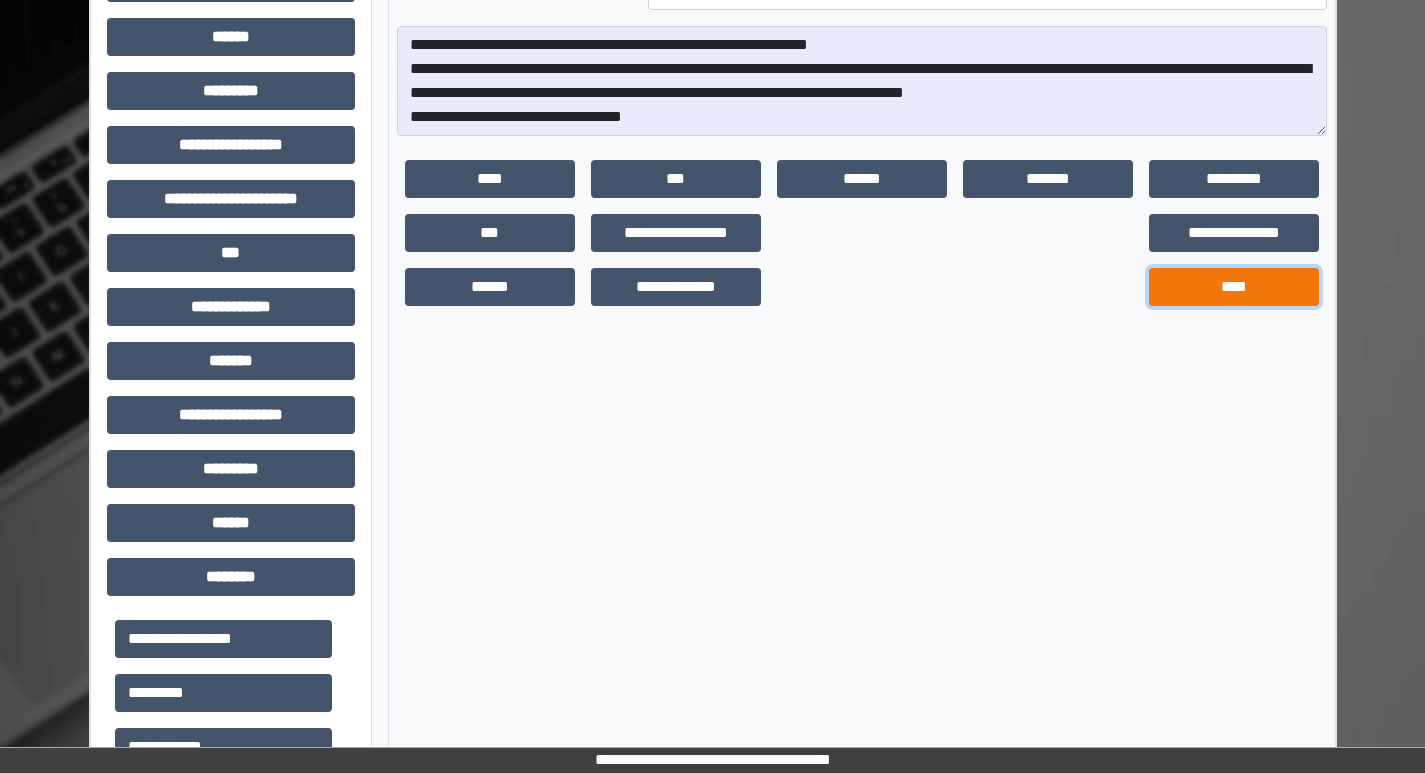 click on "****" at bounding box center (1234, 287) 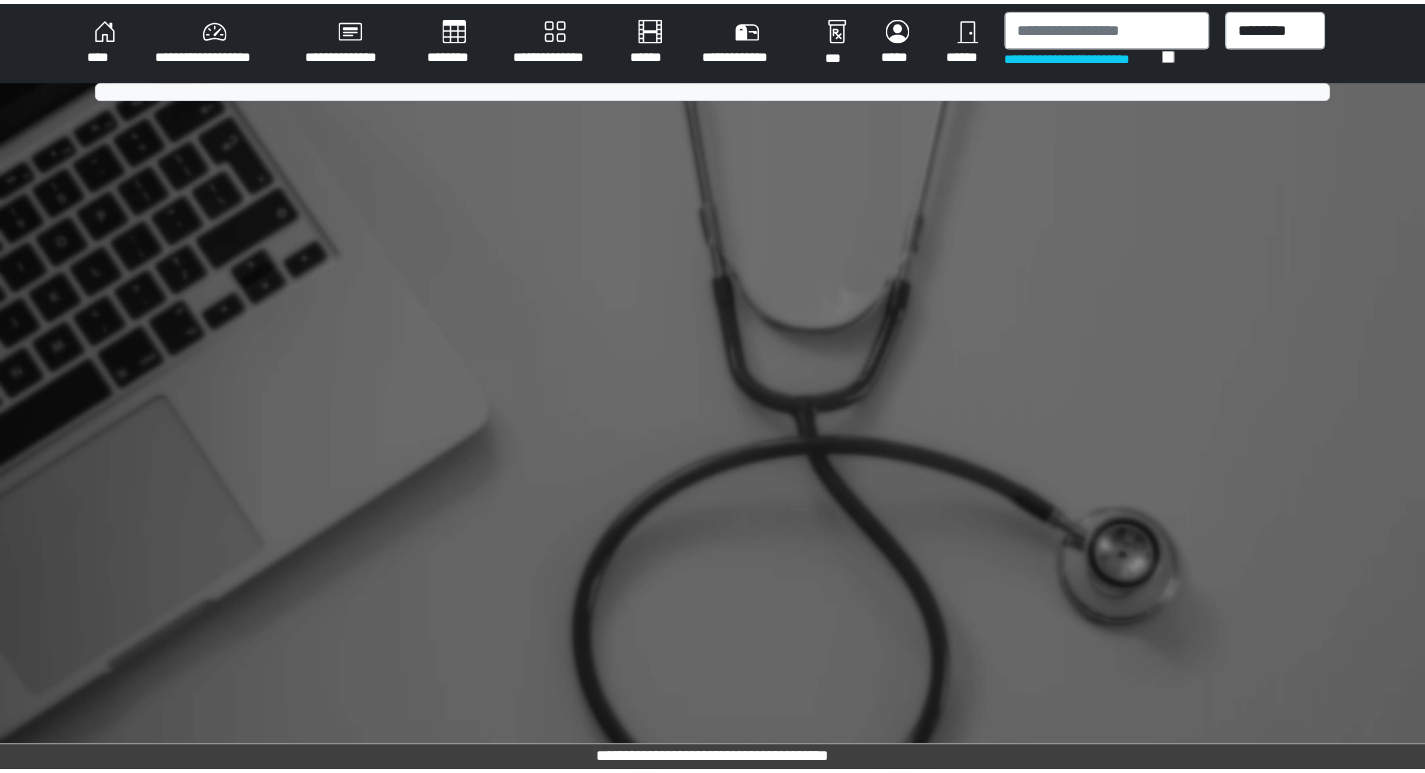 scroll, scrollTop: 0, scrollLeft: 0, axis: both 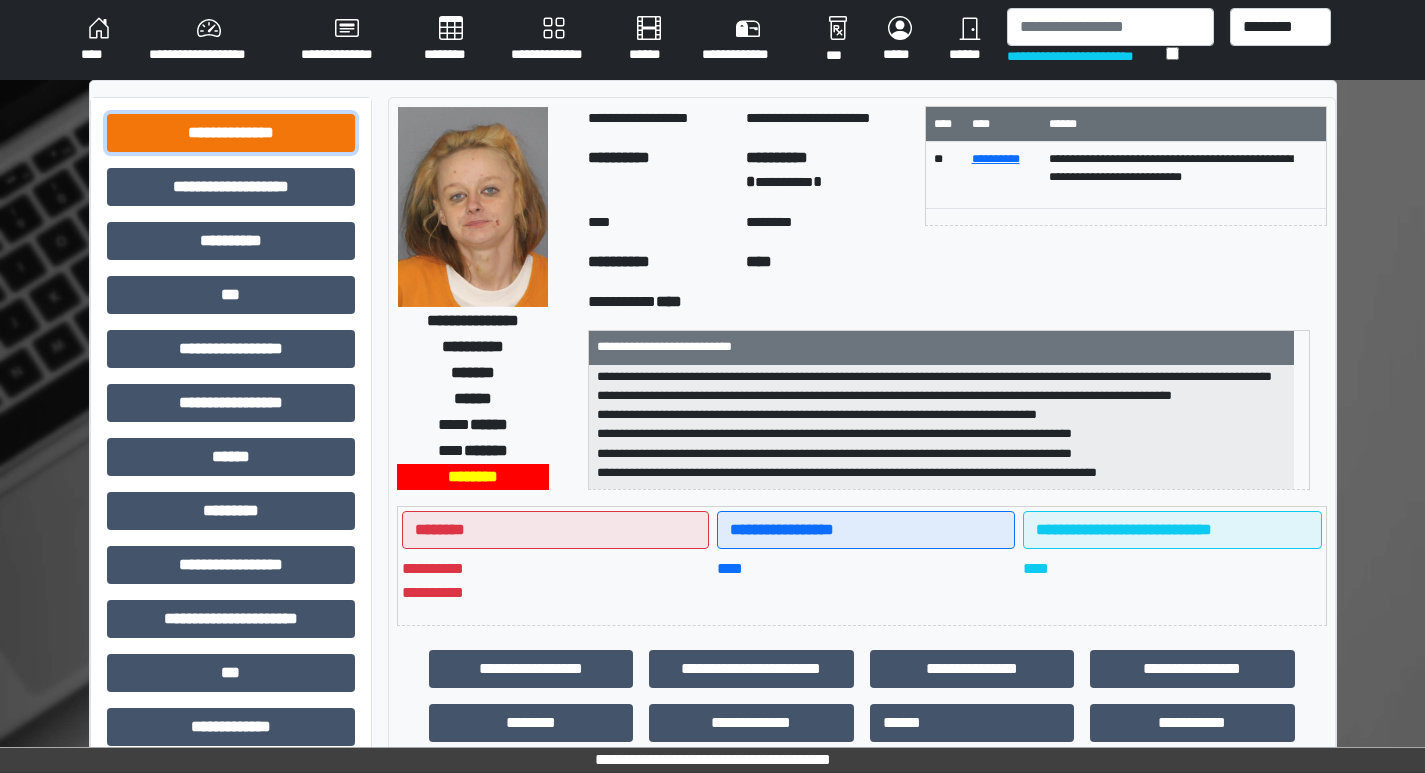 click on "**********" at bounding box center [231, 133] 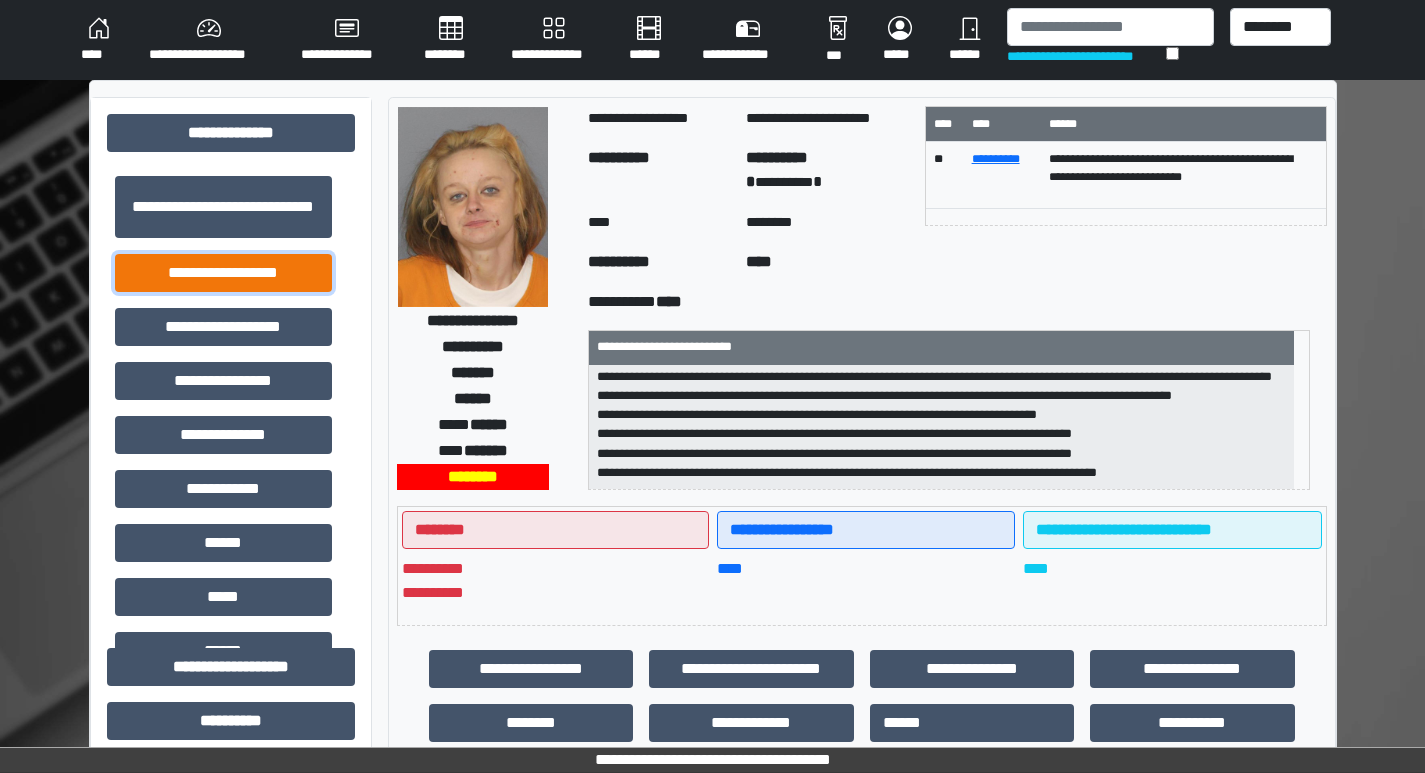 click on "**********" at bounding box center [223, 273] 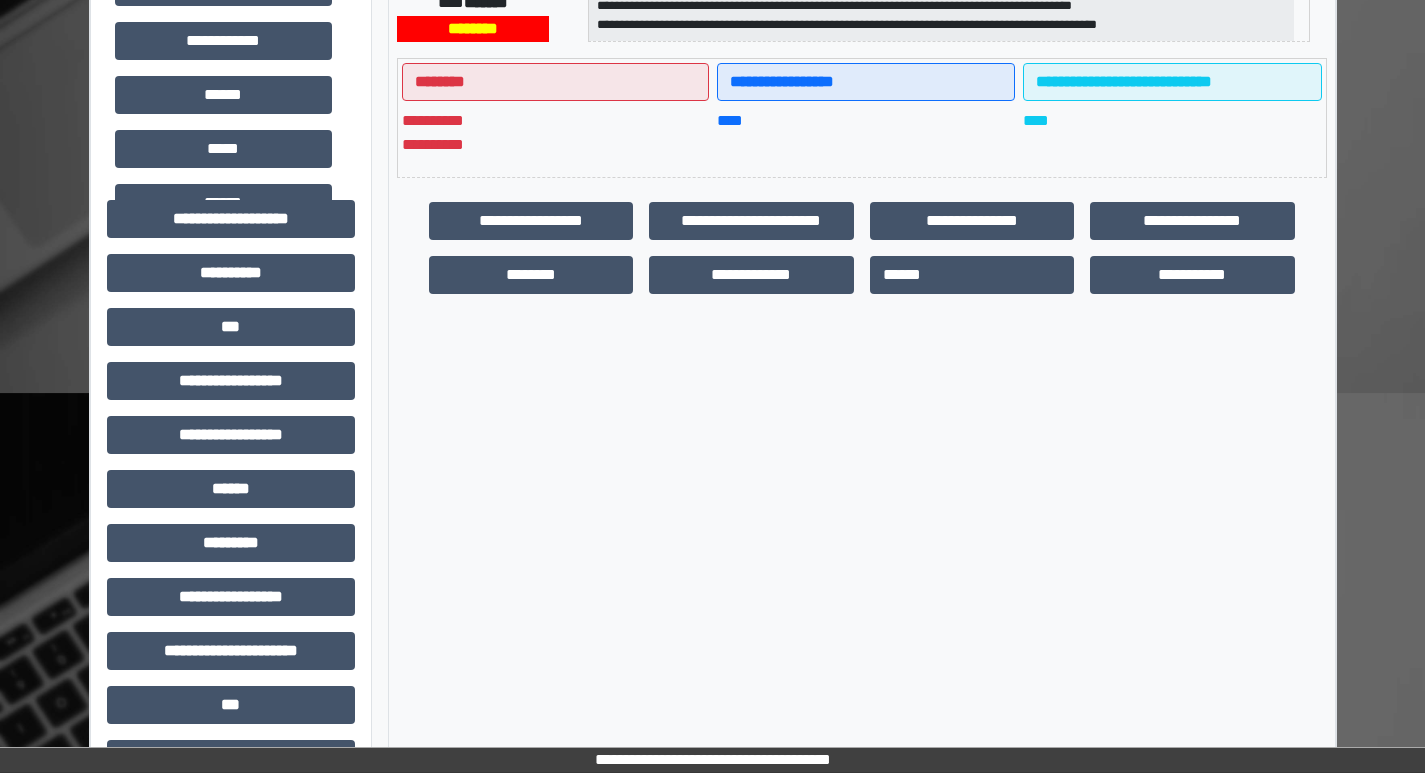 scroll, scrollTop: 500, scrollLeft: 0, axis: vertical 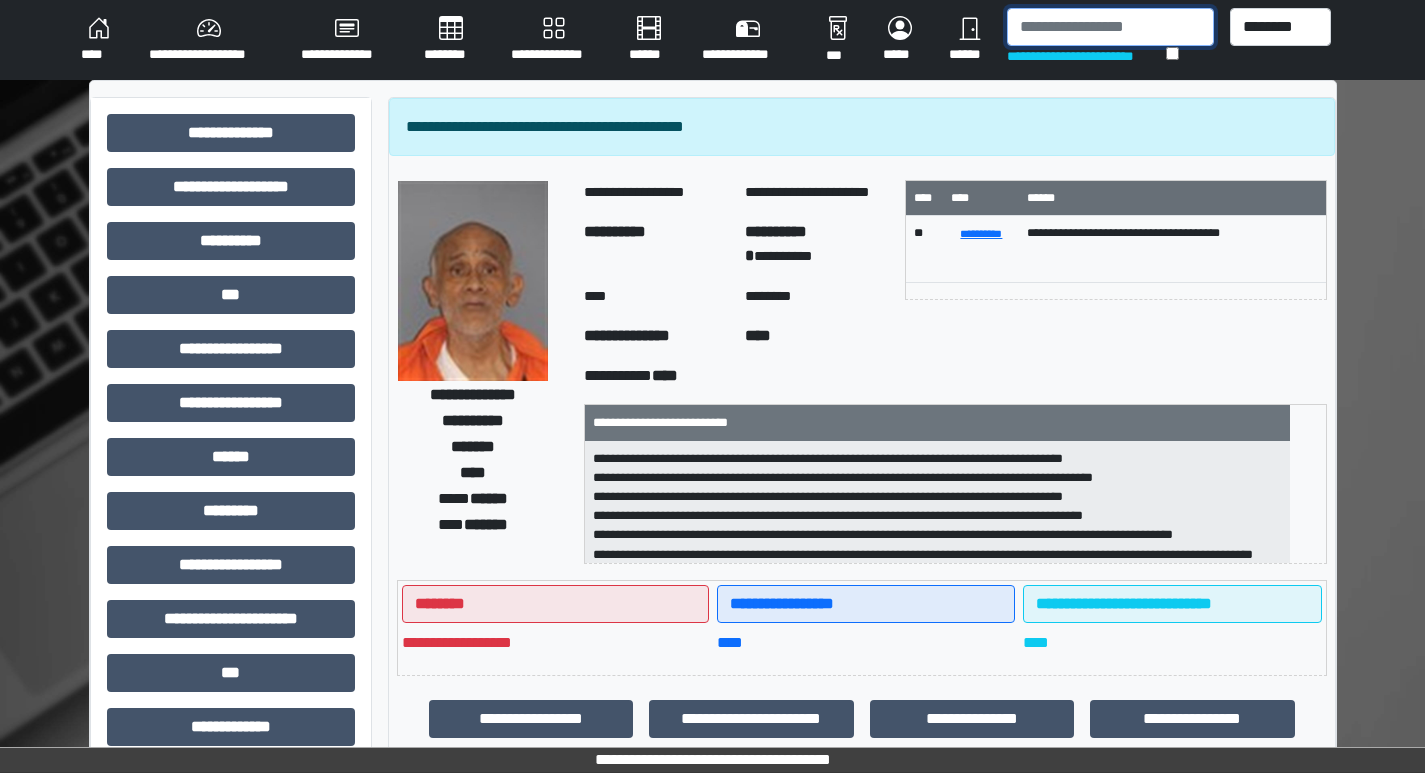 click at bounding box center (1110, 27) 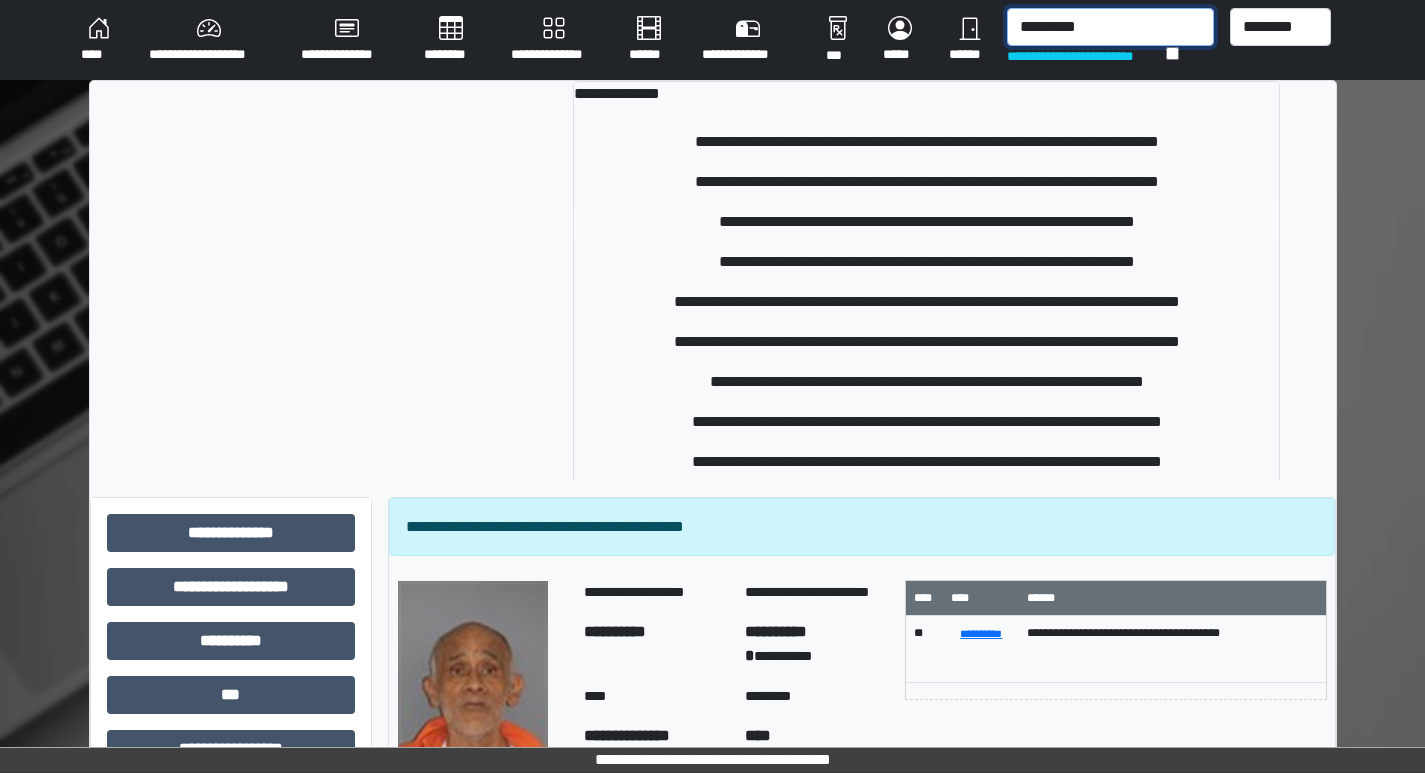 type on "*********" 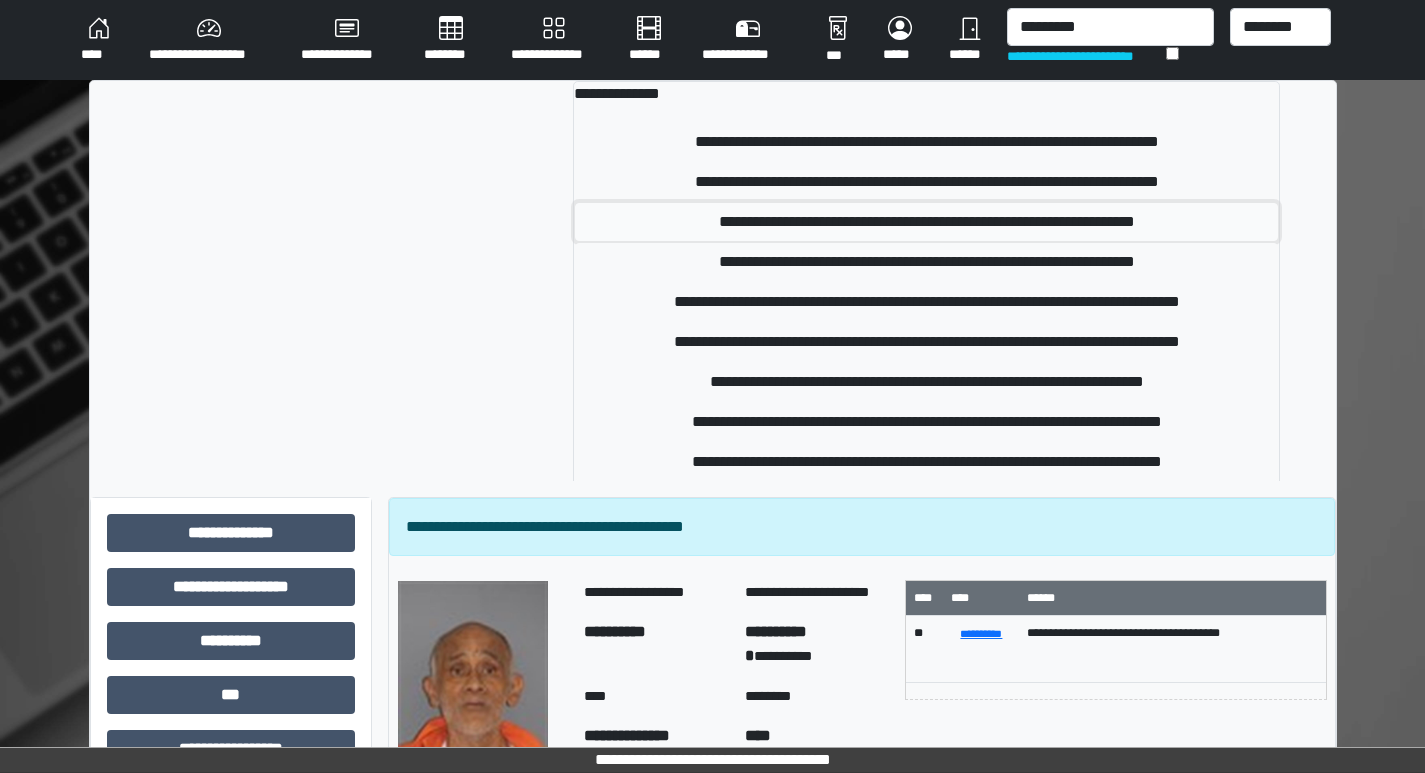 click on "**********" at bounding box center [926, 222] 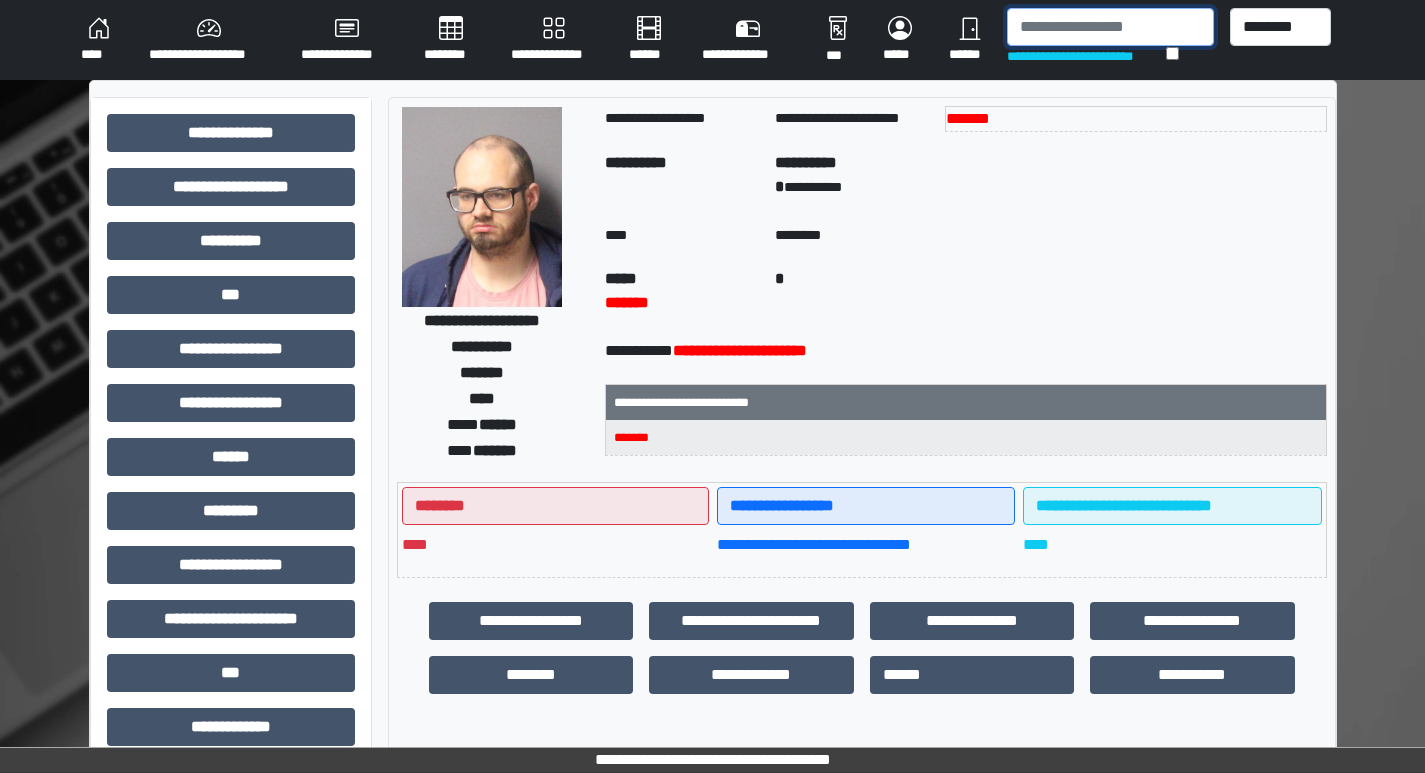 click at bounding box center (1110, 27) 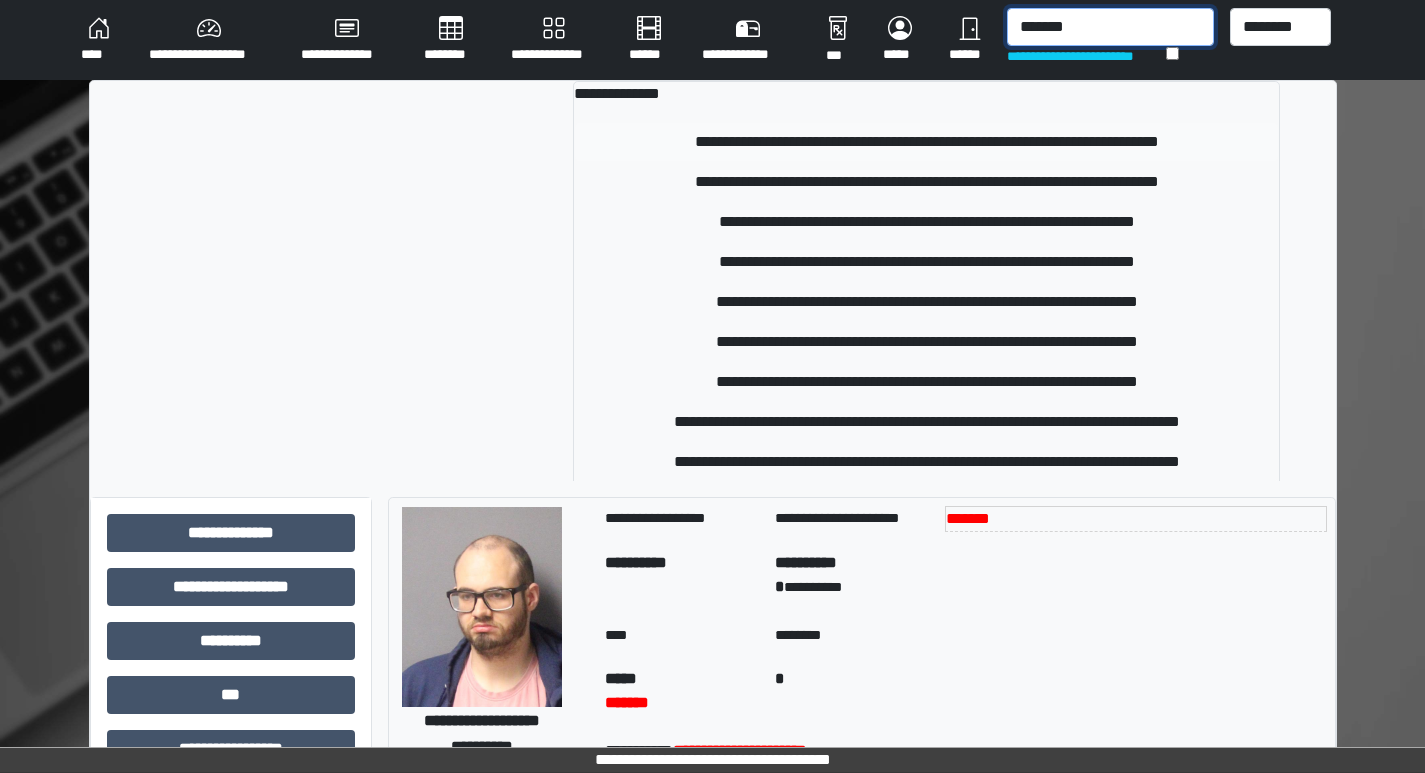 type on "*******" 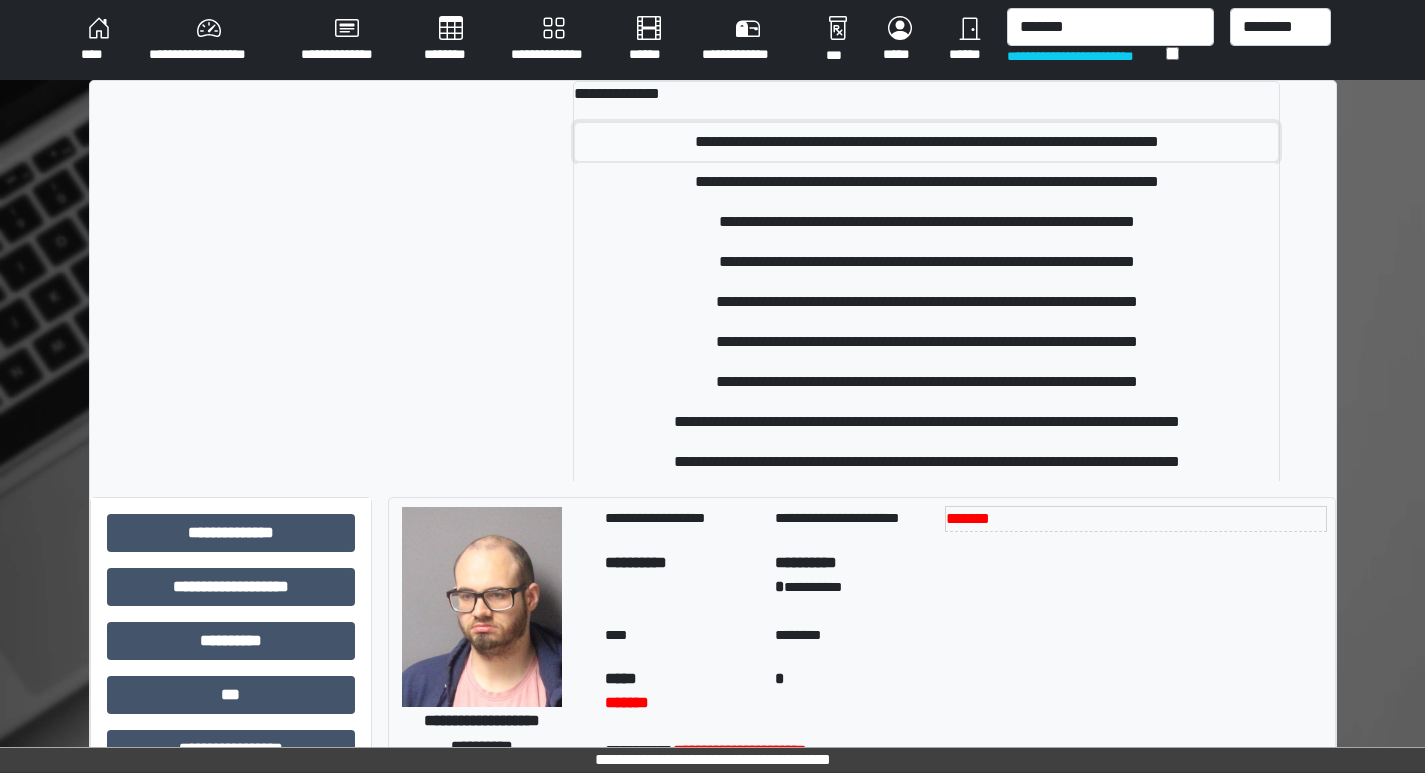 click on "**********" at bounding box center [926, 142] 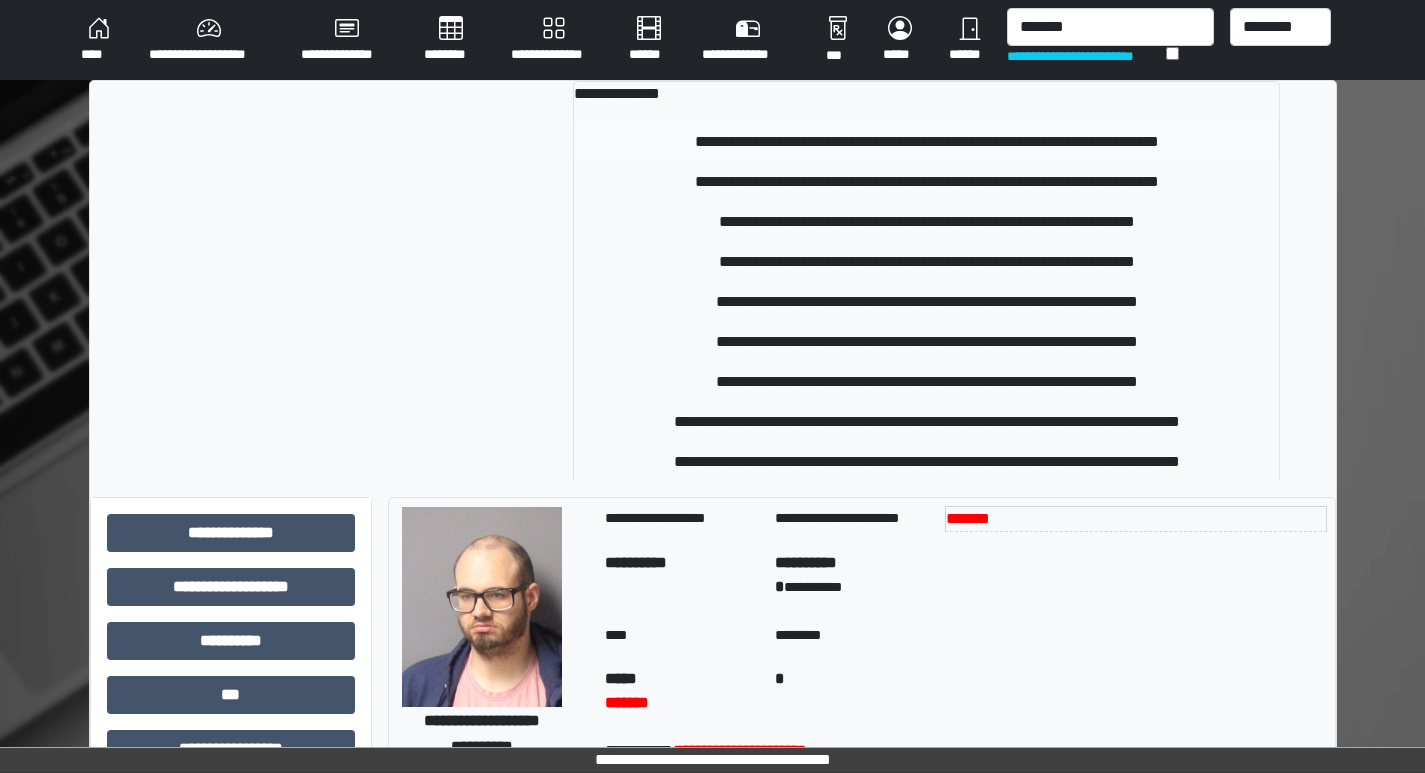 type 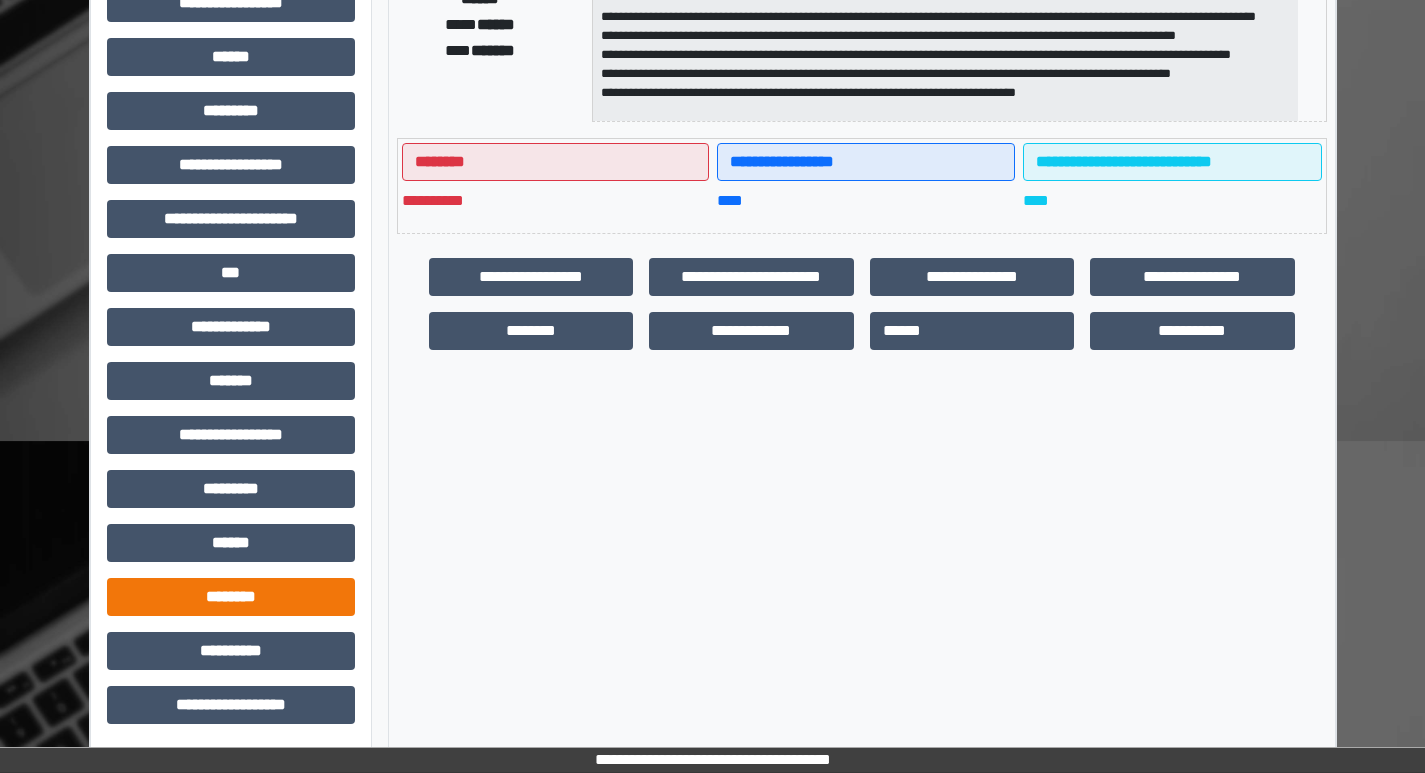 scroll, scrollTop: 401, scrollLeft: 0, axis: vertical 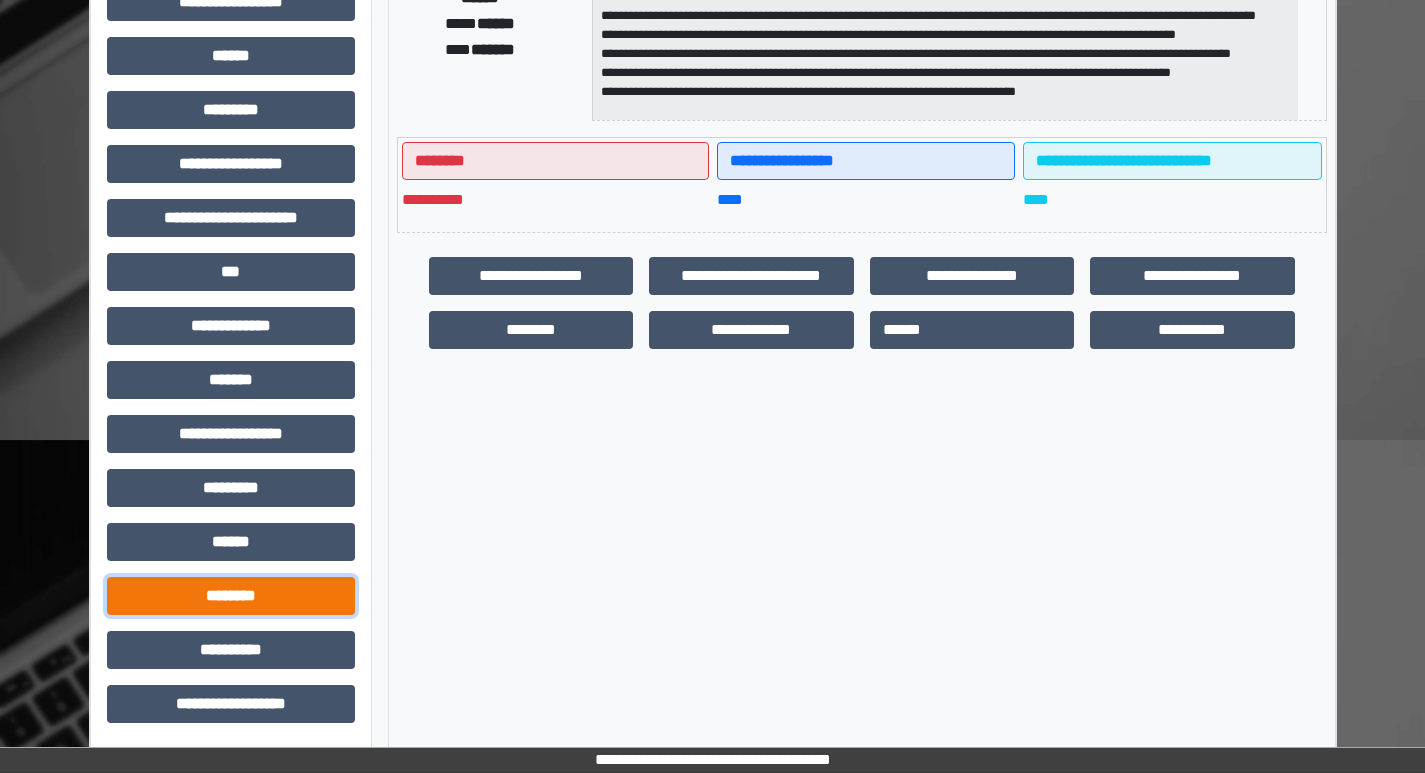 click on "********" at bounding box center (231, 596) 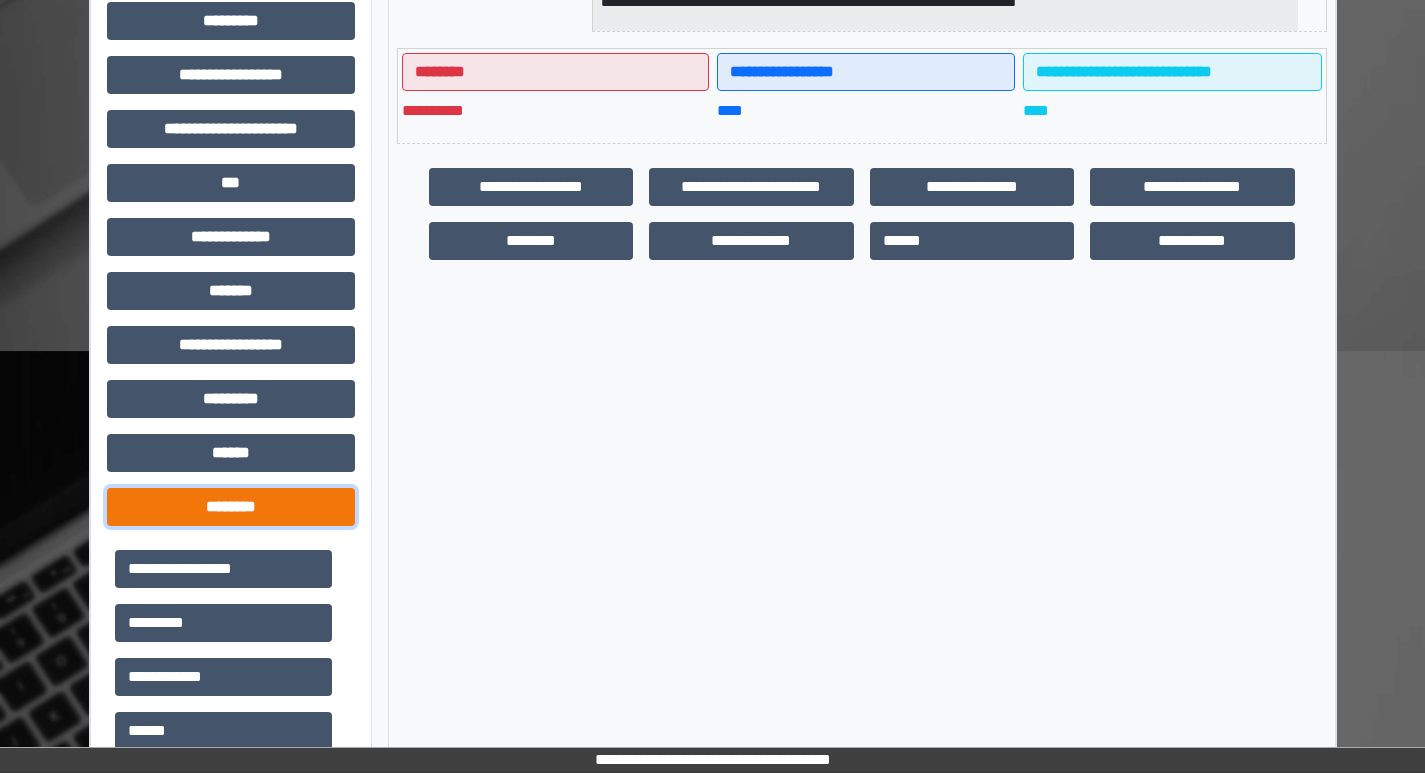 scroll, scrollTop: 701, scrollLeft: 0, axis: vertical 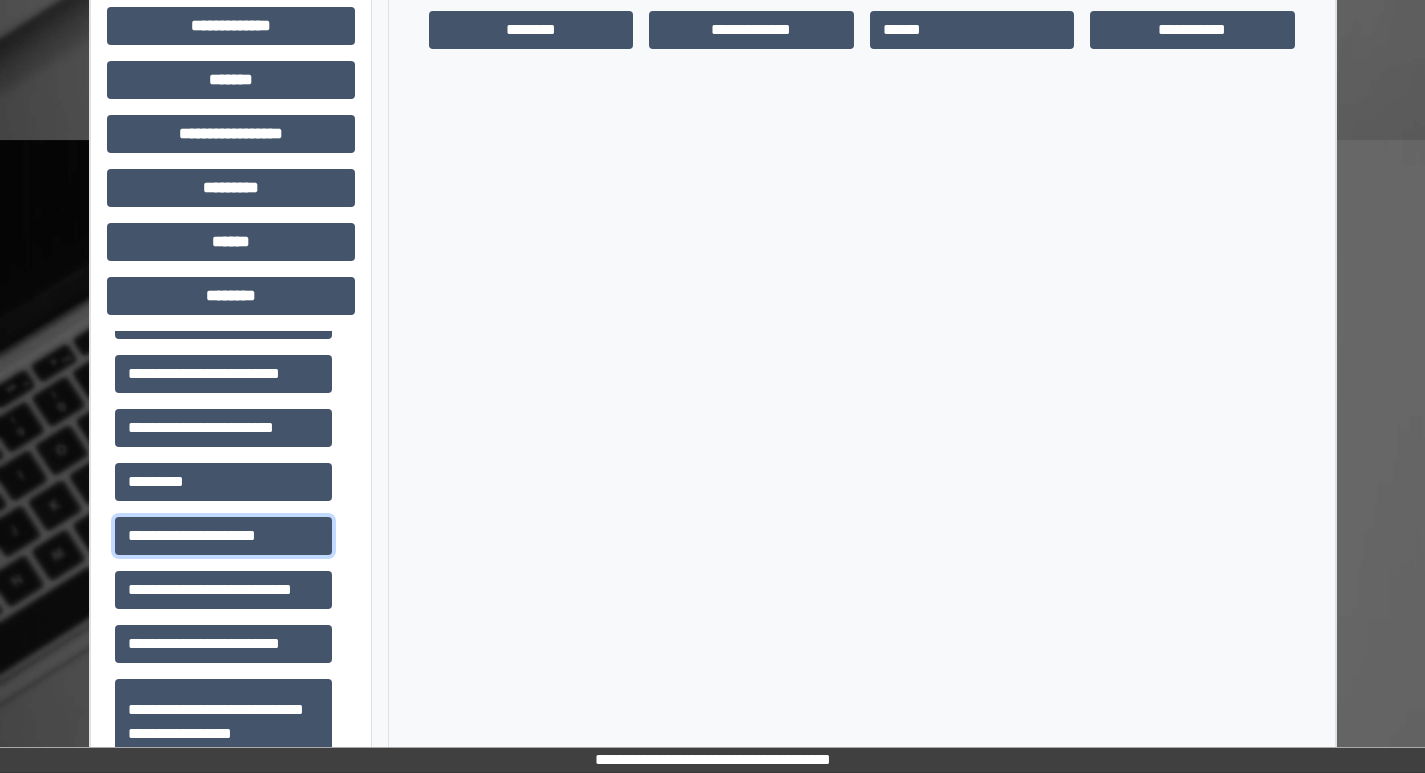 drag, startPoint x: 193, startPoint y: 536, endPoint x: 362, endPoint y: 436, distance: 196.36955 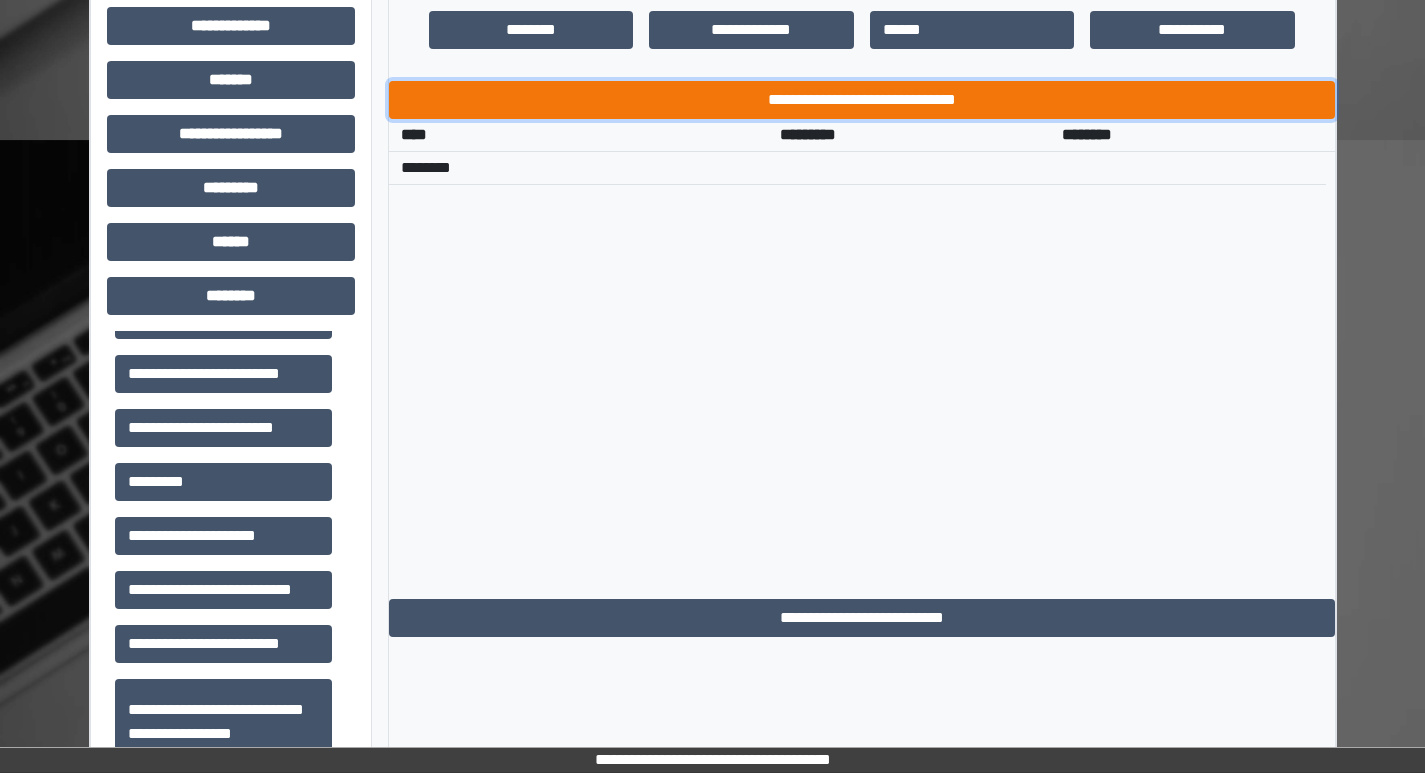 click on "**********" at bounding box center (862, 100) 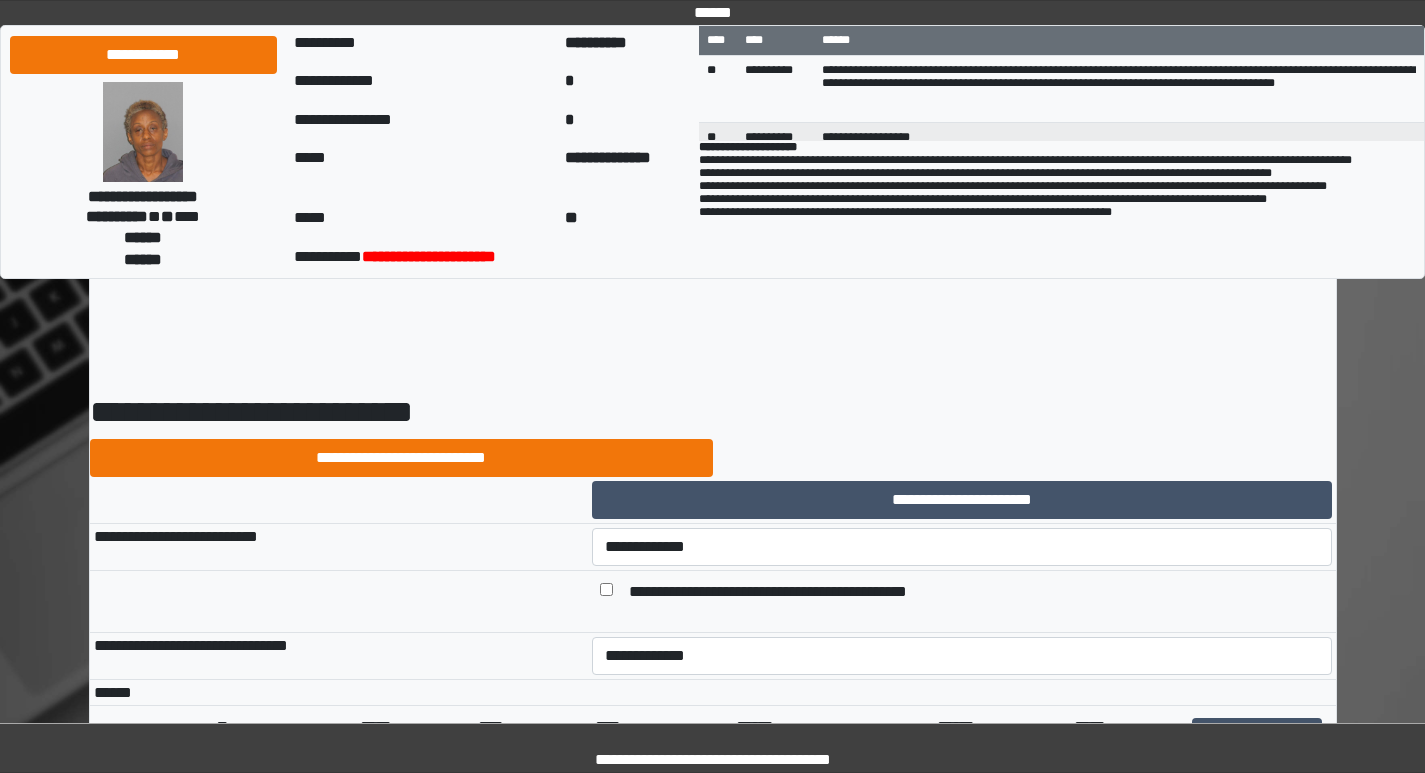 scroll, scrollTop: 0, scrollLeft: 0, axis: both 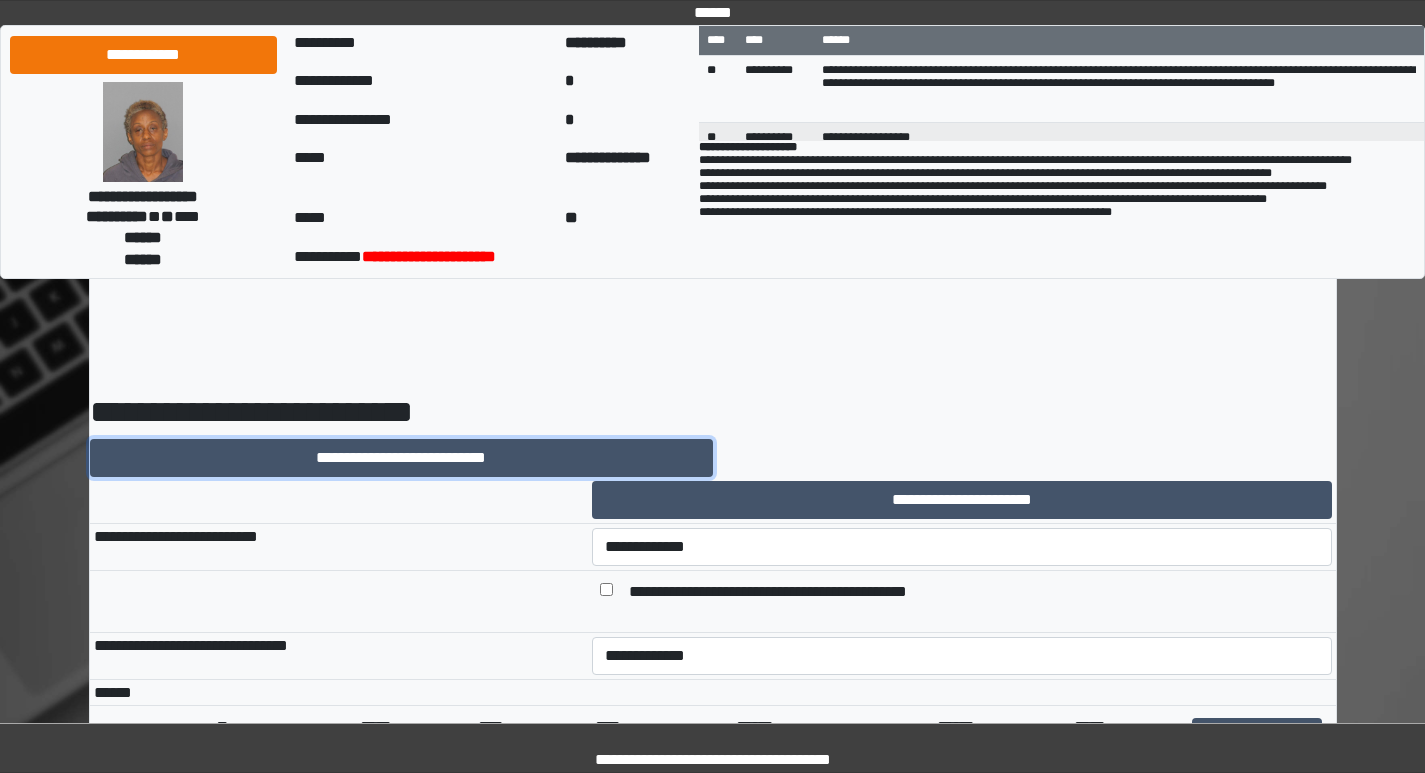 click on "**********" at bounding box center (401, 458) 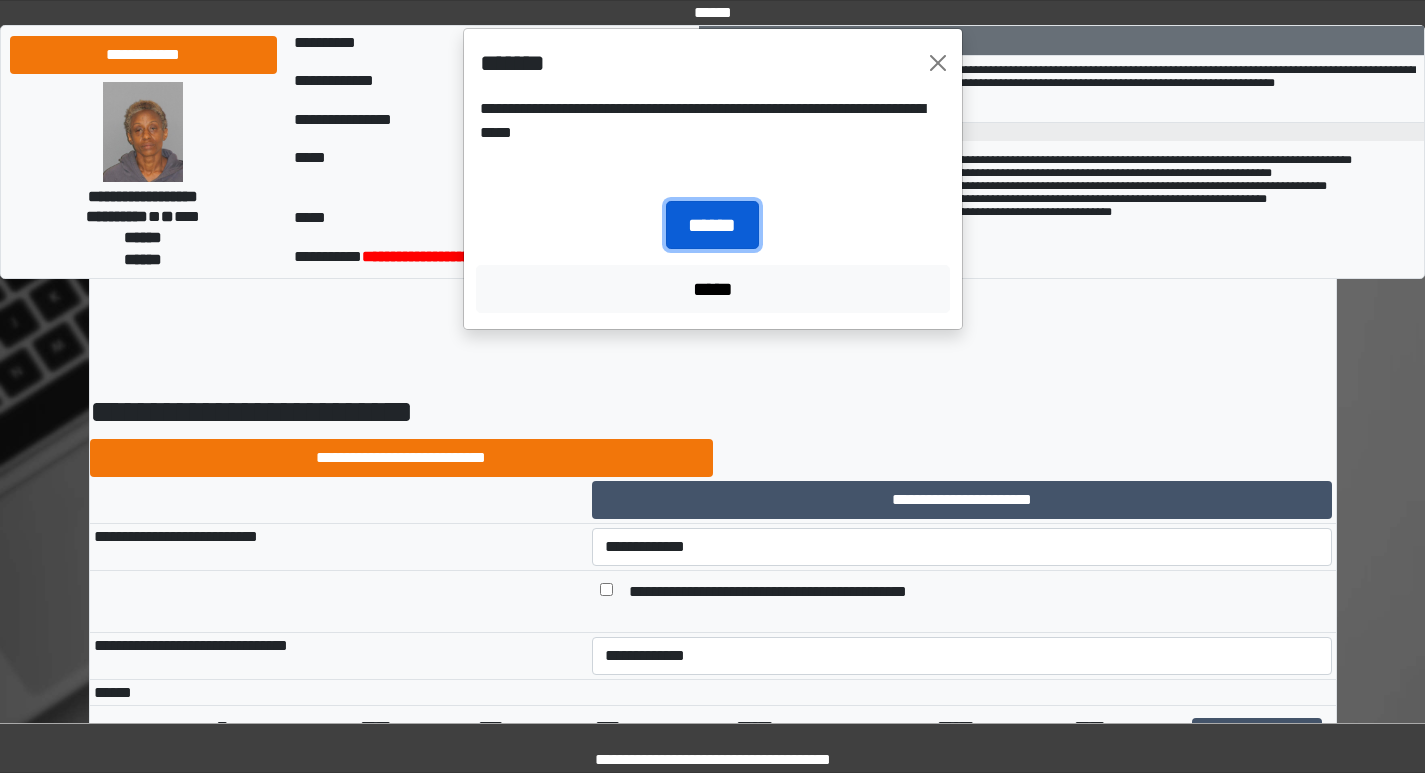 click on "******" at bounding box center [712, 225] 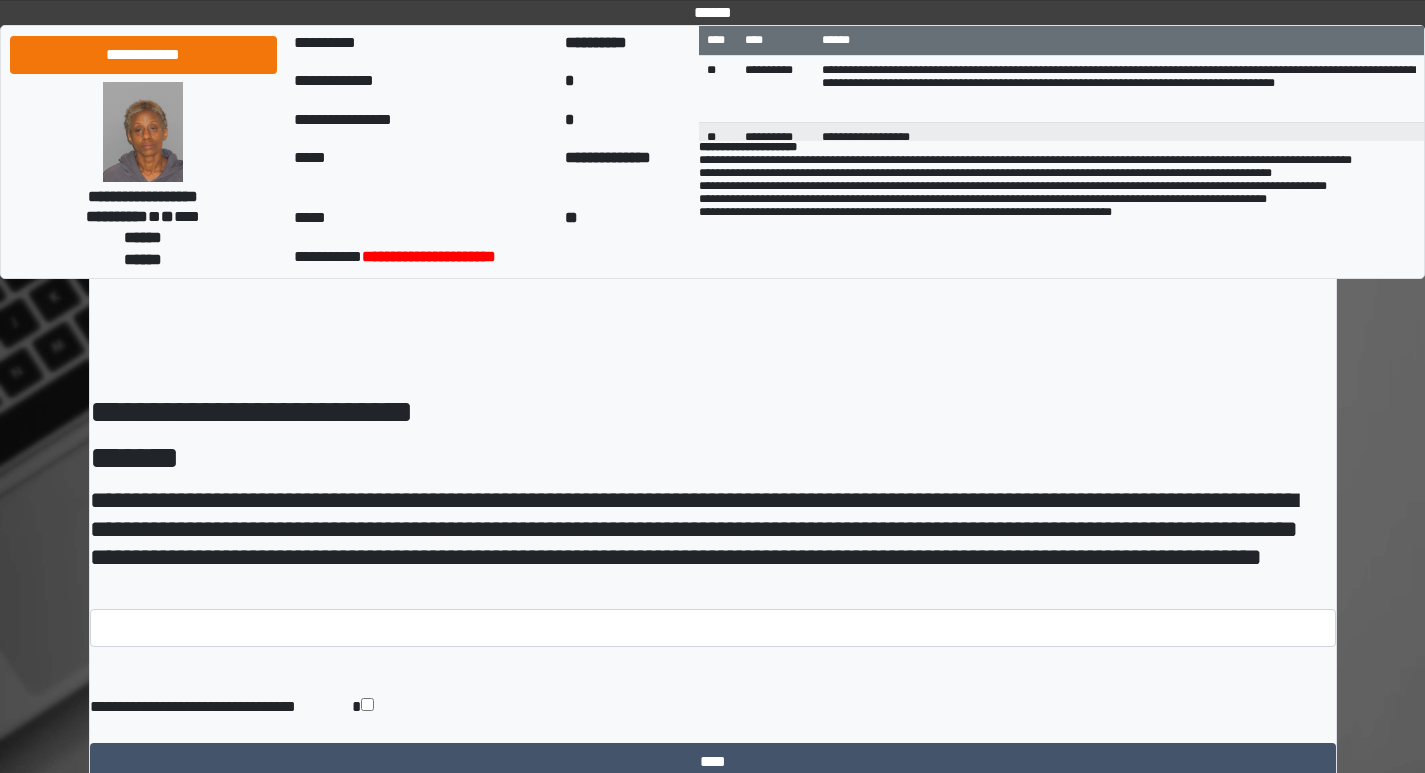 scroll, scrollTop: 0, scrollLeft: 0, axis: both 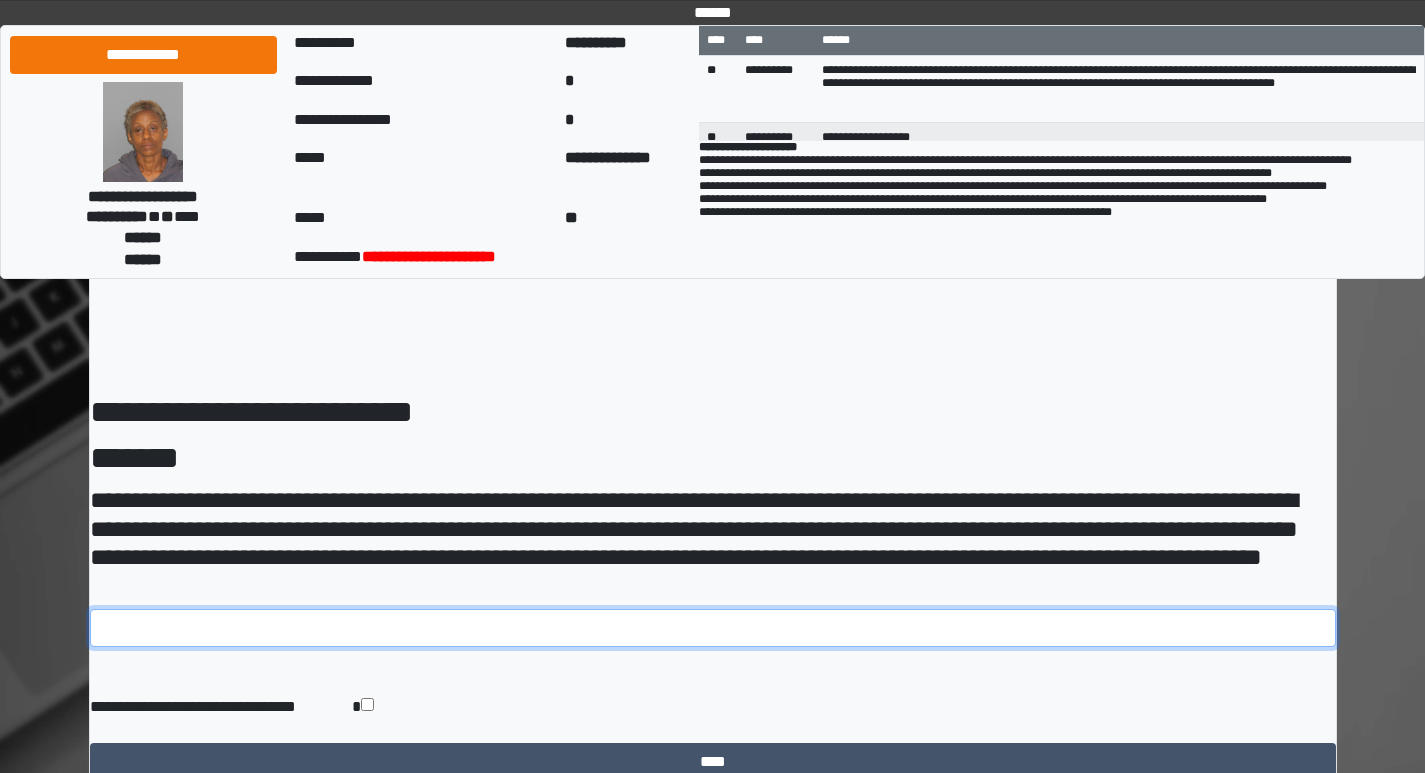 click at bounding box center [713, 628] 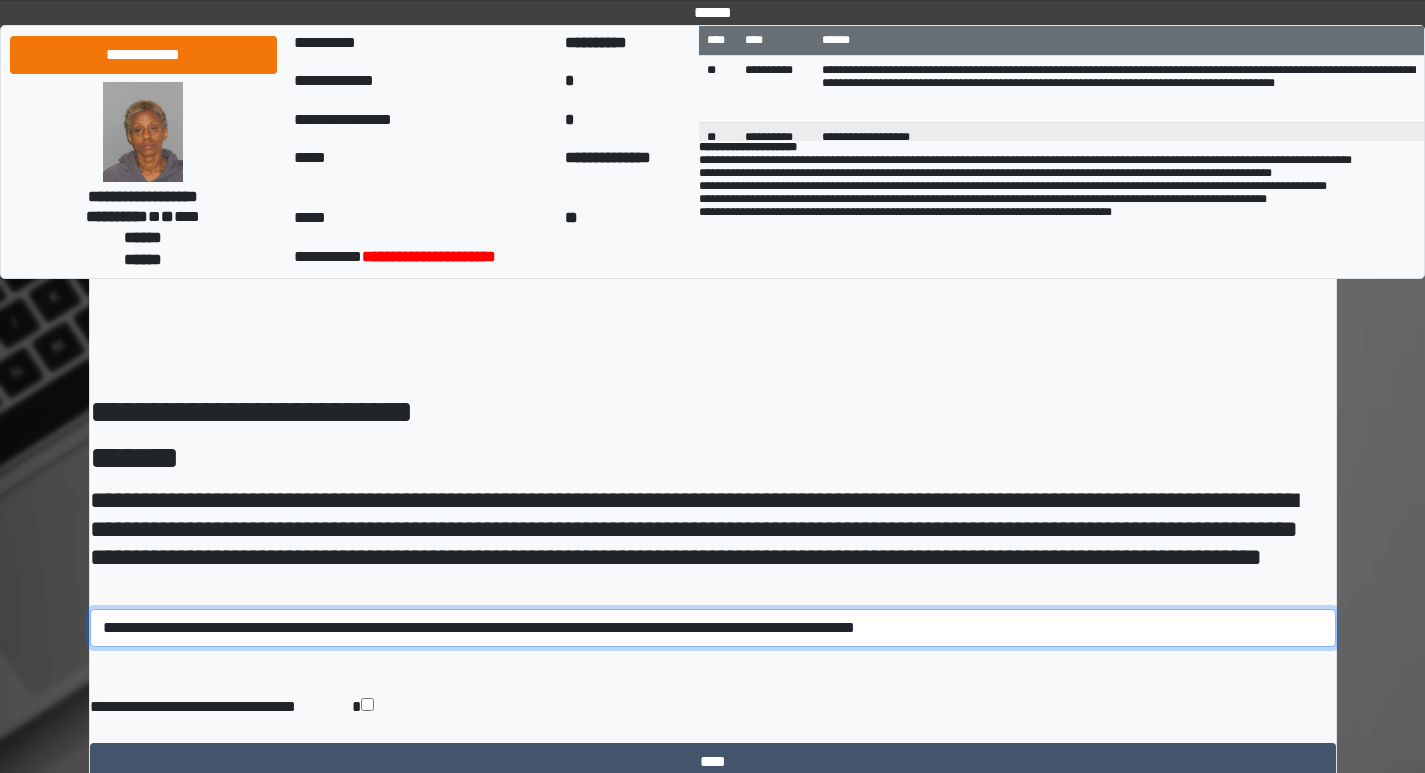 scroll, scrollTop: 79, scrollLeft: 0, axis: vertical 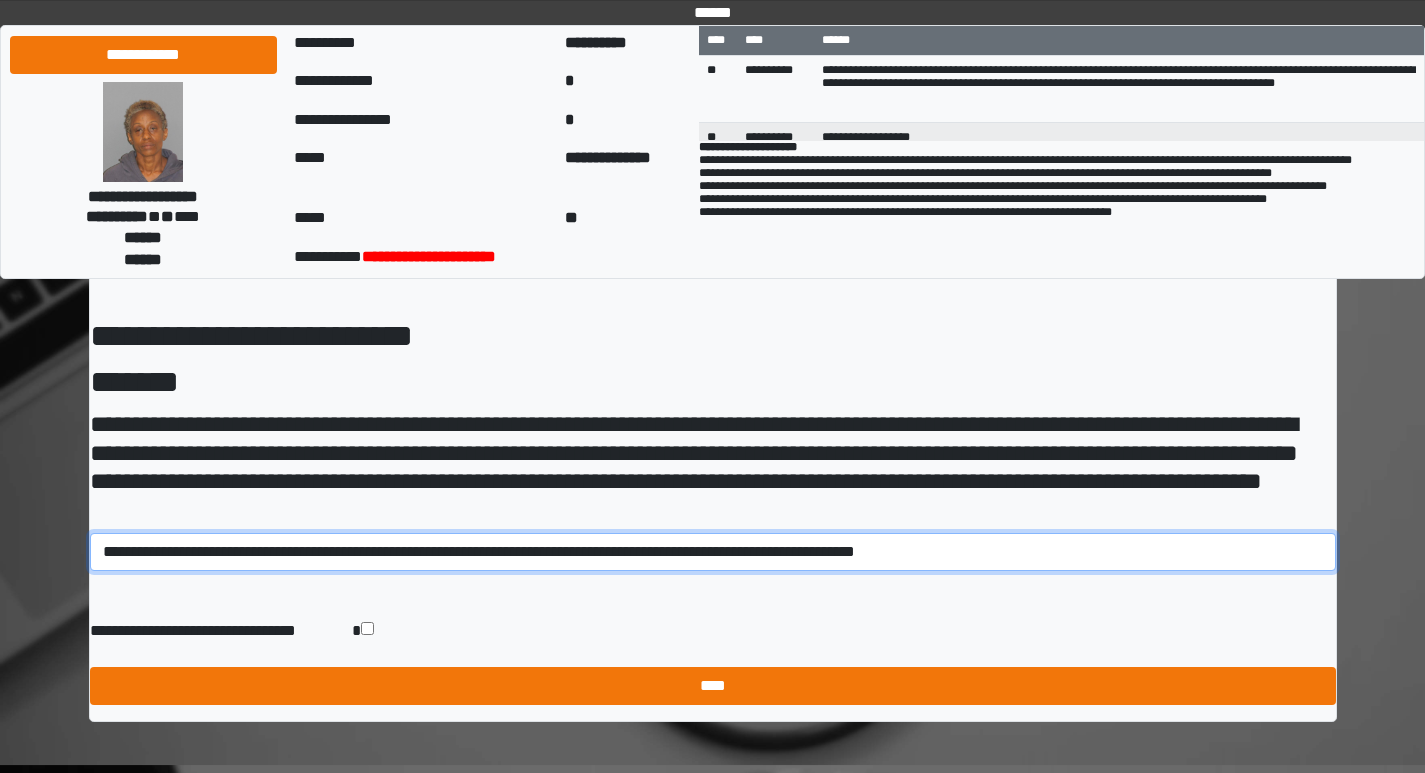type on "**********" 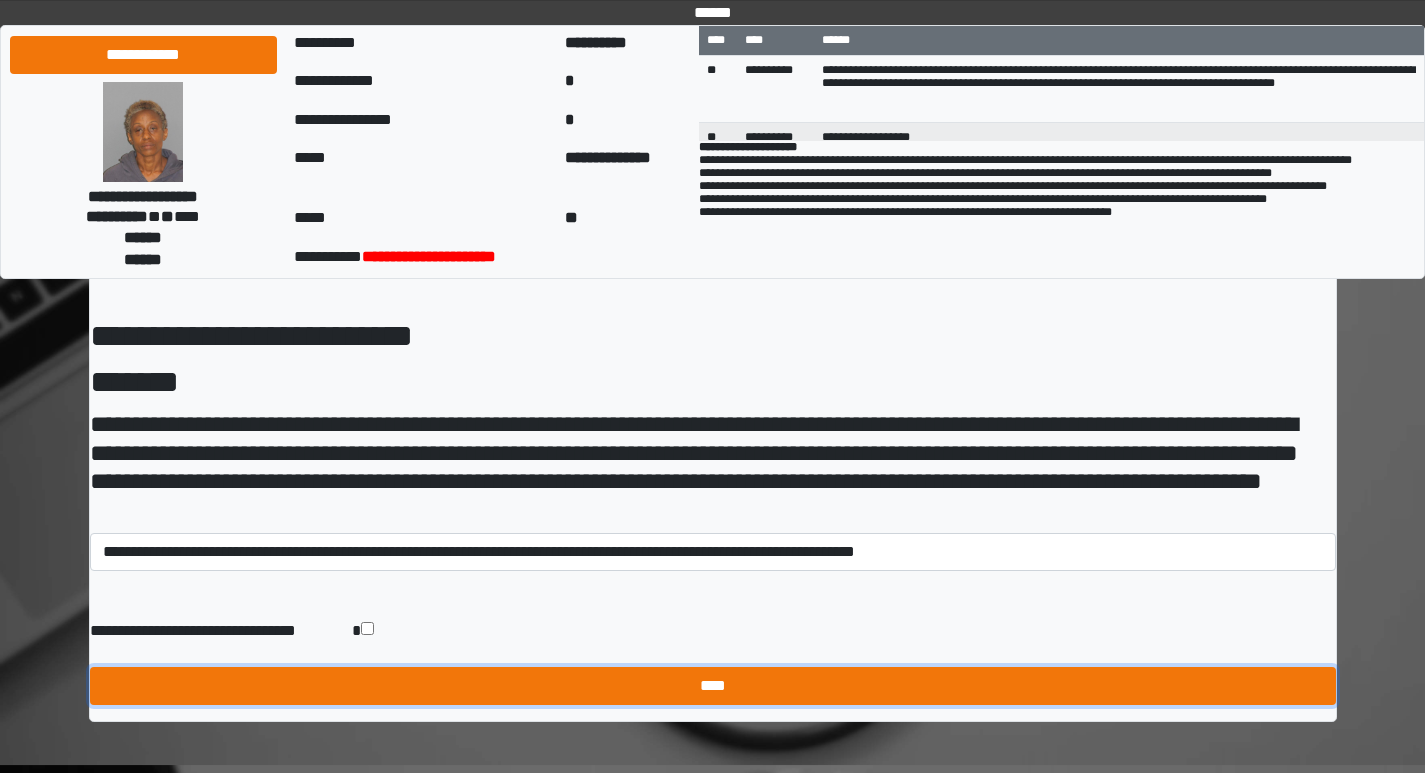 click on "****" at bounding box center (713, 686) 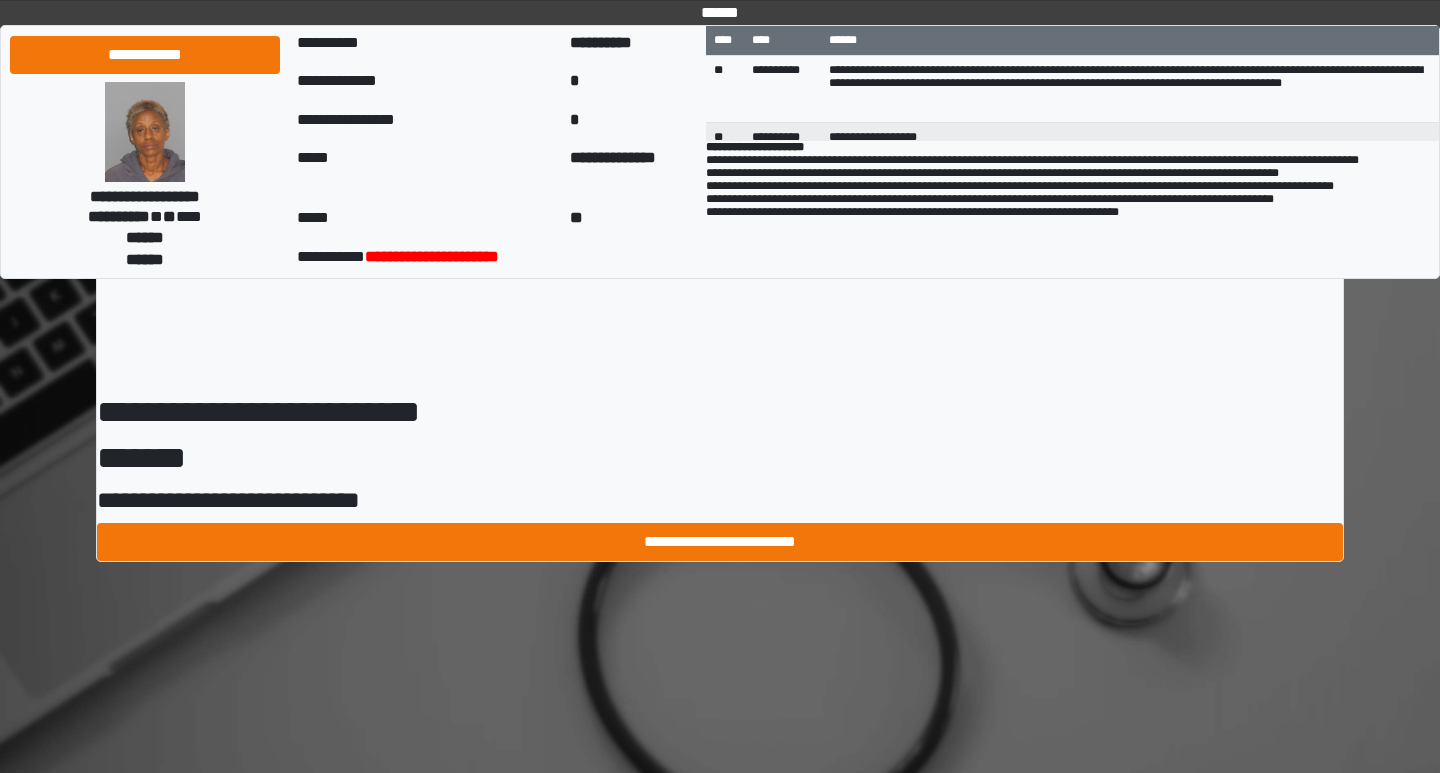 scroll, scrollTop: 0, scrollLeft: 0, axis: both 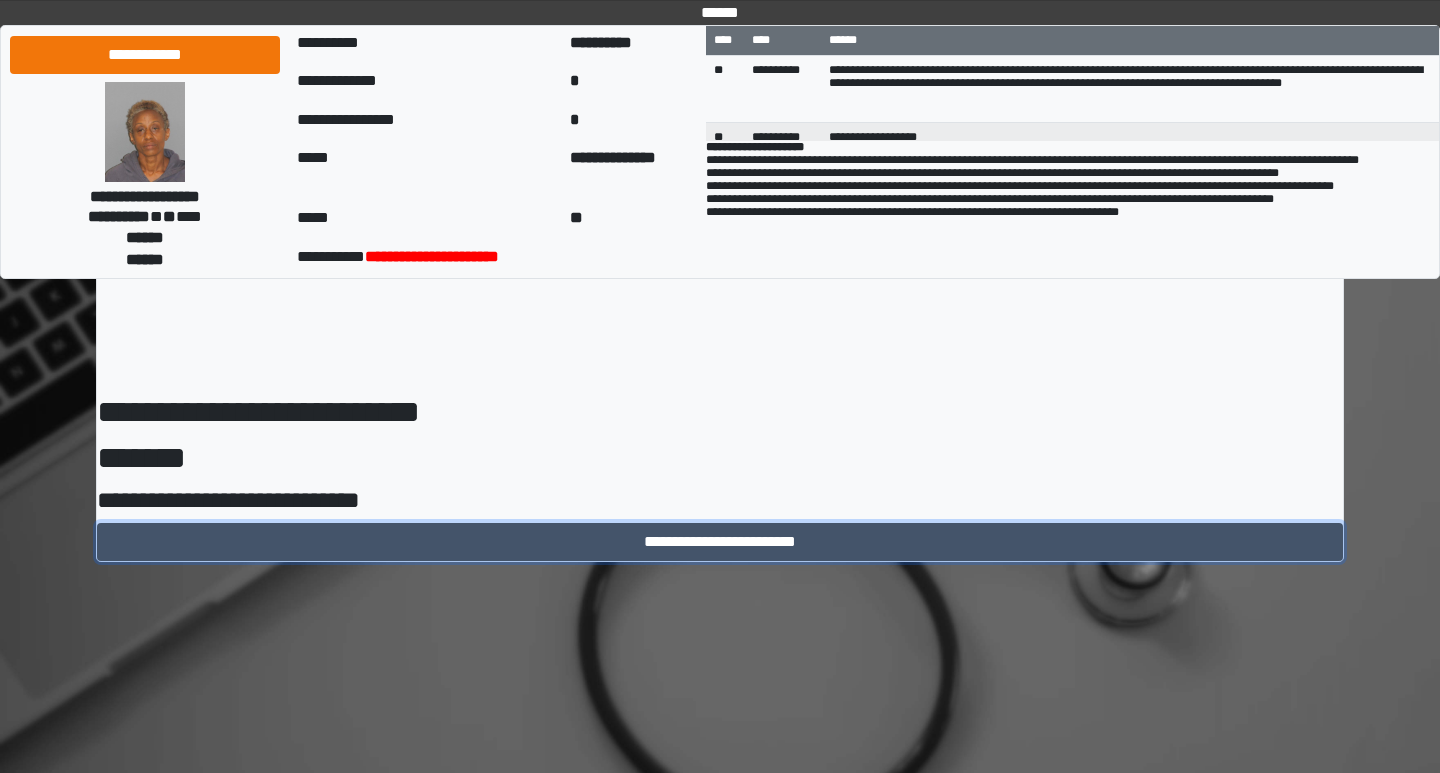 click on "**********" at bounding box center (720, 542) 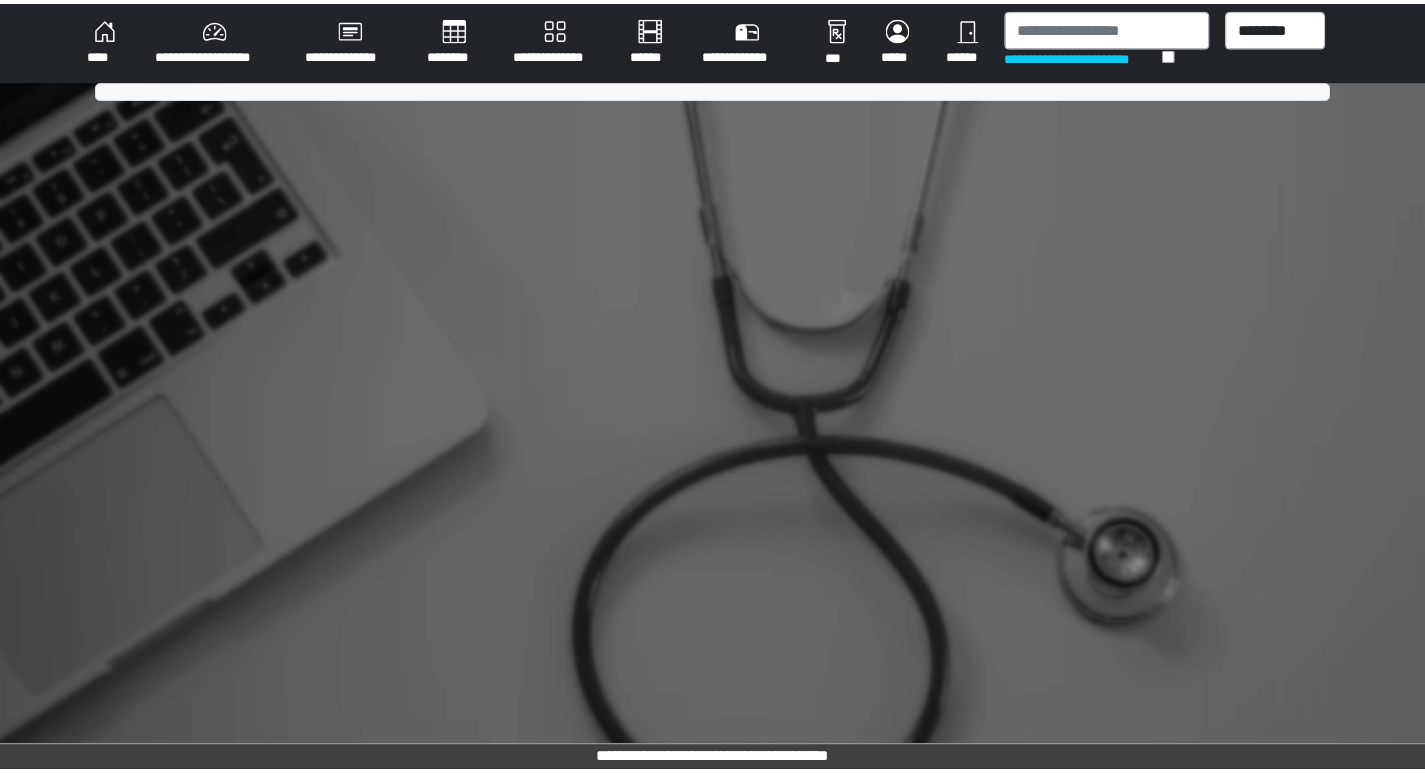 scroll, scrollTop: 0, scrollLeft: 0, axis: both 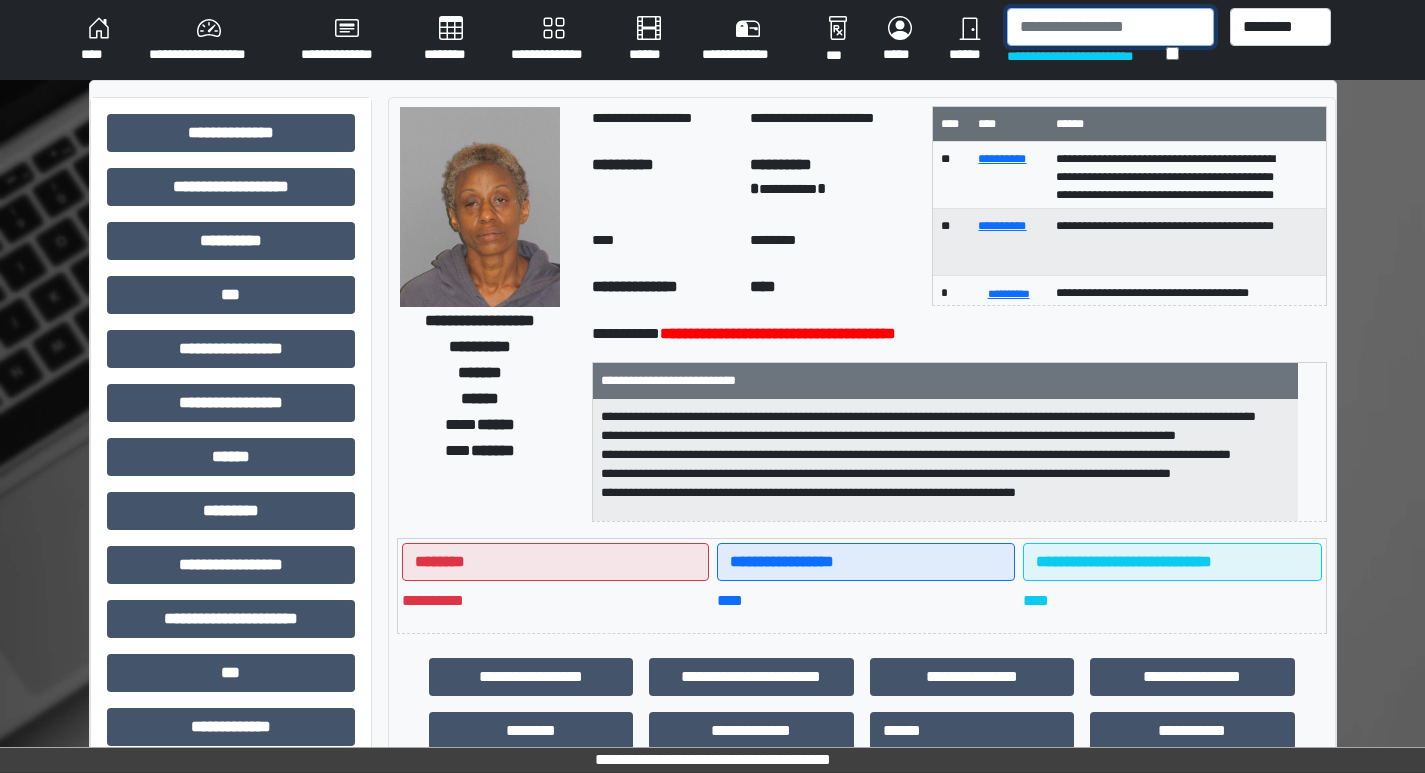 click at bounding box center (1110, 27) 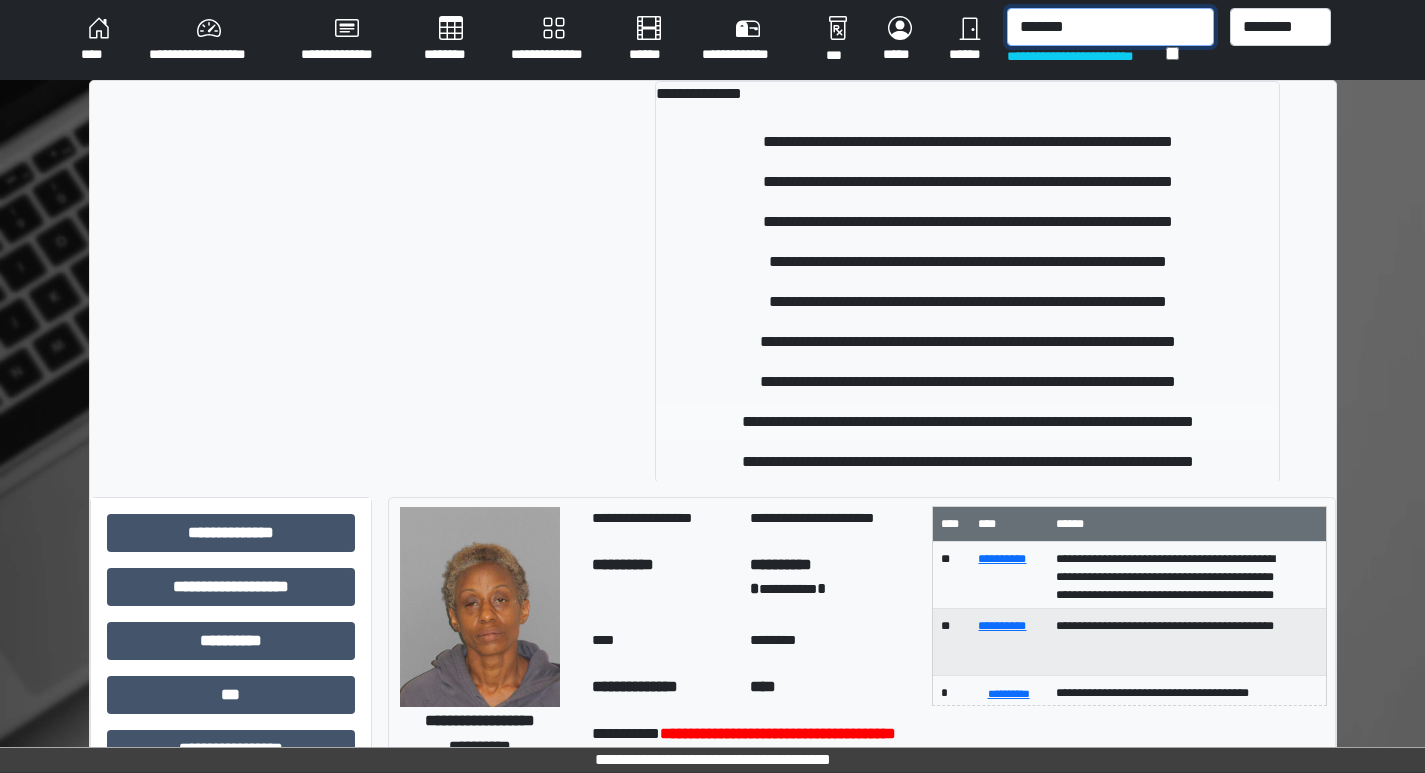 type on "*******" 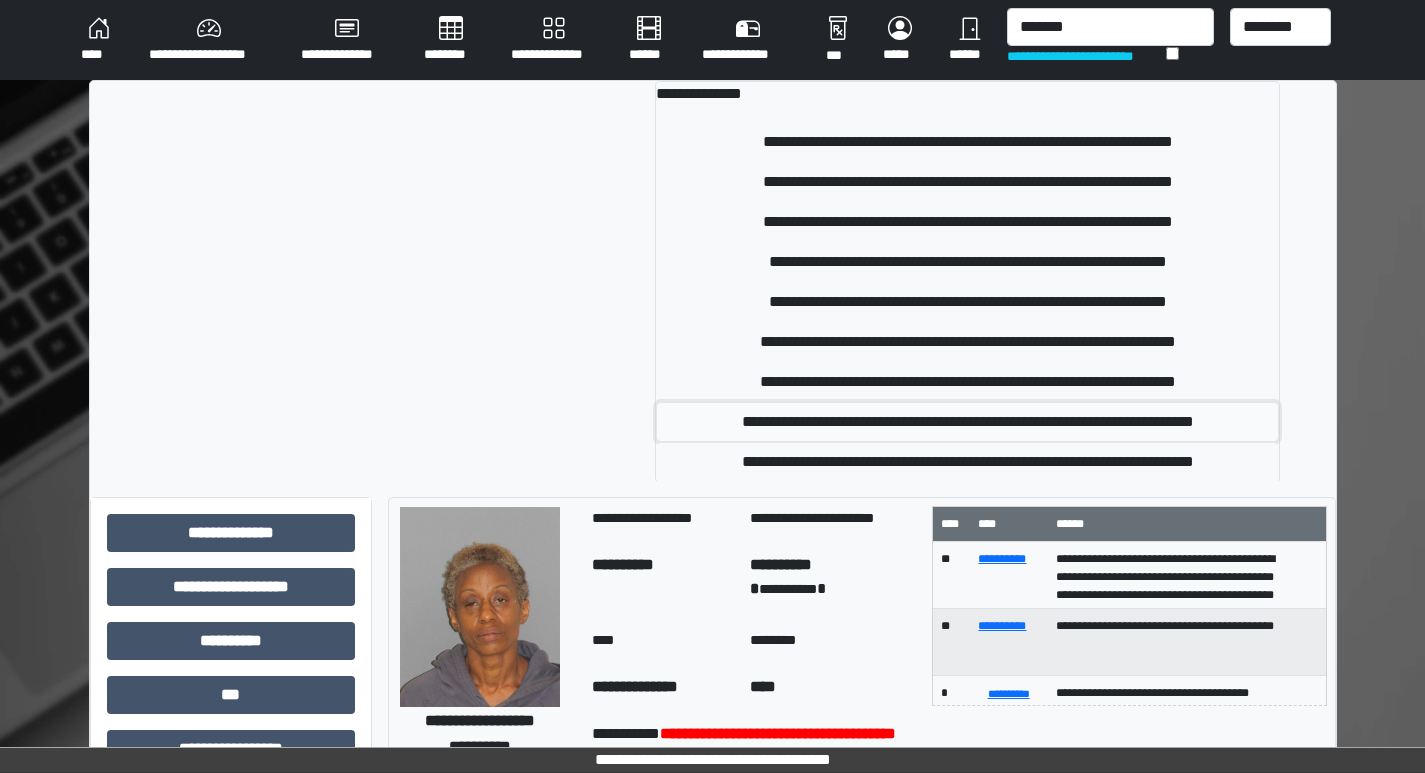 click on "**********" at bounding box center [967, 422] 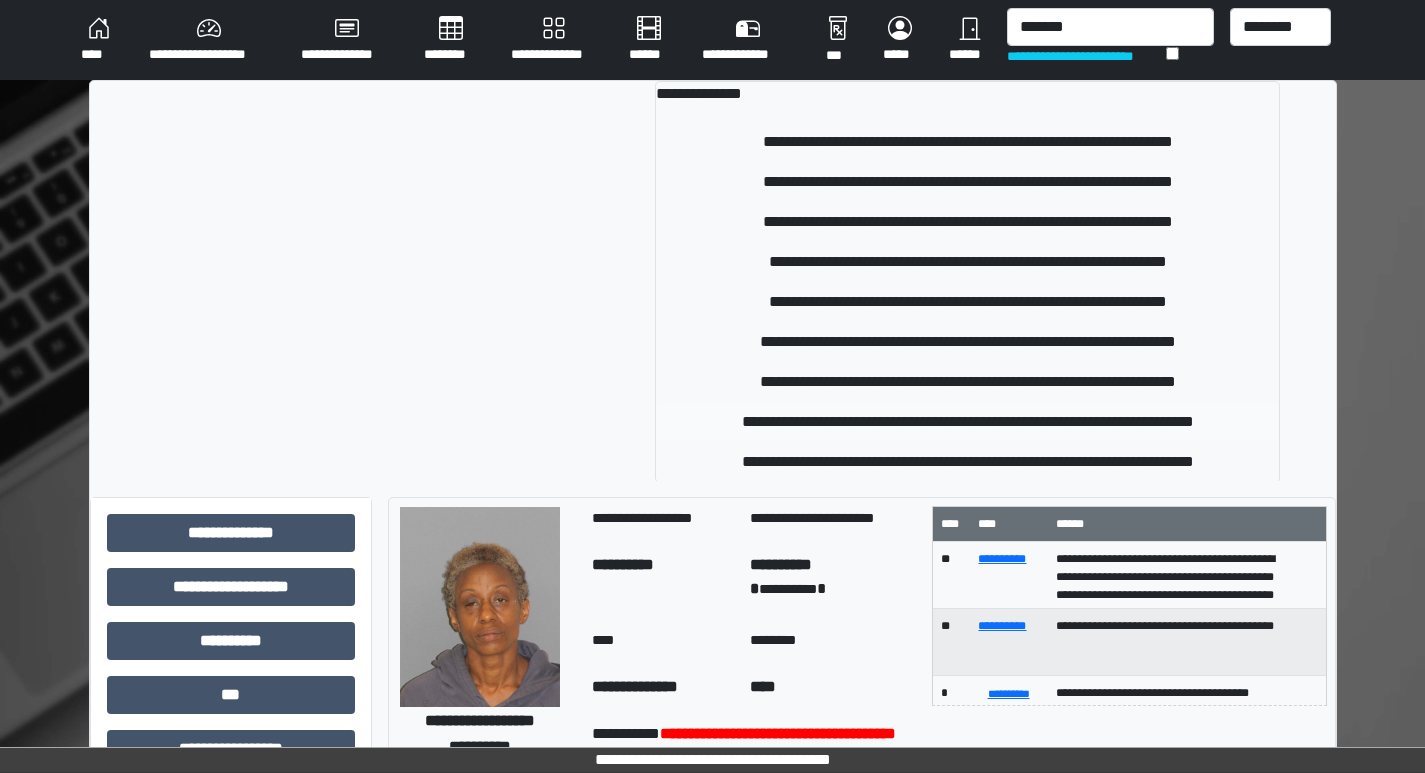 type 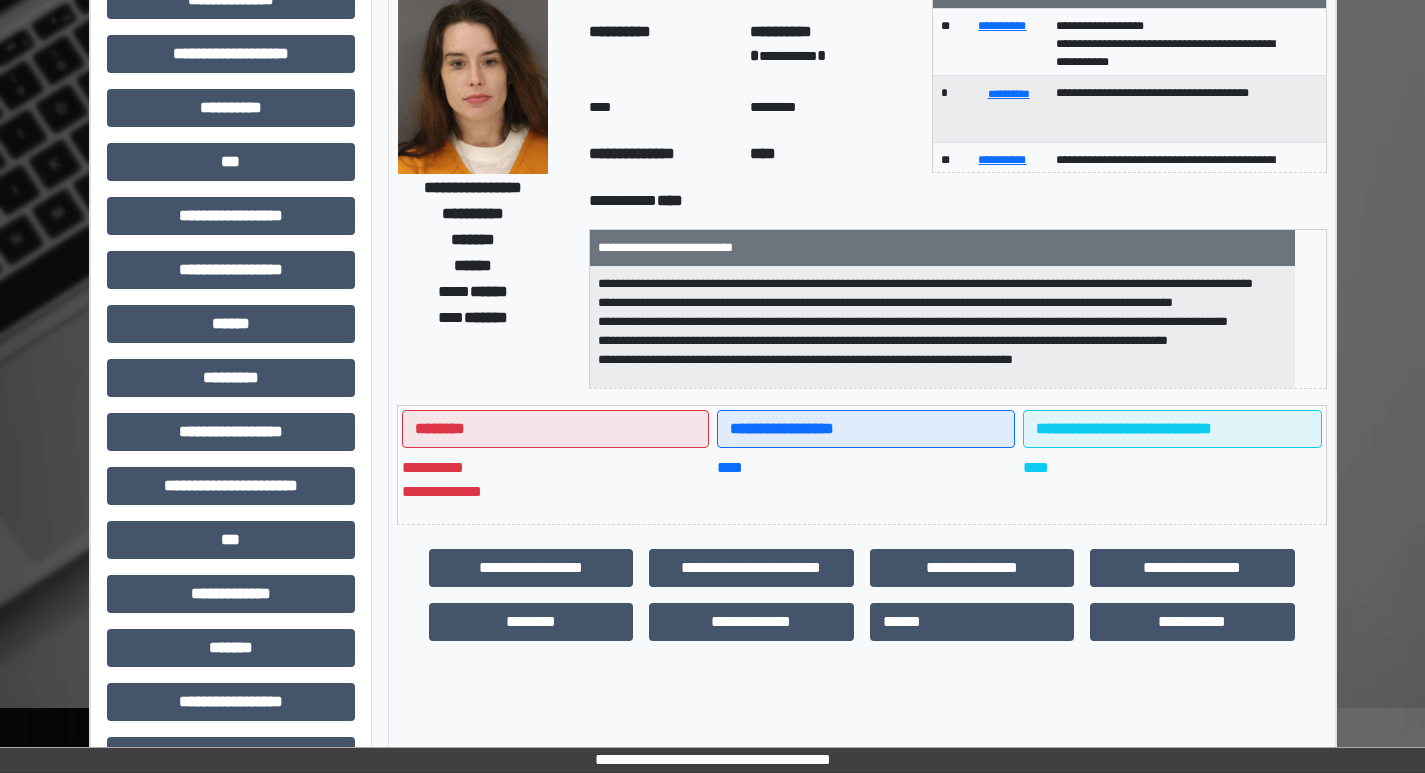 scroll, scrollTop: 101, scrollLeft: 0, axis: vertical 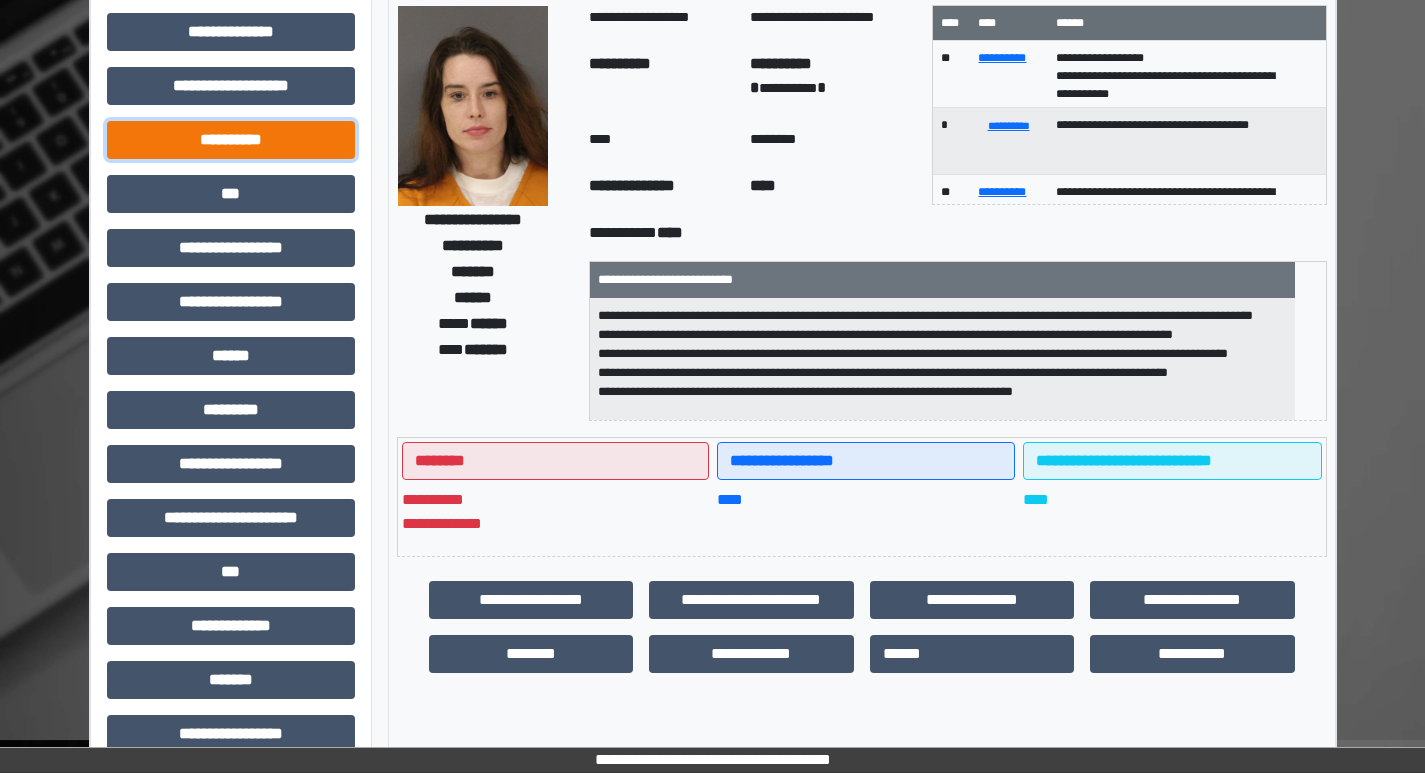 click on "**********" at bounding box center (231, 140) 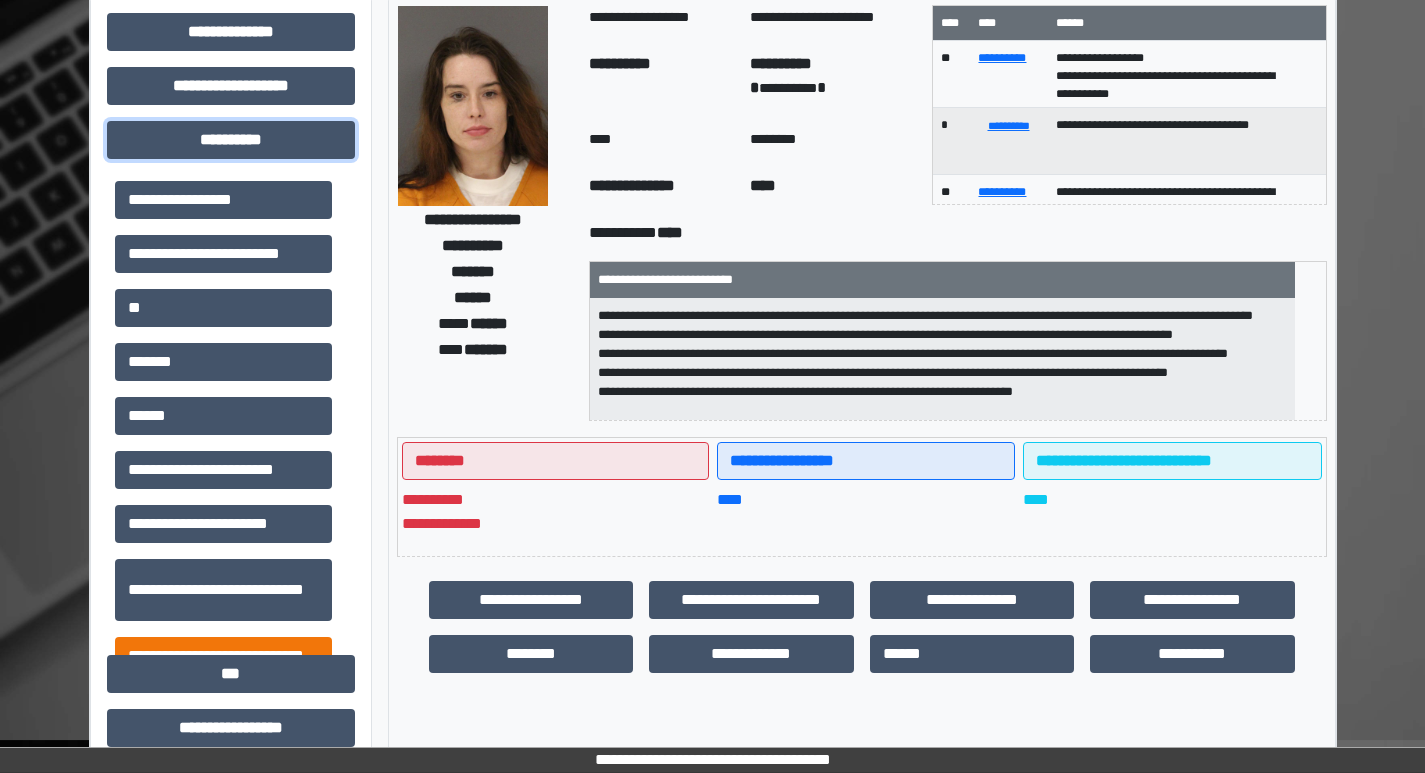 scroll, scrollTop: 0, scrollLeft: 0, axis: both 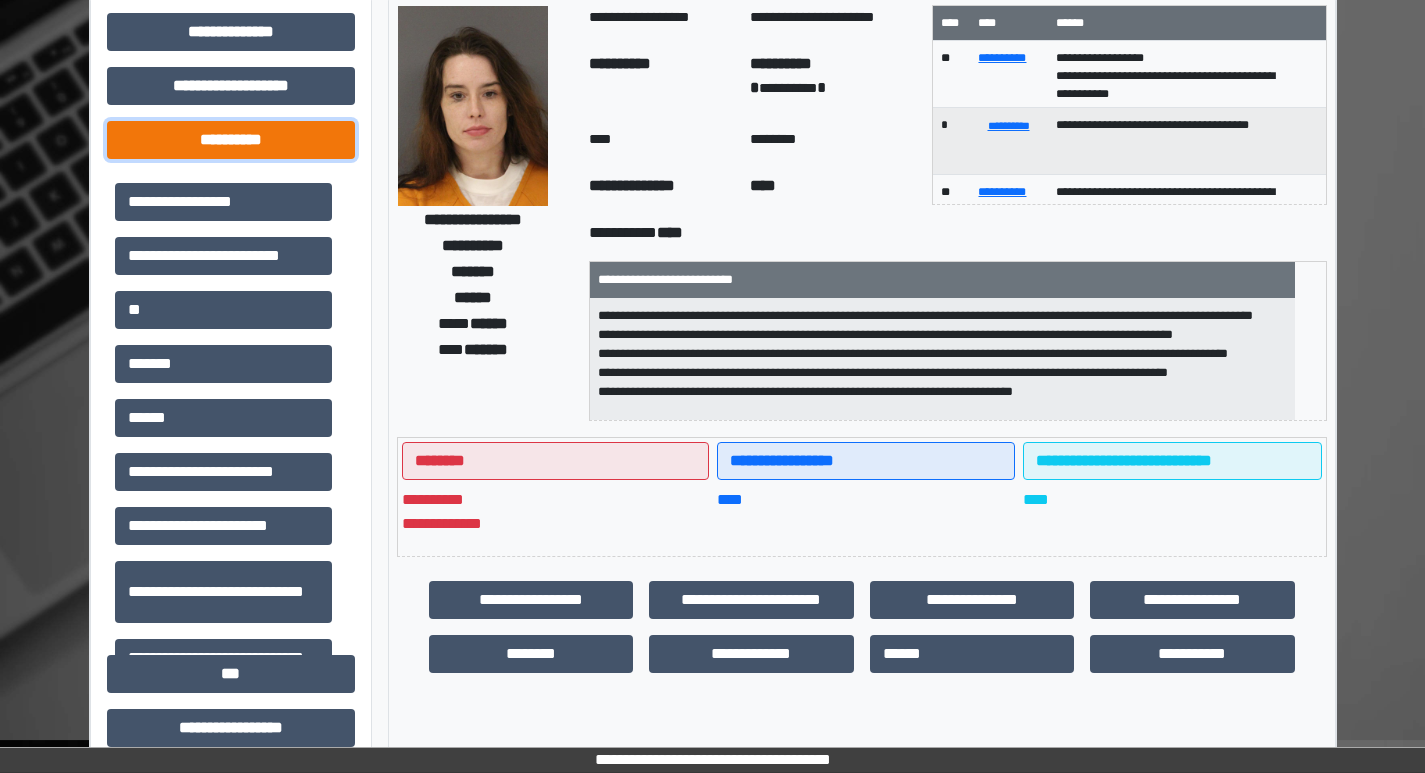 click on "**********" at bounding box center (231, 140) 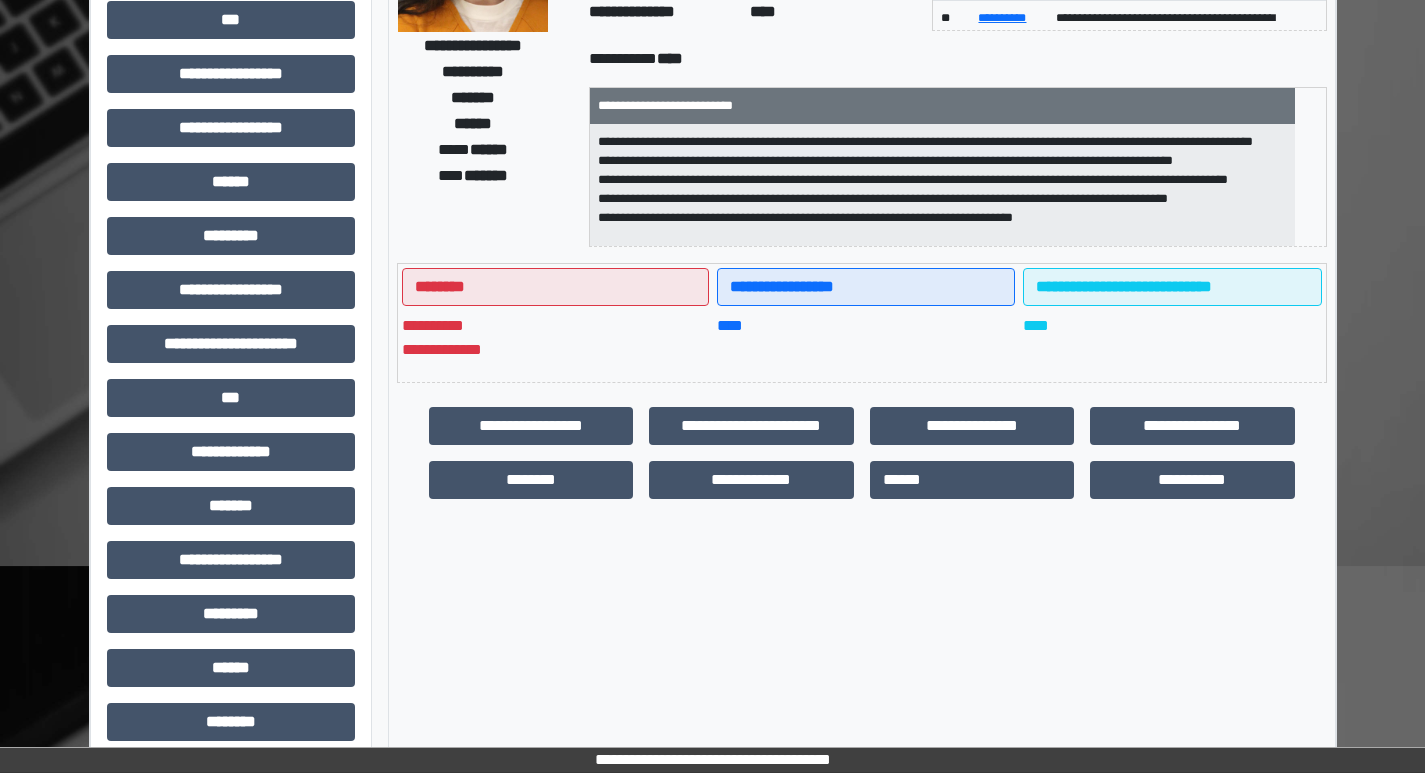 scroll, scrollTop: 401, scrollLeft: 0, axis: vertical 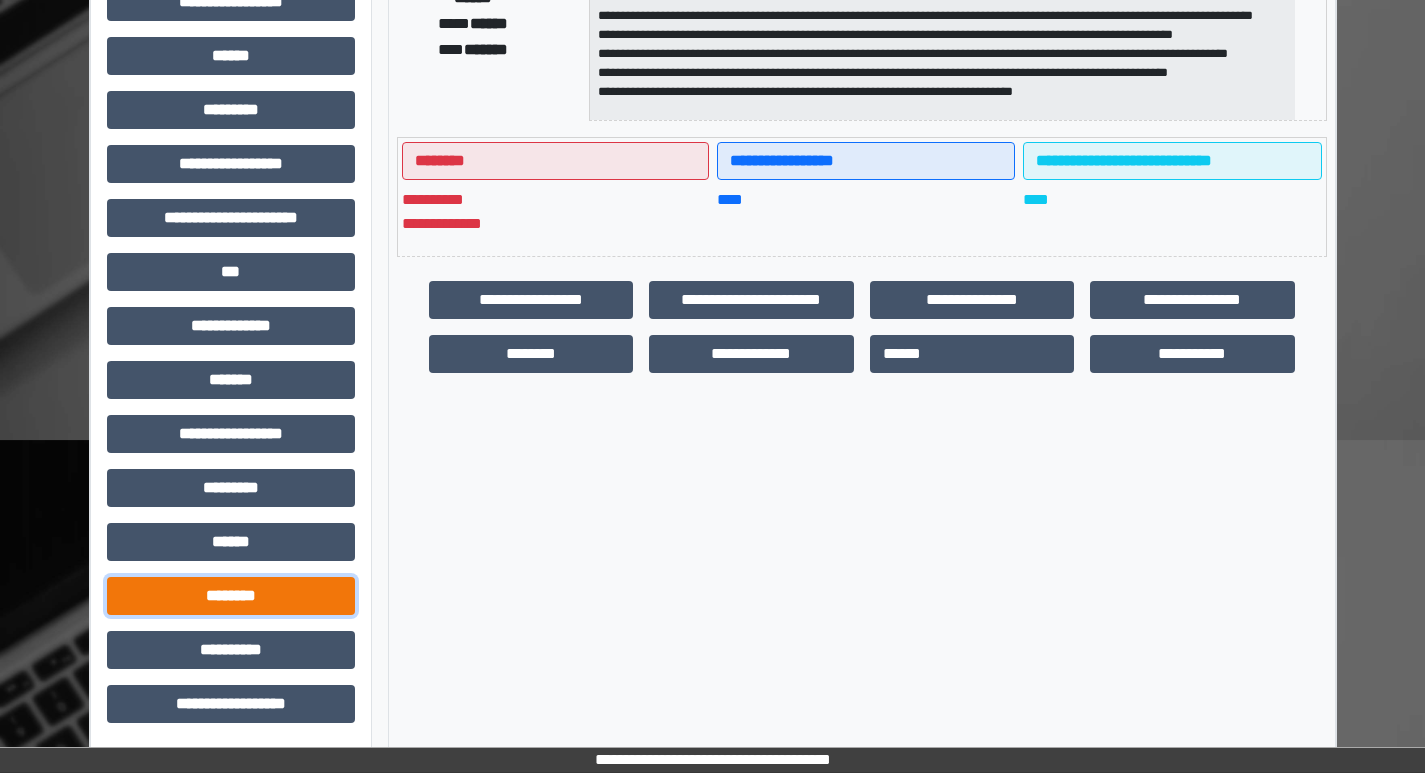 click on "********" at bounding box center [231, 596] 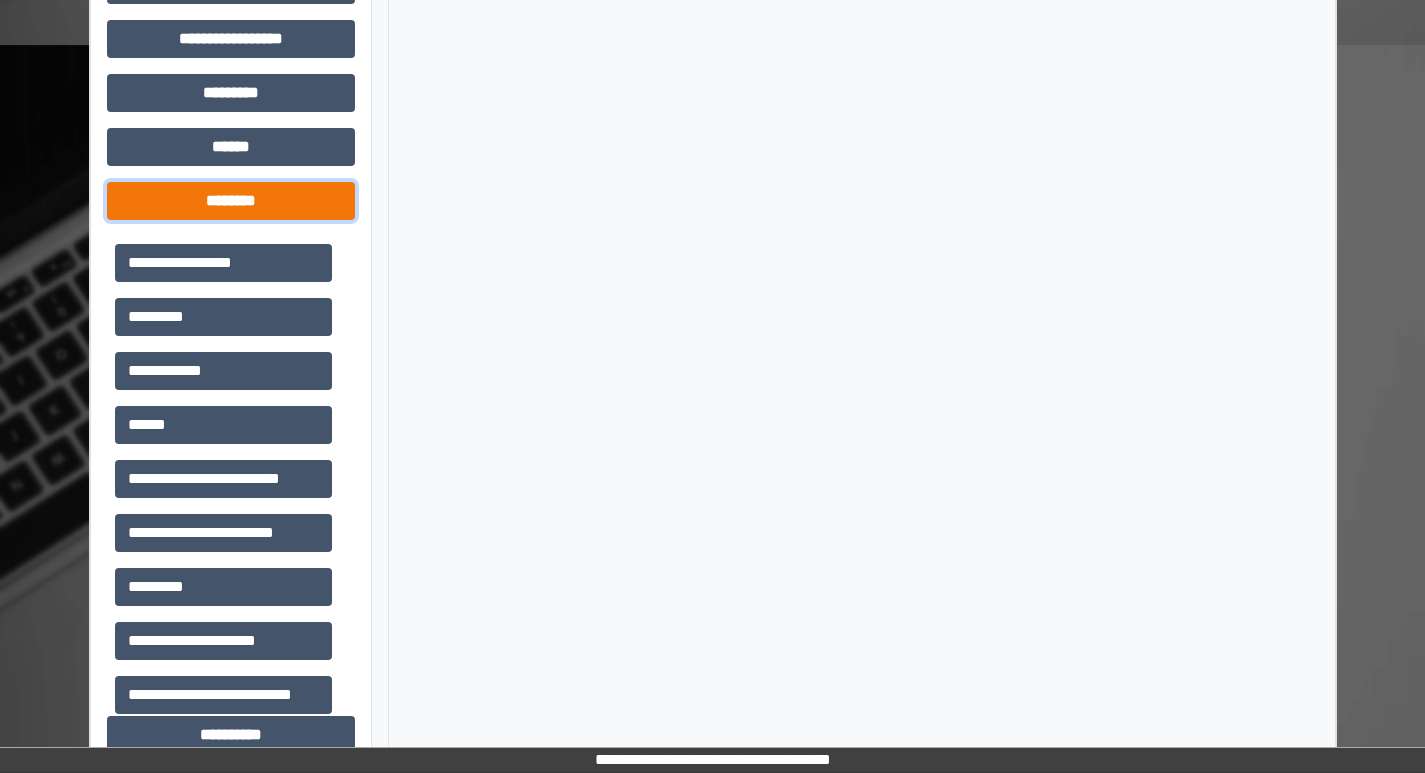 scroll, scrollTop: 801, scrollLeft: 0, axis: vertical 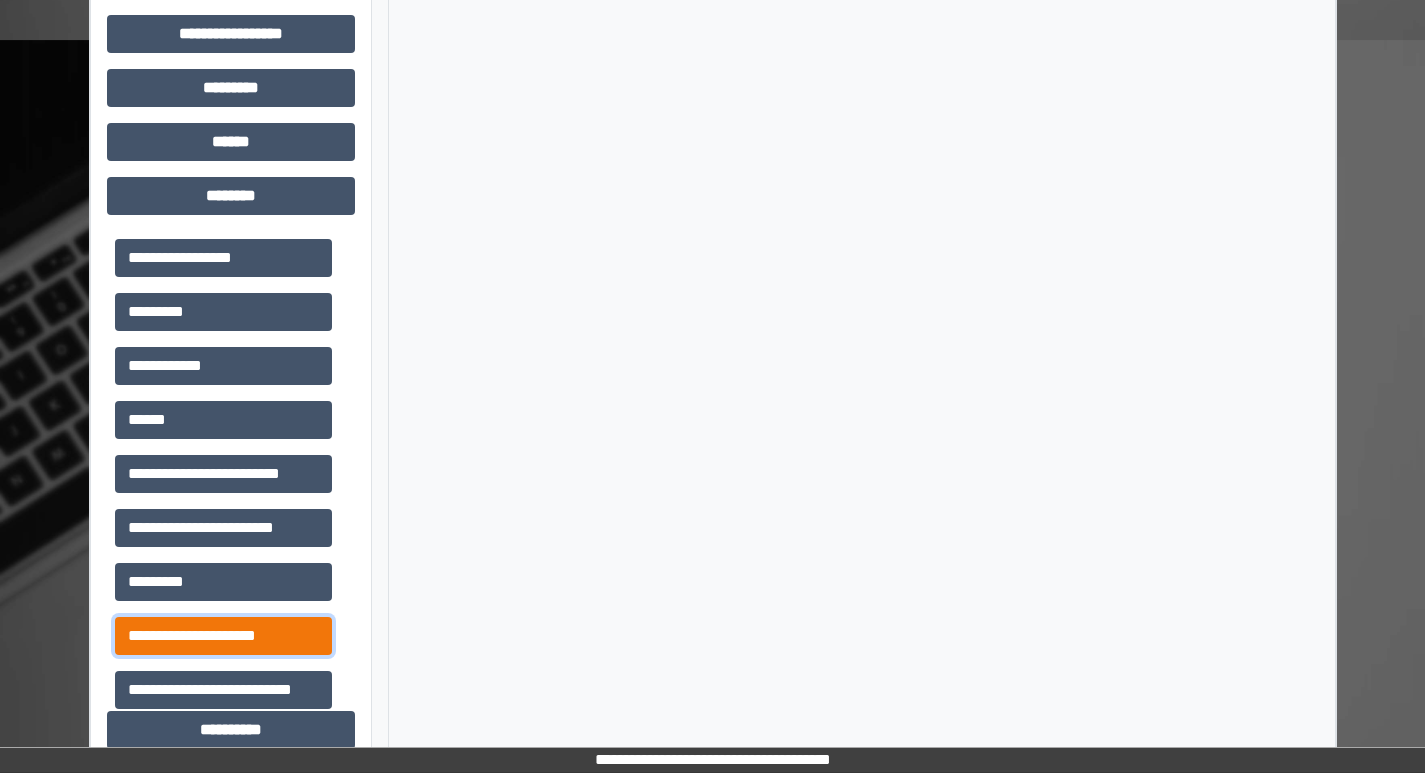 click on "**********" at bounding box center (223, 636) 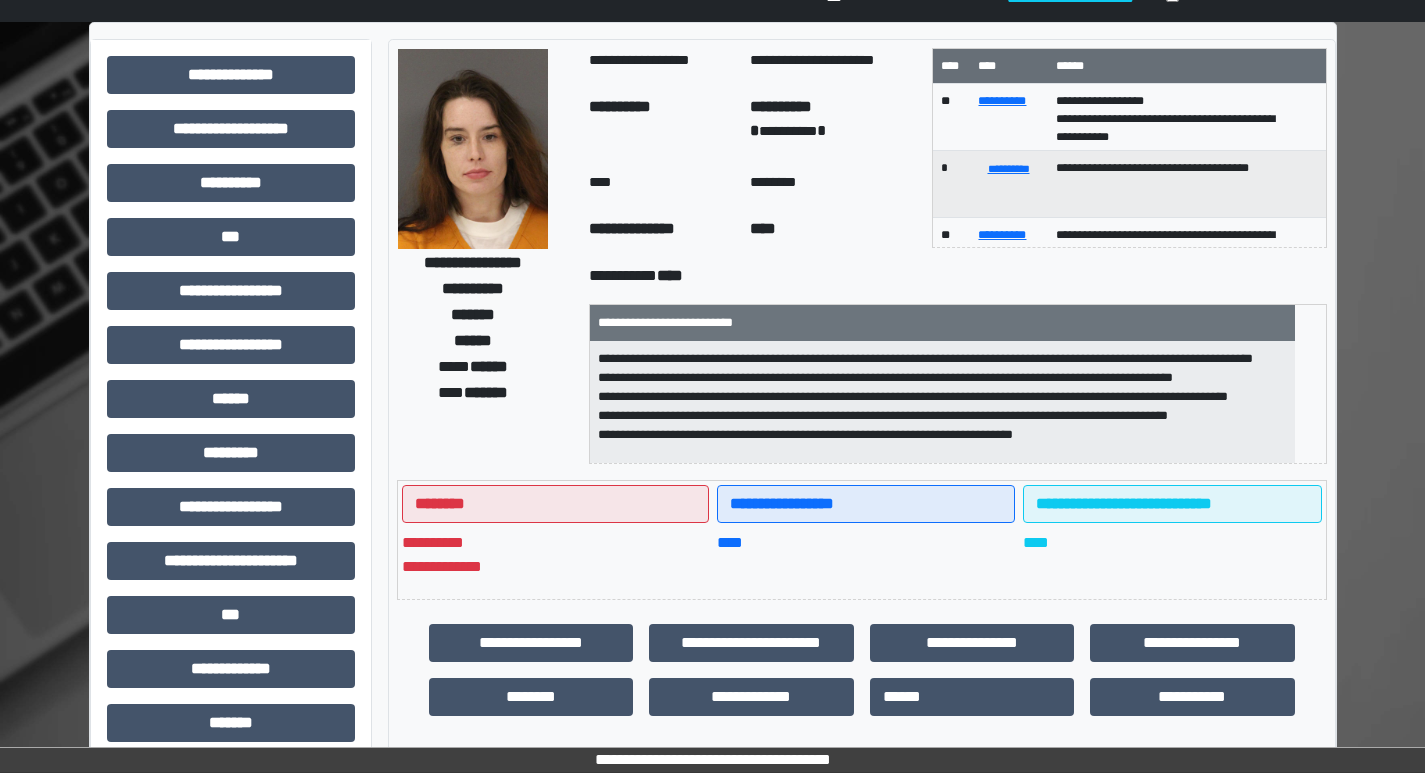 scroll, scrollTop: 1, scrollLeft: 0, axis: vertical 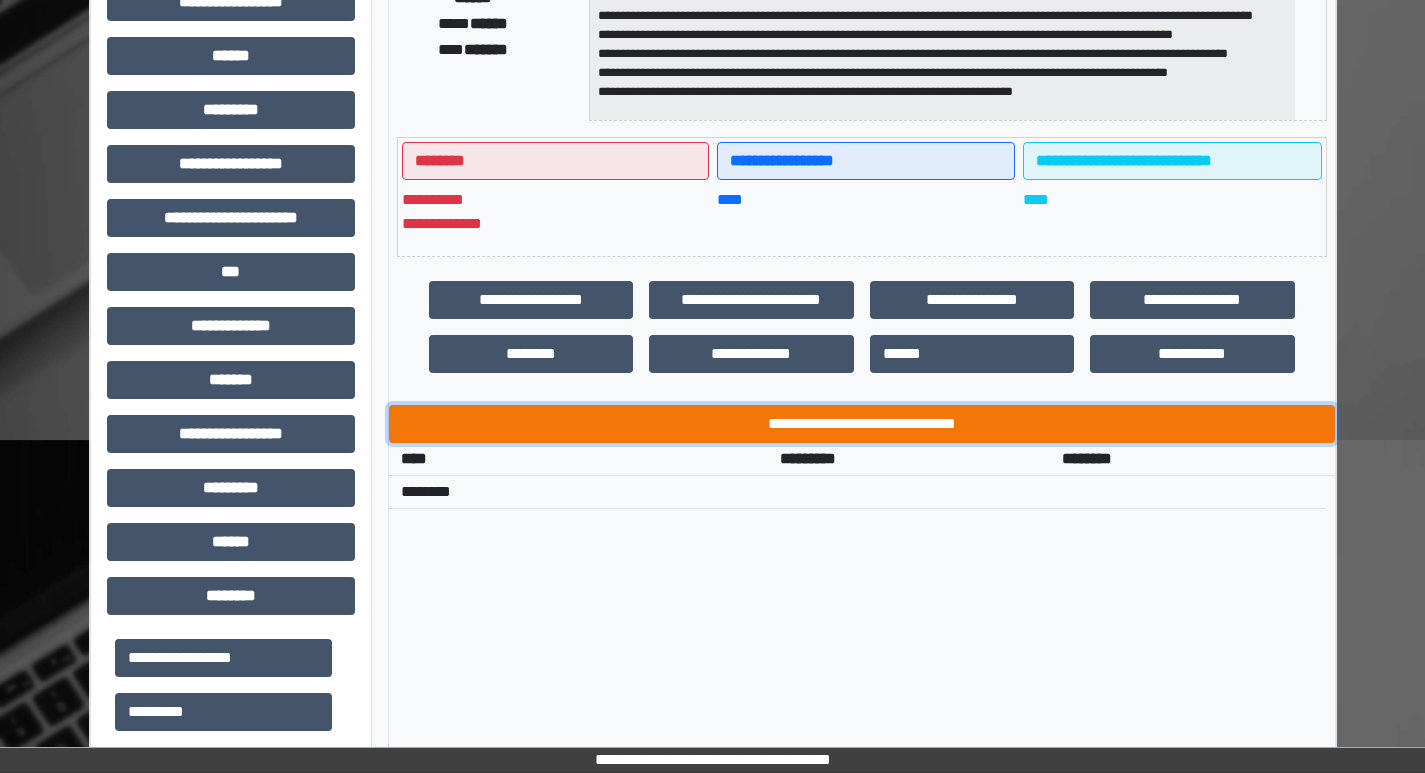 click on "**********" at bounding box center [862, 424] 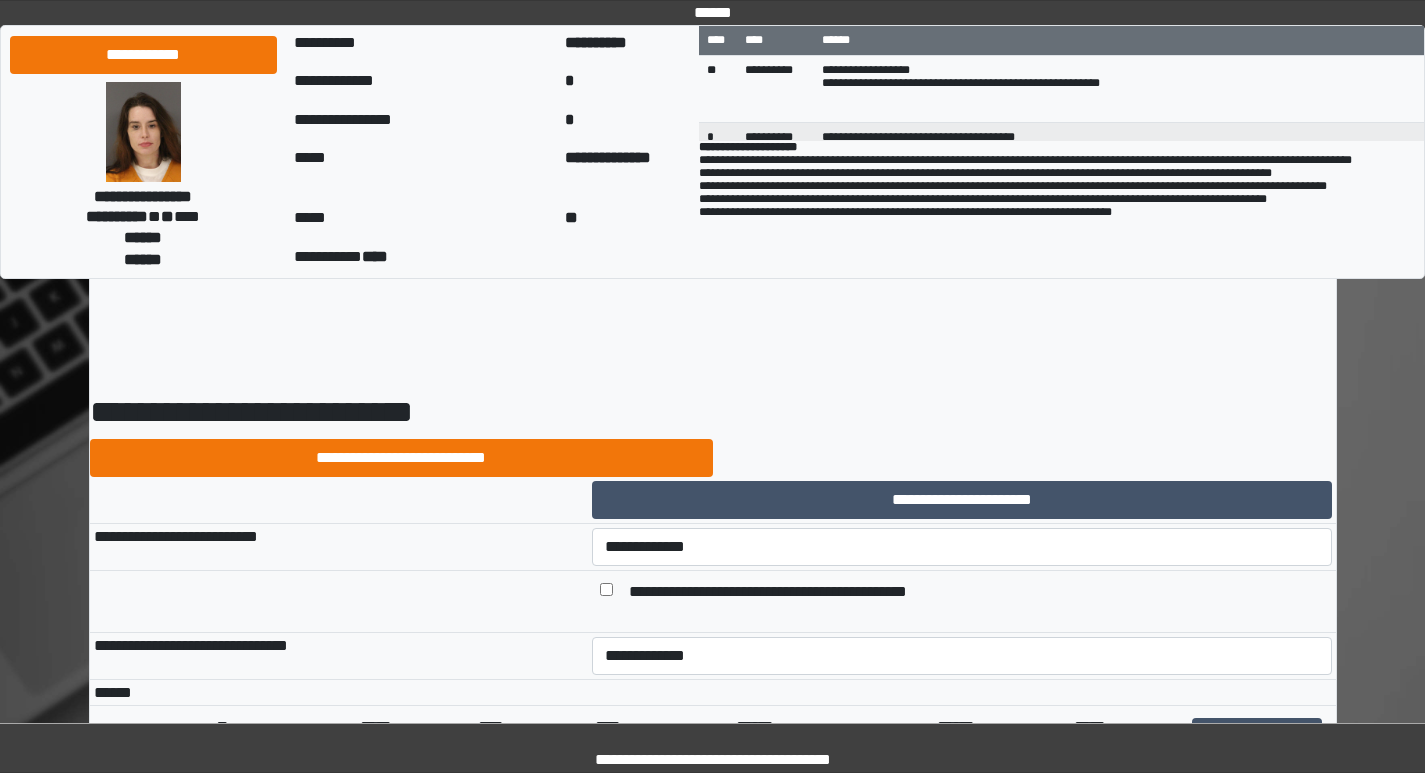 scroll, scrollTop: 0, scrollLeft: 0, axis: both 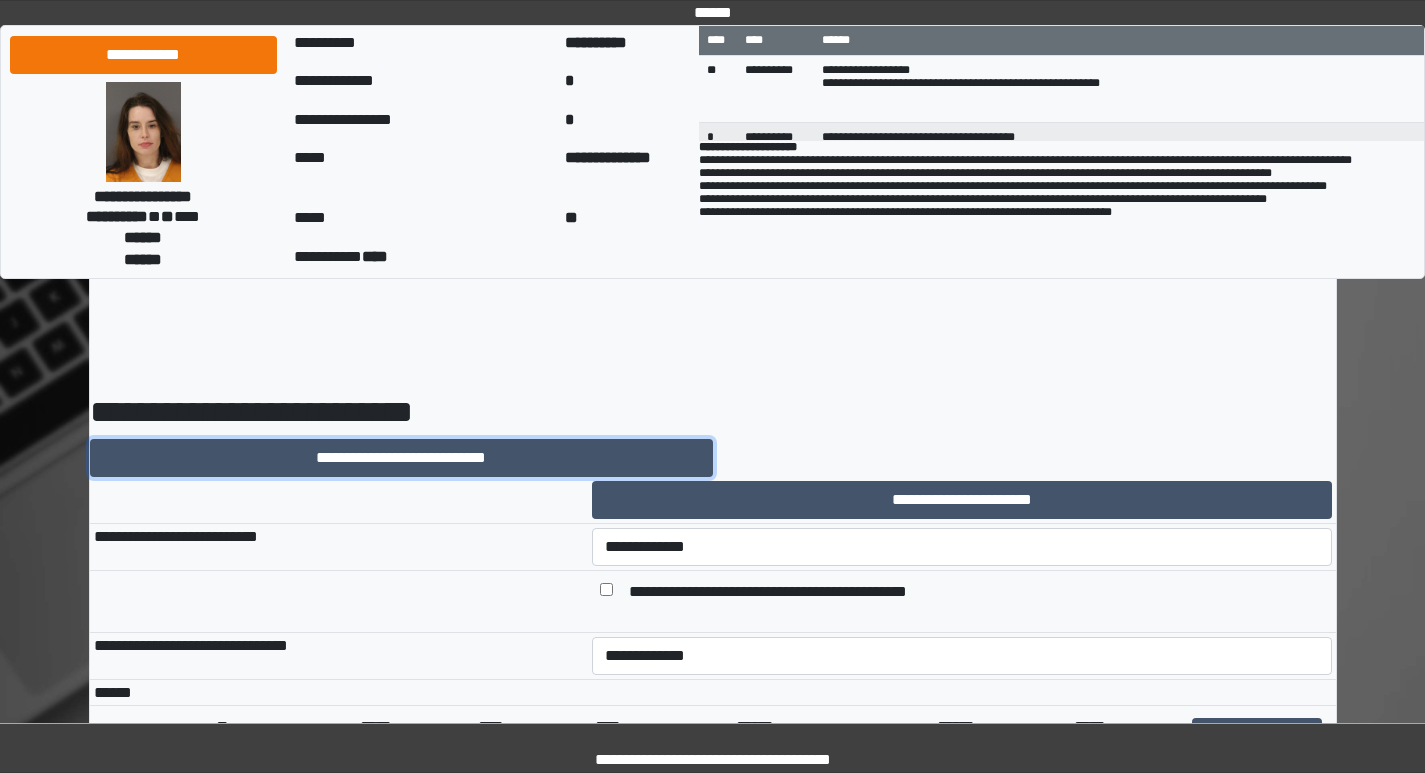 click on "**********" at bounding box center [401, 458] 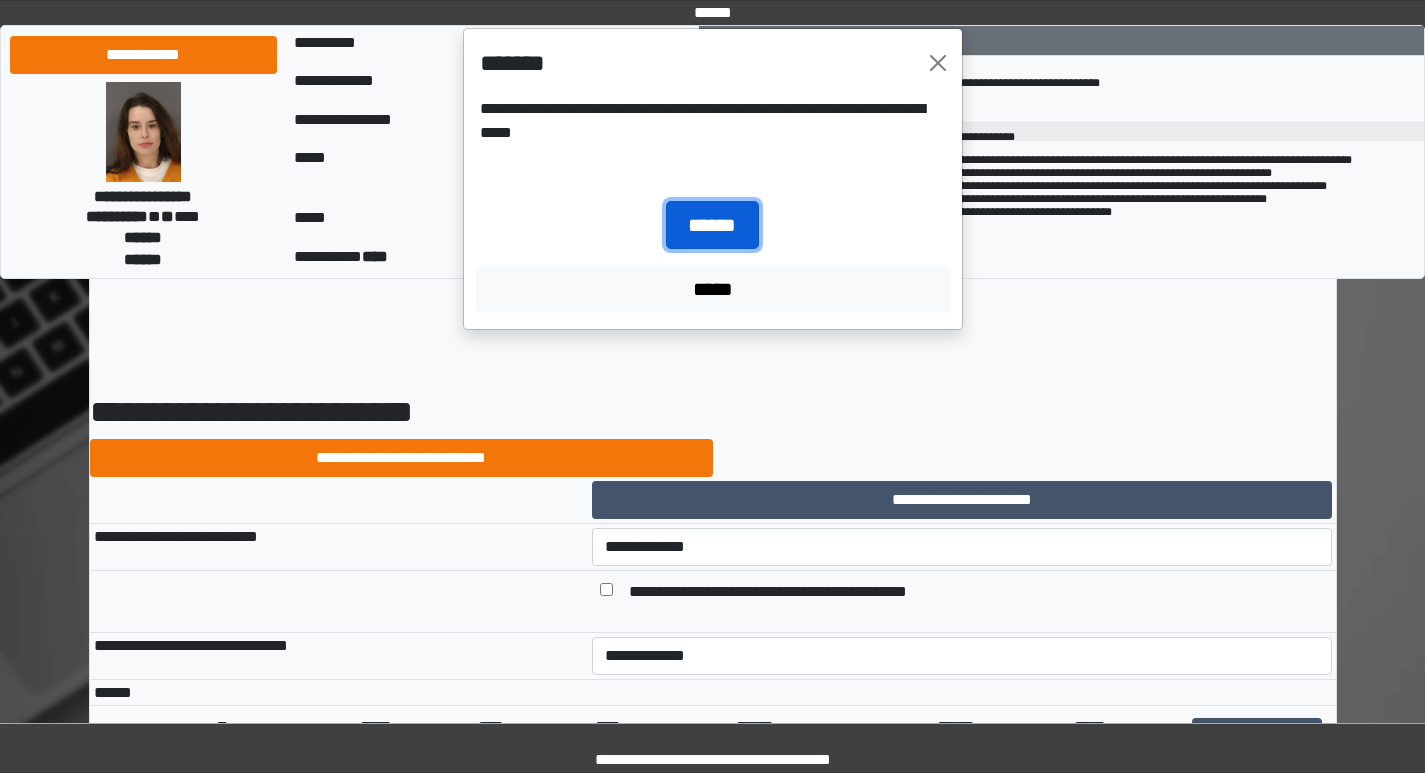 click on "******" at bounding box center [712, 225] 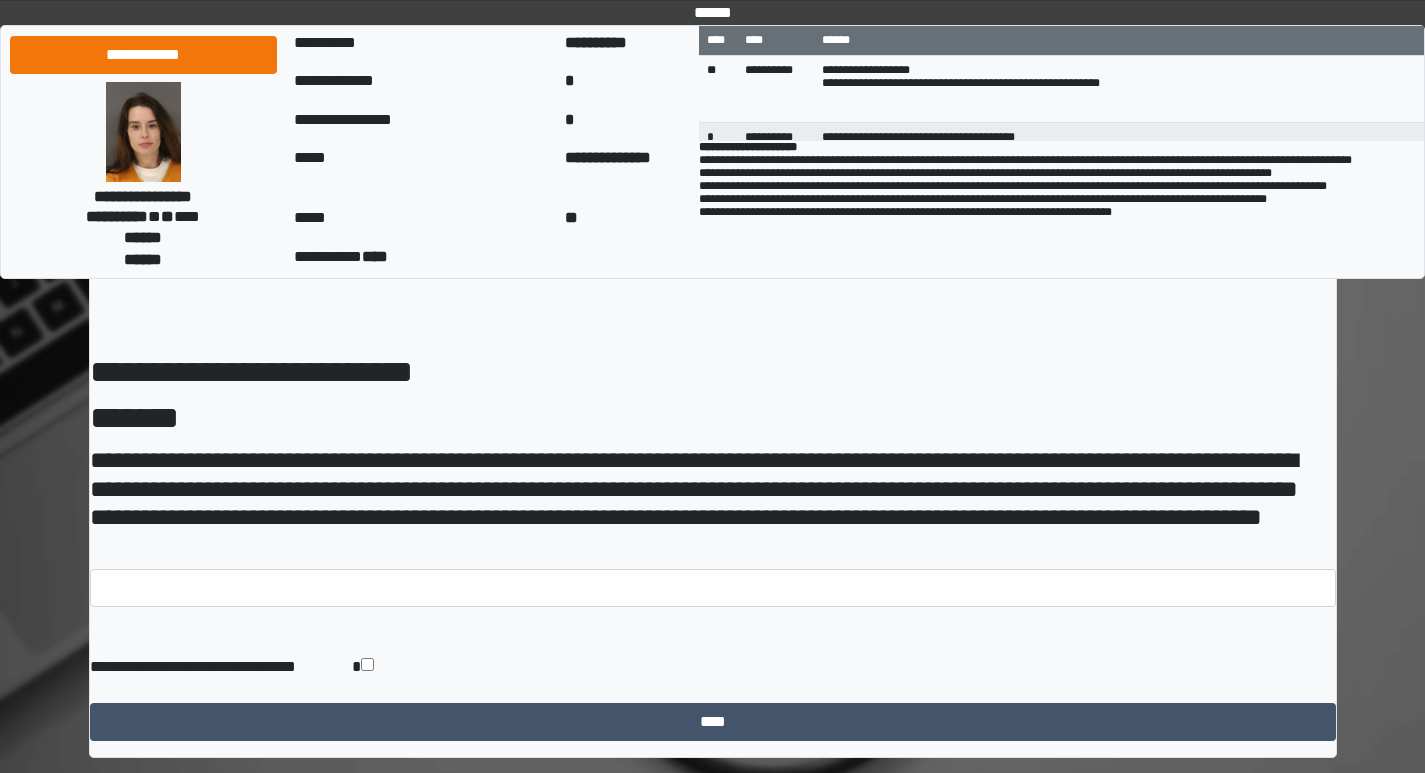 scroll, scrollTop: 79, scrollLeft: 0, axis: vertical 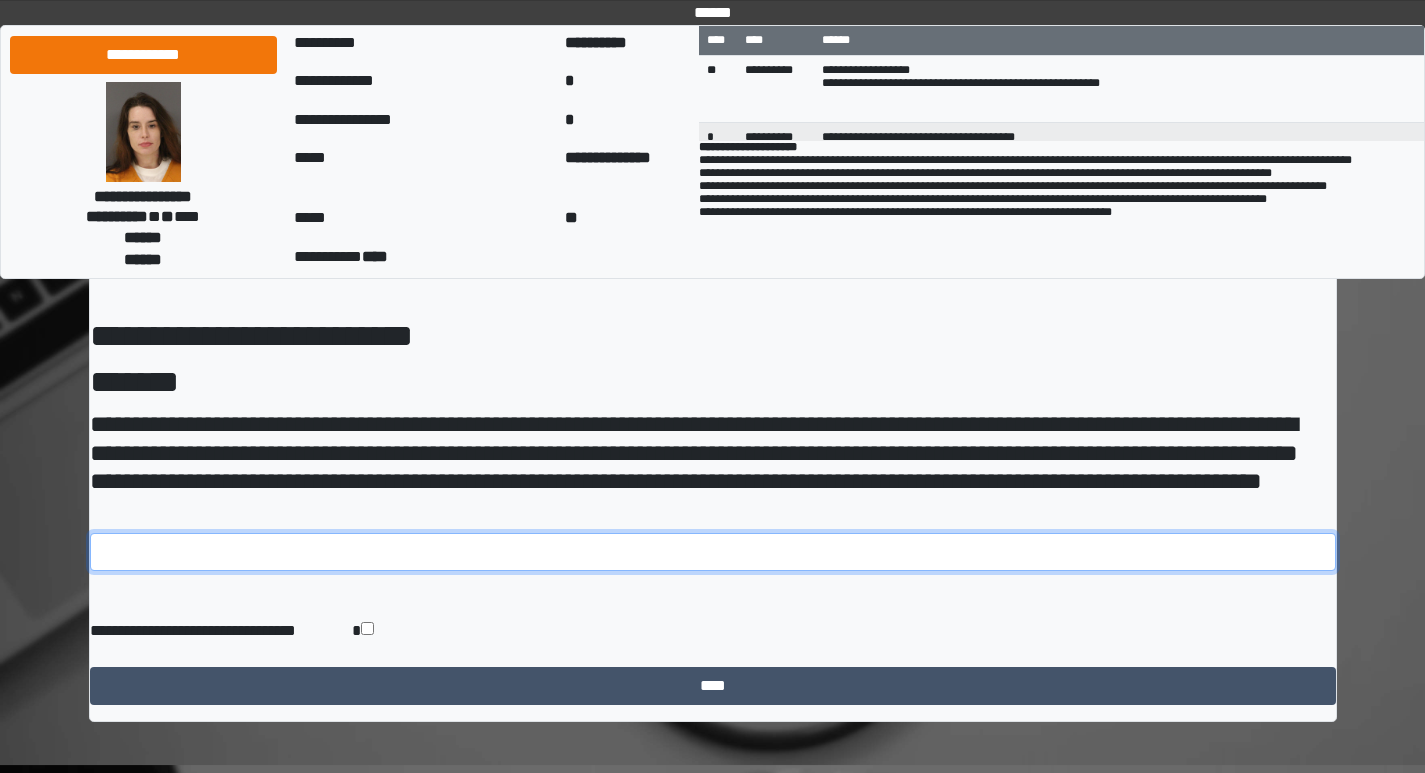 click at bounding box center [713, 552] 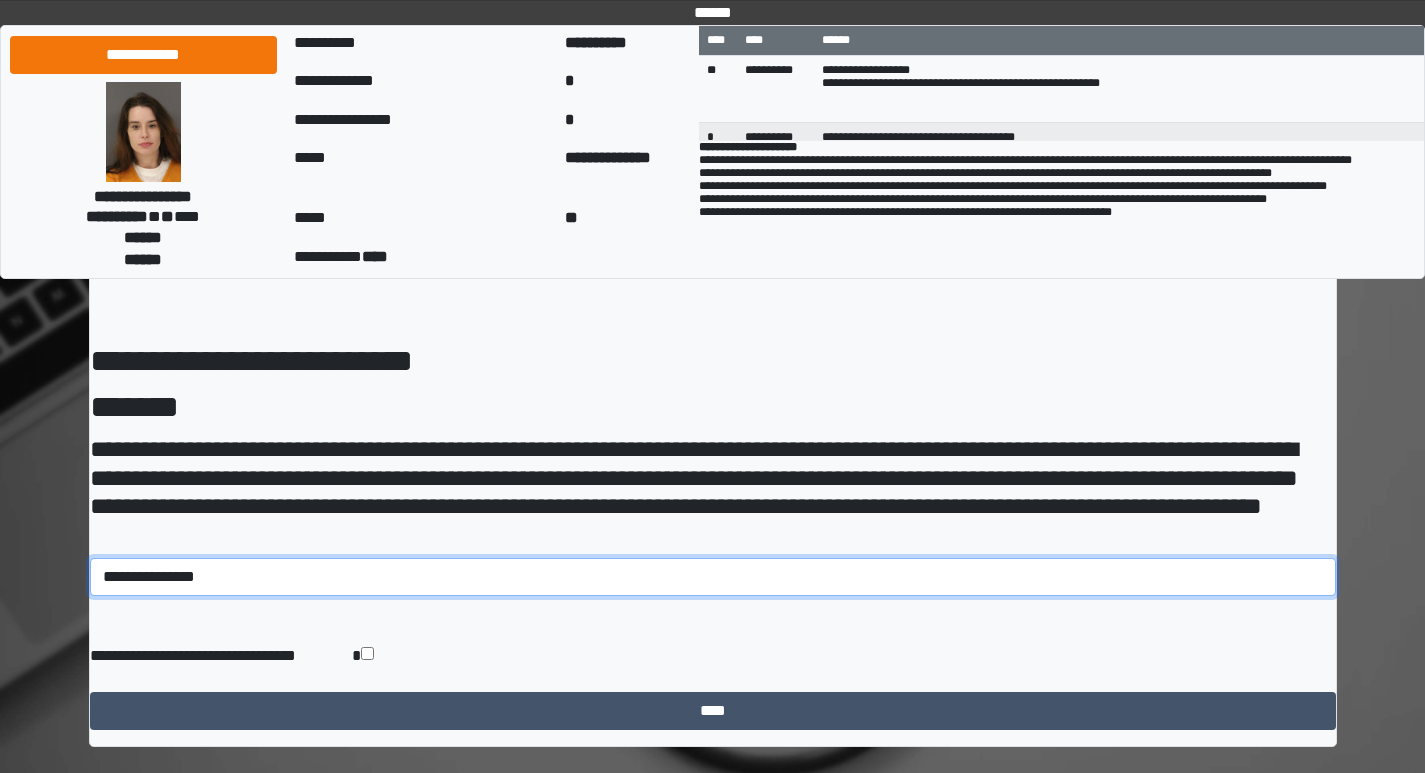 scroll, scrollTop: 79, scrollLeft: 0, axis: vertical 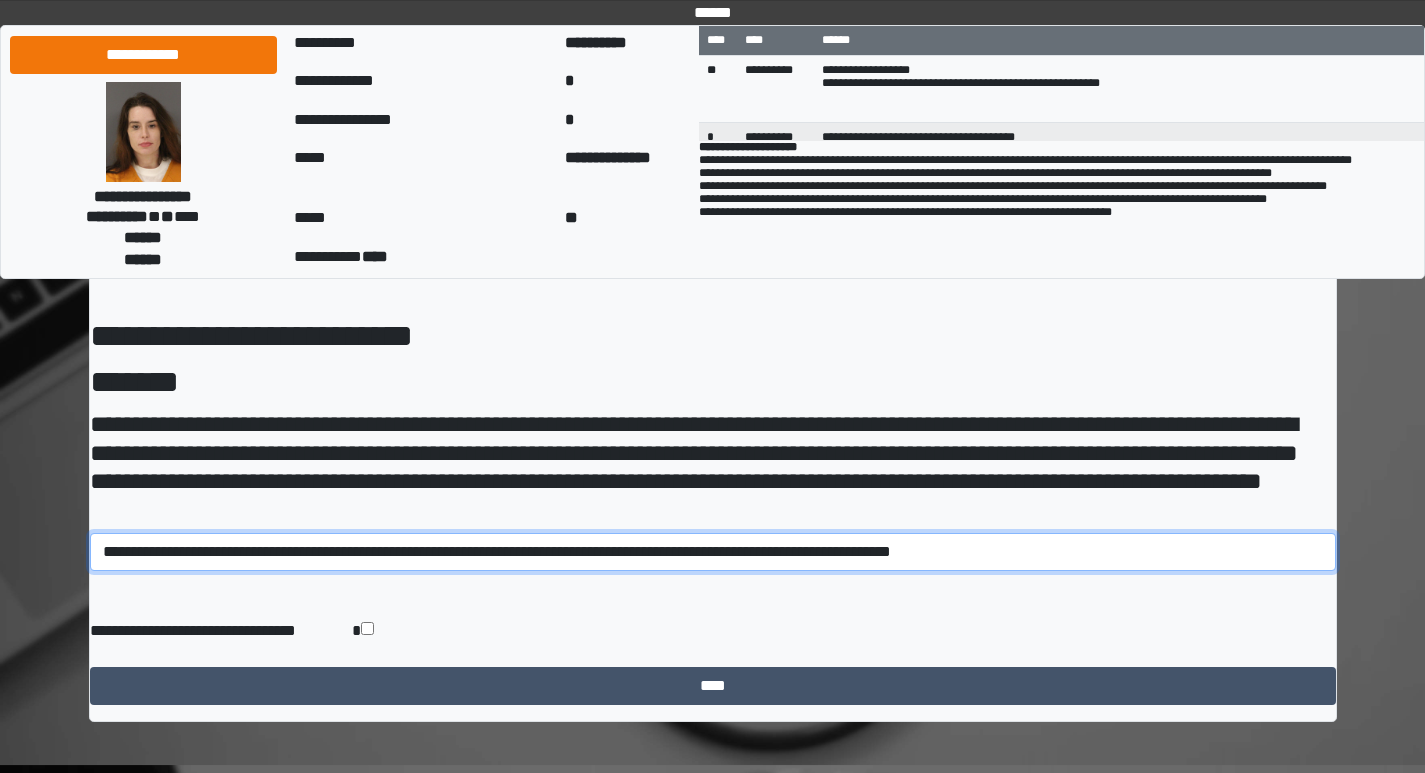 click on "**********" at bounding box center (713, 552) 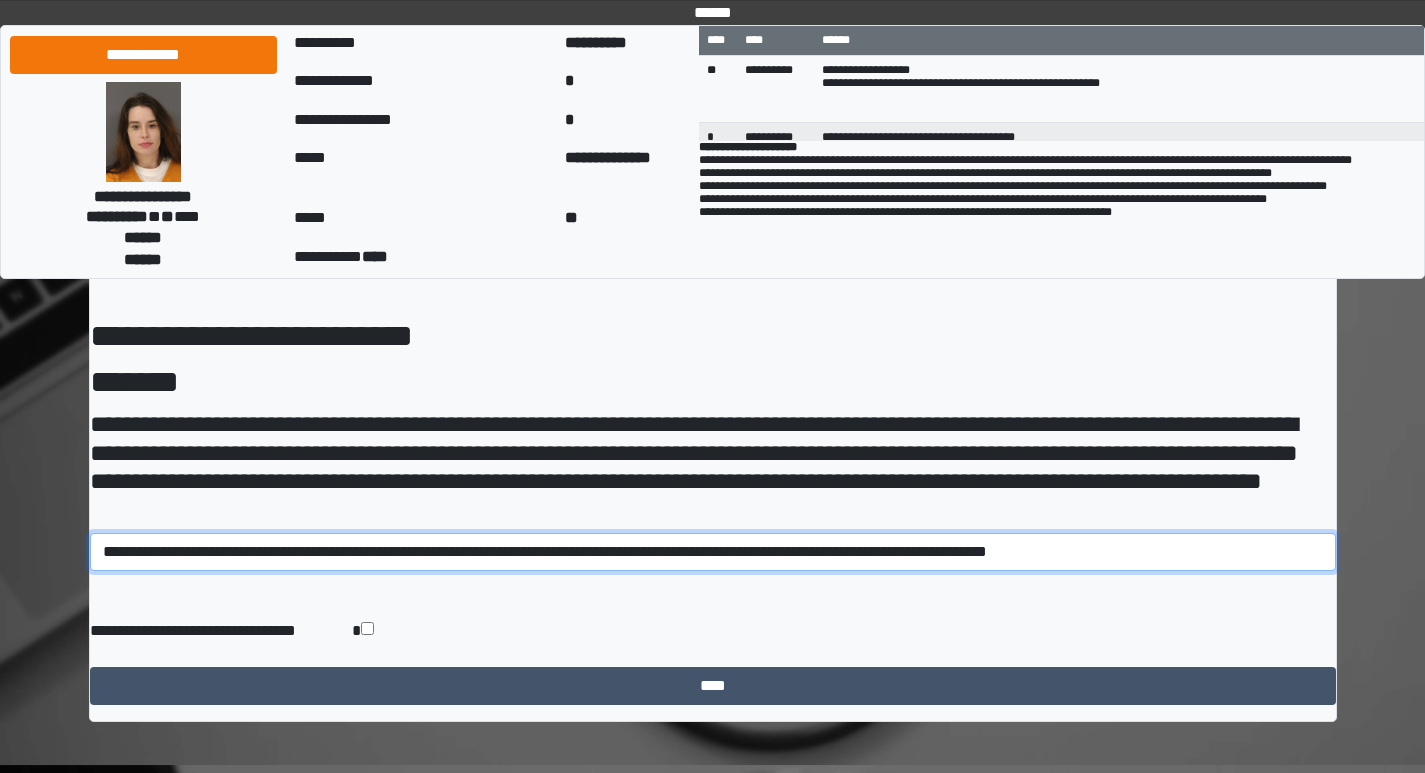 click on "**********" at bounding box center (713, 552) 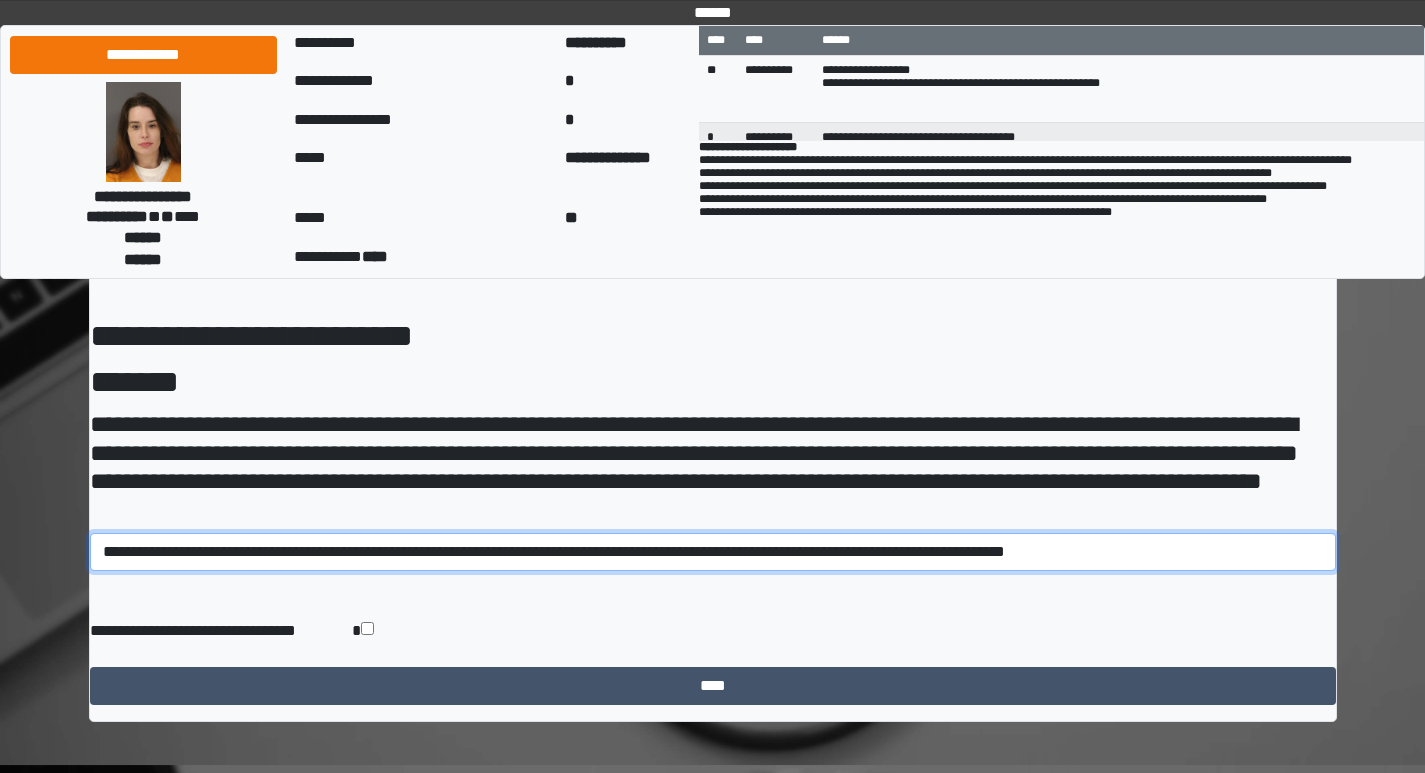 click on "**********" at bounding box center (713, 552) 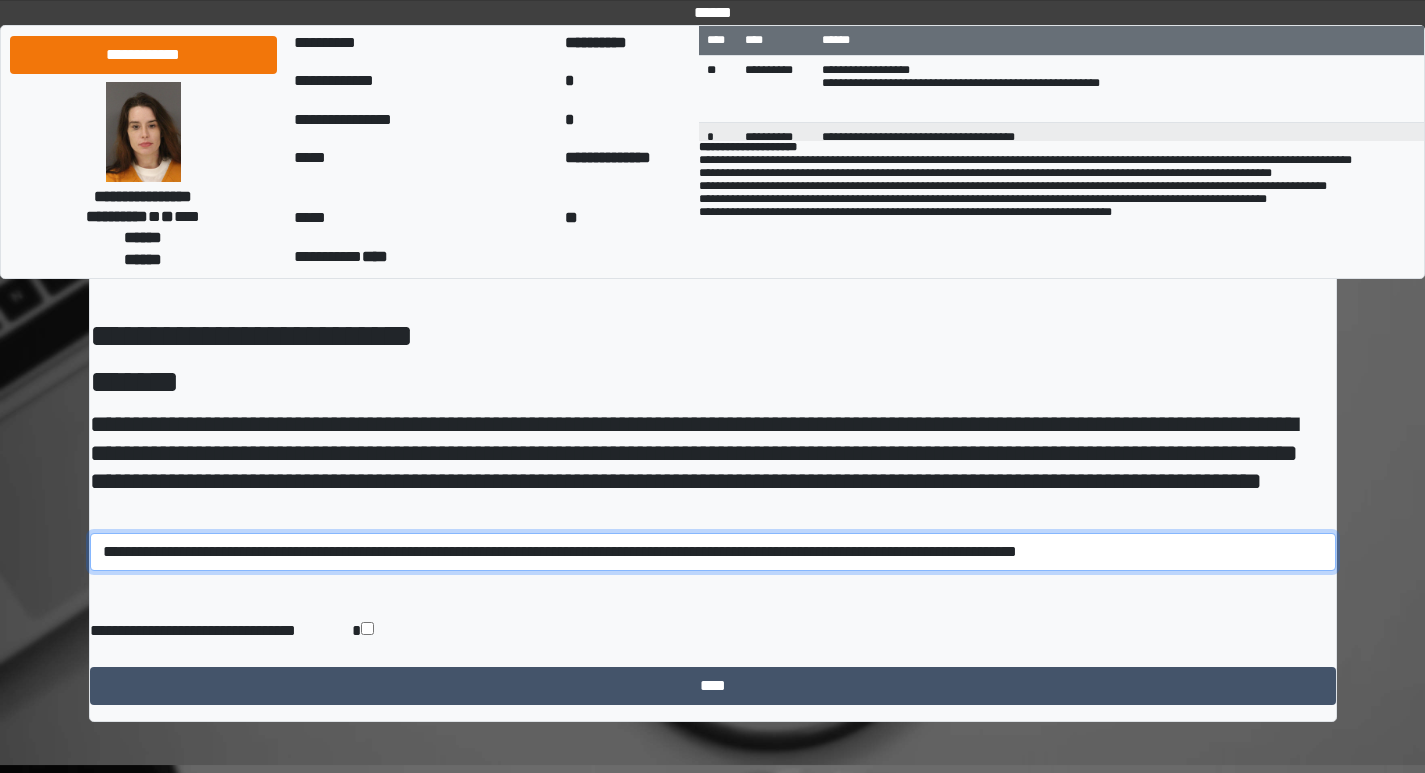 click on "**********" at bounding box center [713, 552] 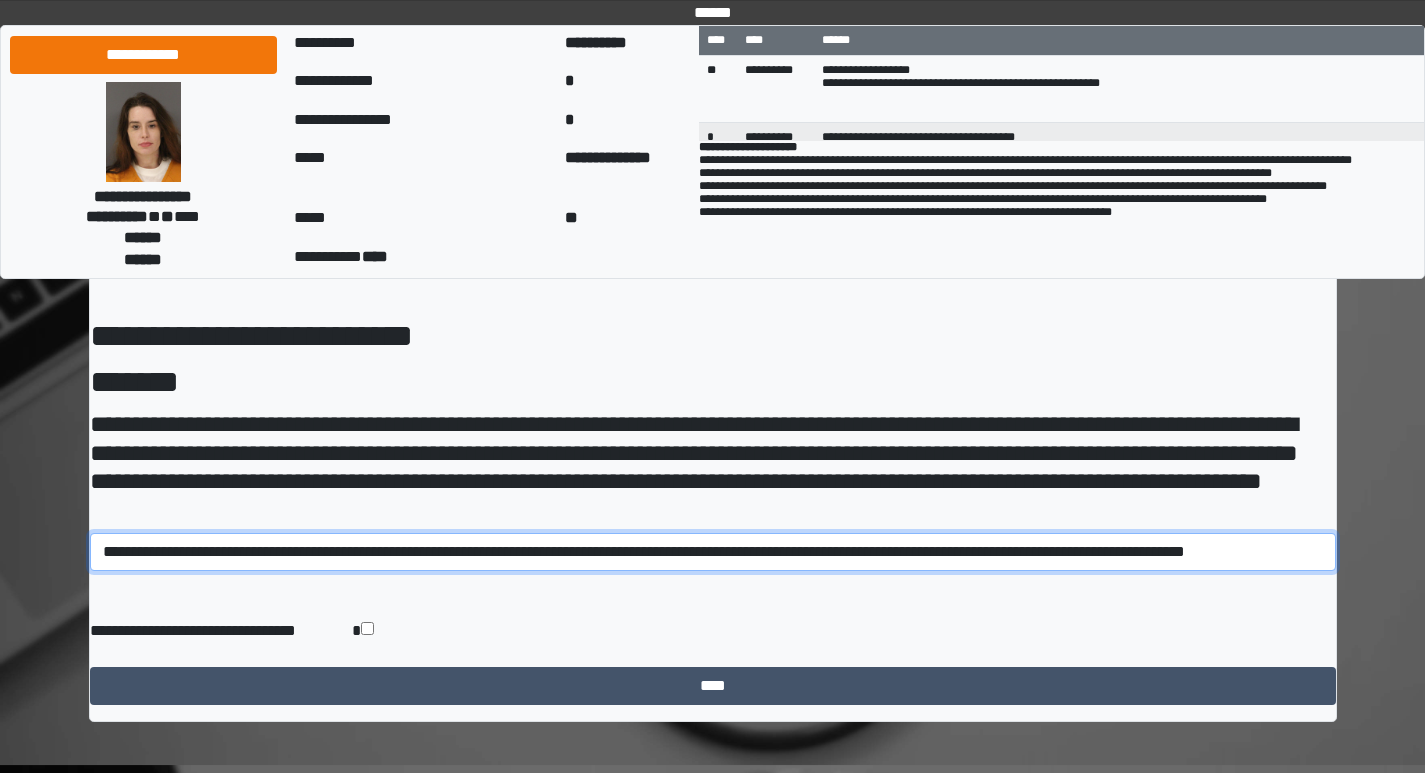 scroll, scrollTop: 0, scrollLeft: 22, axis: horizontal 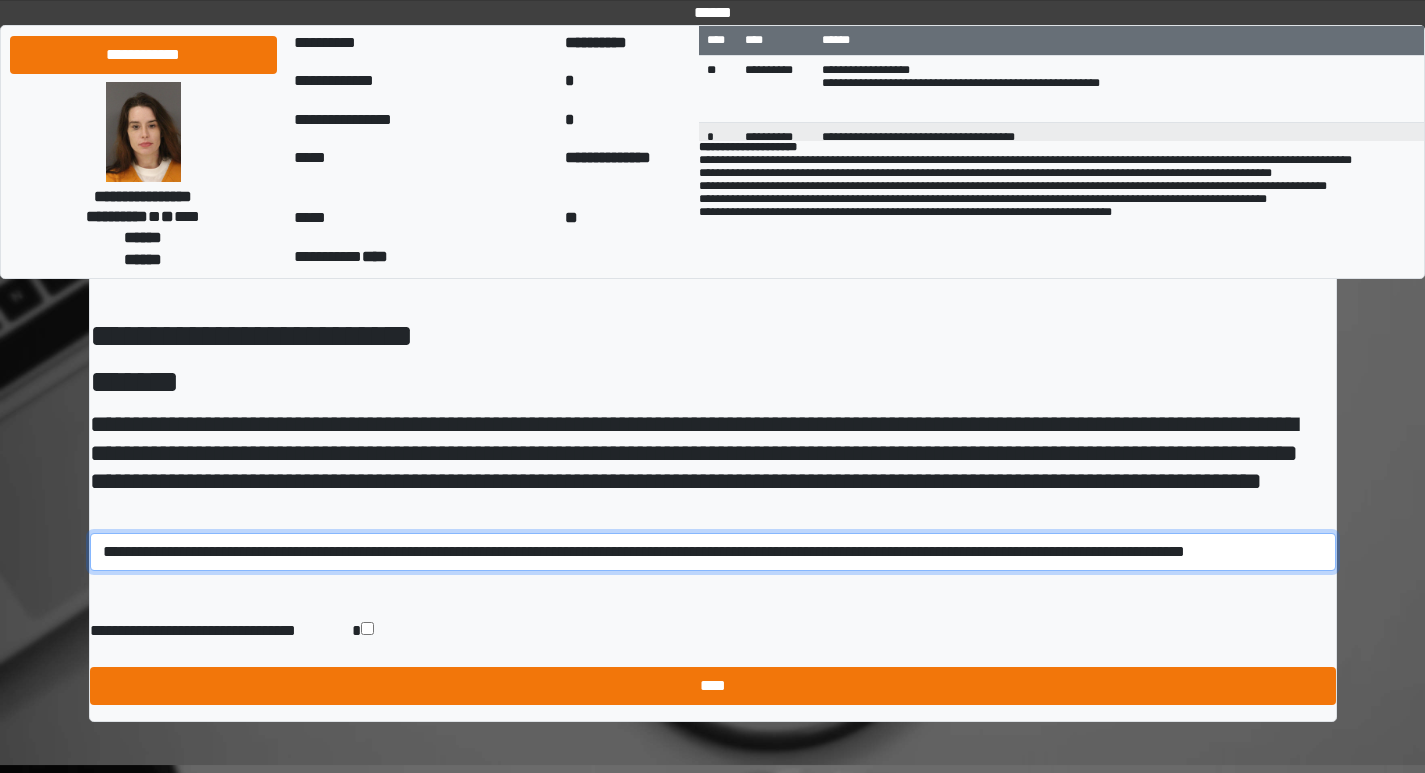 type on "**********" 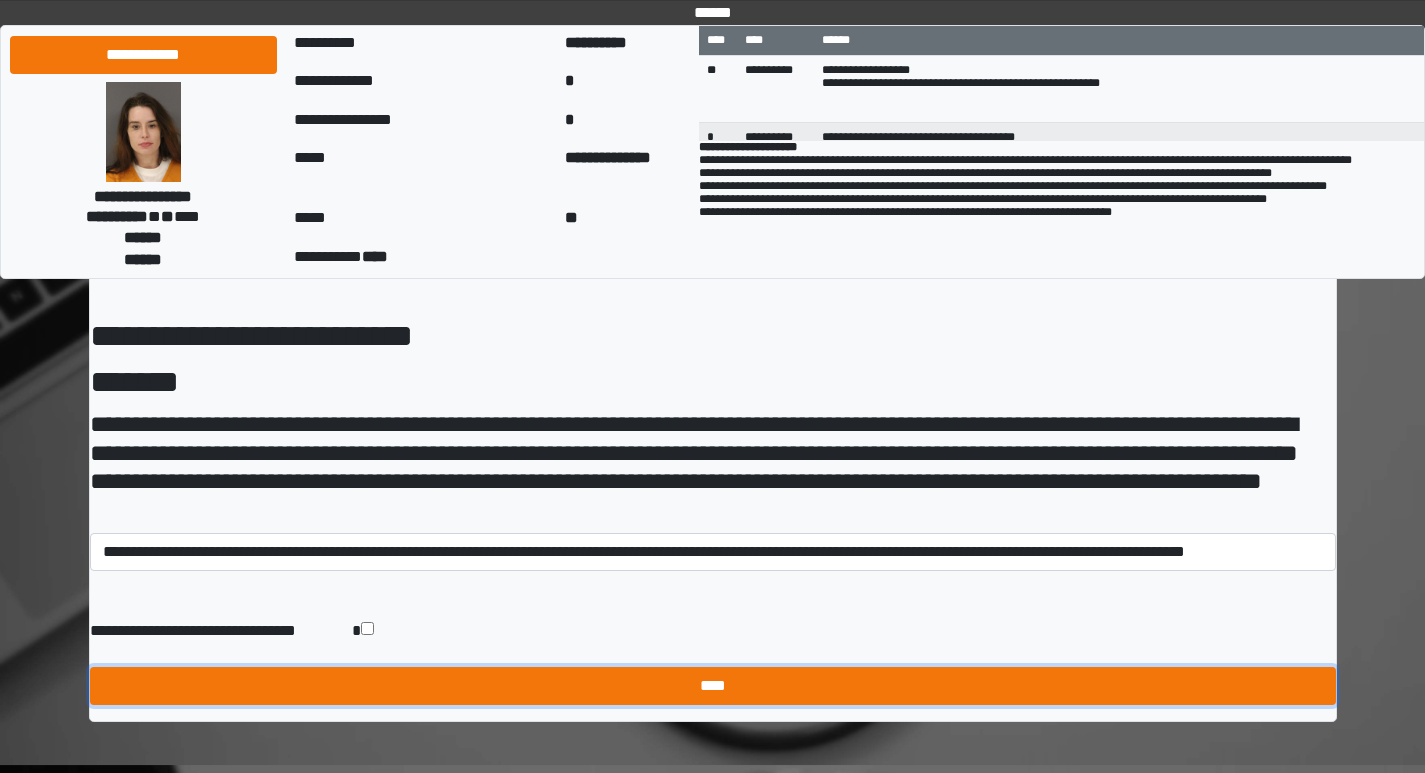 click on "****" at bounding box center [713, 686] 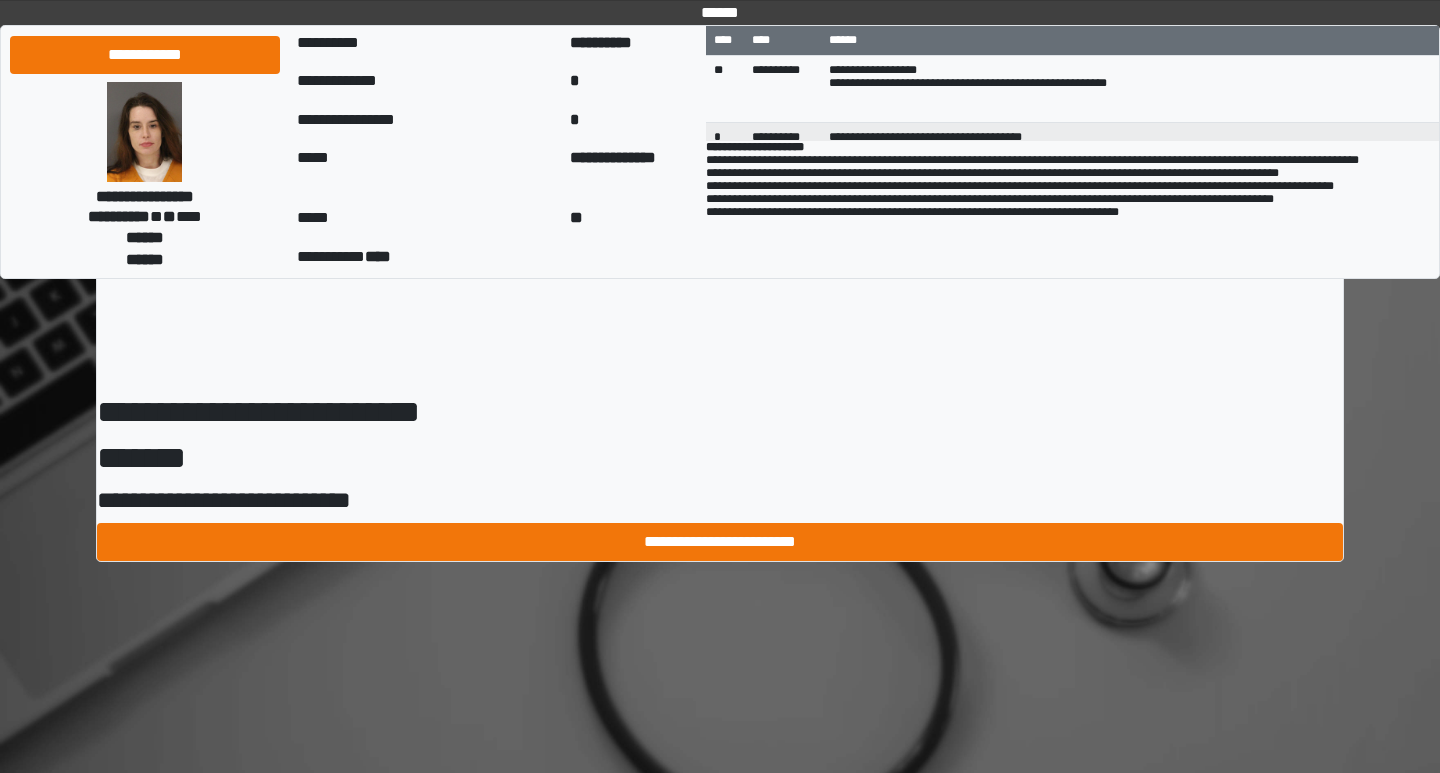 scroll, scrollTop: 0, scrollLeft: 0, axis: both 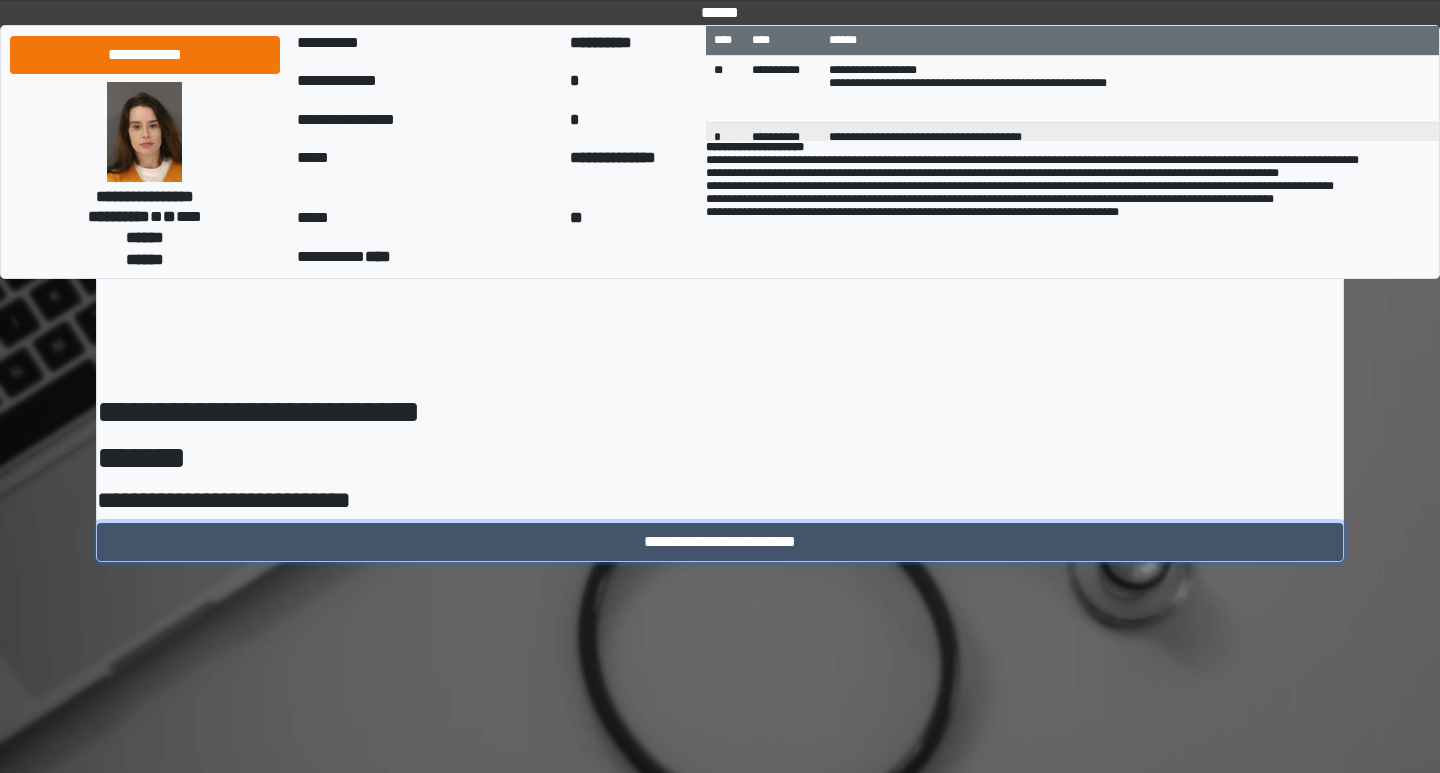 click on "**********" at bounding box center [720, 542] 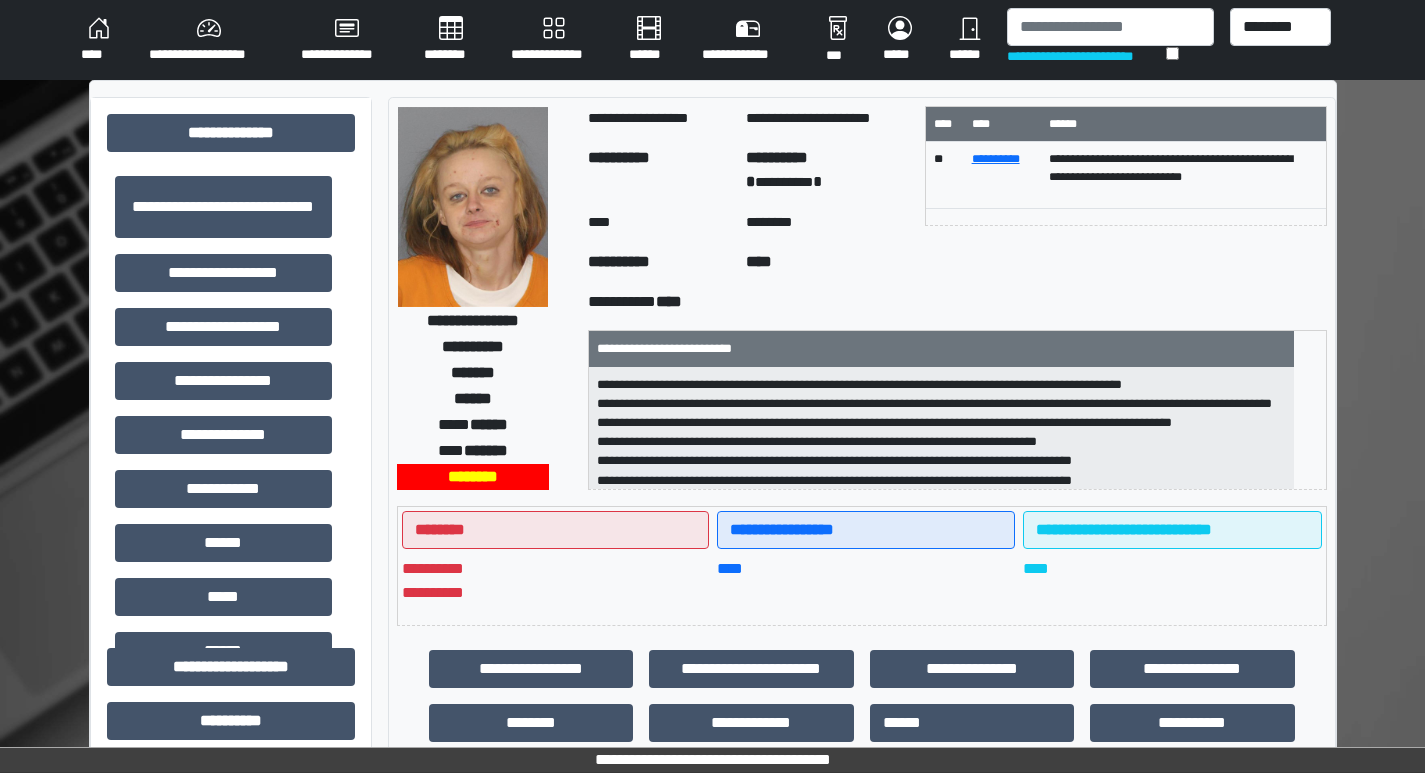 scroll, scrollTop: 0, scrollLeft: 0, axis: both 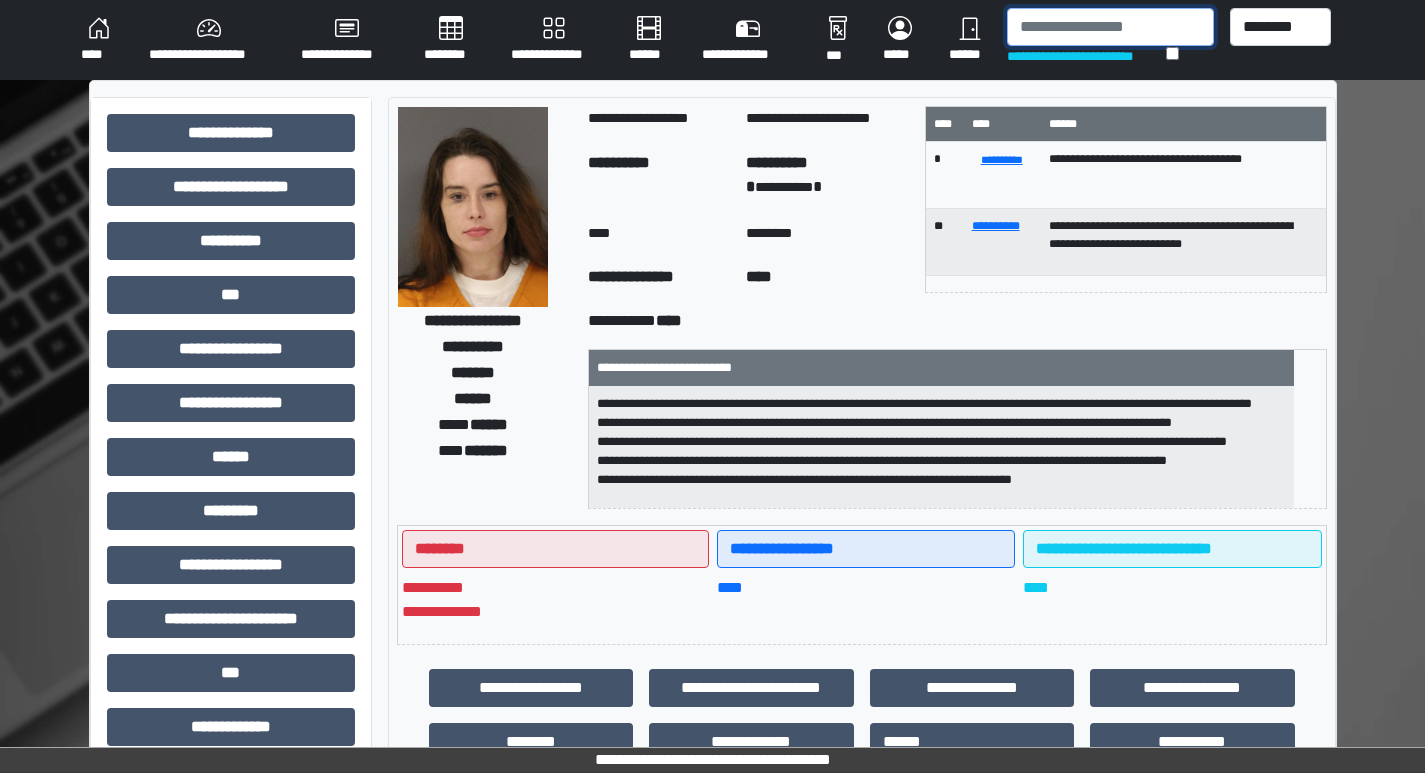 click at bounding box center (1110, 27) 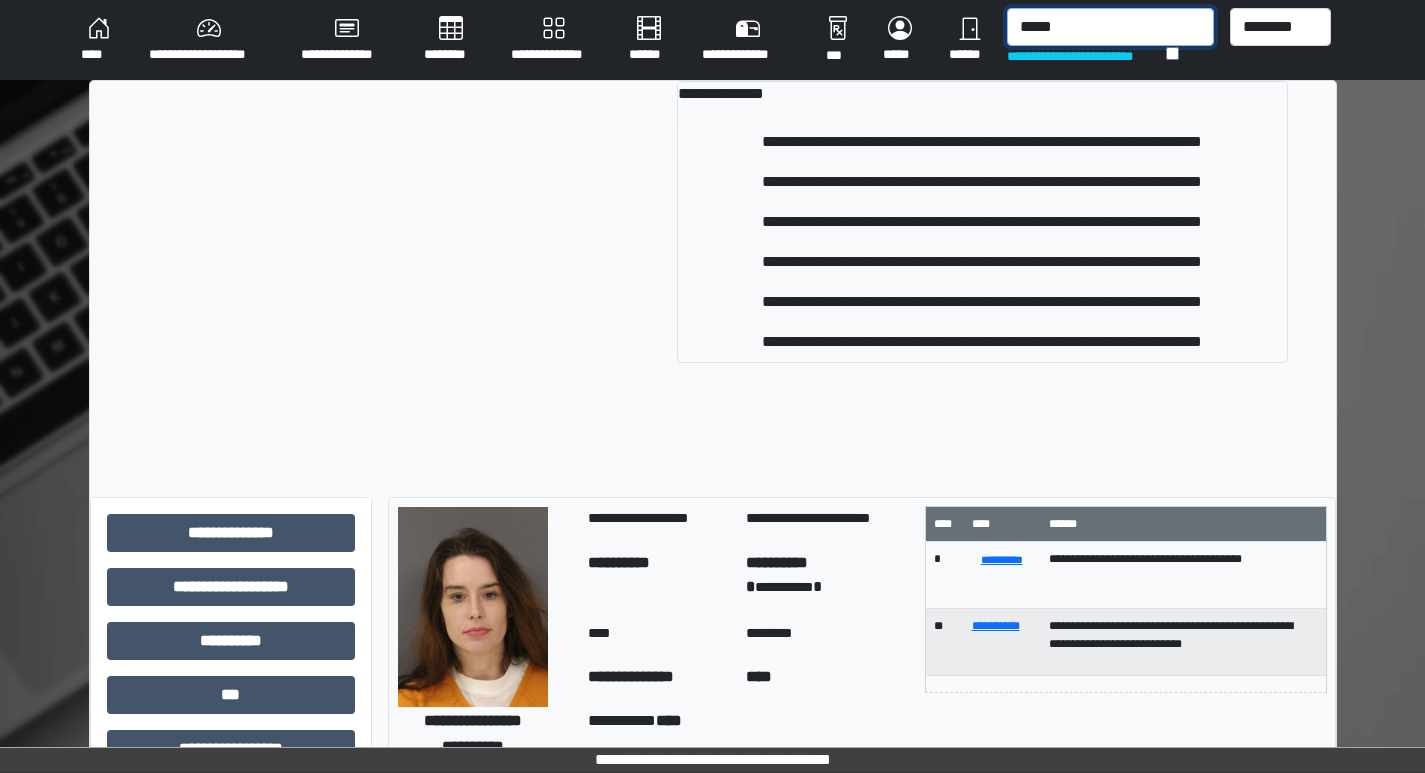 type on "*****" 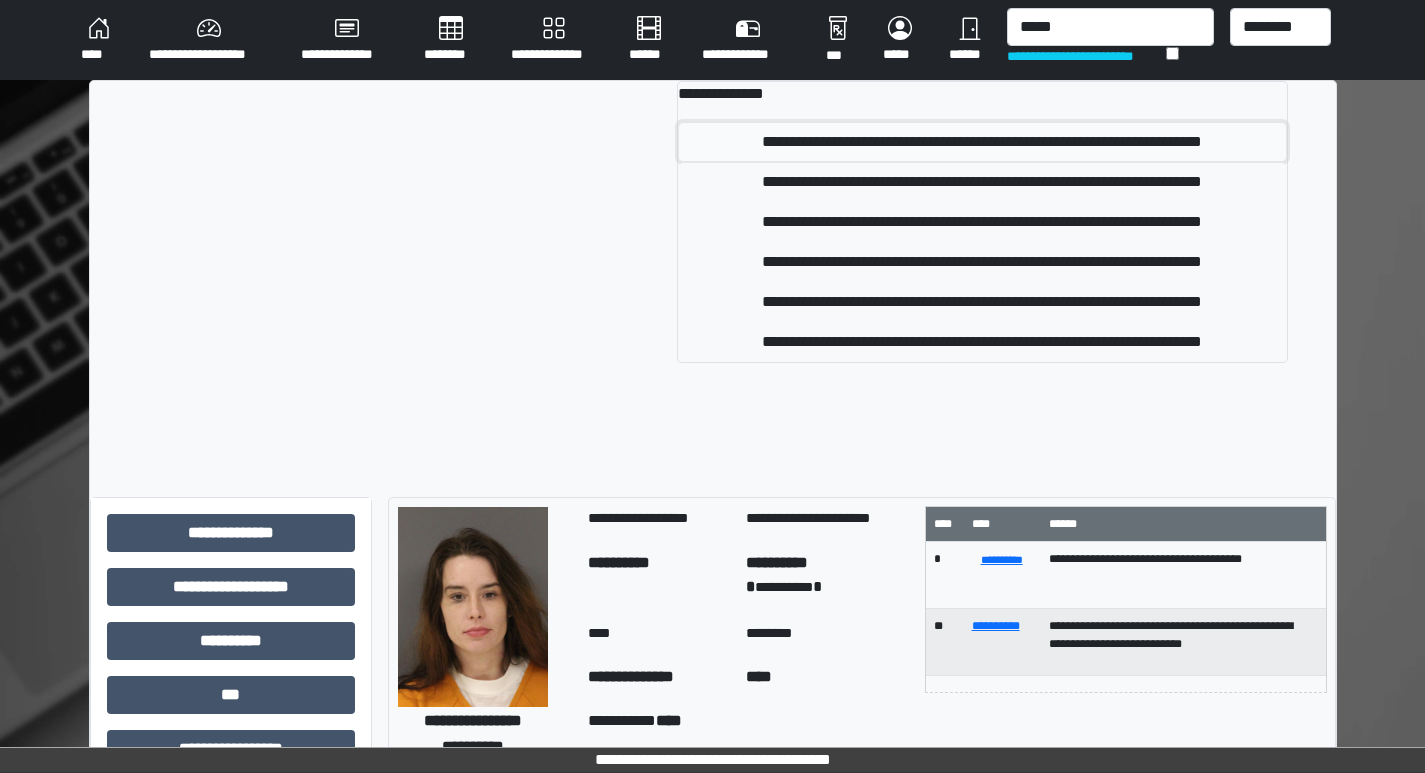 click on "**********" at bounding box center (982, 142) 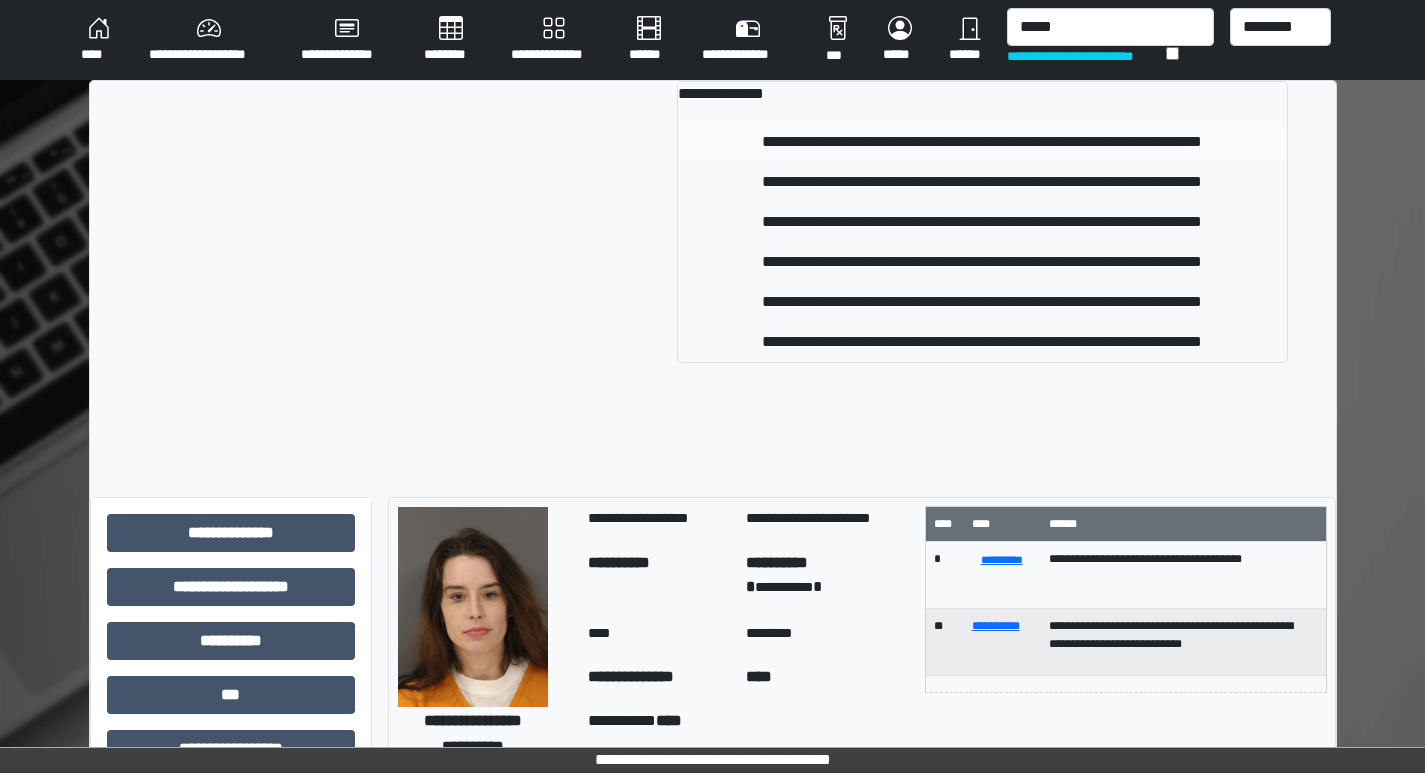 type 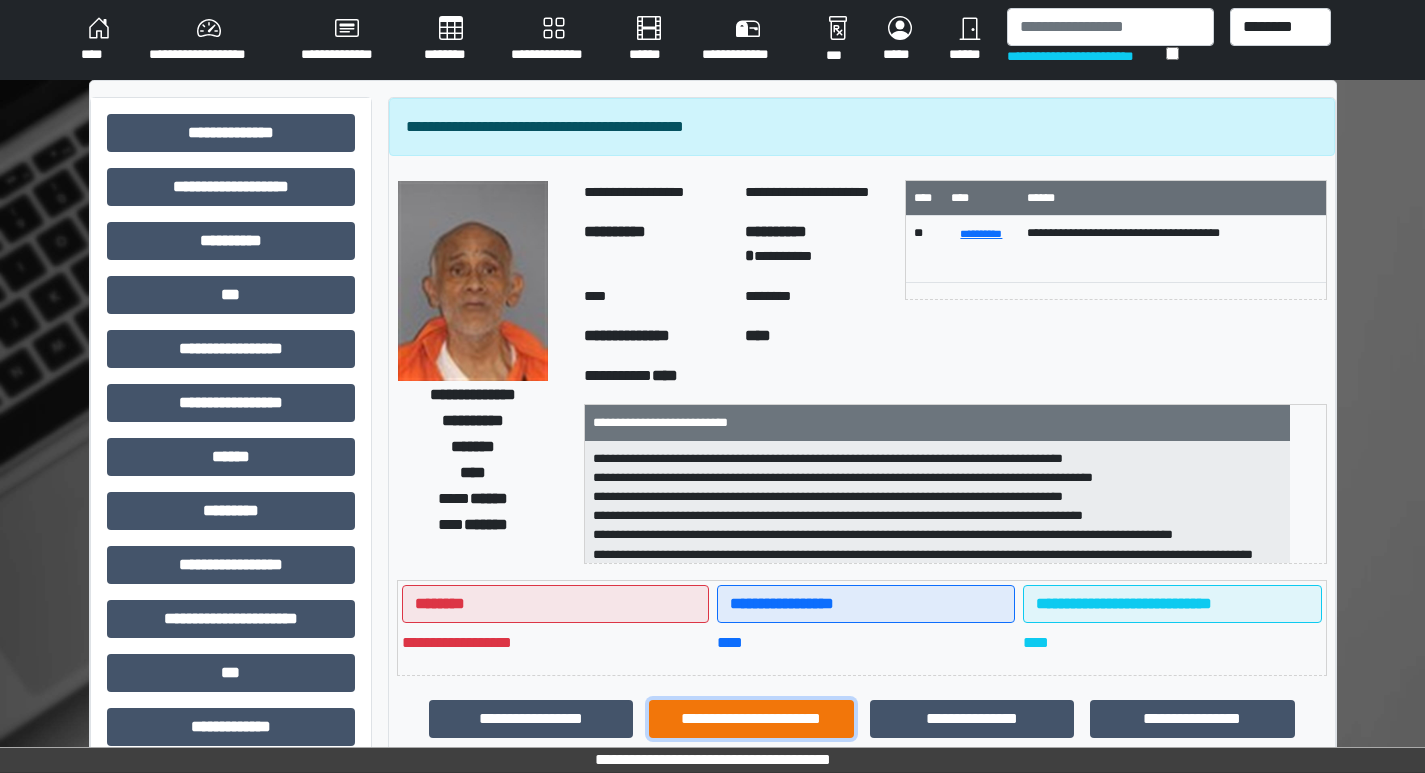 click on "**********" at bounding box center (751, 719) 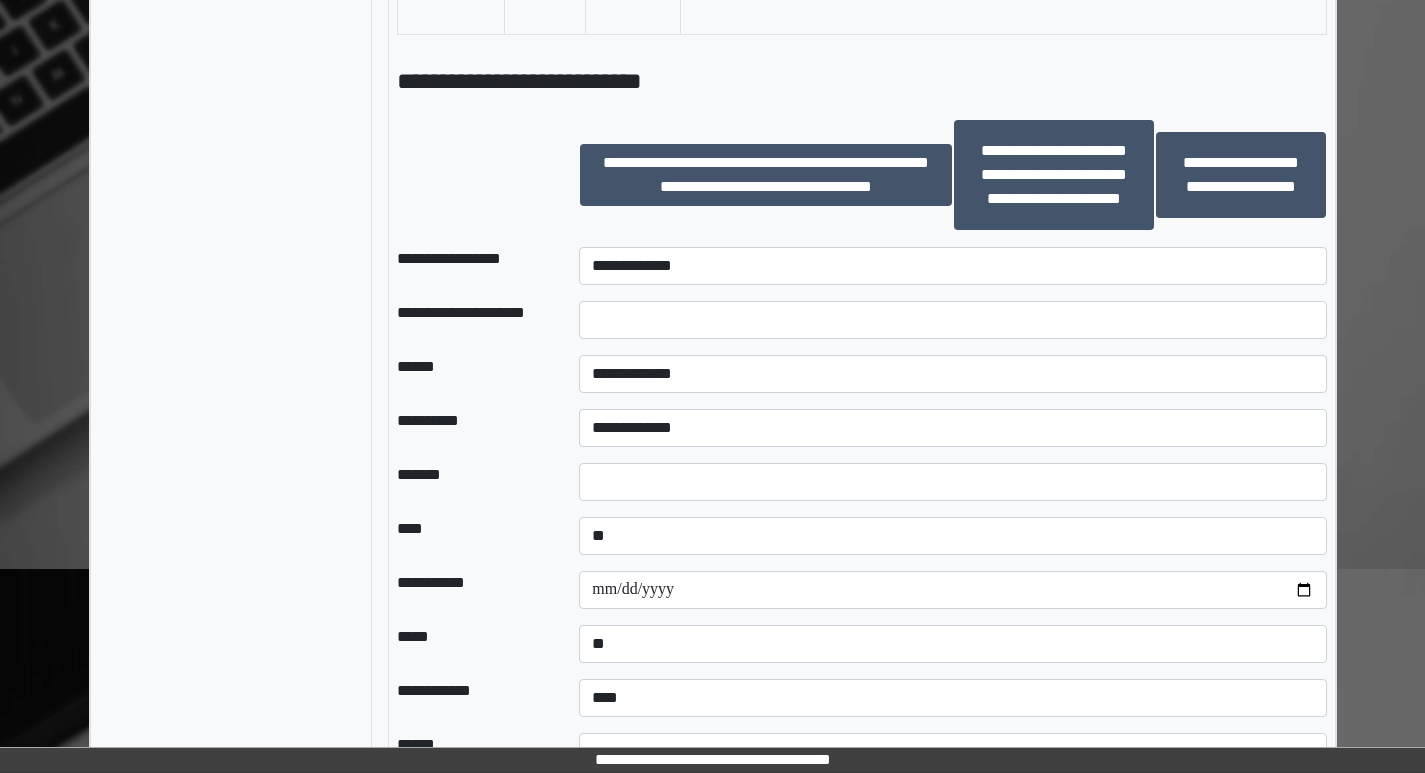 scroll, scrollTop: 3094, scrollLeft: 0, axis: vertical 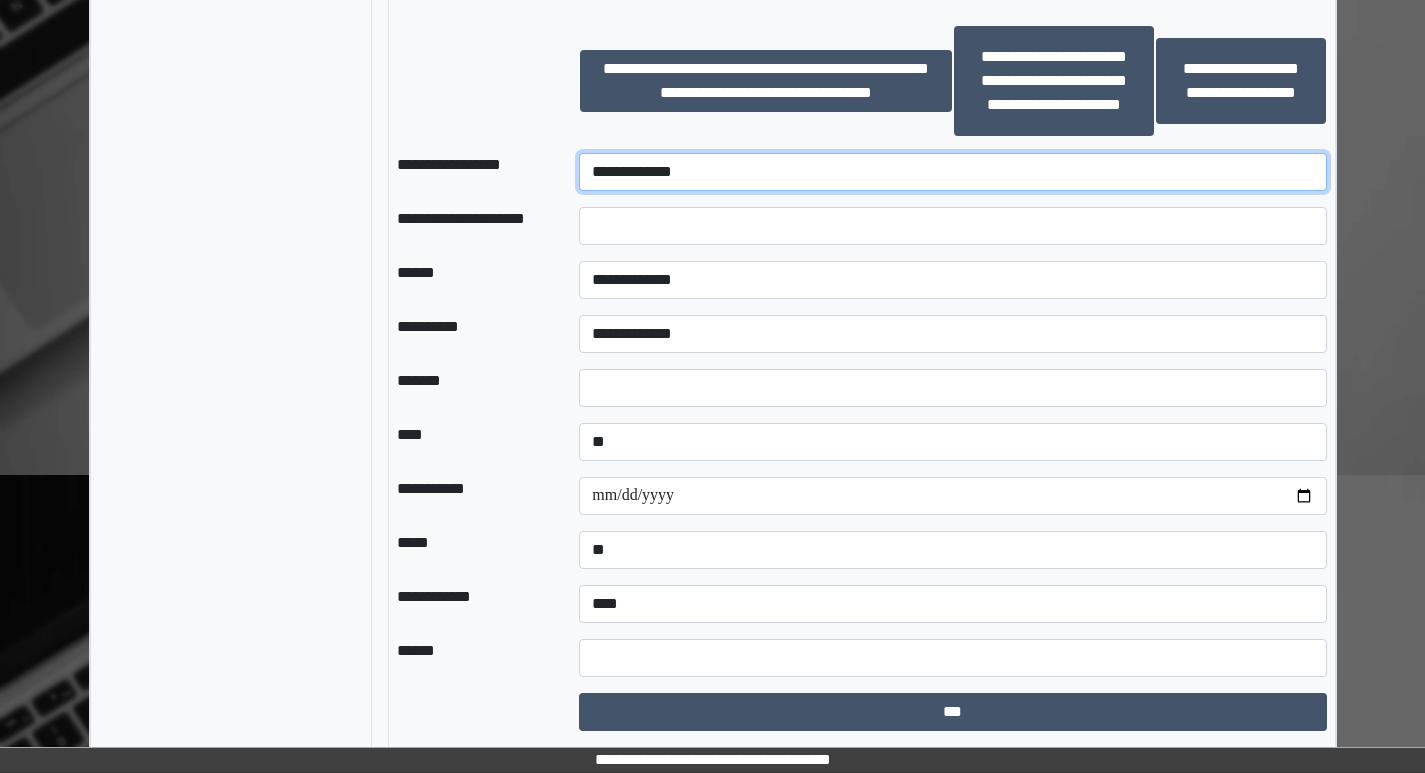 click on "**********" at bounding box center (952, 172) 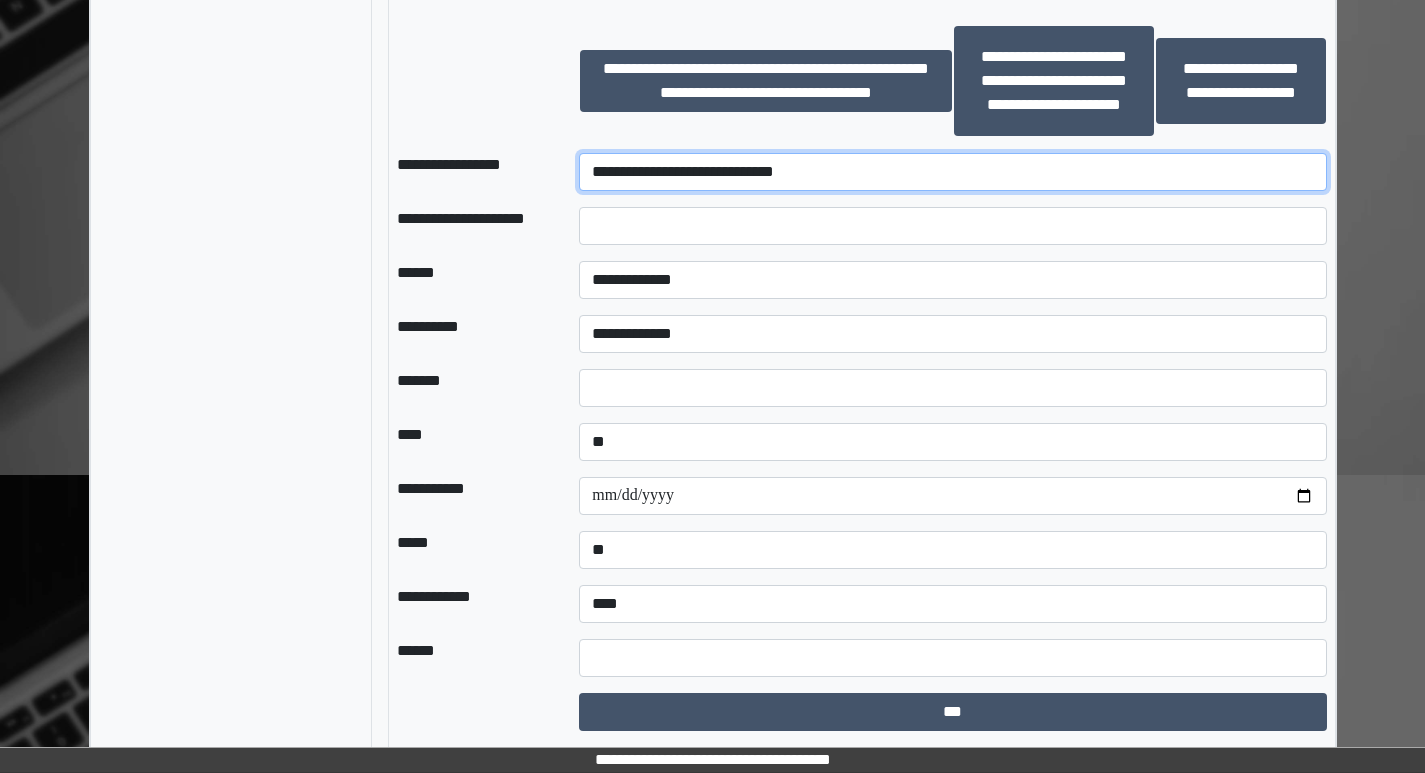 click on "**********" at bounding box center [952, 172] 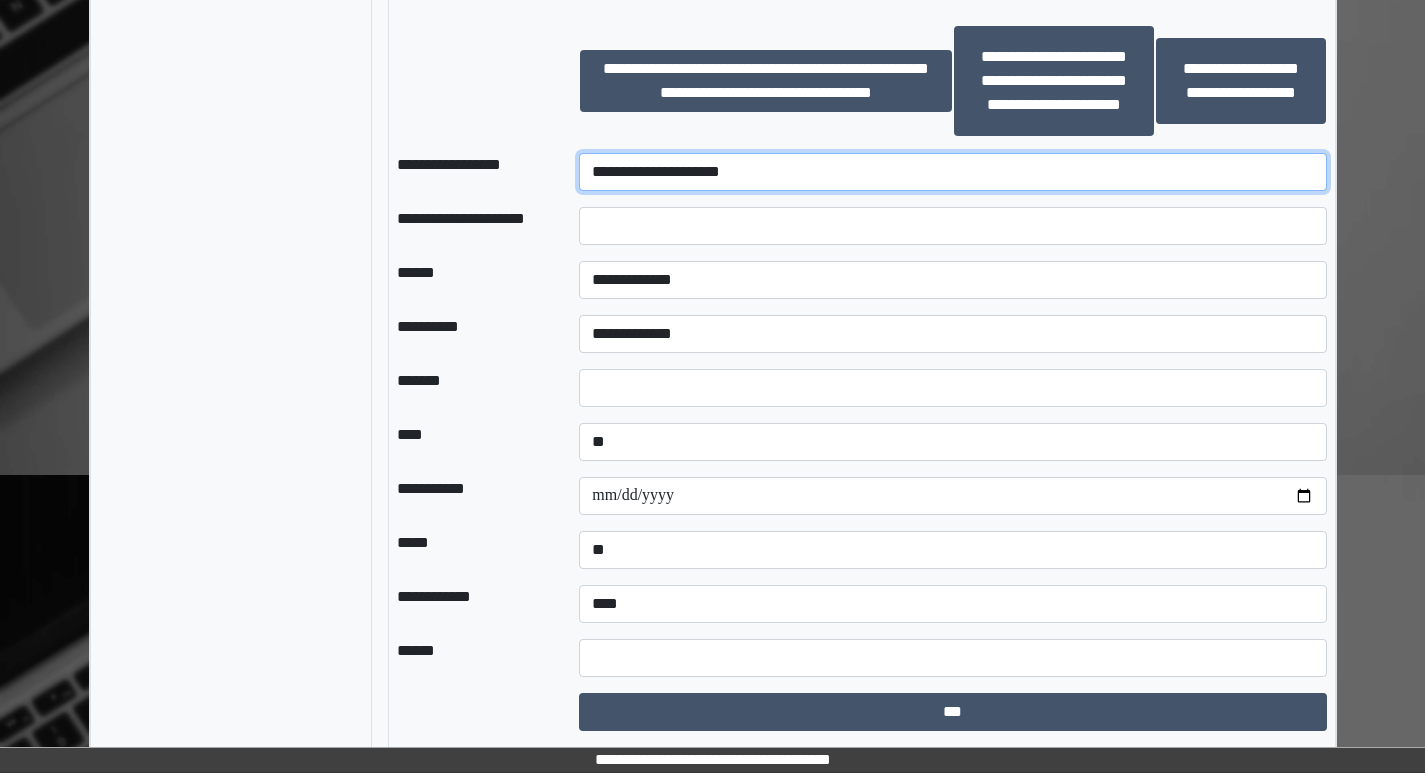 click on "**********" at bounding box center (952, 172) 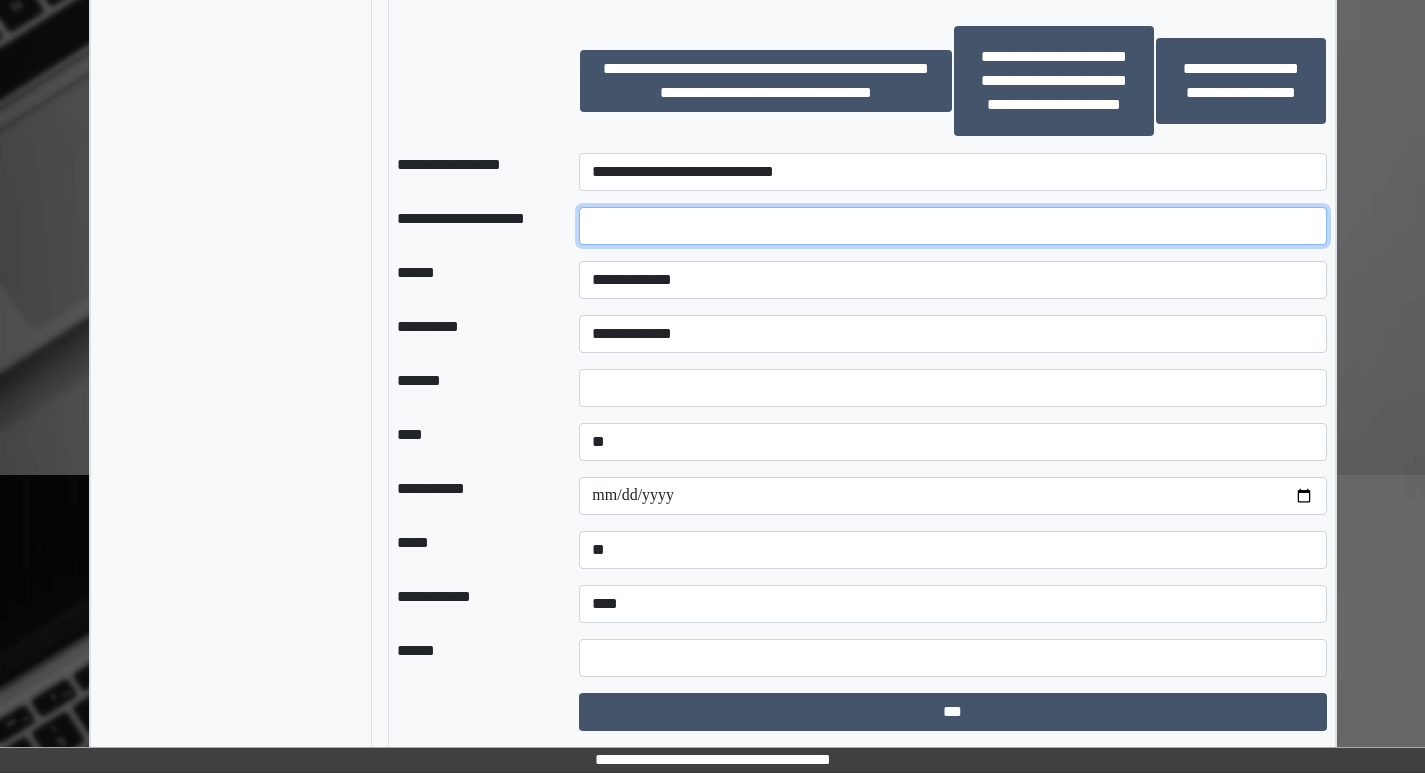 click at bounding box center [952, 226] 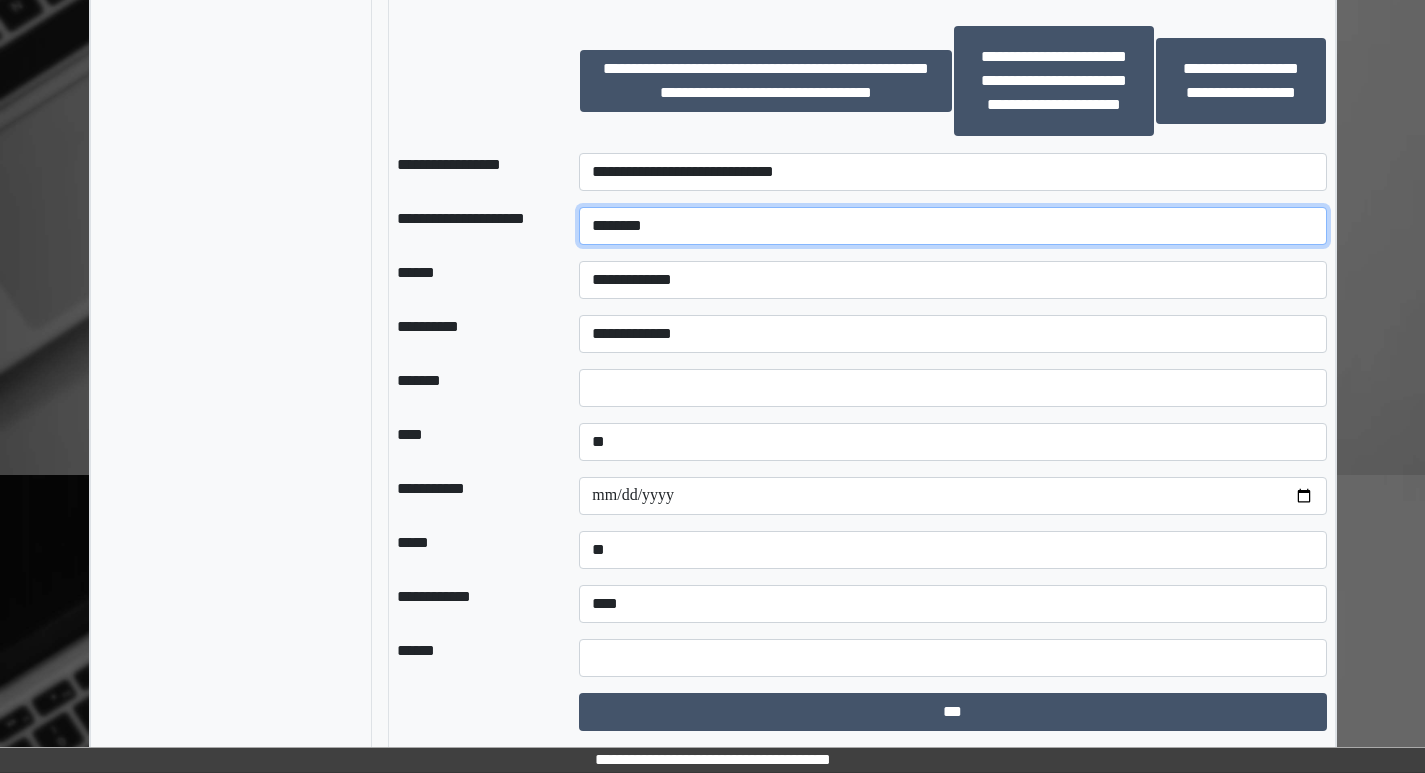 type on "********" 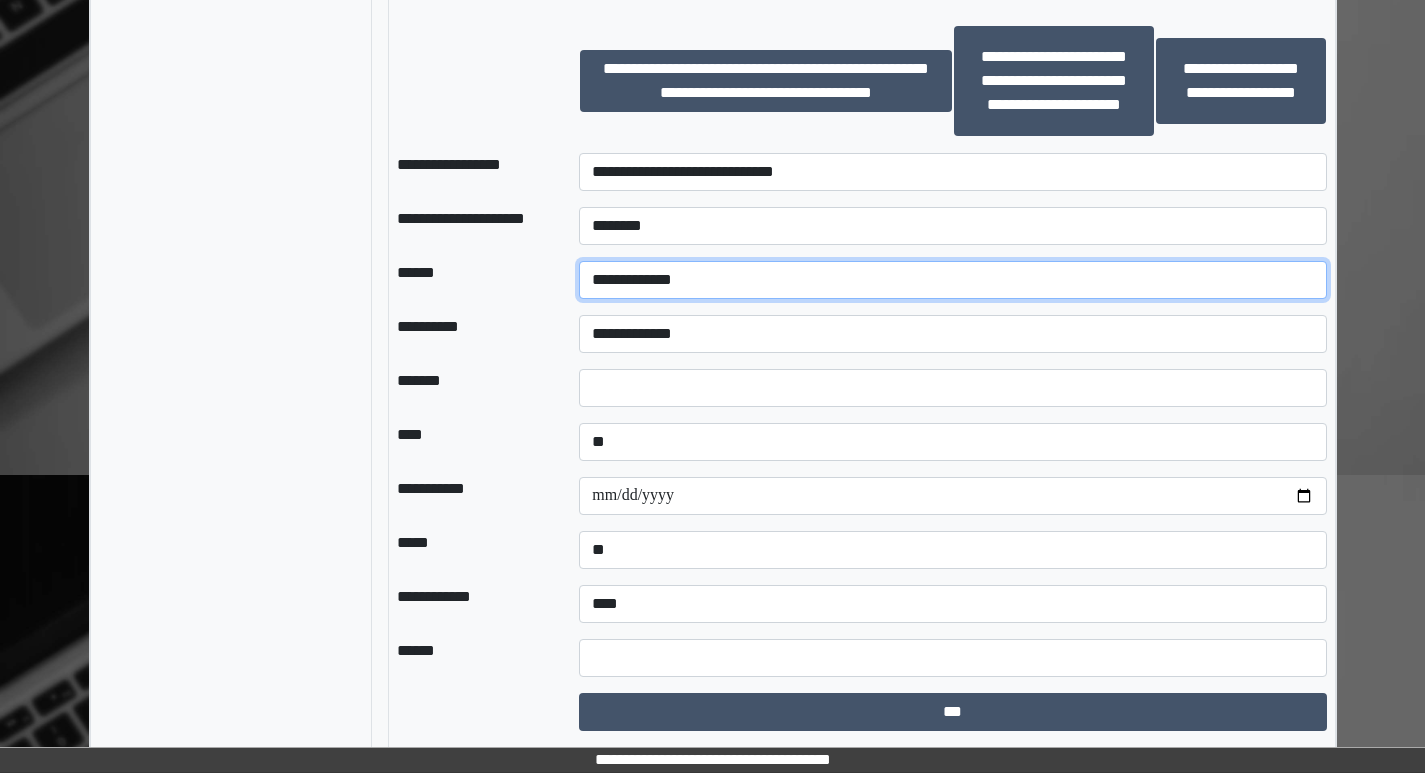 click on "**********" at bounding box center [952, 280] 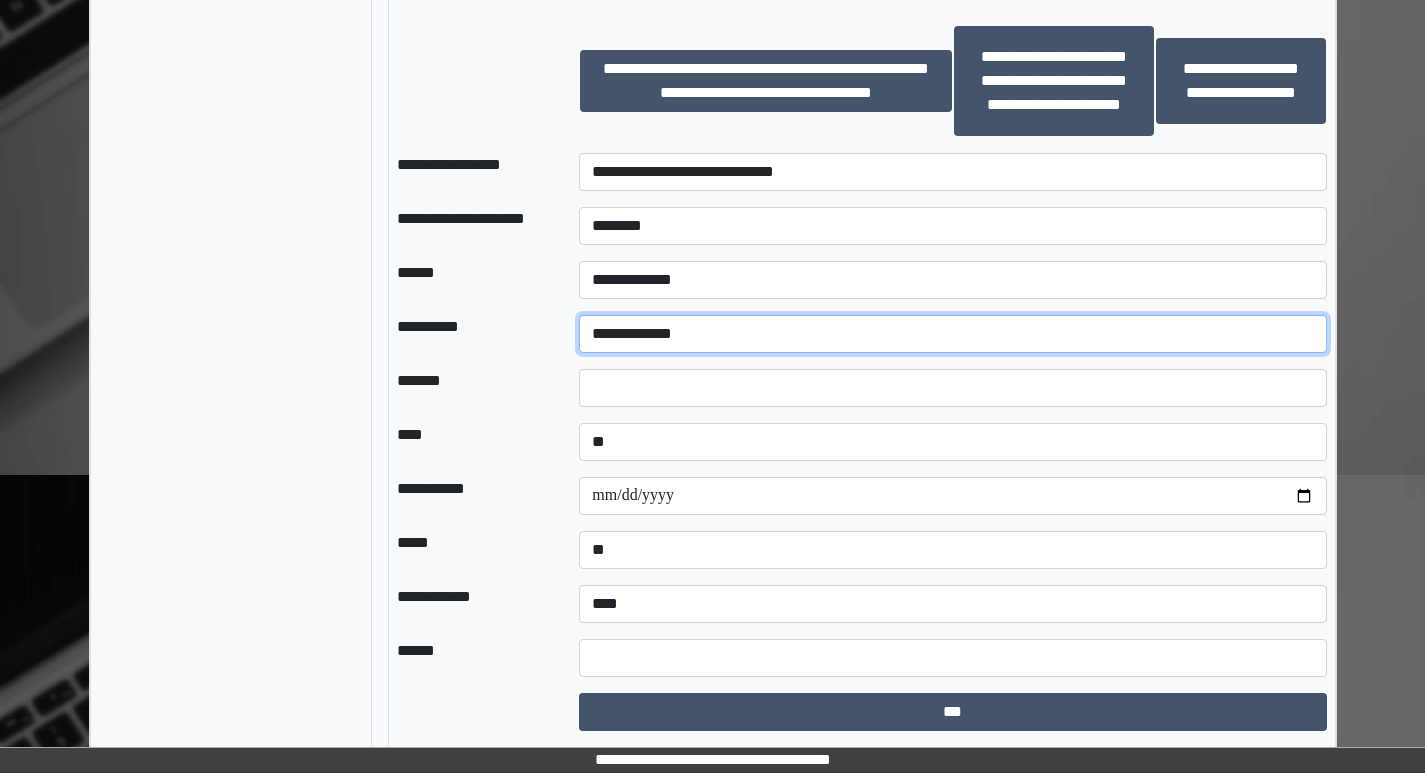 click on "**********" at bounding box center [952, 334] 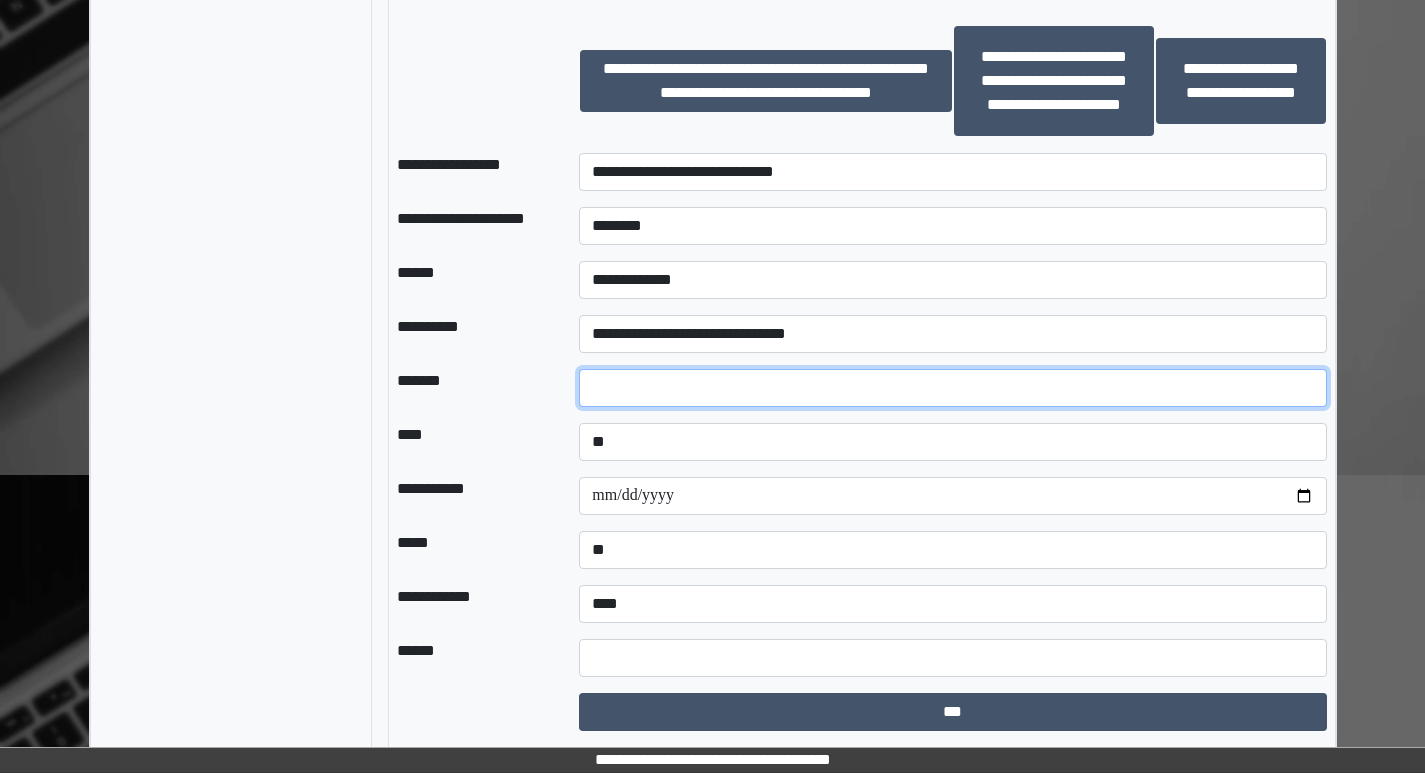 click at bounding box center [952, 388] 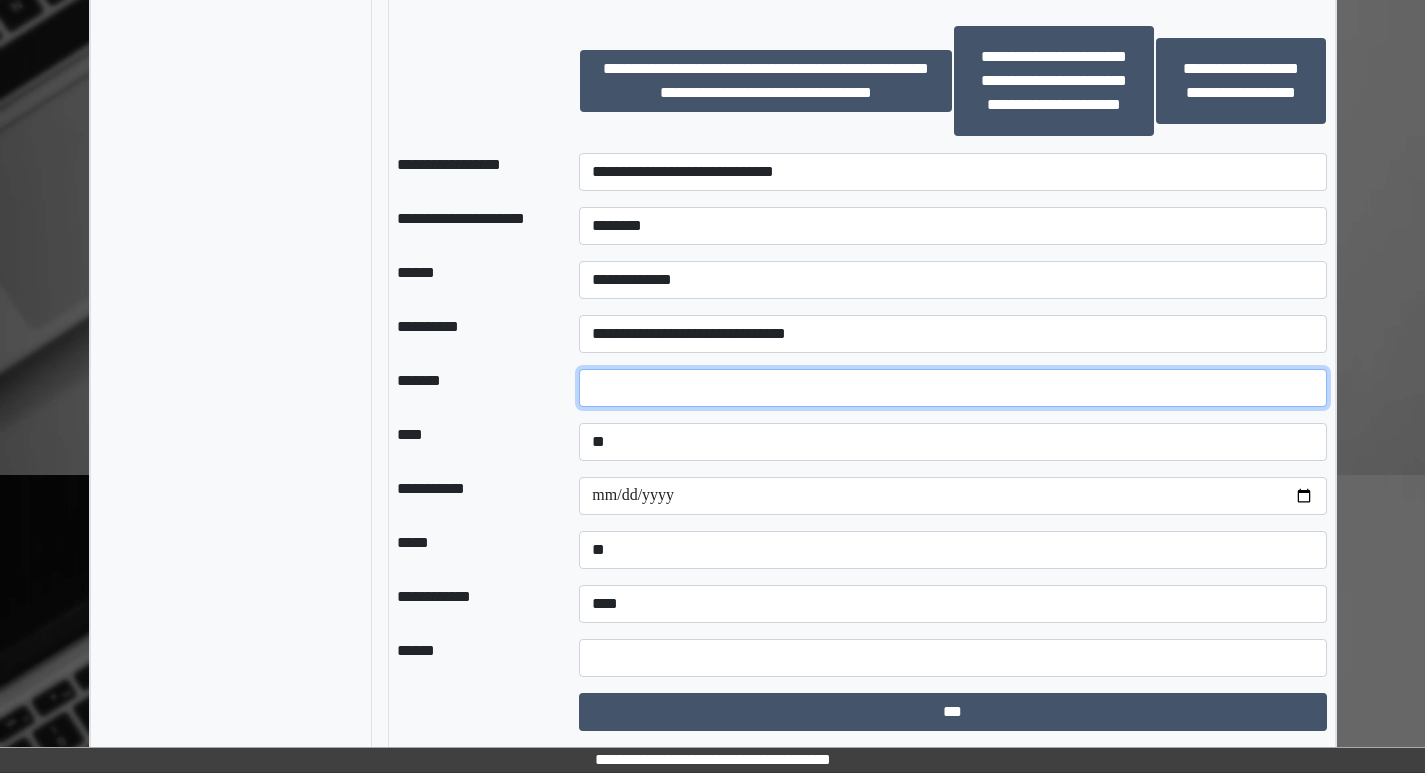 click at bounding box center (952, 388) 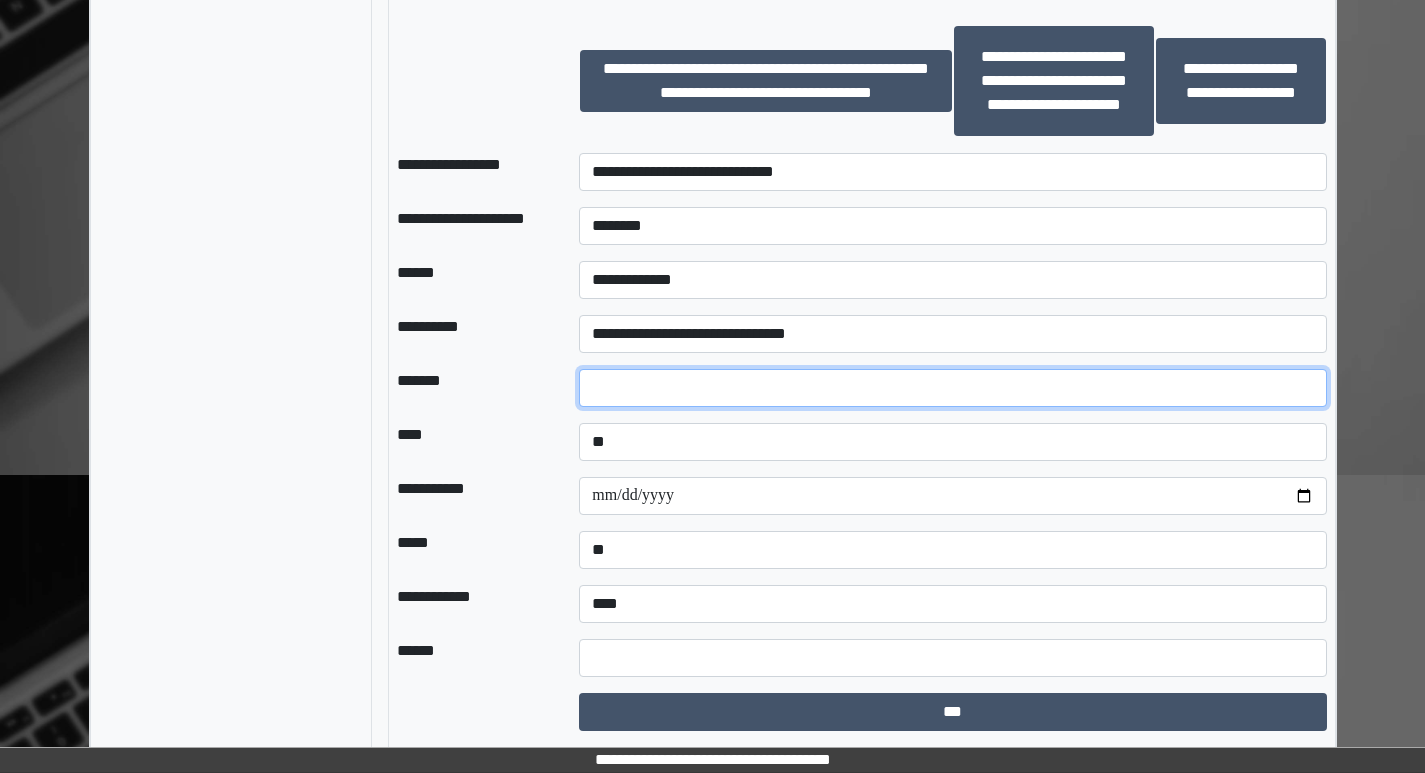 type on "**" 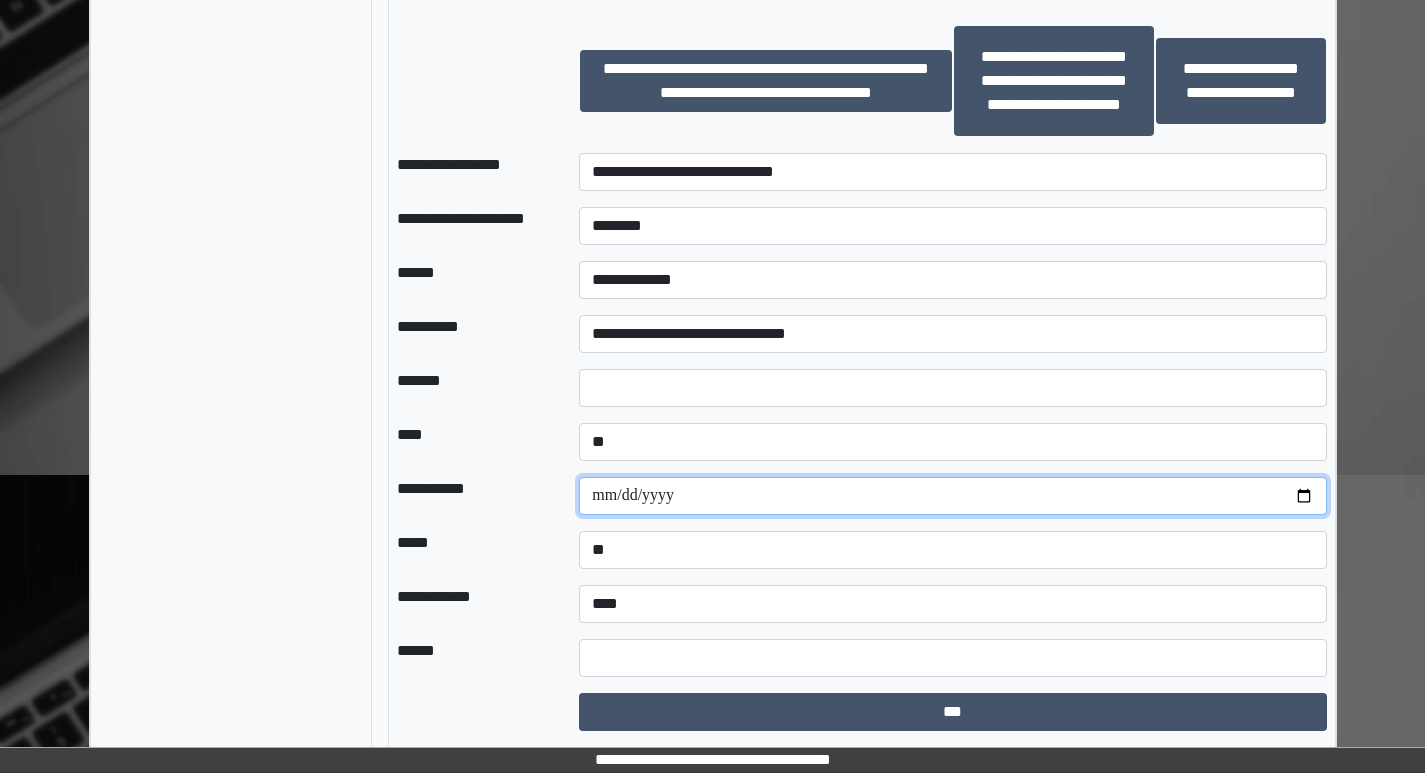 click at bounding box center [952, 496] 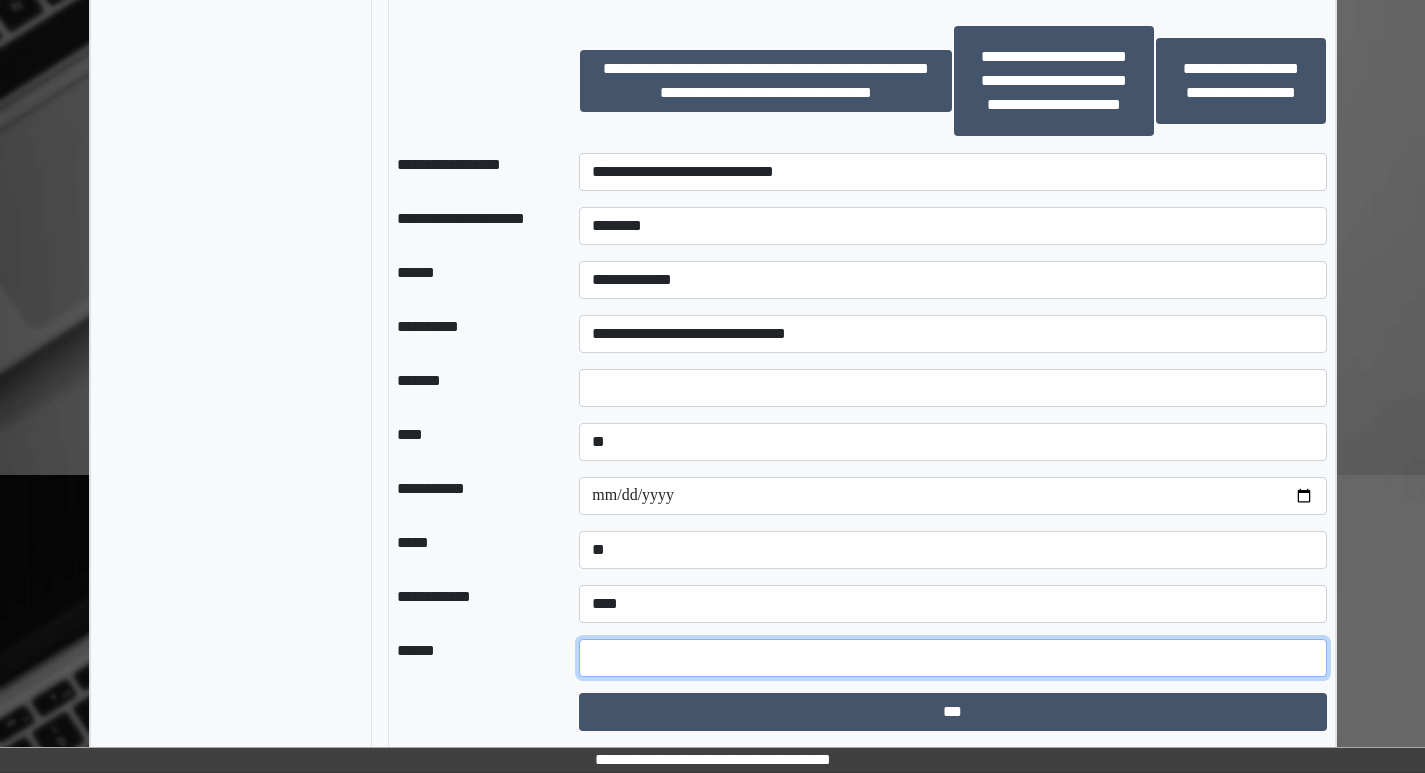click at bounding box center [952, 658] 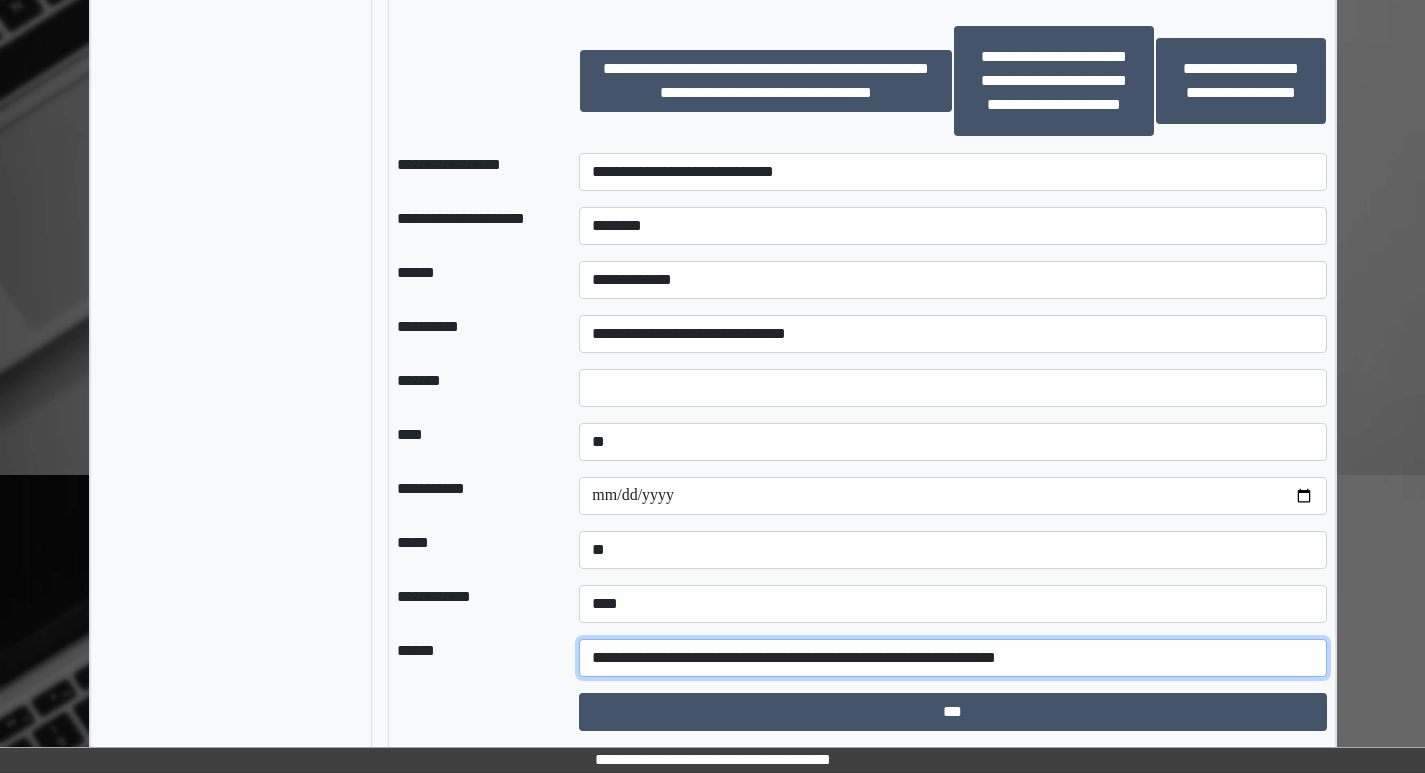 type on "**********" 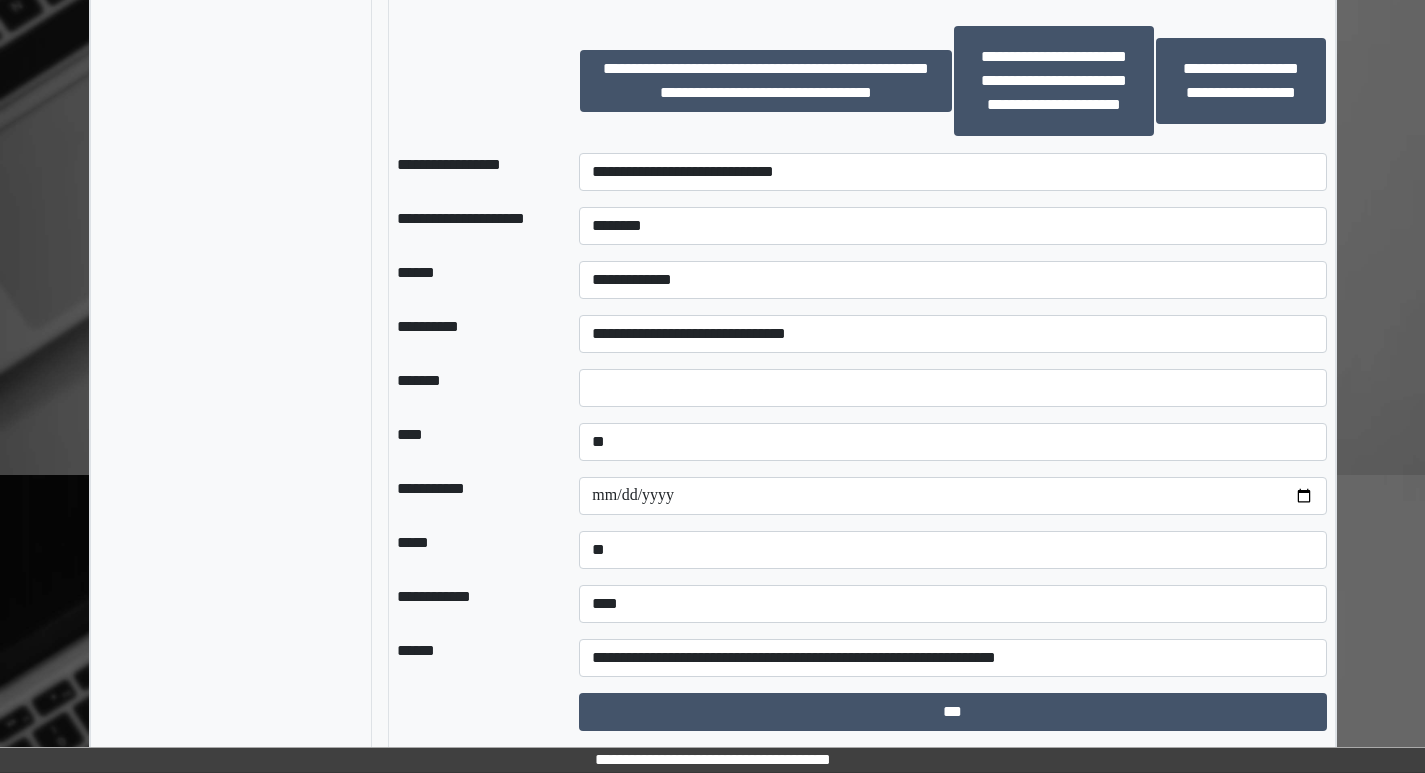 click on "******" at bounding box center [472, 658] 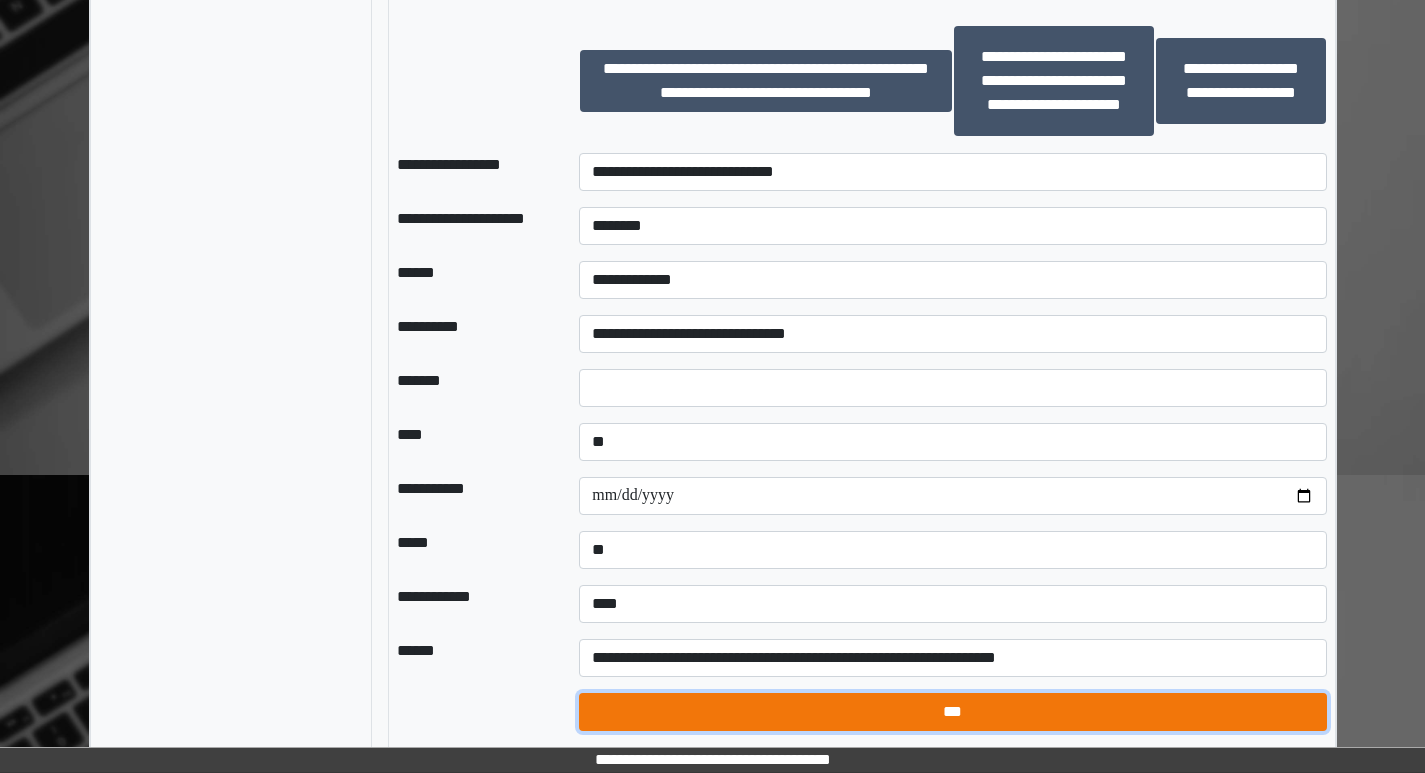 click on "***" at bounding box center (952, 712) 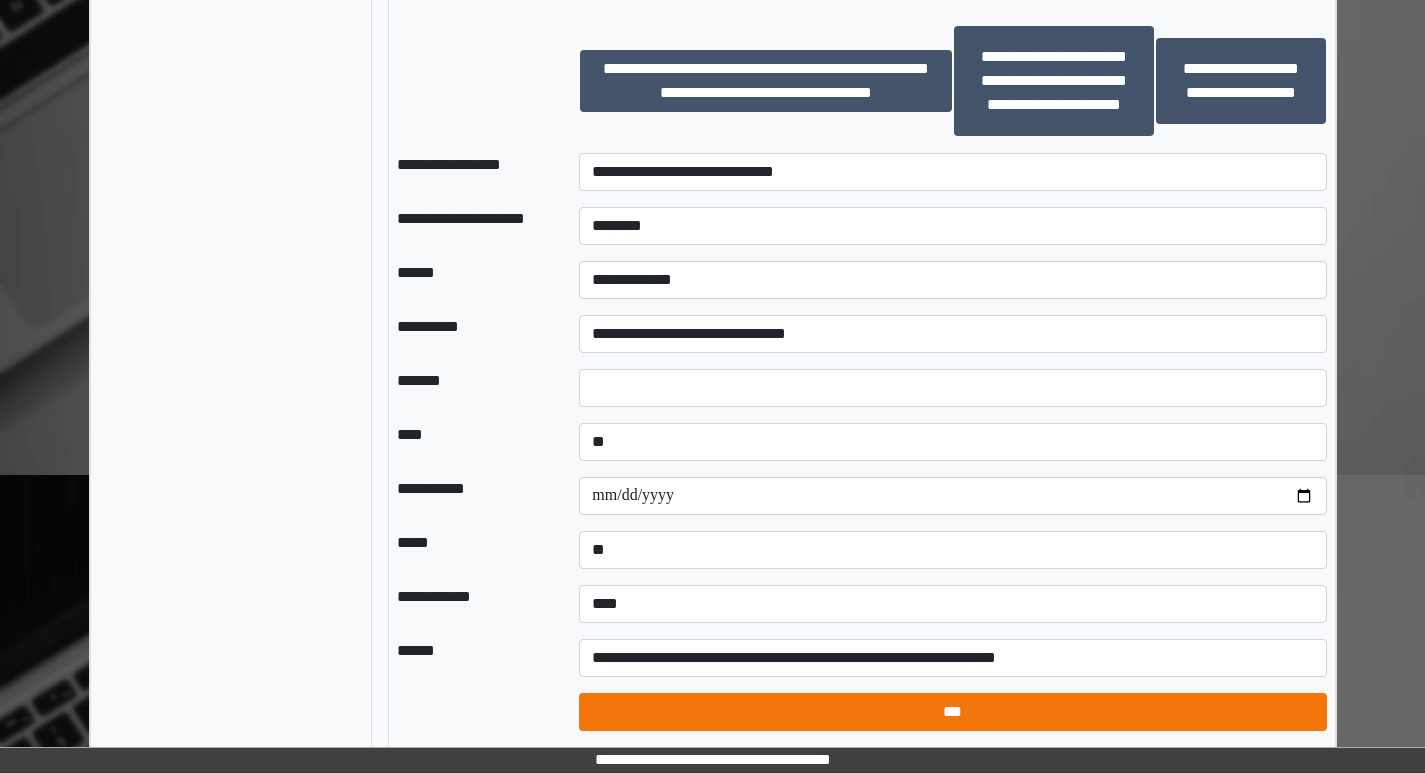 select on "*" 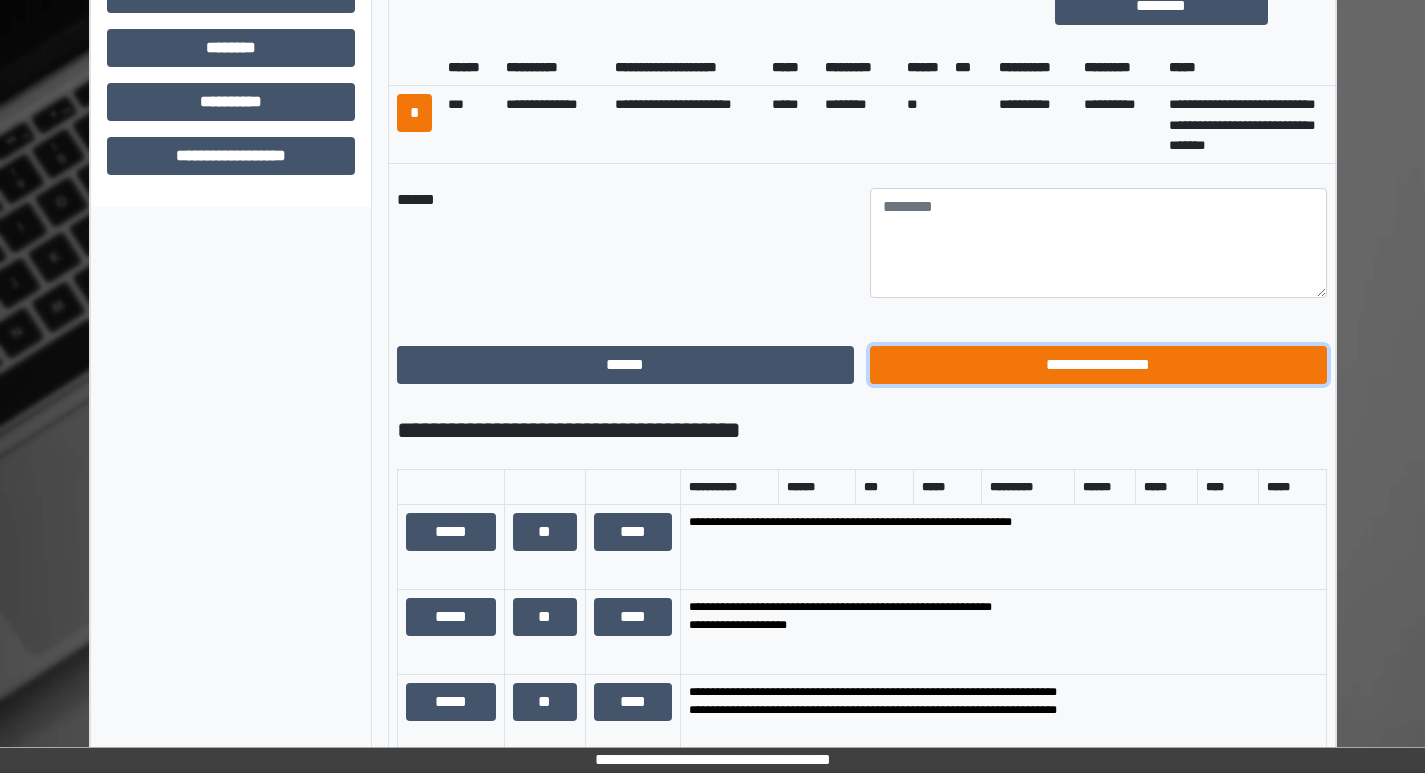 click on "**********" at bounding box center [1098, 365] 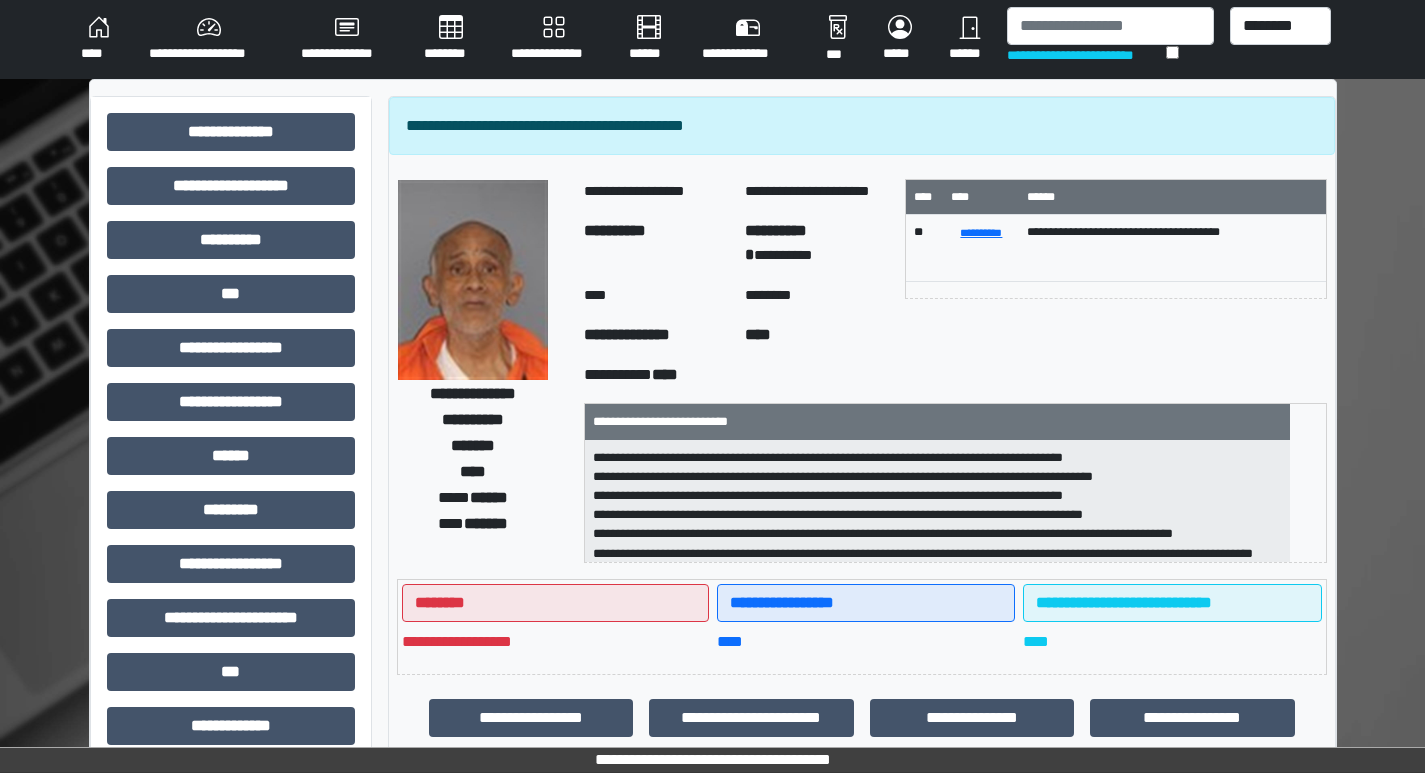 scroll, scrollTop: 101, scrollLeft: 0, axis: vertical 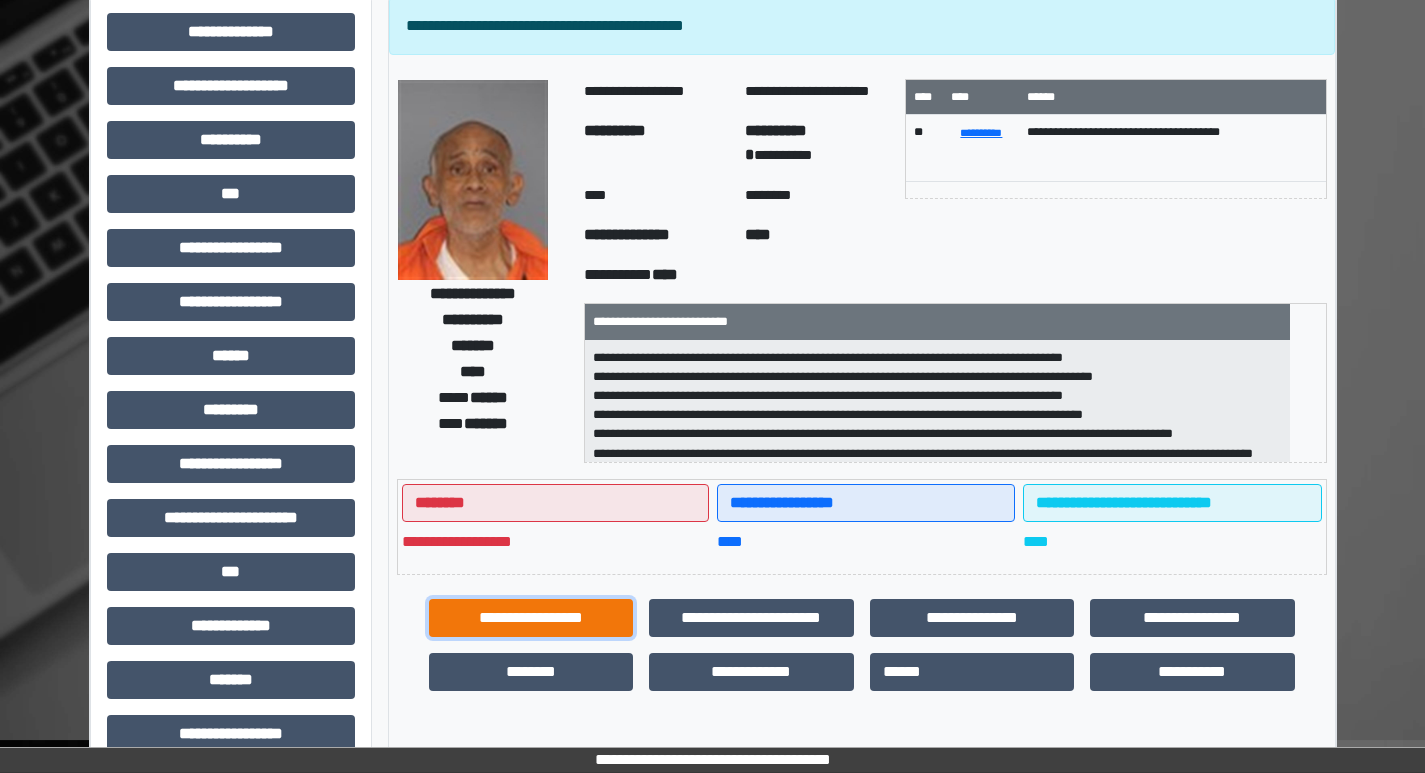 click on "**********" at bounding box center (531, 618) 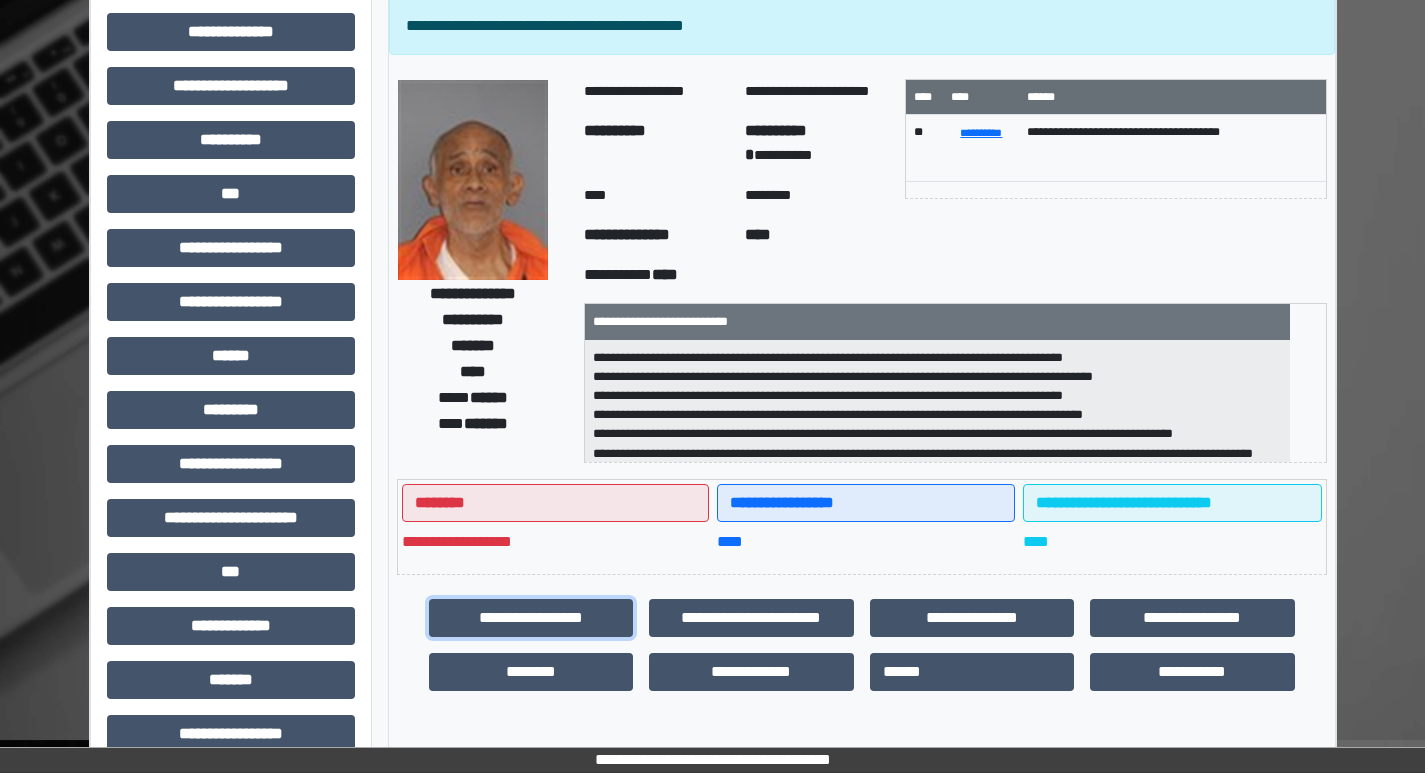 scroll, scrollTop: 585, scrollLeft: 0, axis: vertical 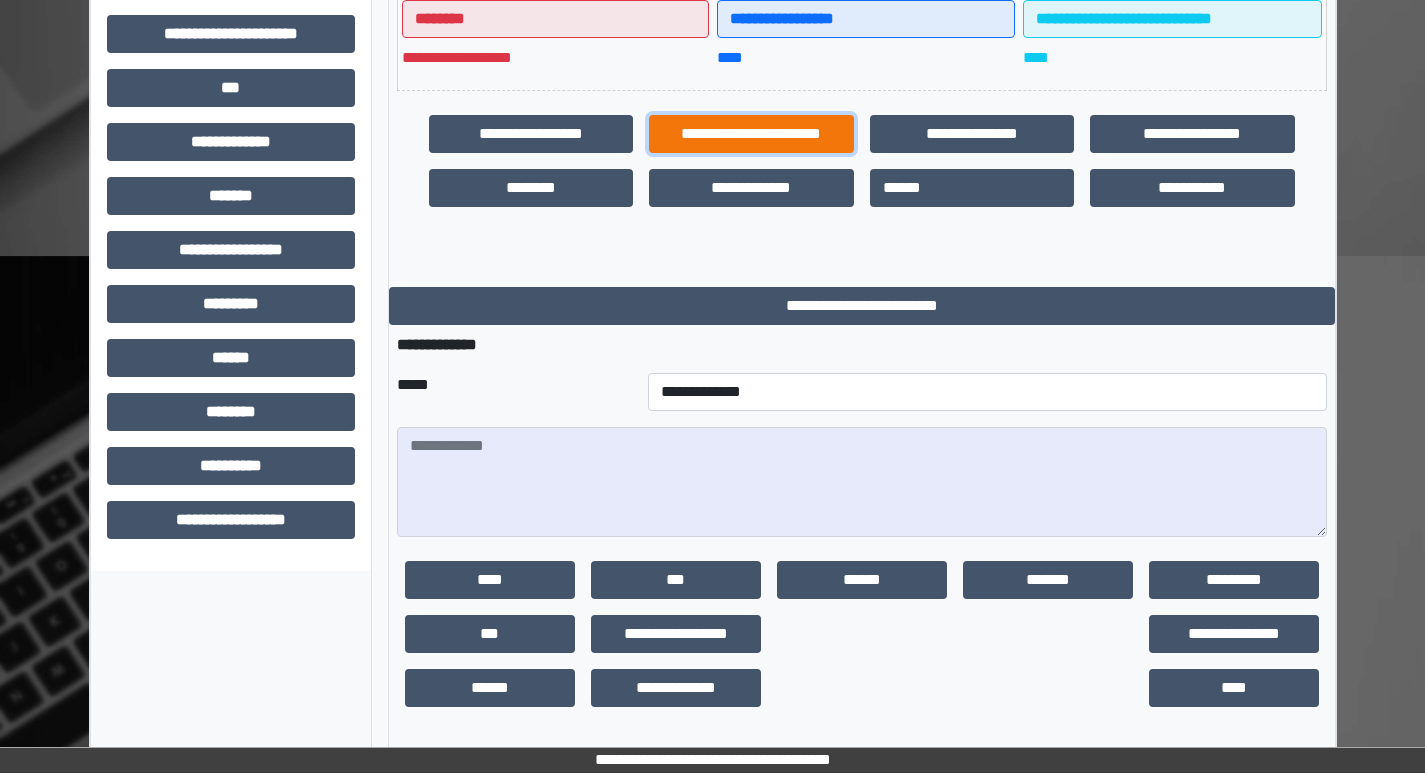 click on "**********" at bounding box center (751, 134) 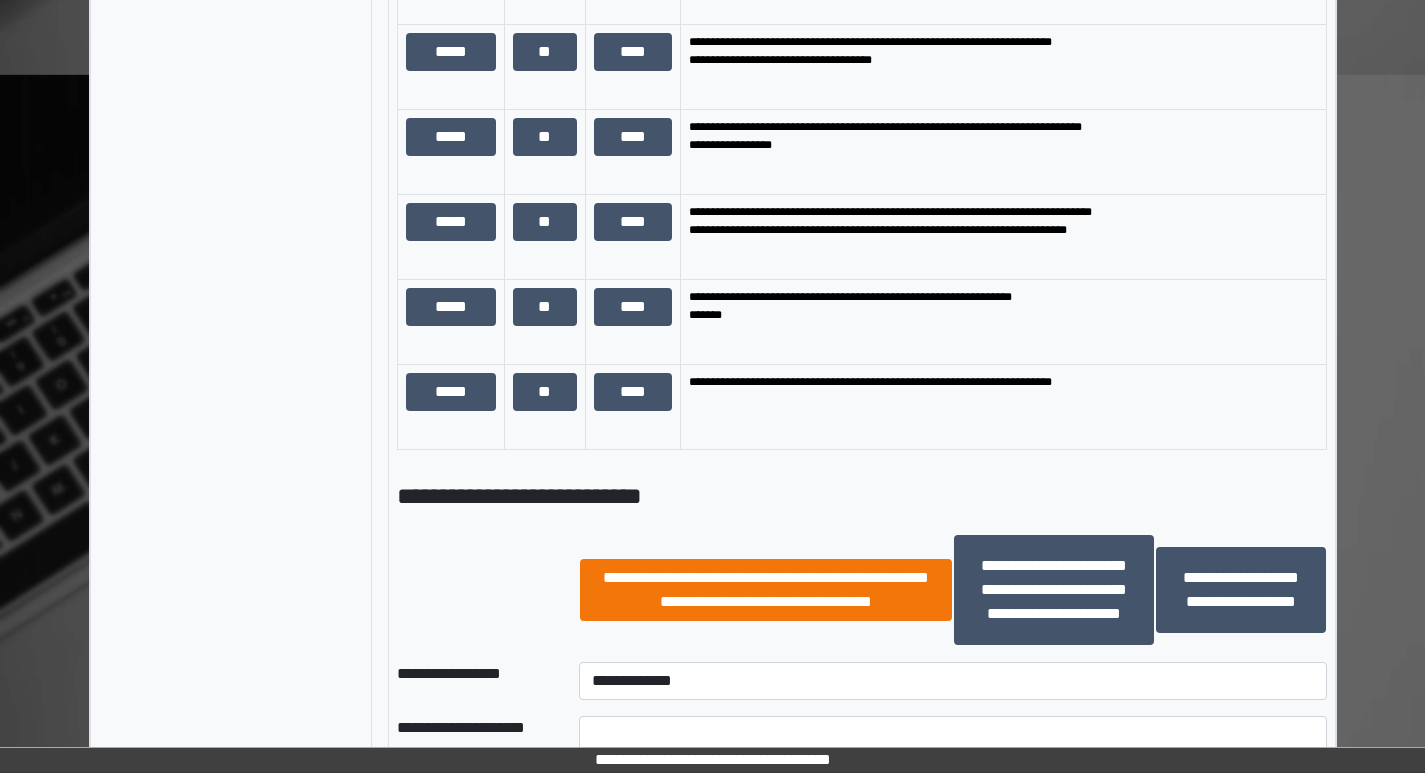 scroll, scrollTop: 2785, scrollLeft: 0, axis: vertical 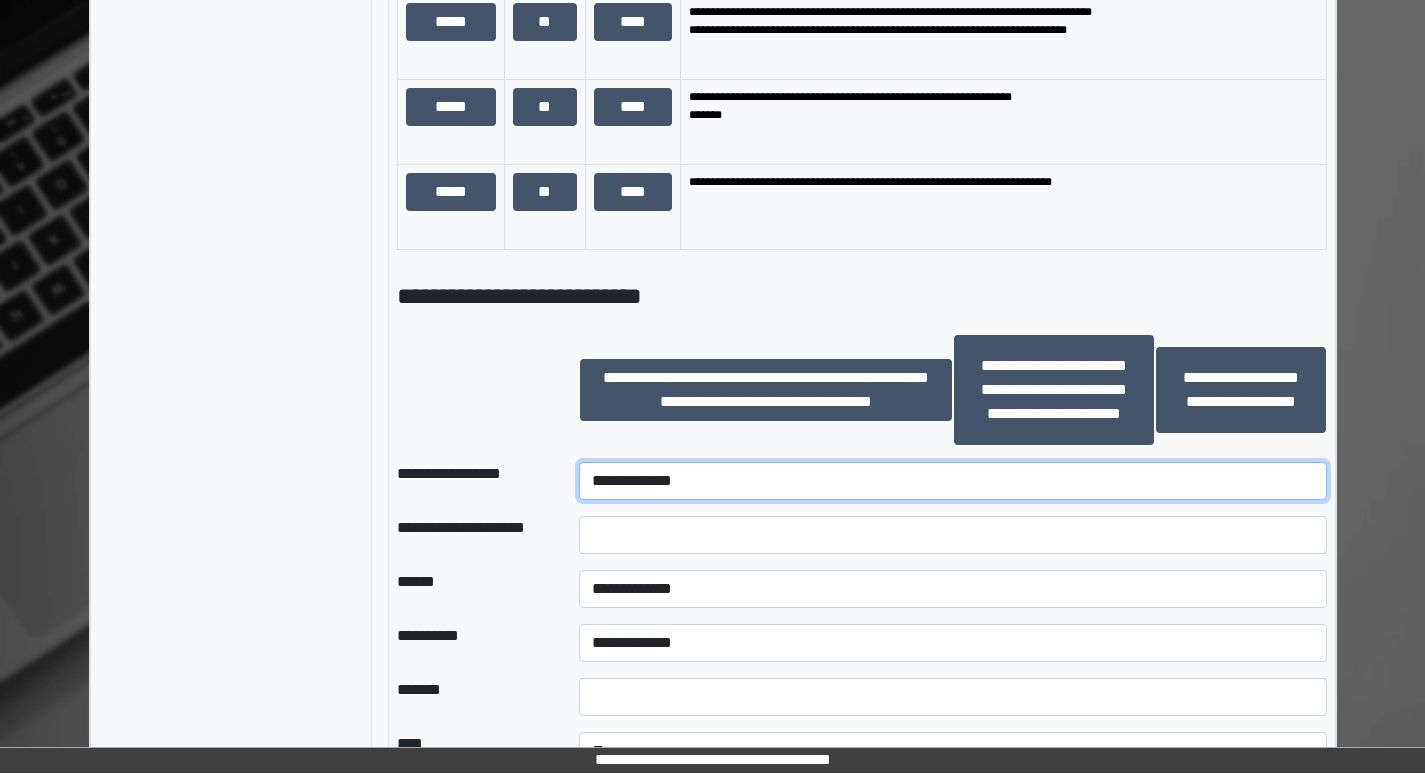 click on "**********" at bounding box center (952, 481) 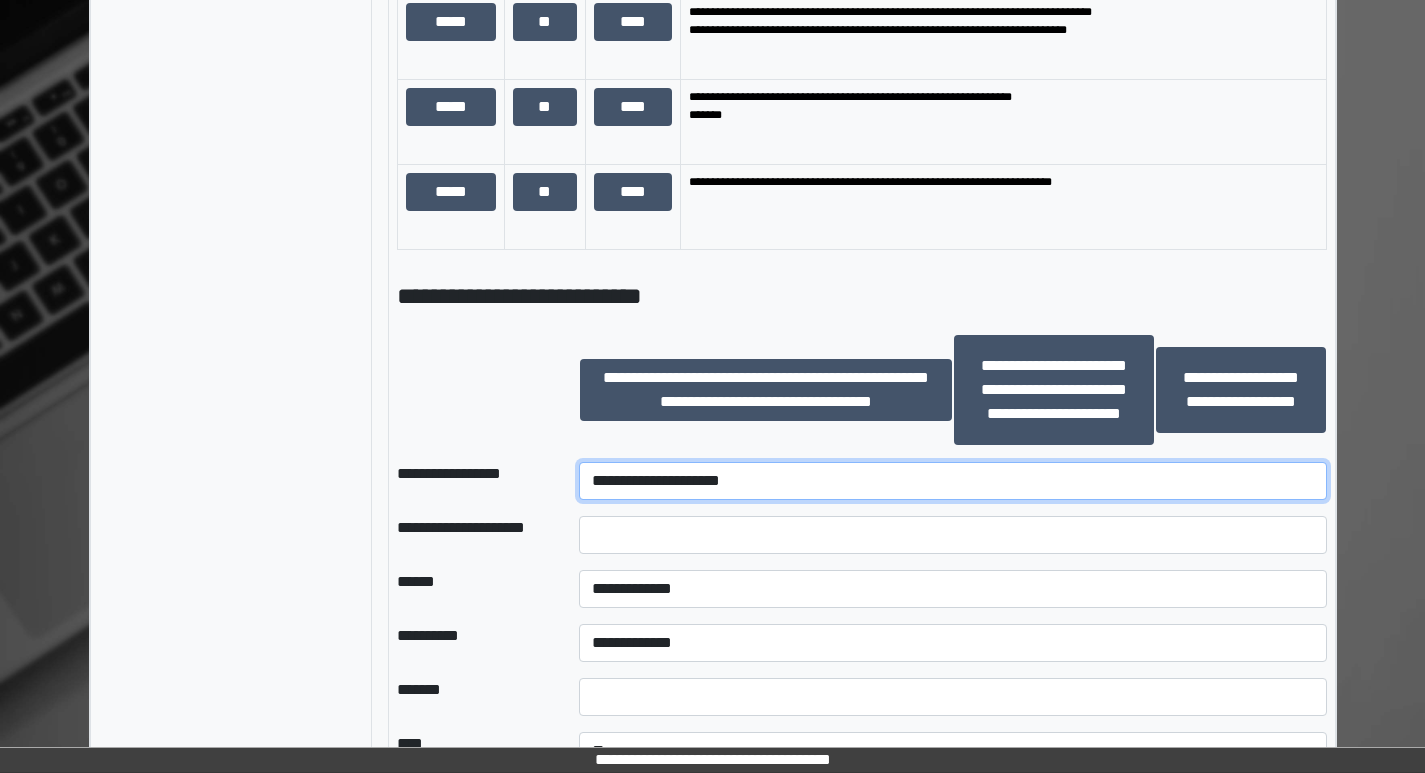 click on "**********" at bounding box center [952, 481] 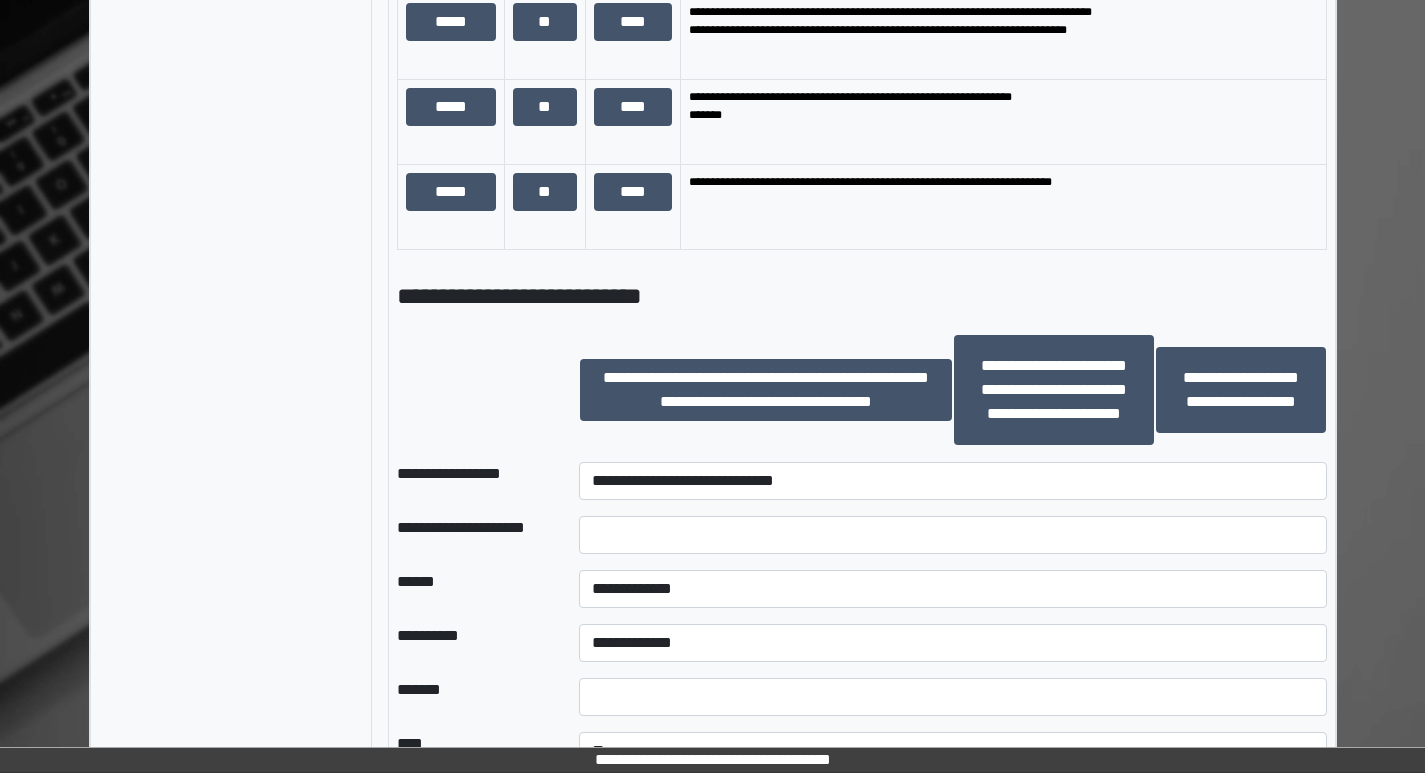 click on "**********" at bounding box center (712, -597) 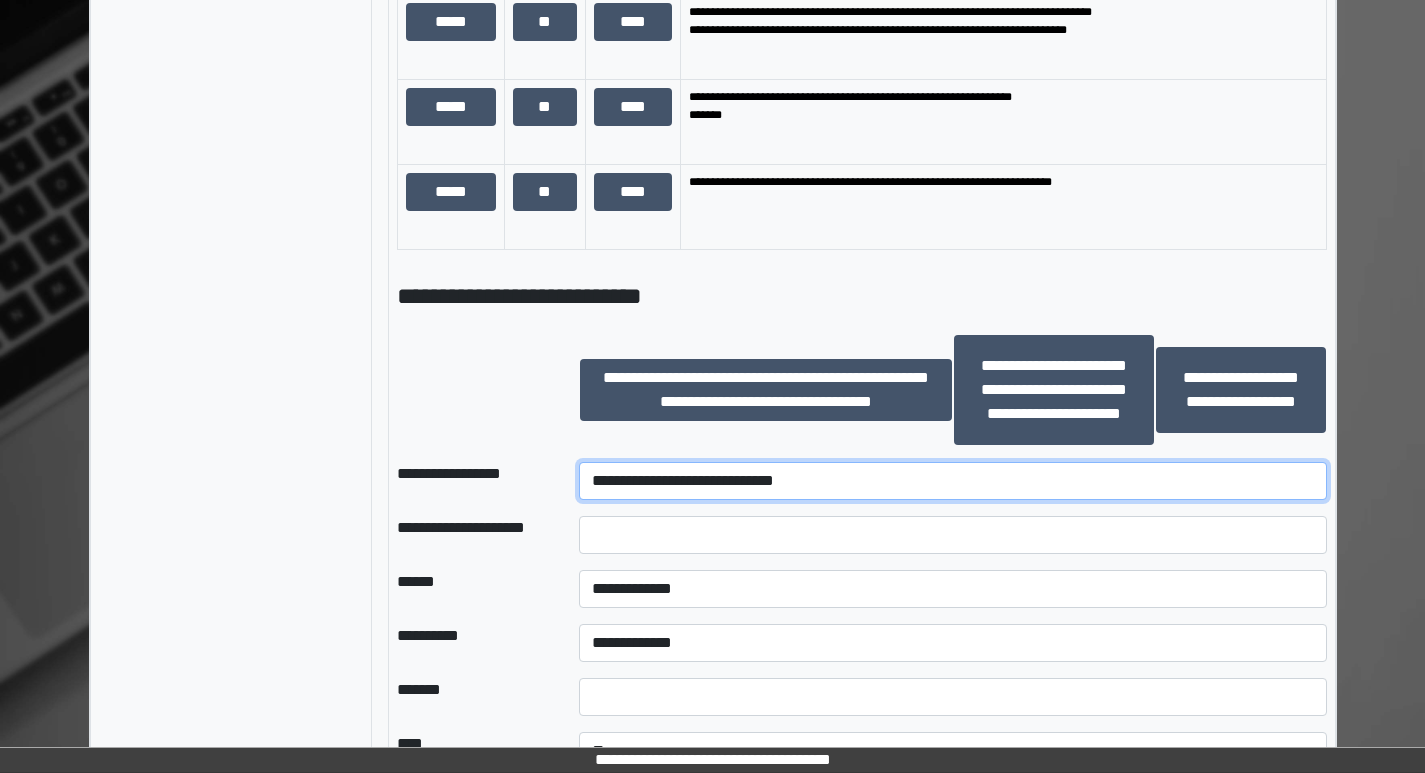 click on "**********" at bounding box center (952, 481) 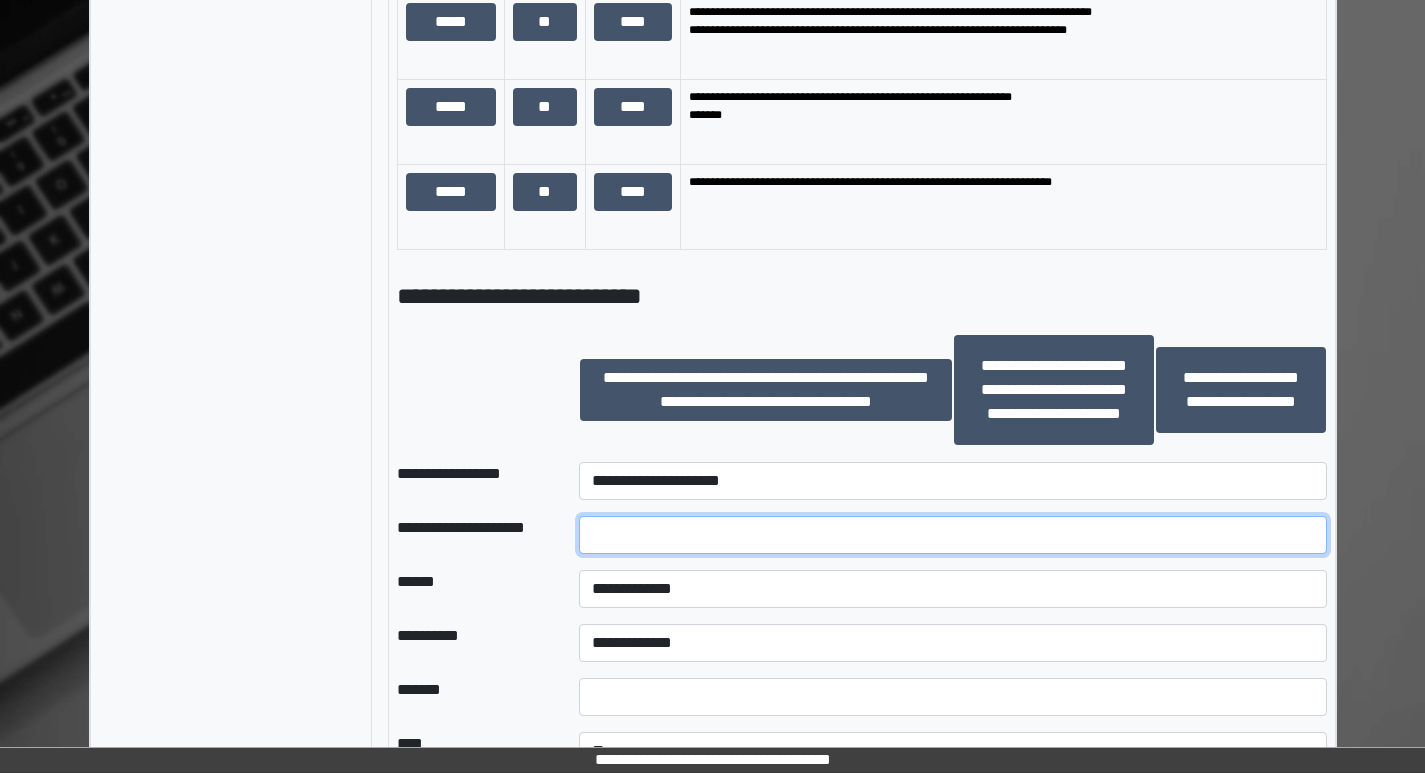 click at bounding box center (952, 535) 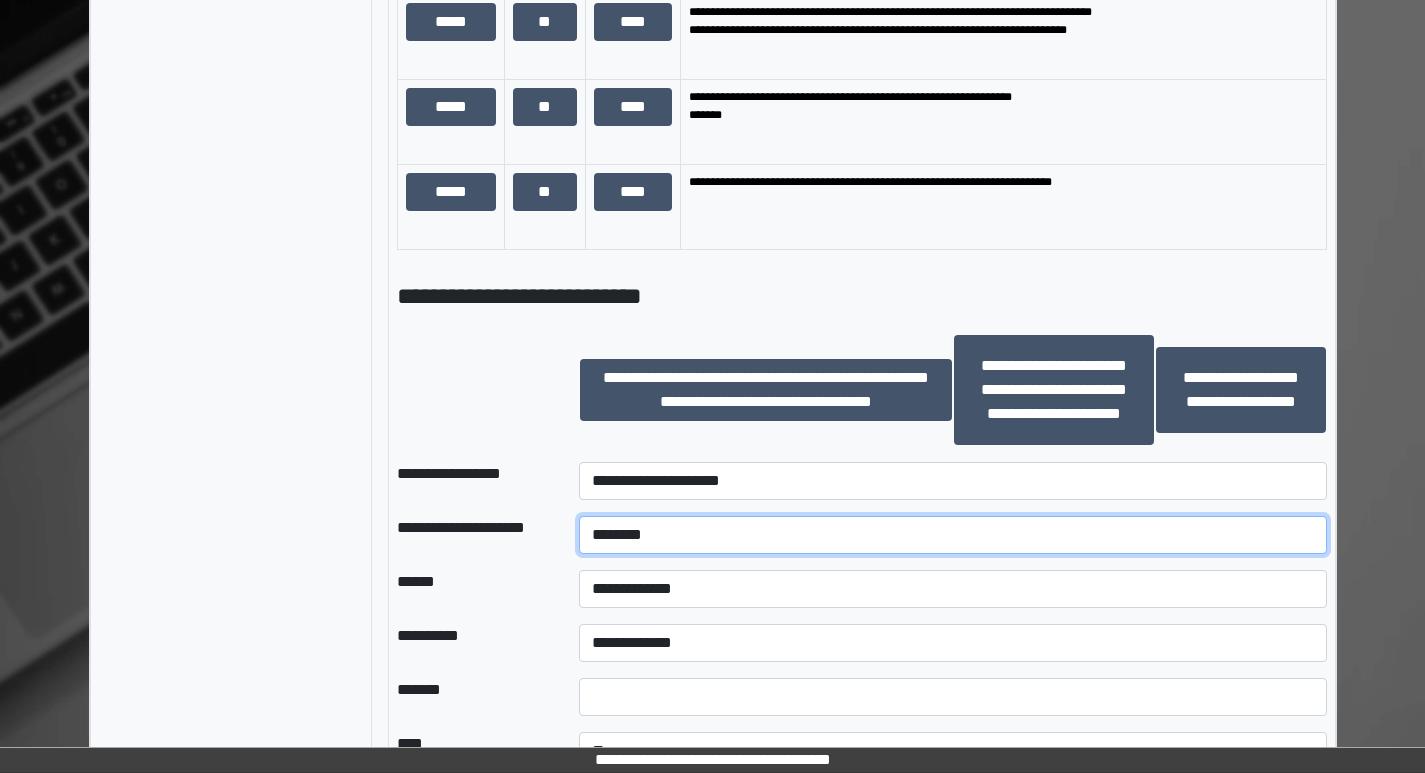 type on "********" 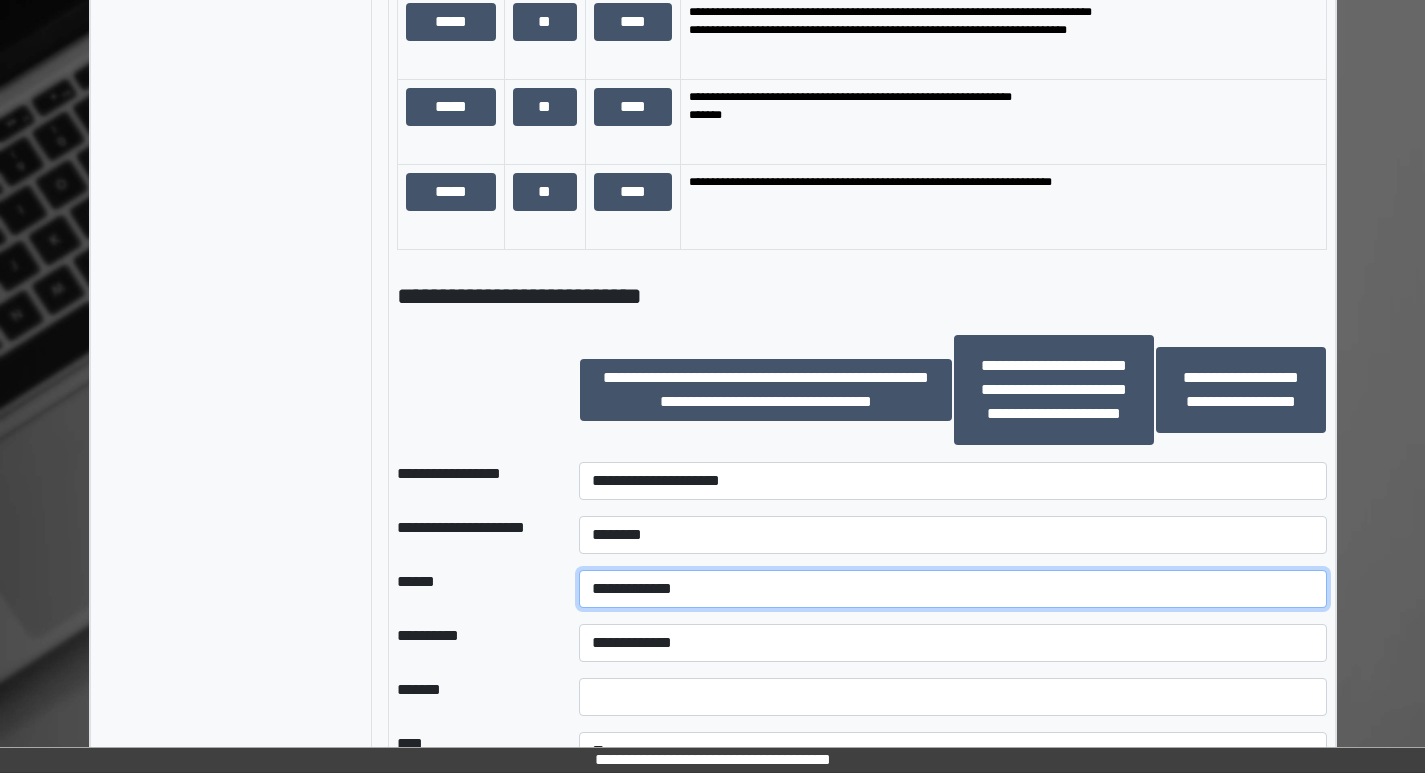click on "**********" at bounding box center (952, 589) 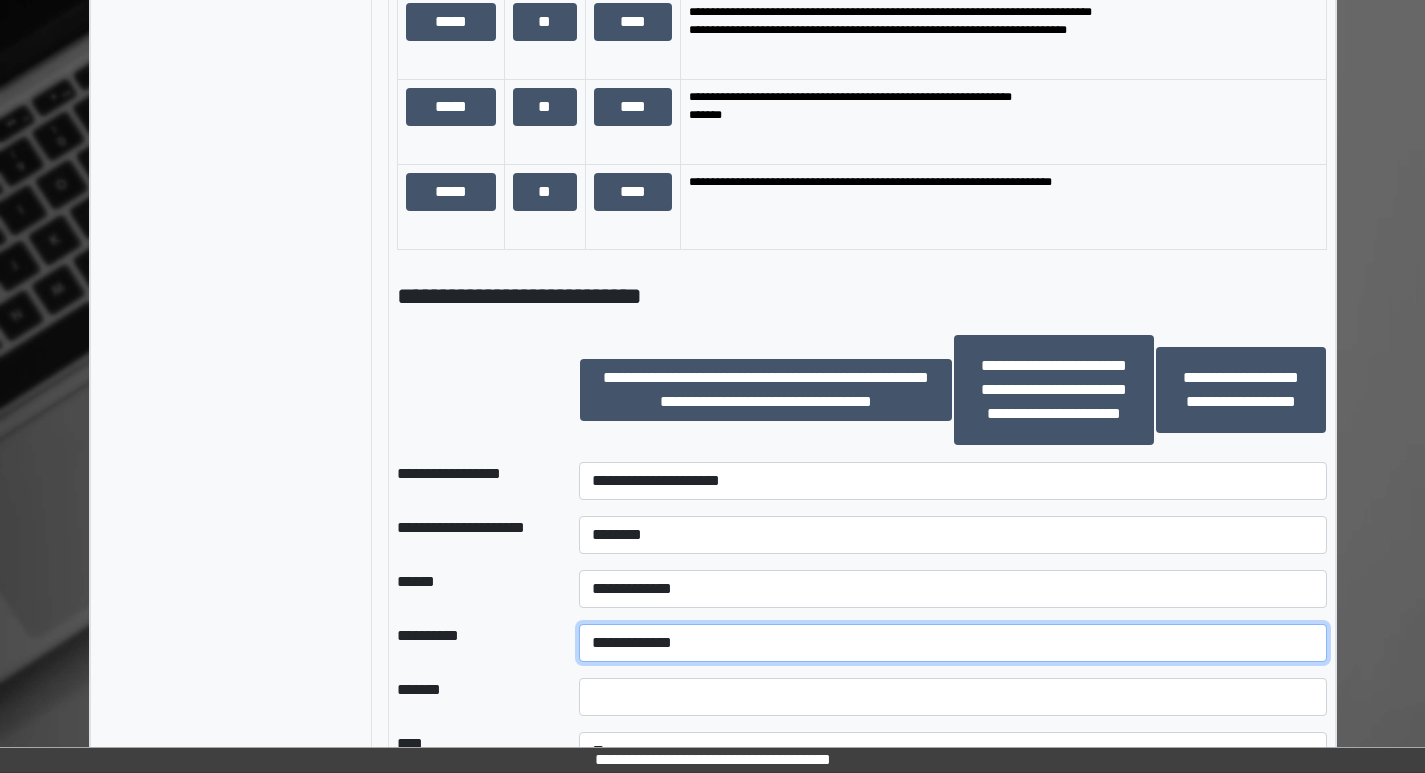 click on "**********" at bounding box center (952, 643) 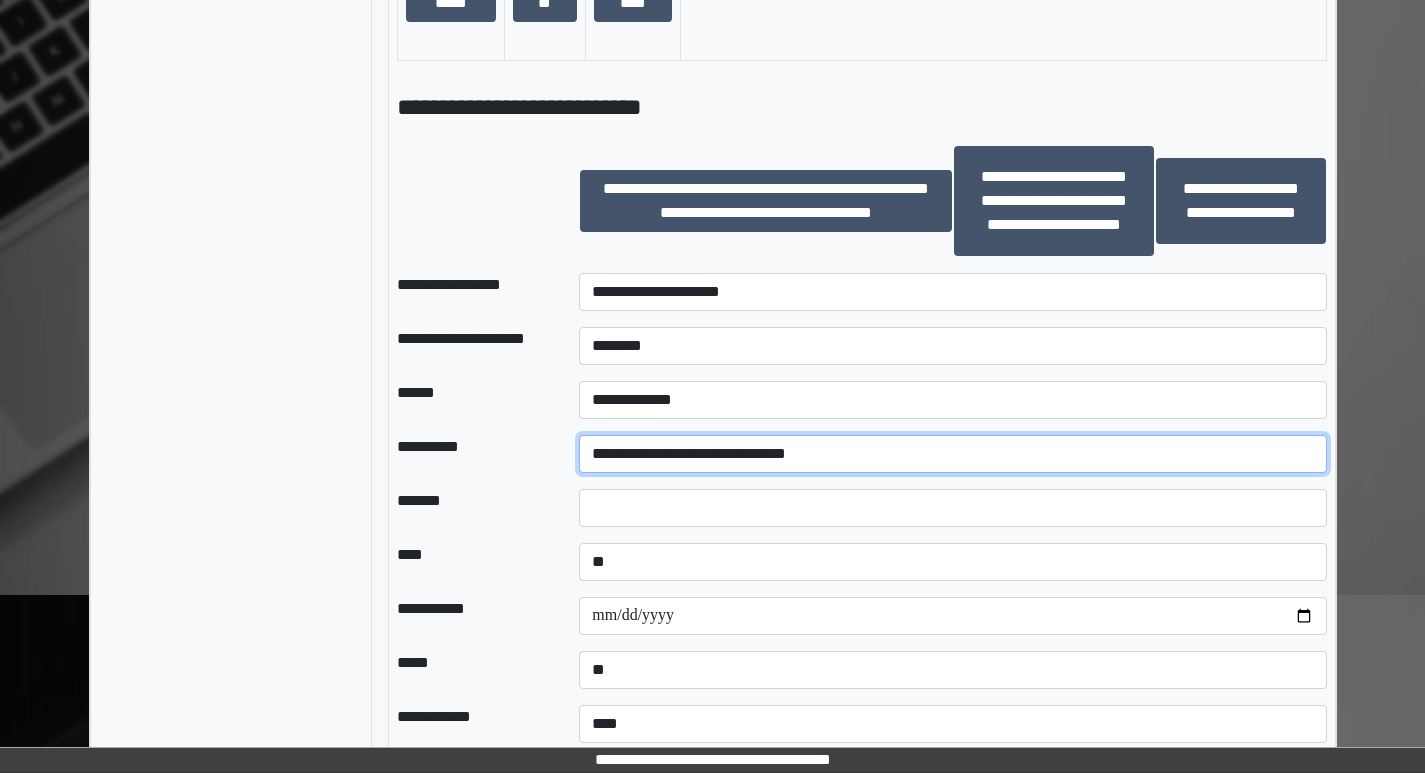scroll, scrollTop: 2985, scrollLeft: 0, axis: vertical 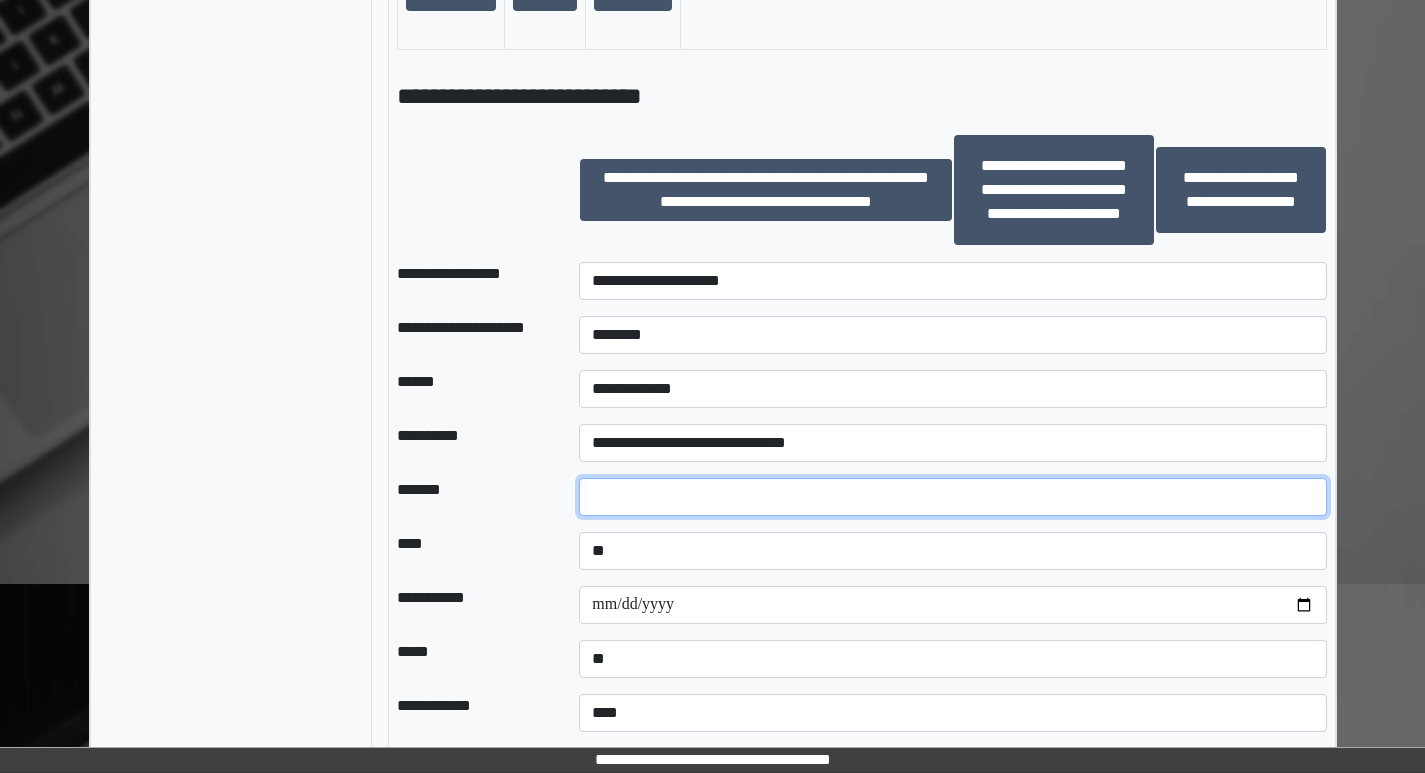 click at bounding box center (952, 497) 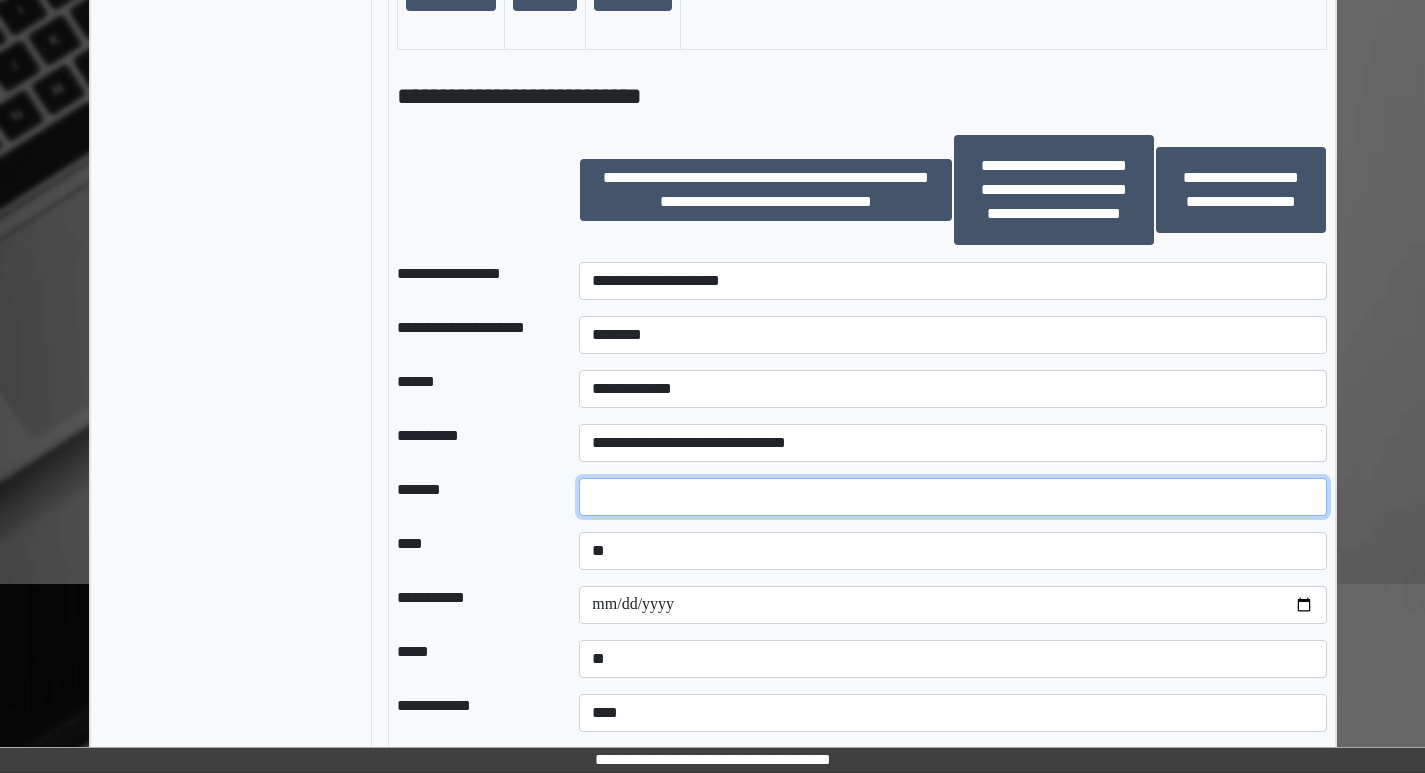 click at bounding box center [952, 497] 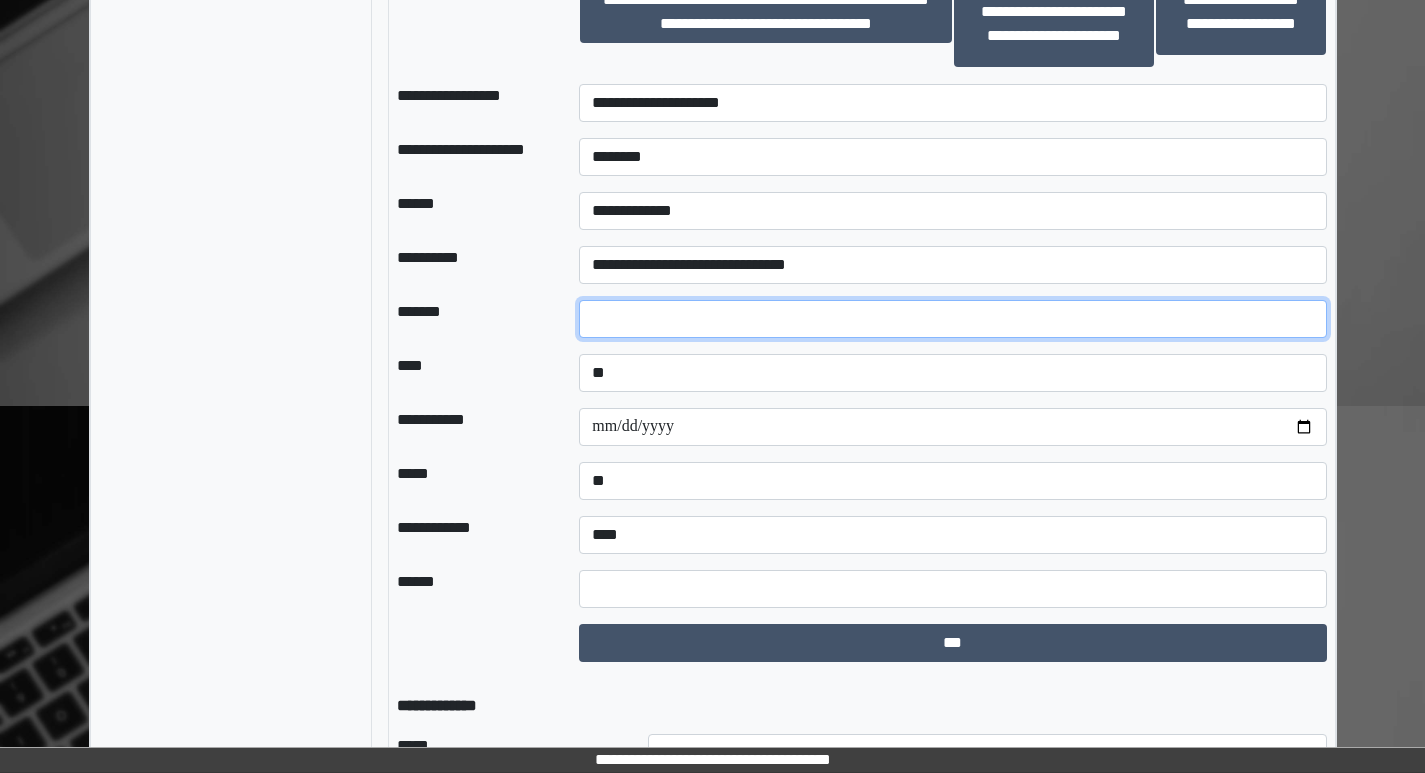 scroll, scrollTop: 3185, scrollLeft: 0, axis: vertical 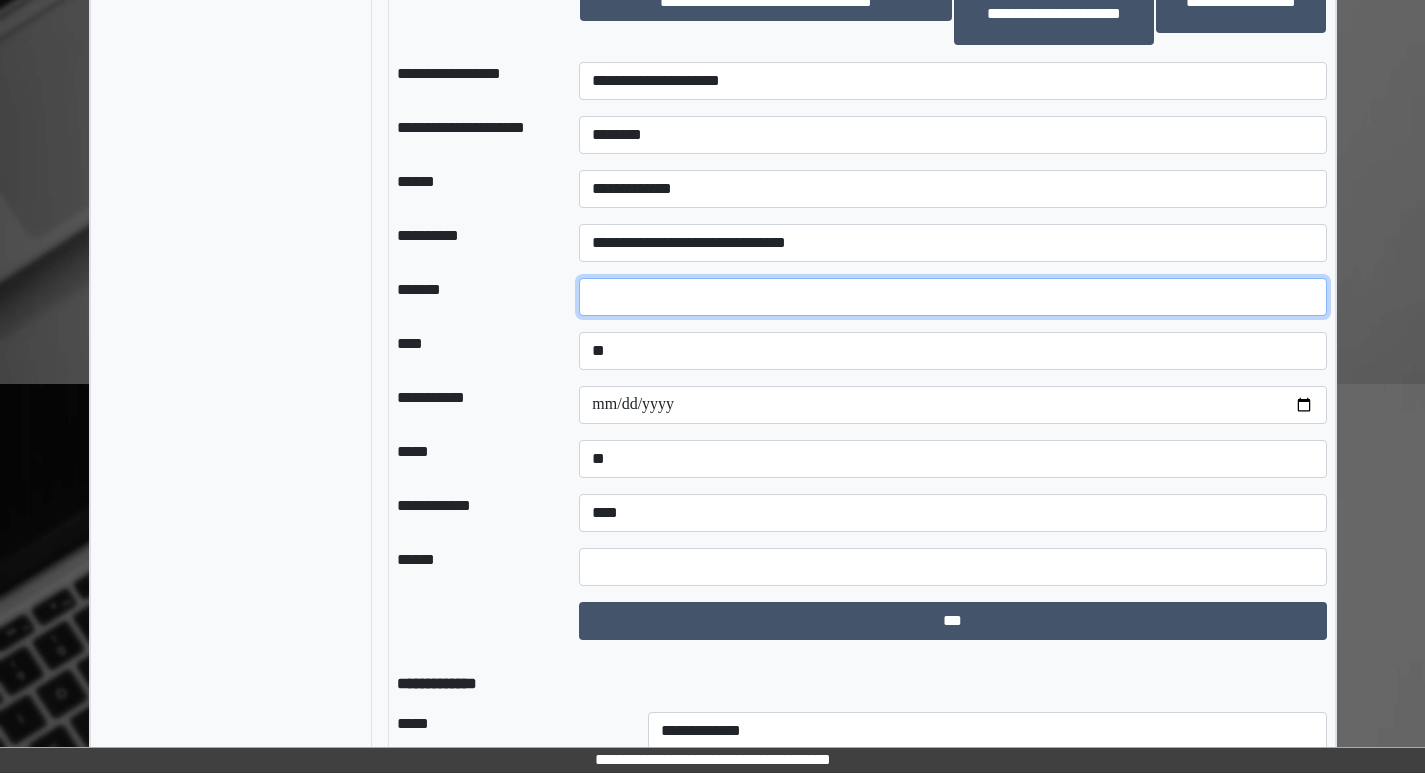 type on "**" 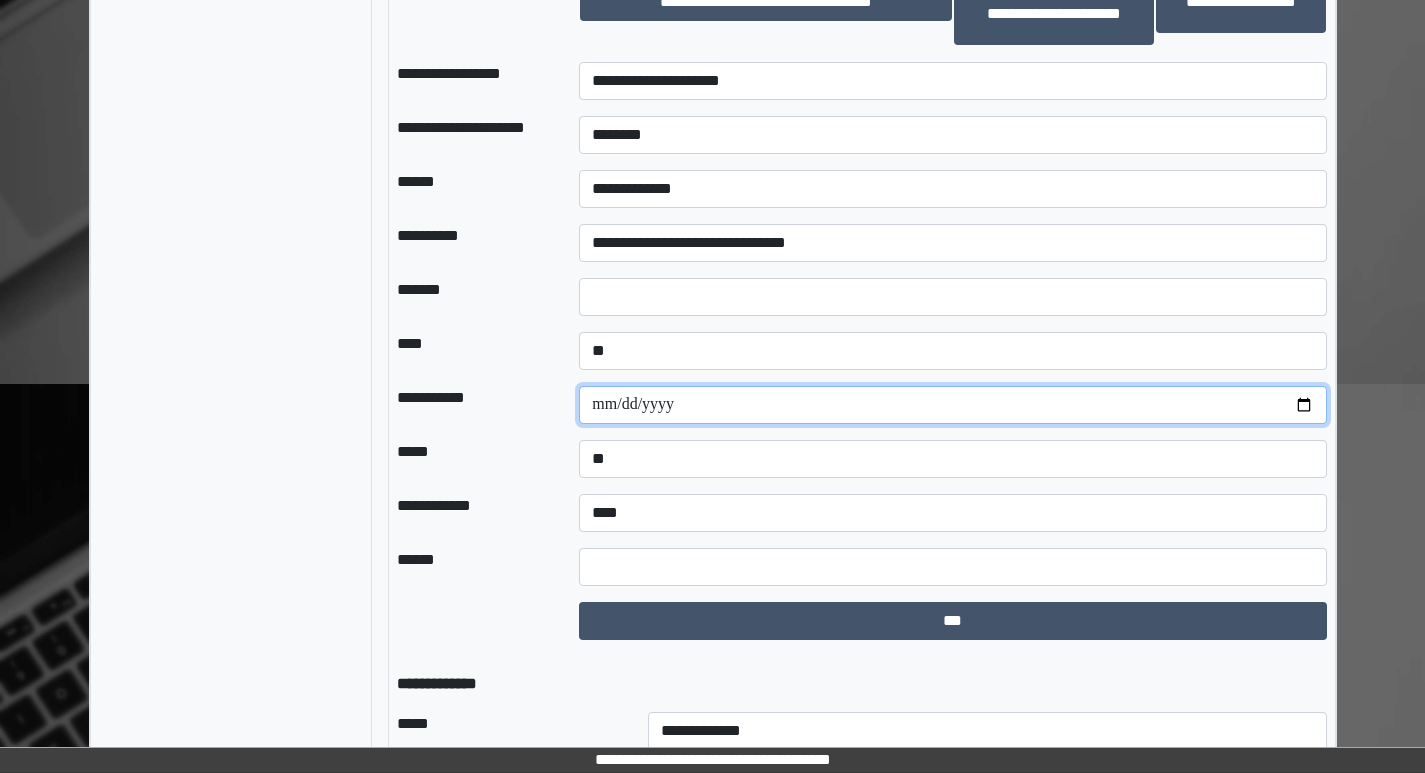 click at bounding box center [952, 405] 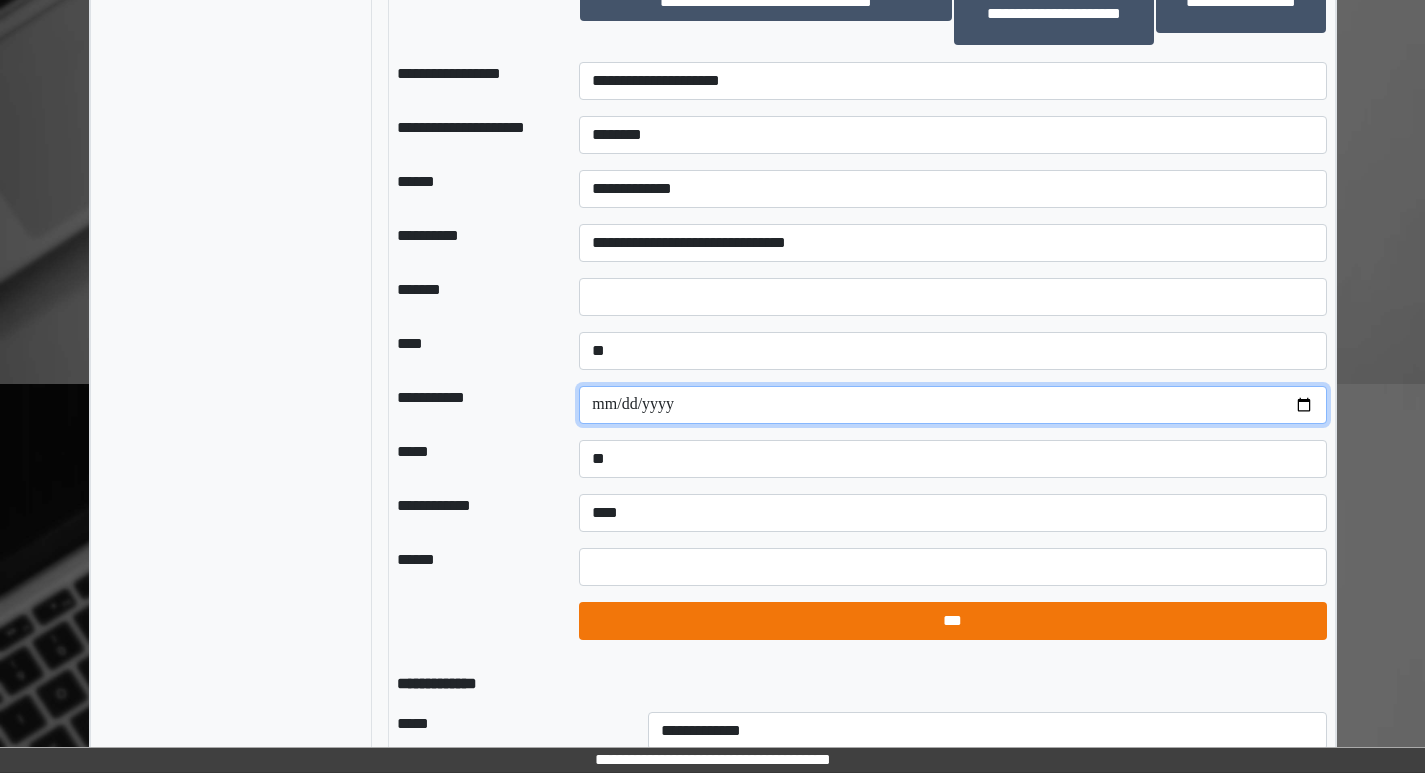 type on "**********" 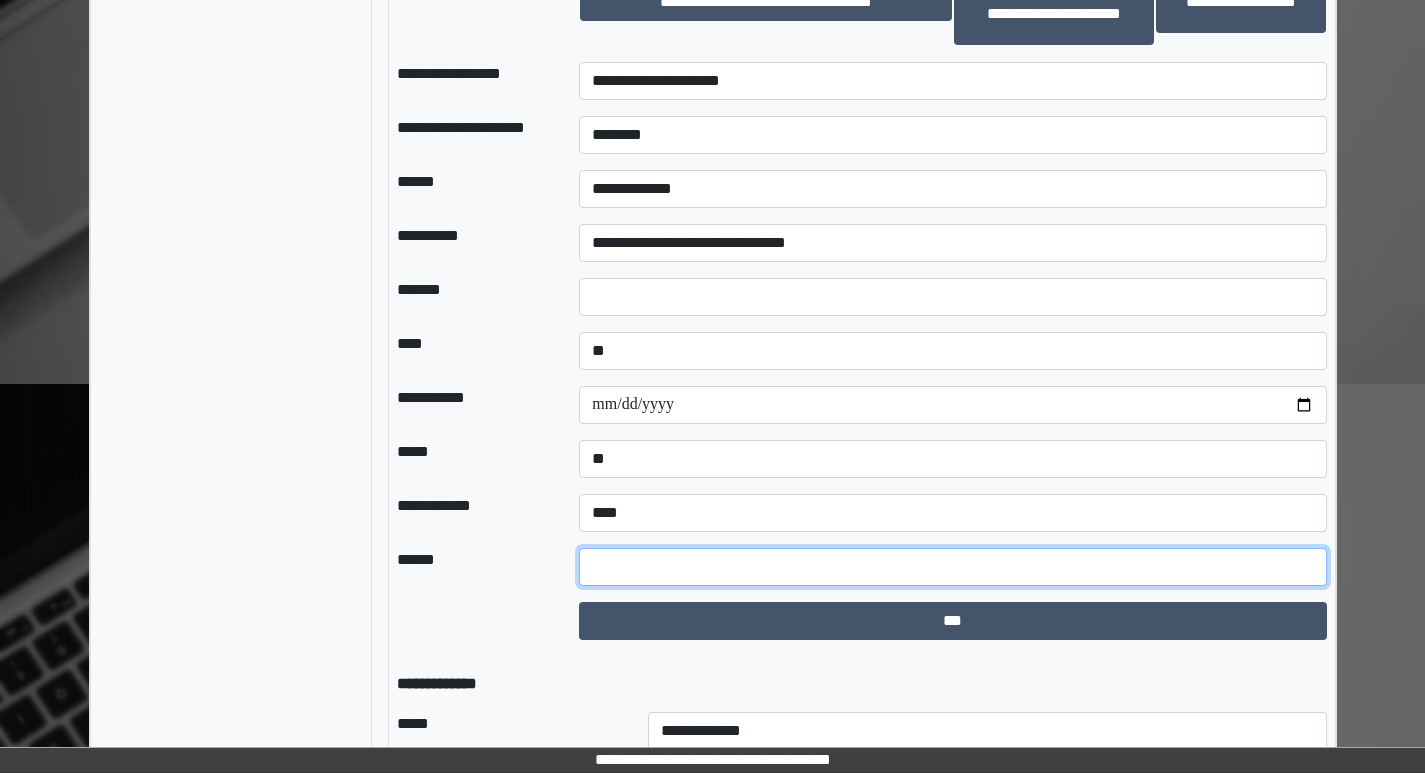 click at bounding box center [952, 567] 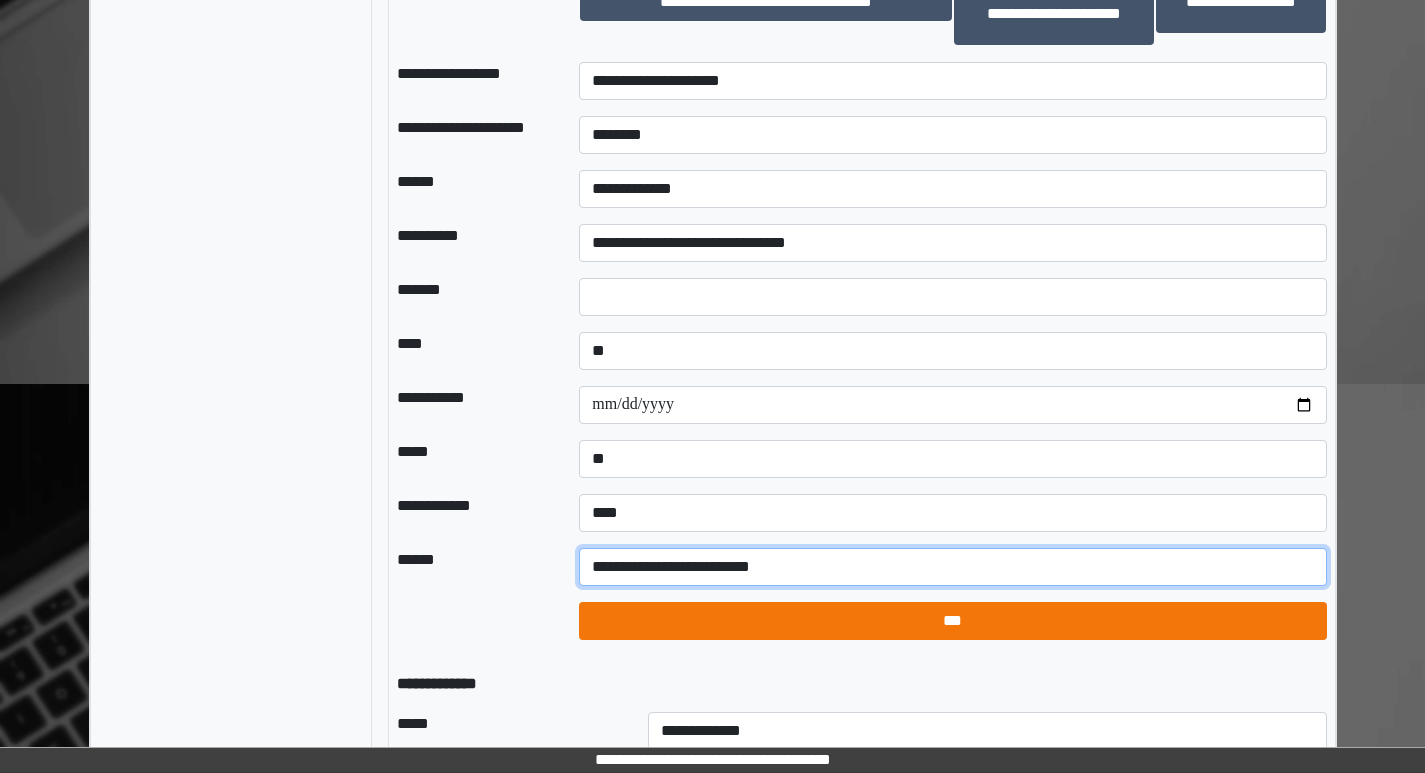 type on "**********" 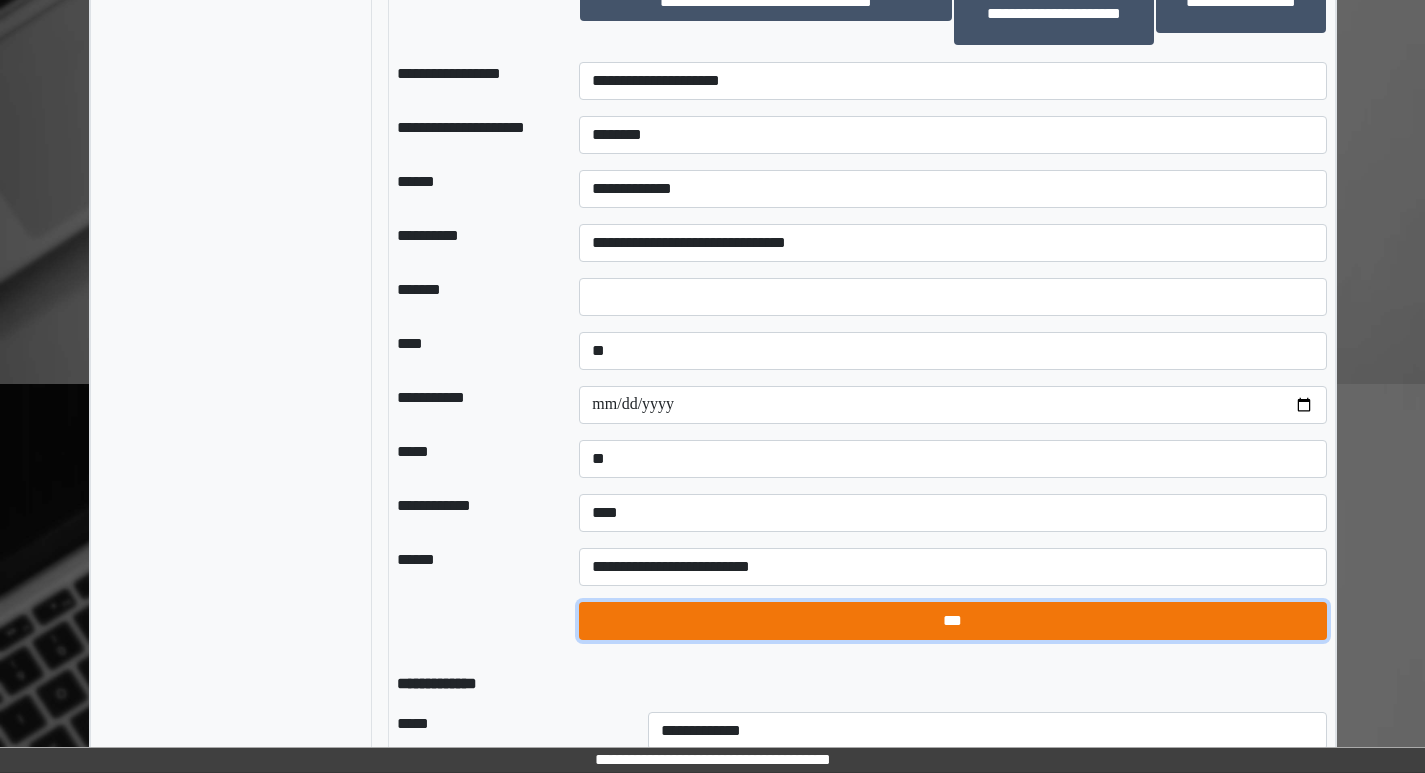 click on "***" at bounding box center (952, 621) 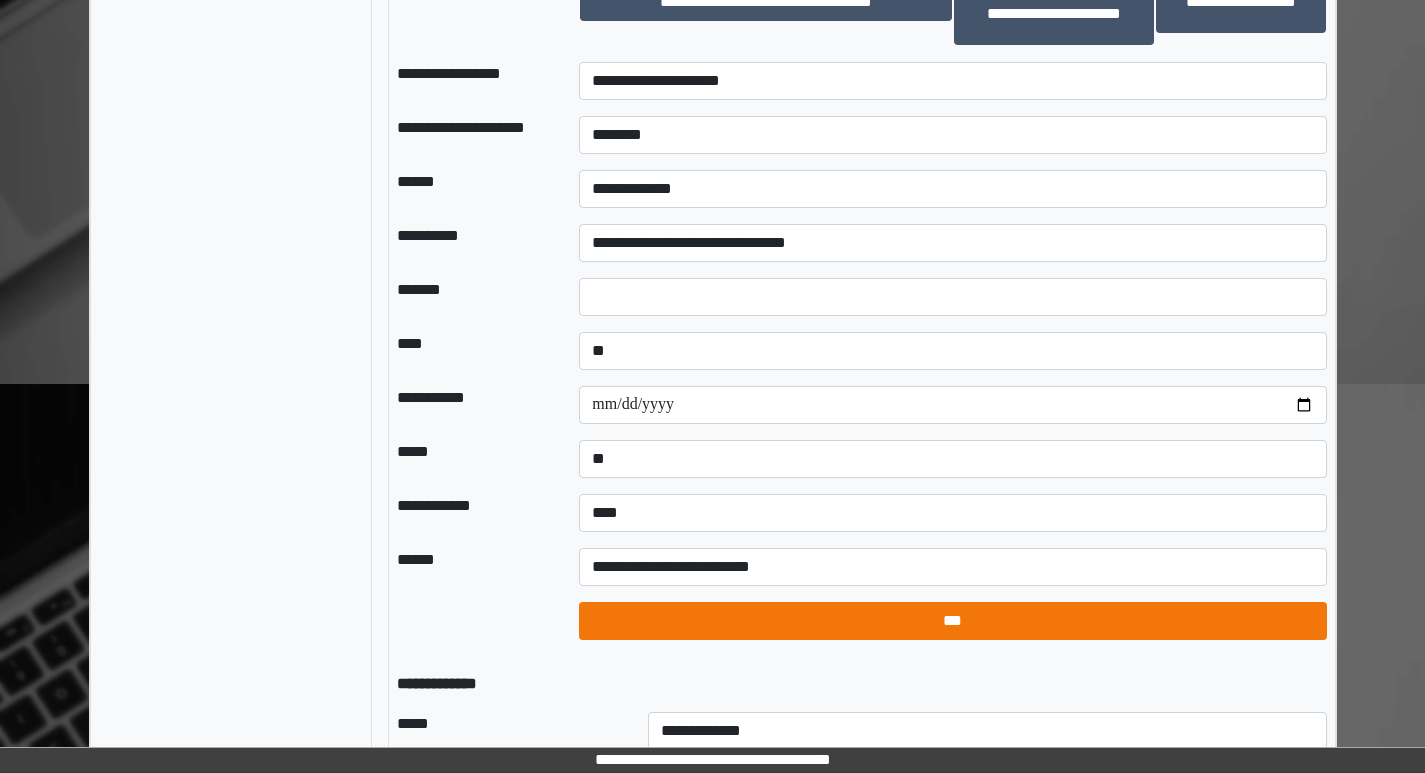 select on "*" 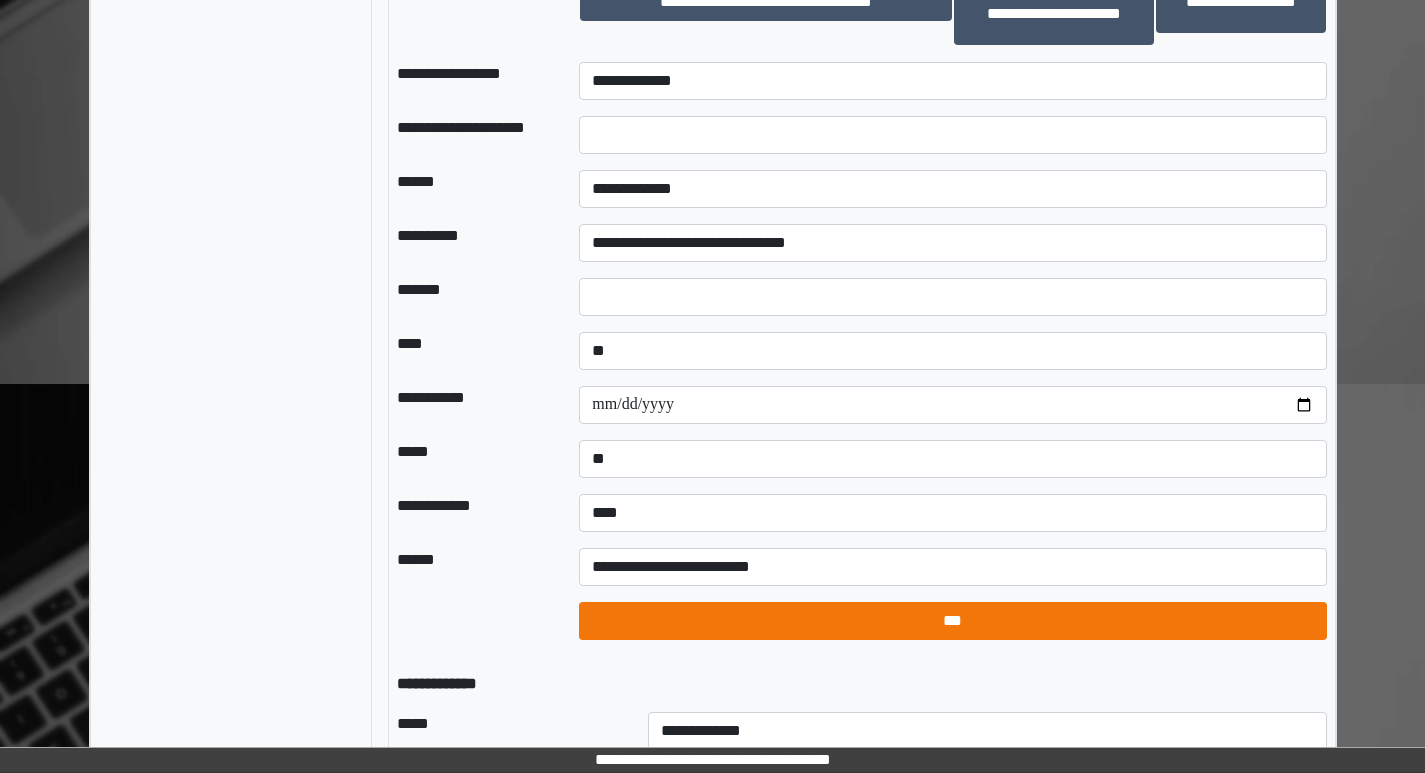 select on "*" 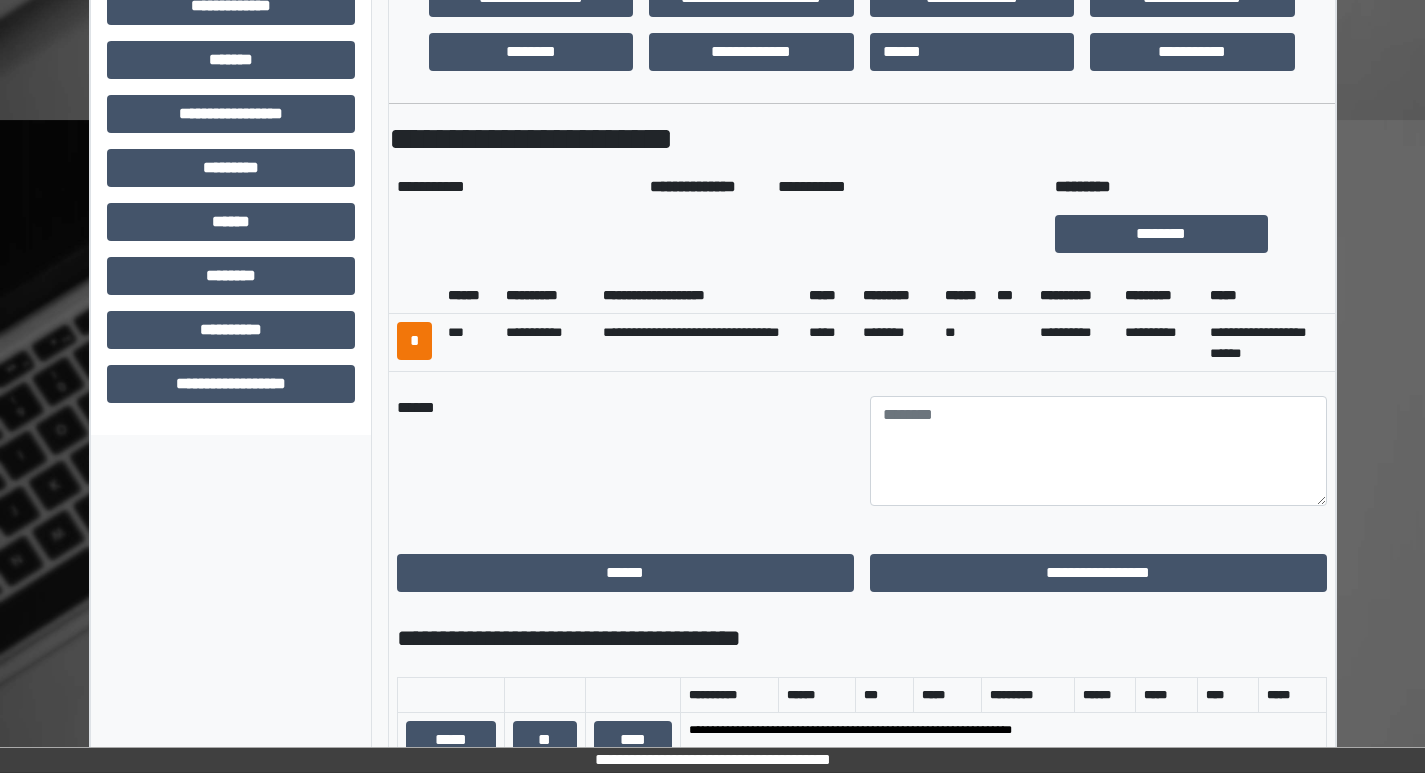 scroll, scrollTop: 685, scrollLeft: 0, axis: vertical 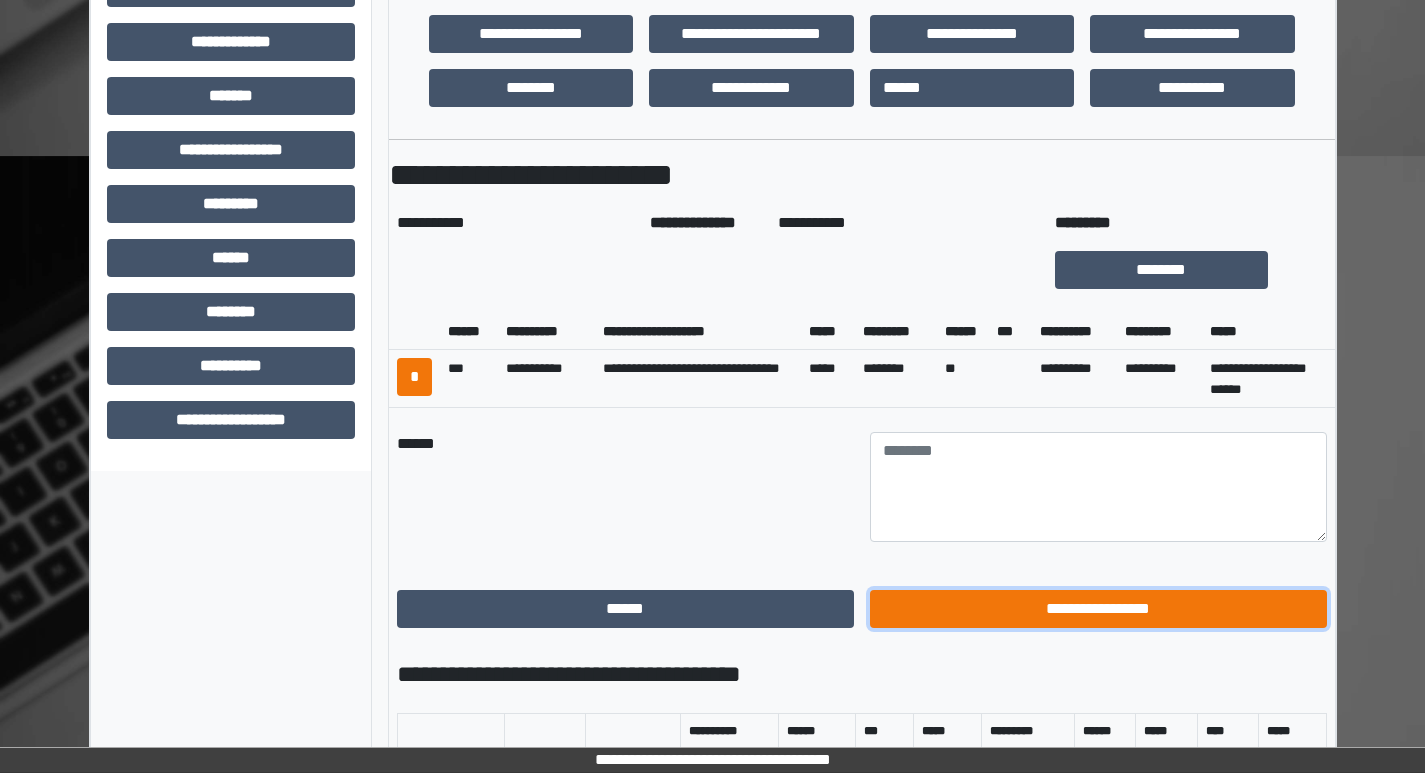 click on "**********" at bounding box center (1098, 609) 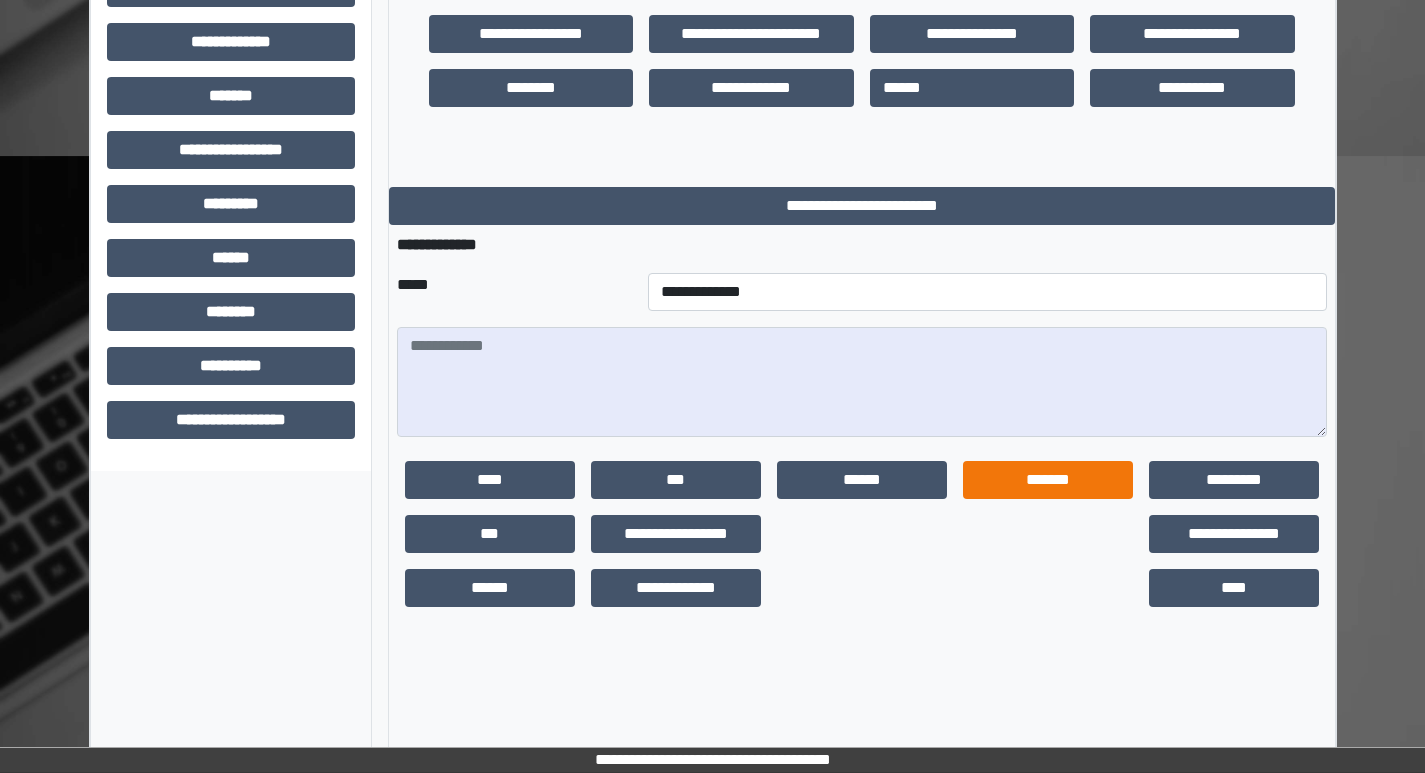 scroll, scrollTop: 585, scrollLeft: 0, axis: vertical 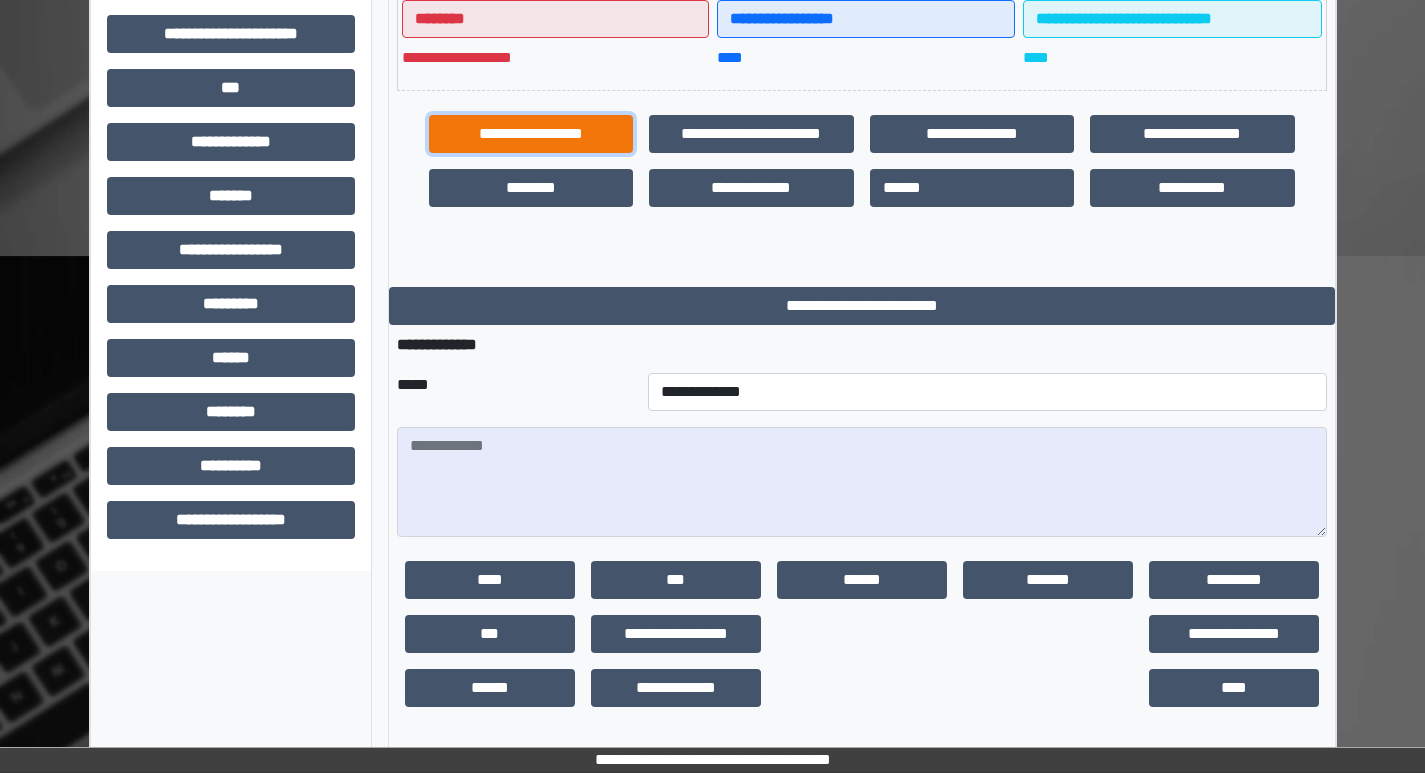 click on "**********" at bounding box center [531, 134] 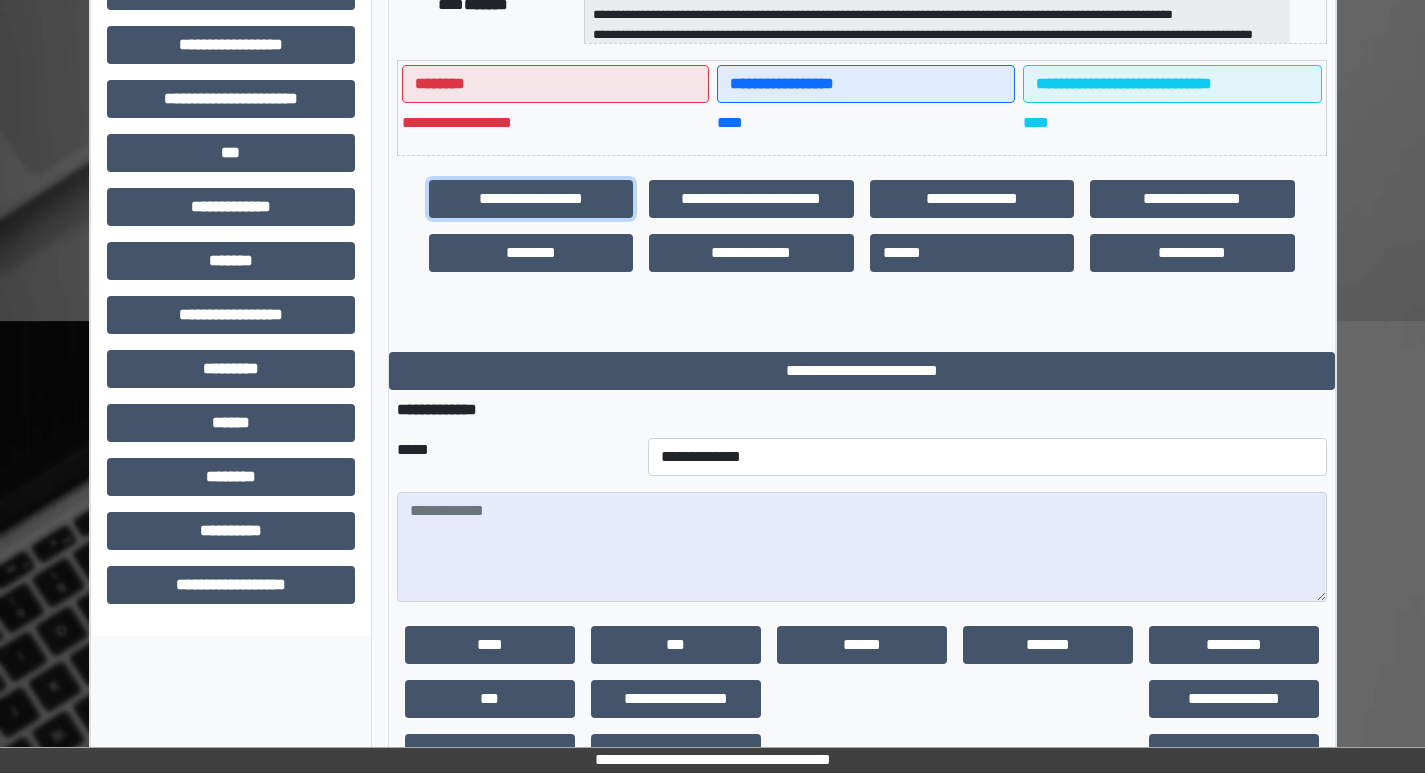 scroll, scrollTop: 485, scrollLeft: 0, axis: vertical 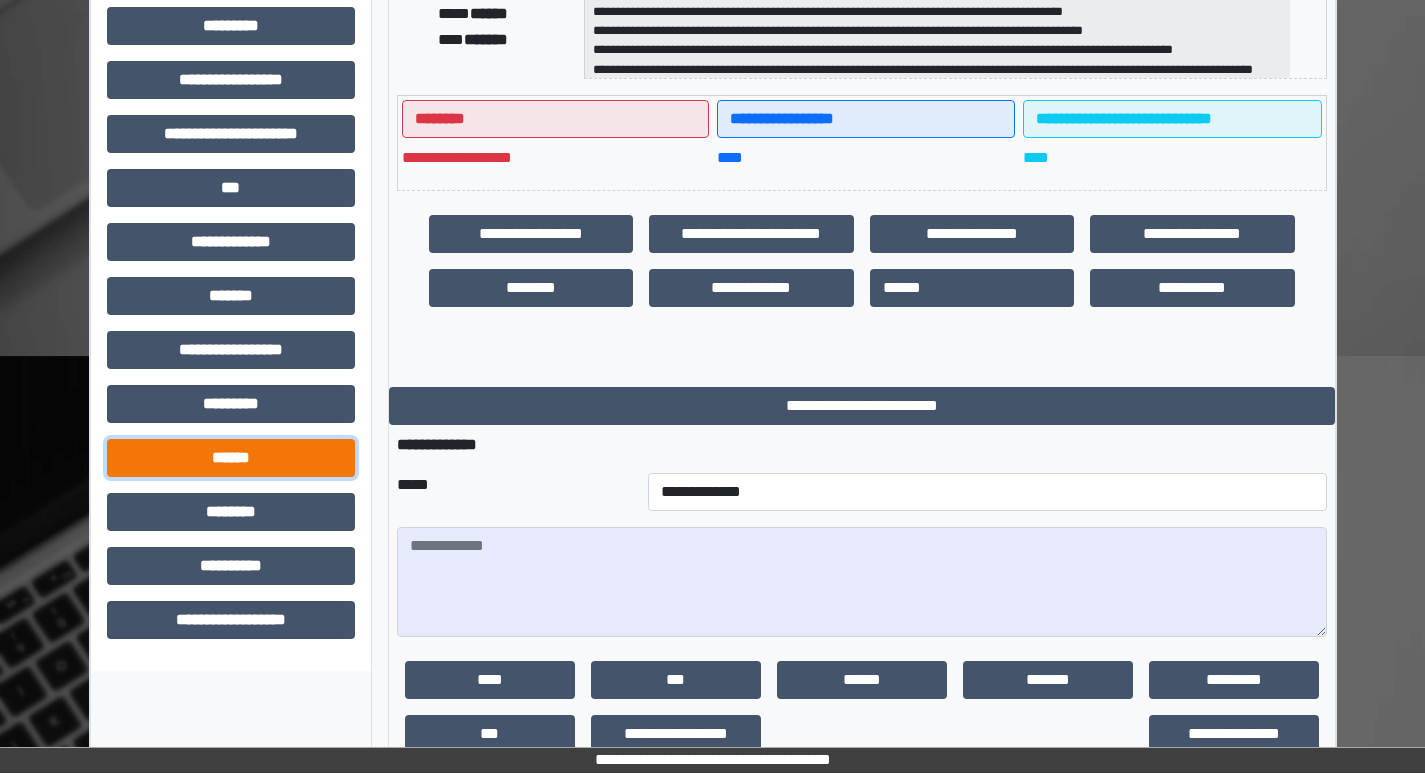 click on "******" at bounding box center (231, 458) 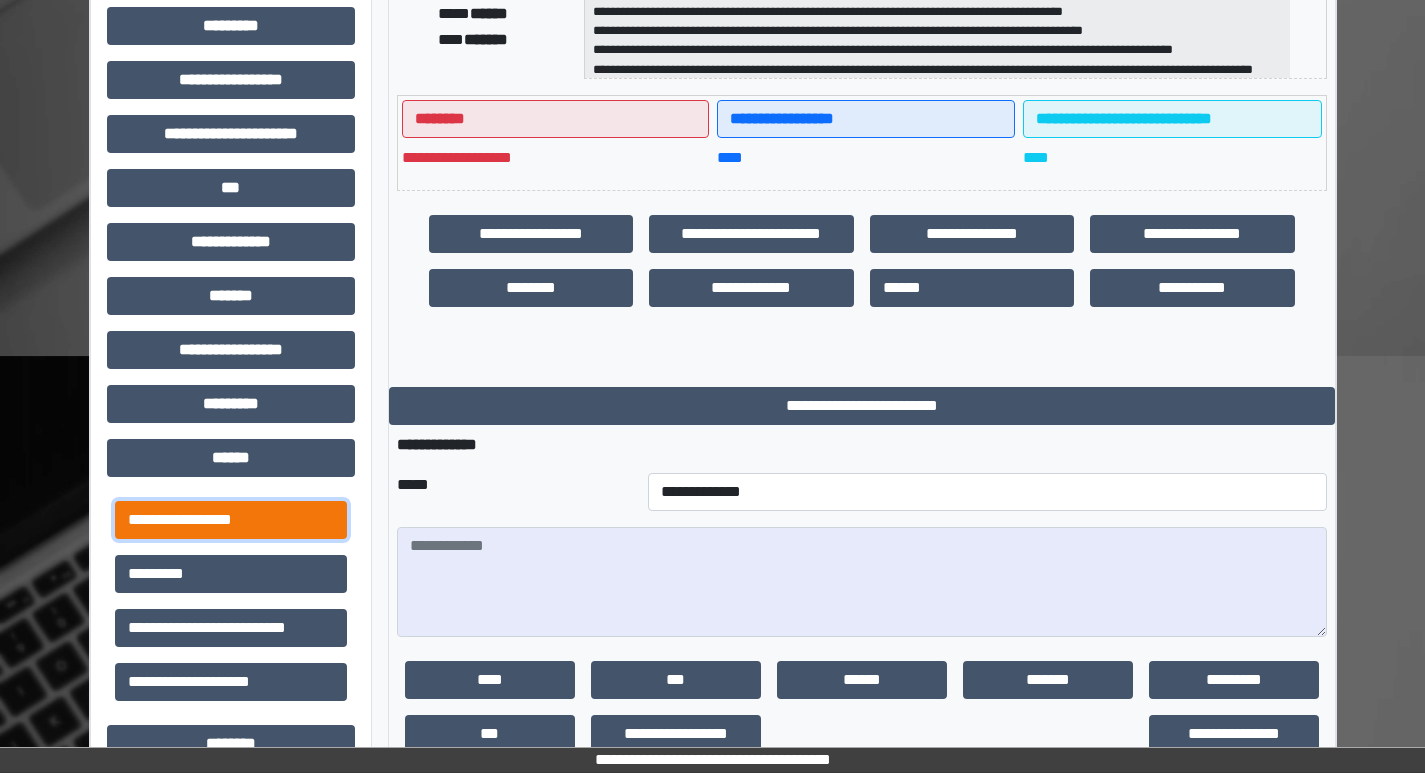click on "**********" at bounding box center (231, 520) 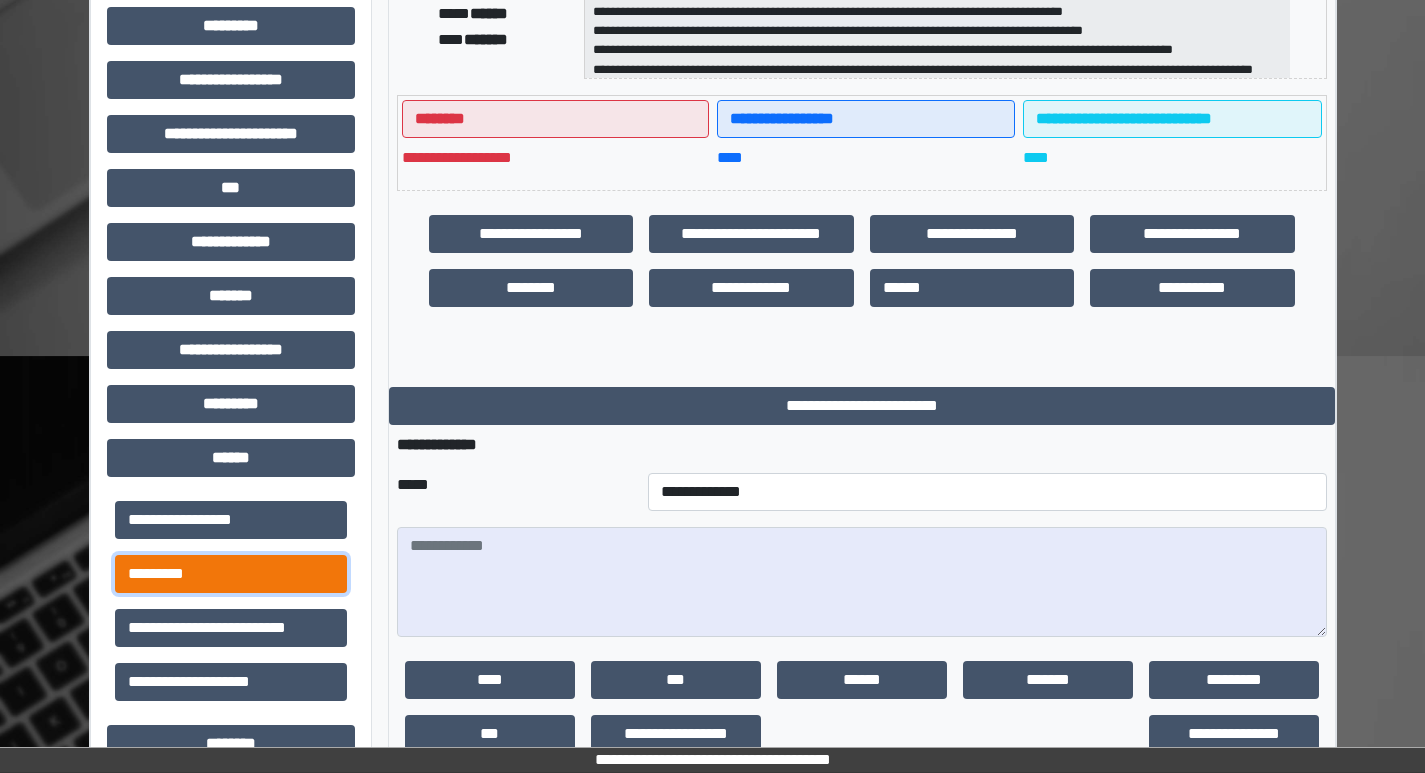 click on "*********" at bounding box center (231, 574) 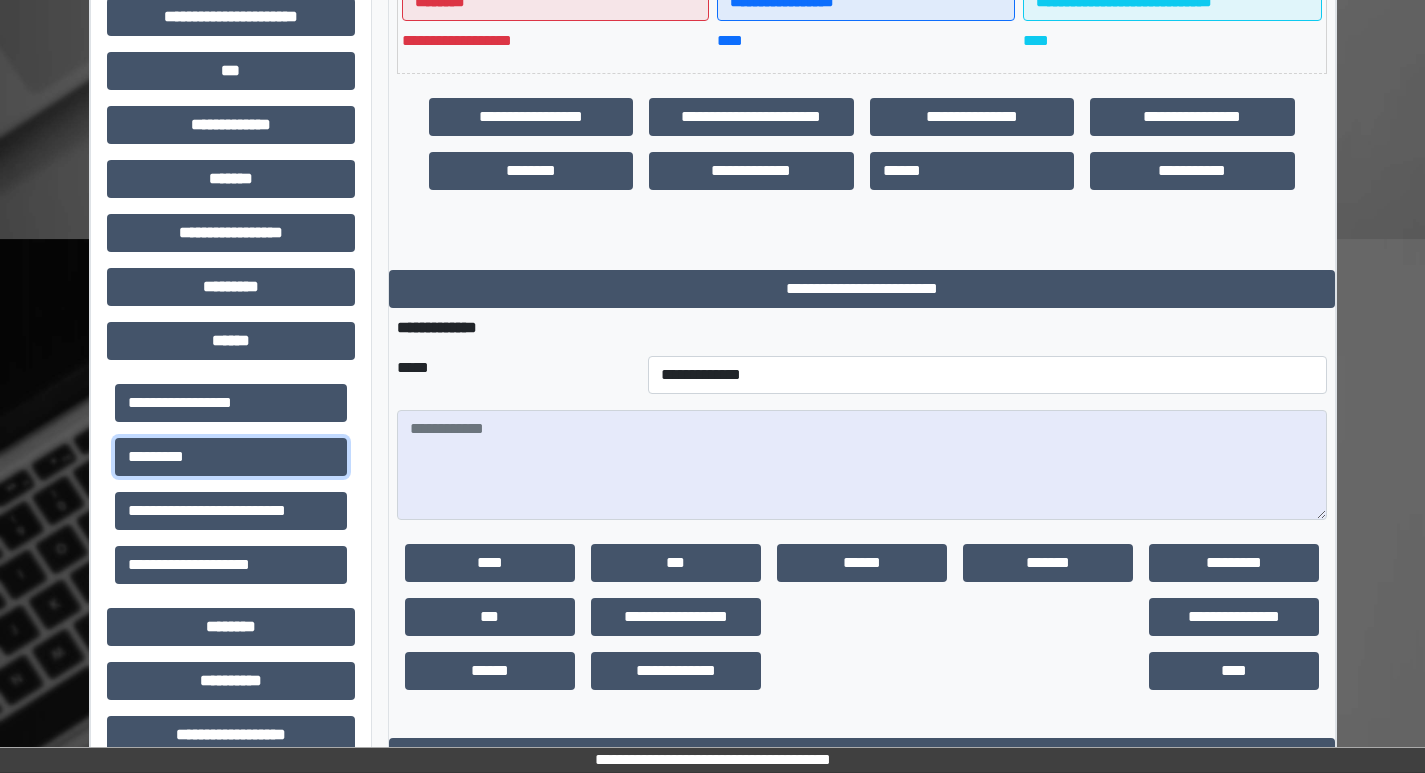scroll, scrollTop: 985, scrollLeft: 0, axis: vertical 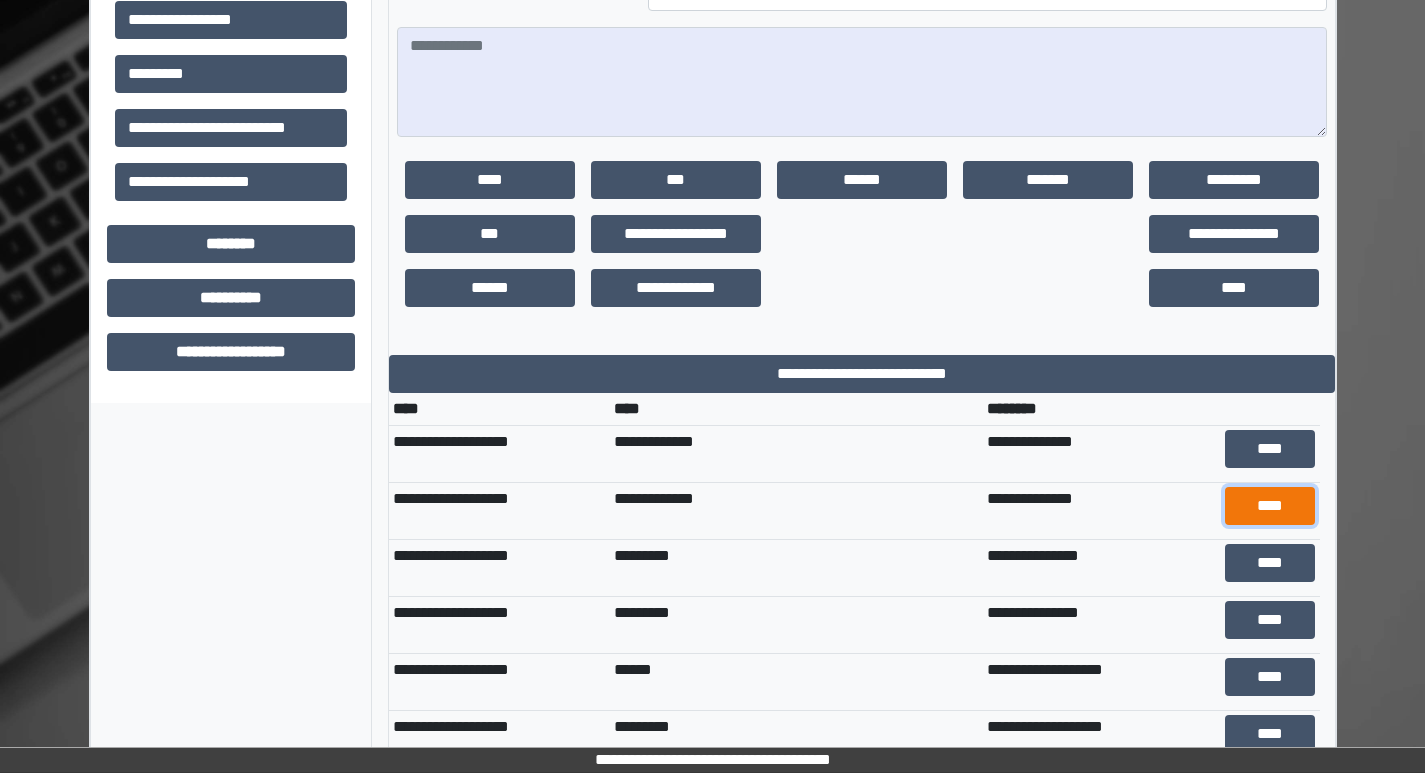 click on "****" at bounding box center [1270, 506] 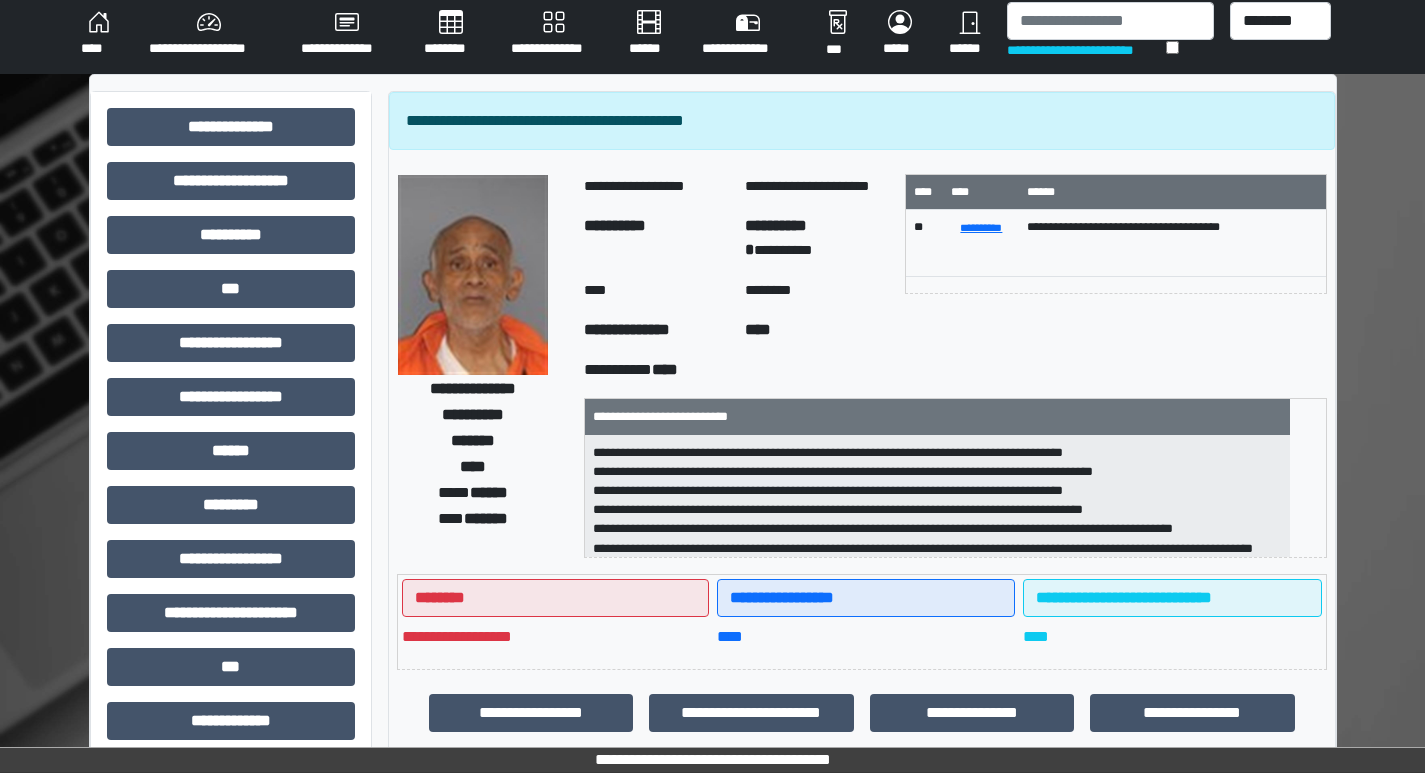 scroll, scrollTop: 0, scrollLeft: 0, axis: both 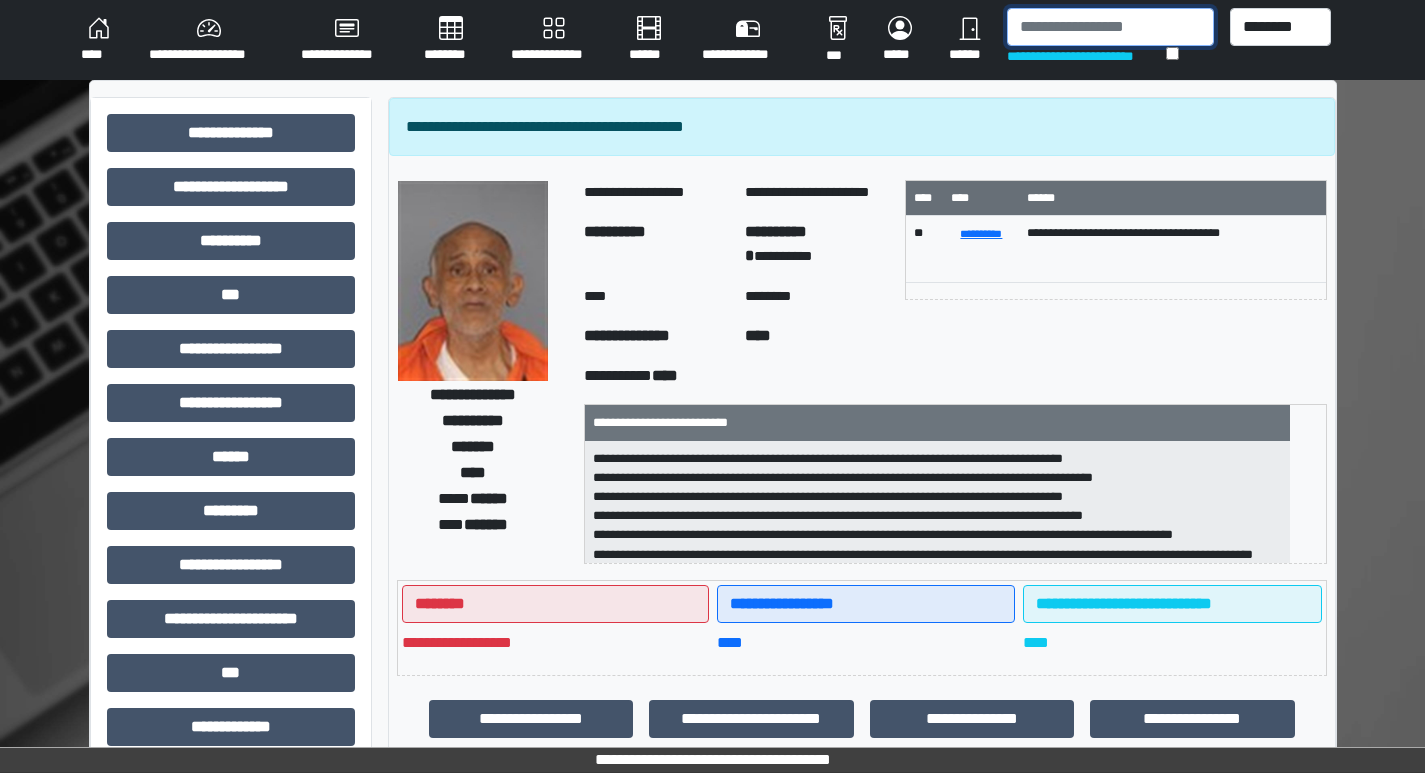 click at bounding box center (1110, 27) 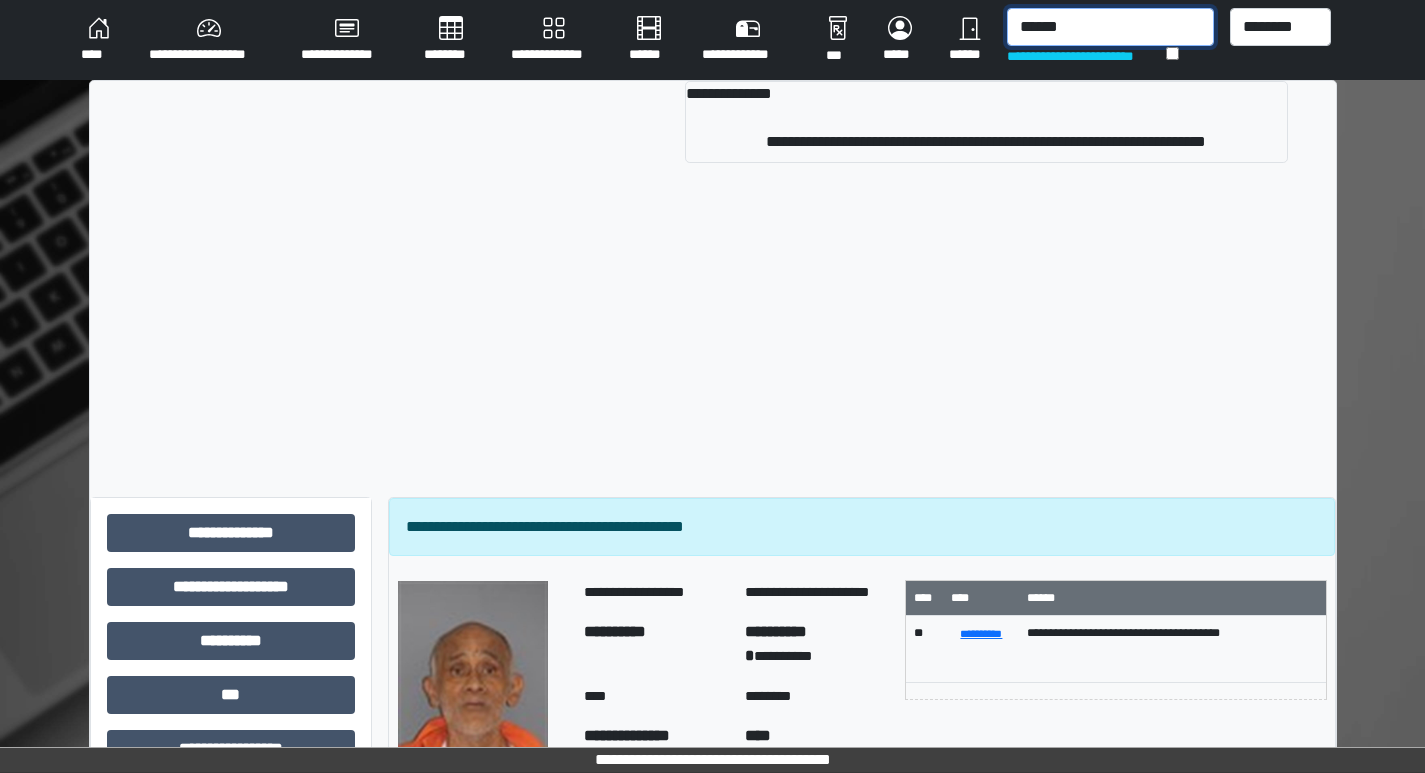 type on "******" 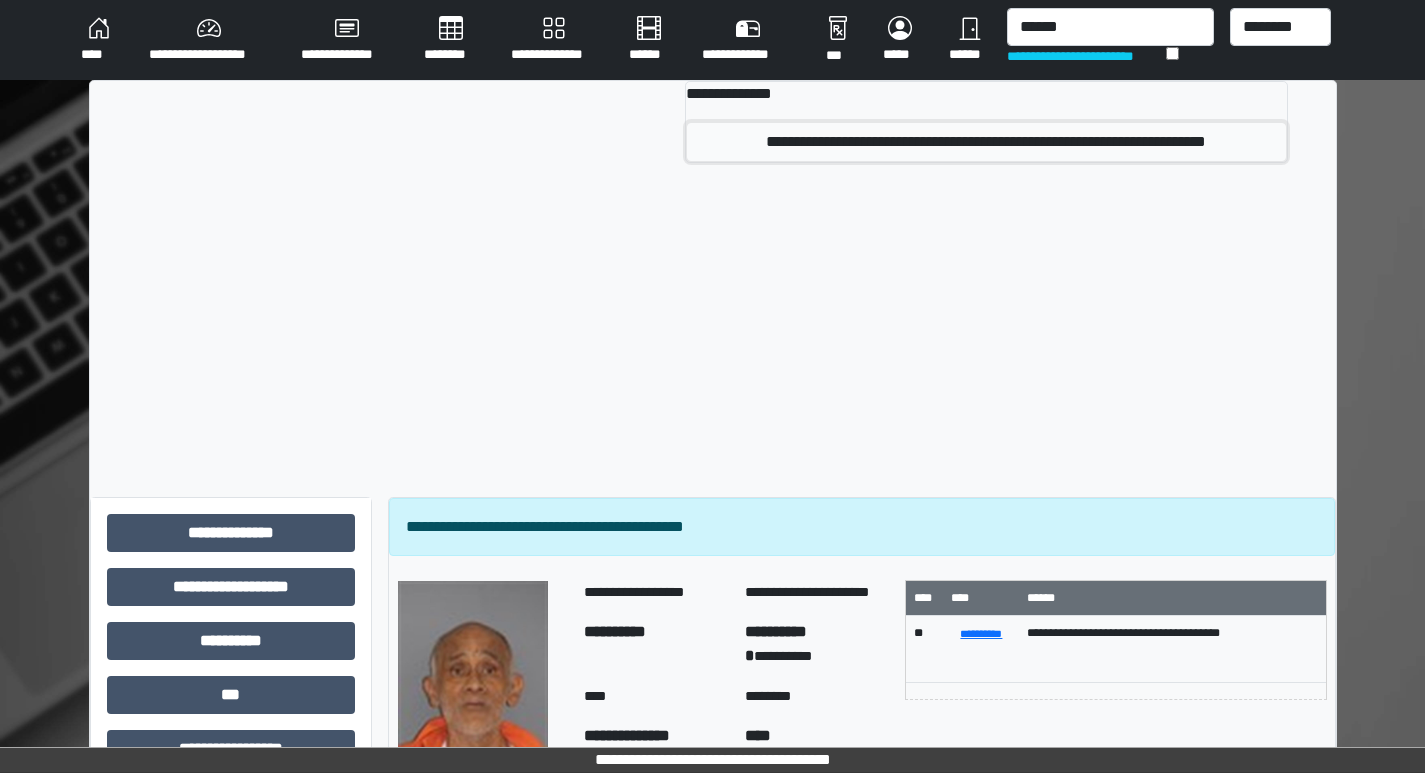click on "**********" at bounding box center [986, 142] 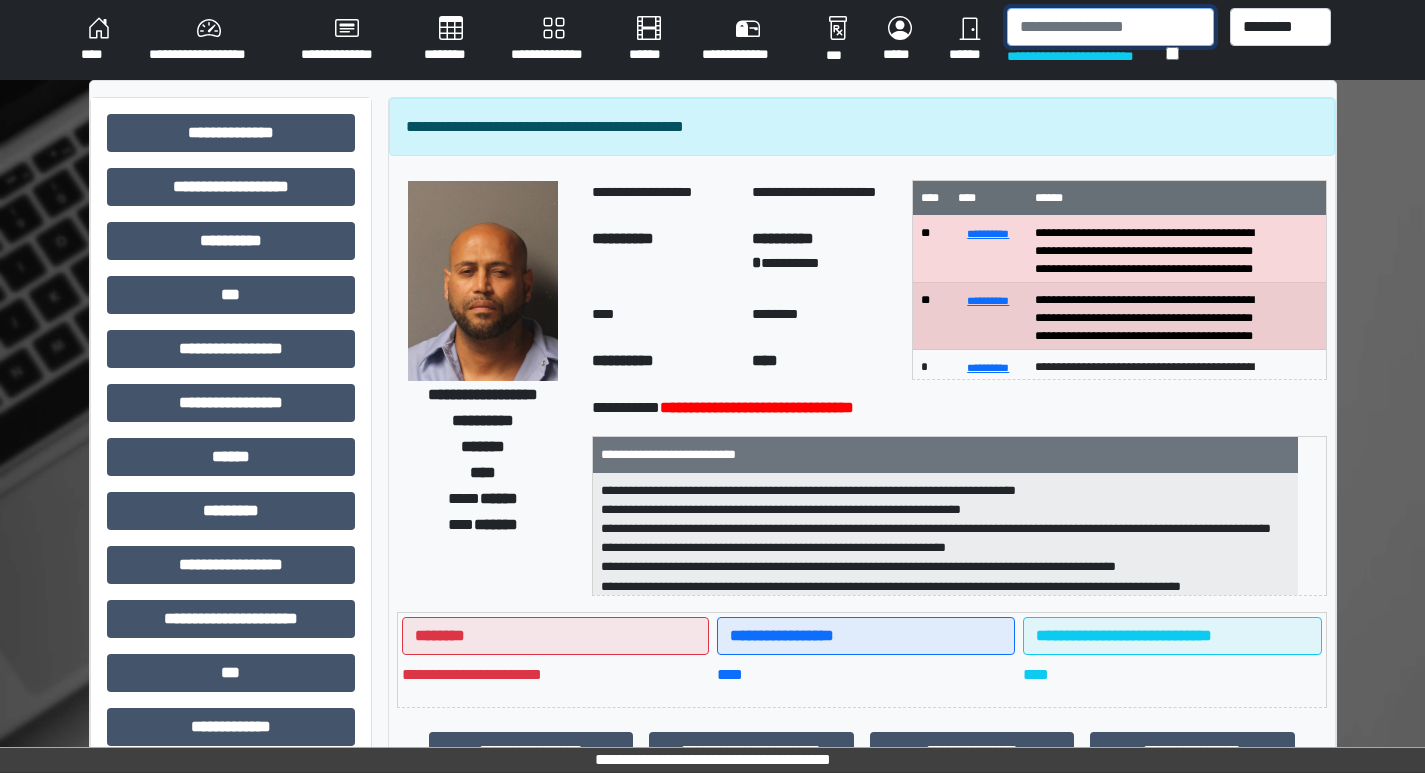 click at bounding box center [1110, 27] 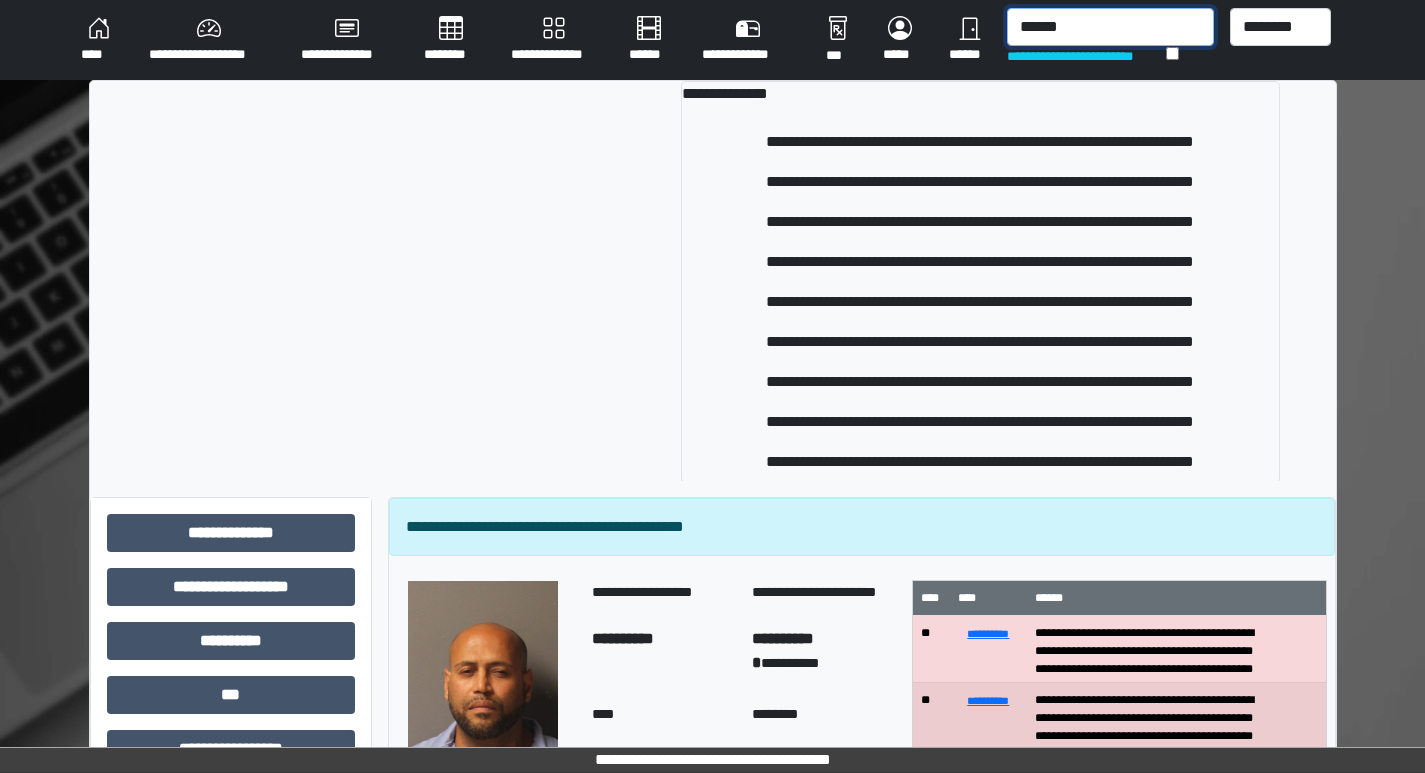 type on "******" 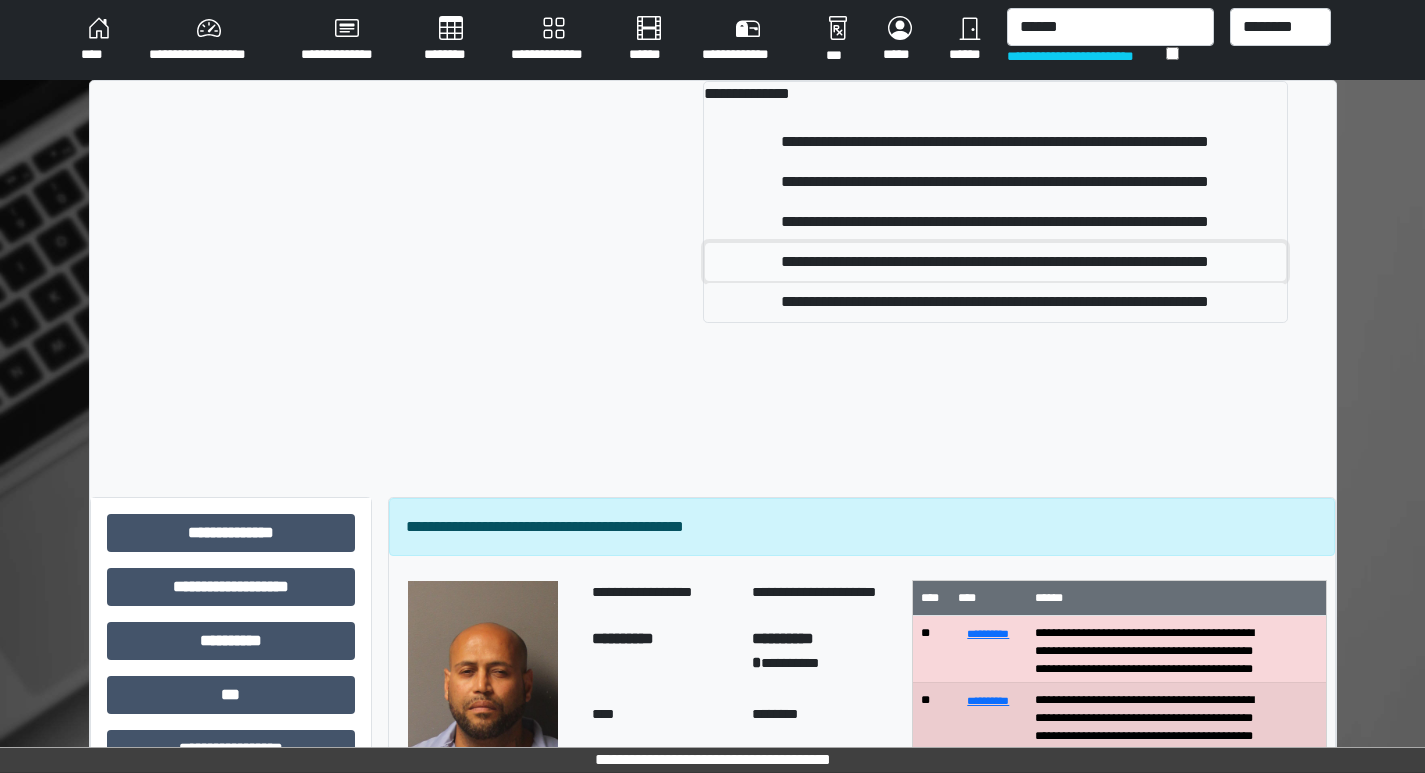 click on "**********" at bounding box center (995, 262) 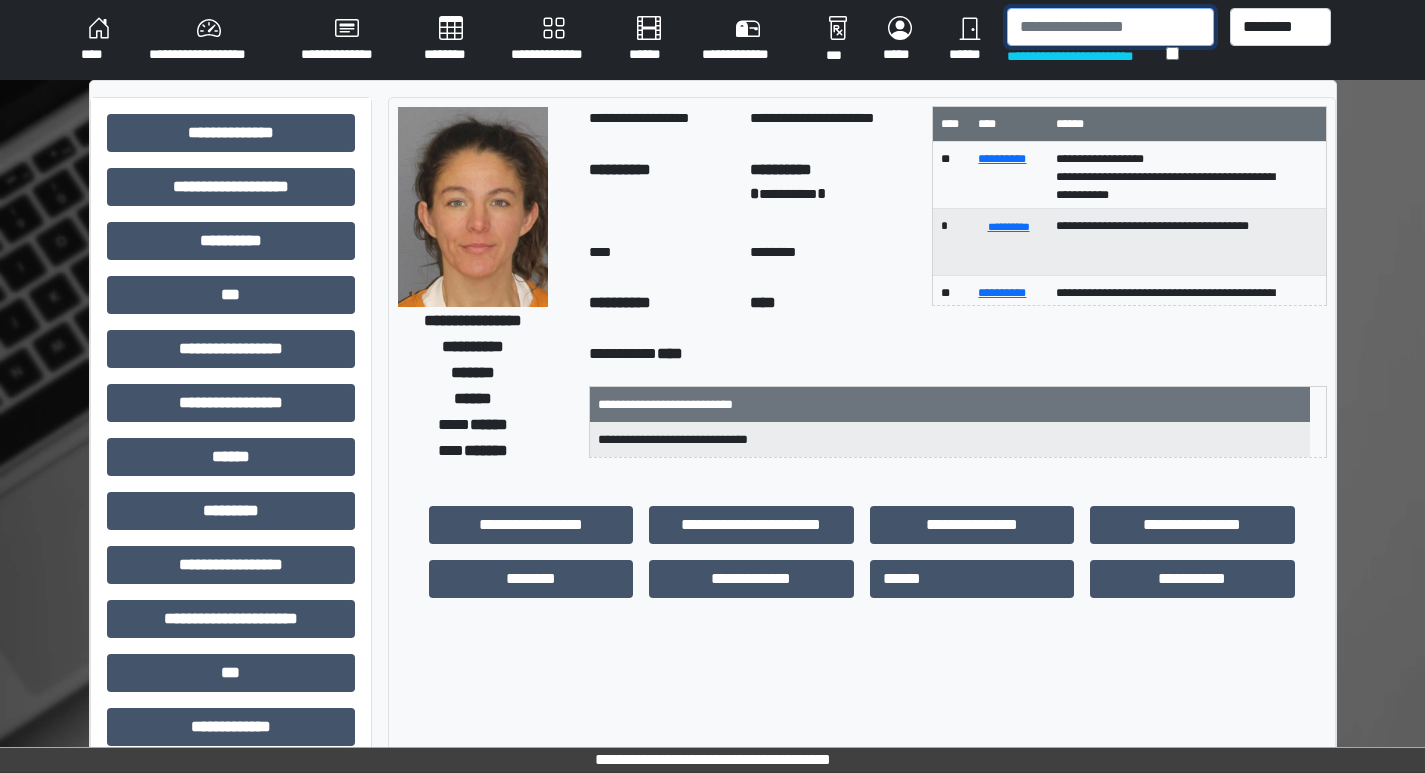 click at bounding box center [1110, 27] 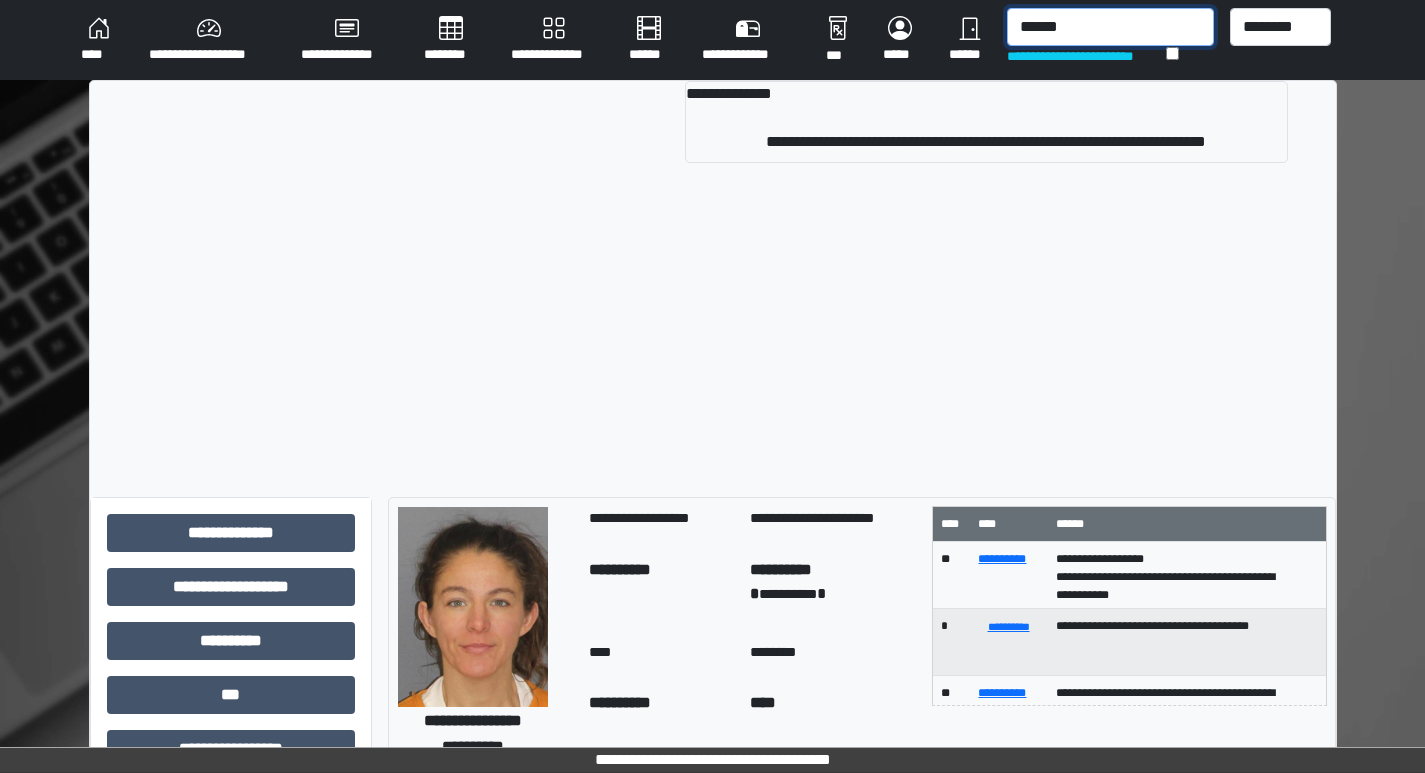type on "******" 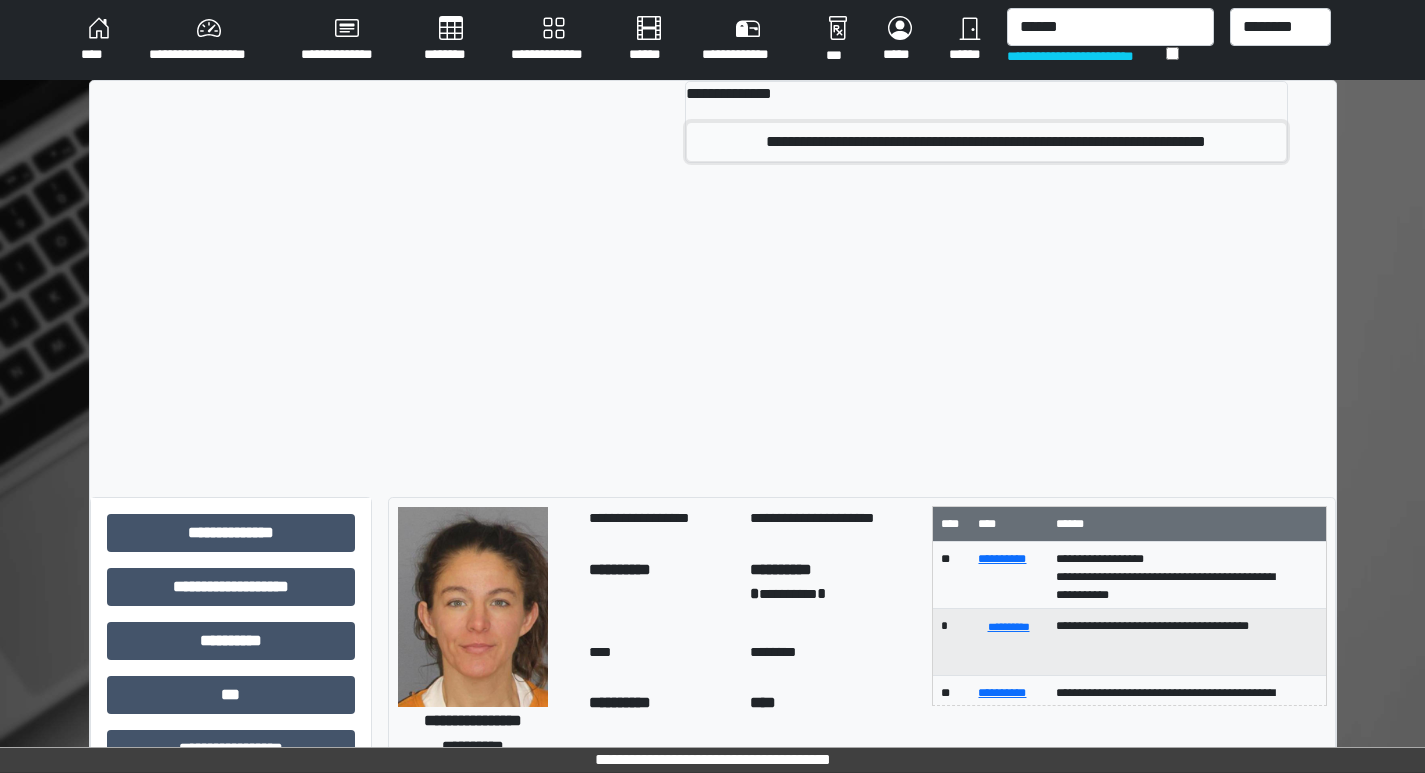click on "**********" at bounding box center [986, 142] 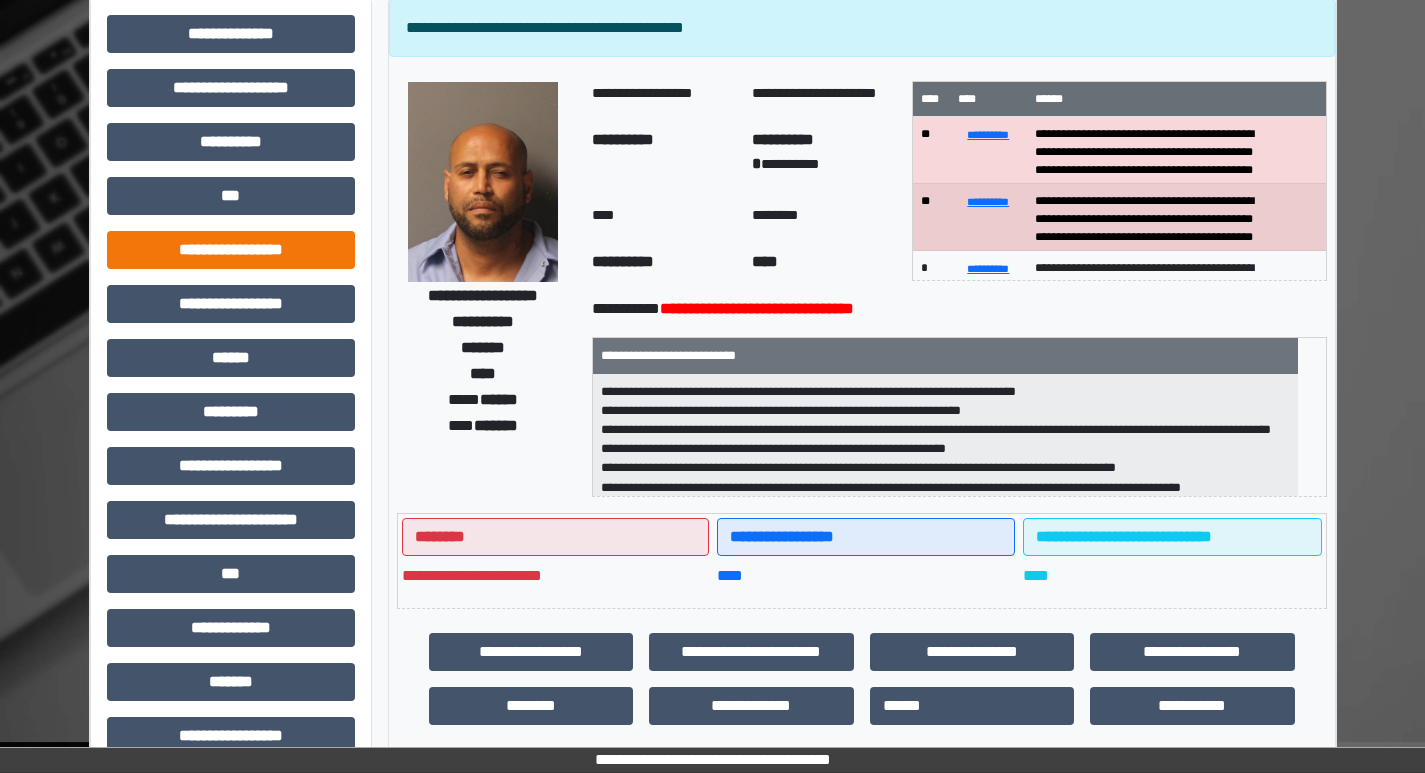scroll, scrollTop: 0, scrollLeft: 0, axis: both 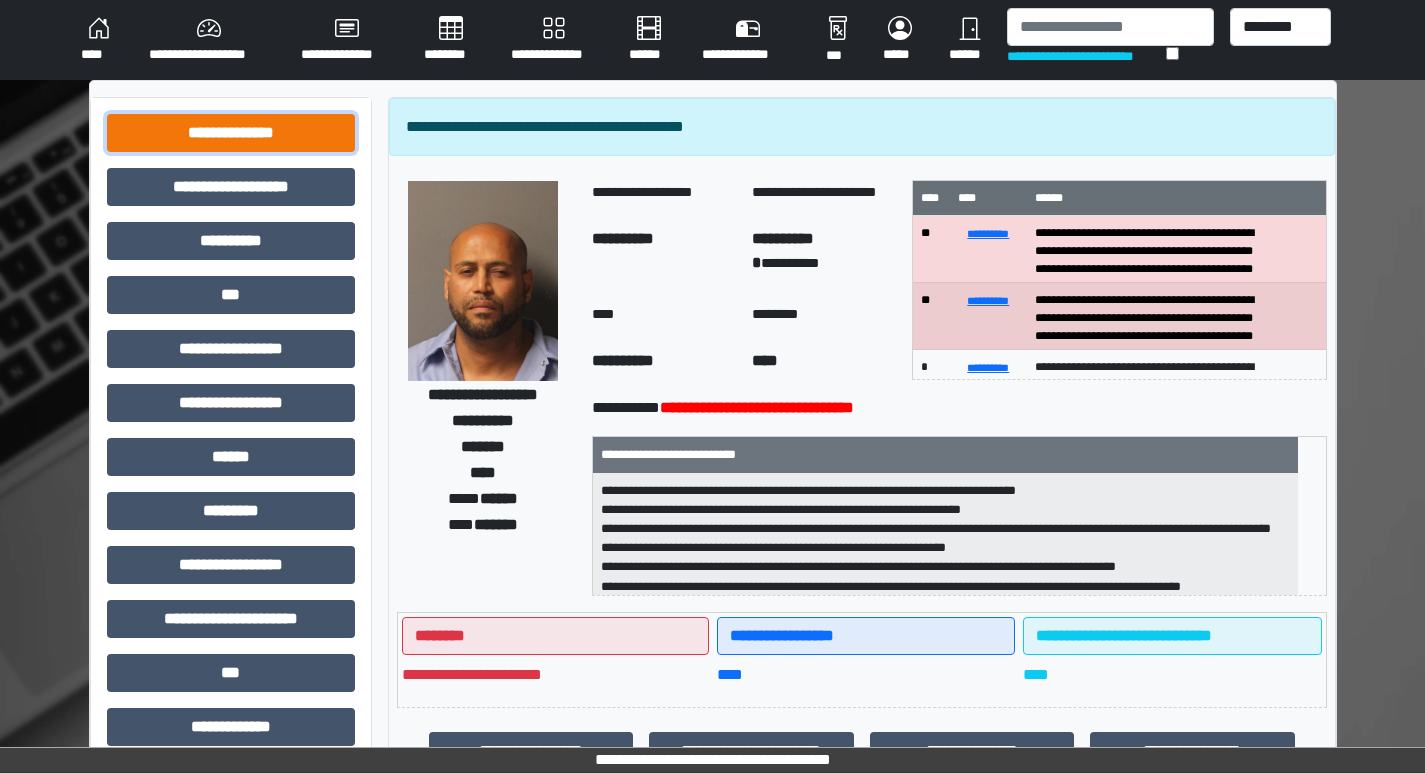 click on "**********" at bounding box center [231, 133] 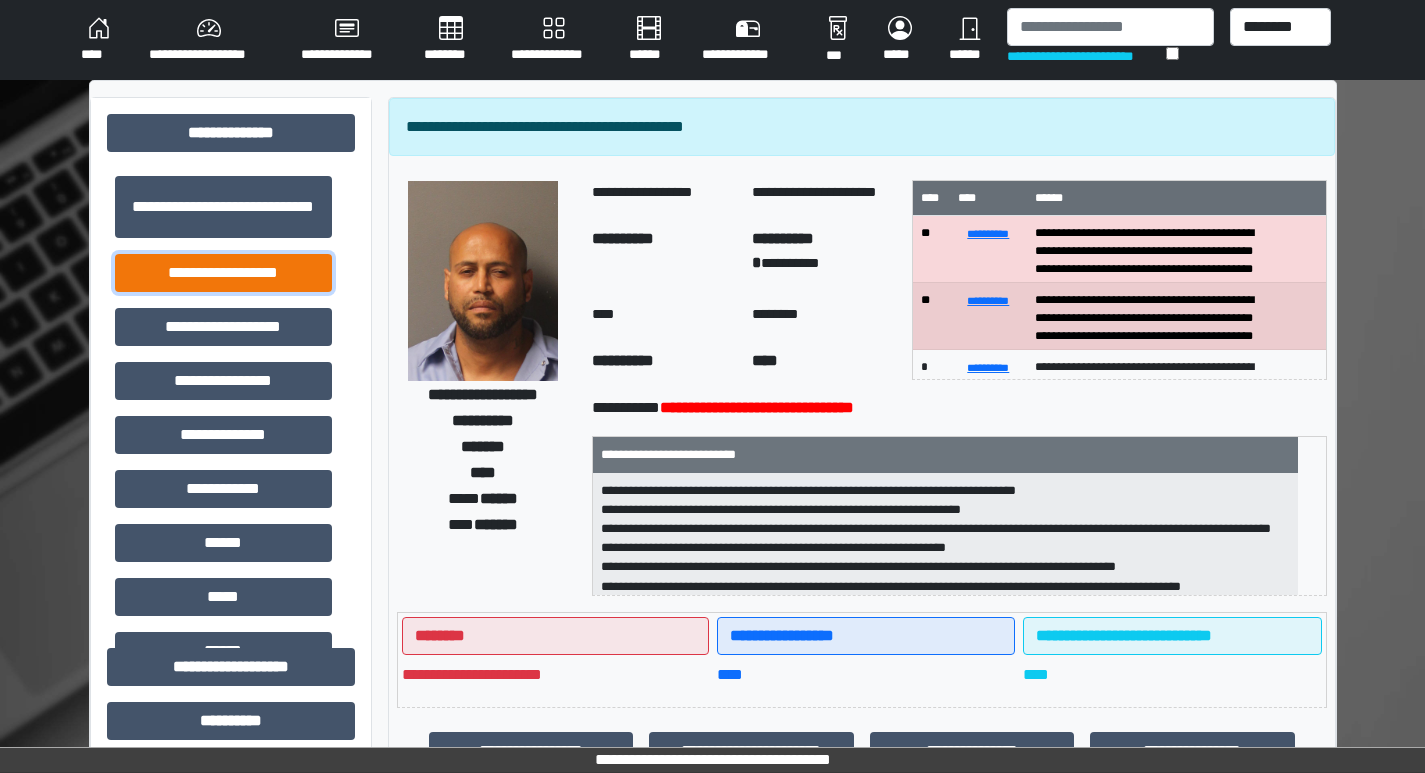 click on "**********" at bounding box center (223, 273) 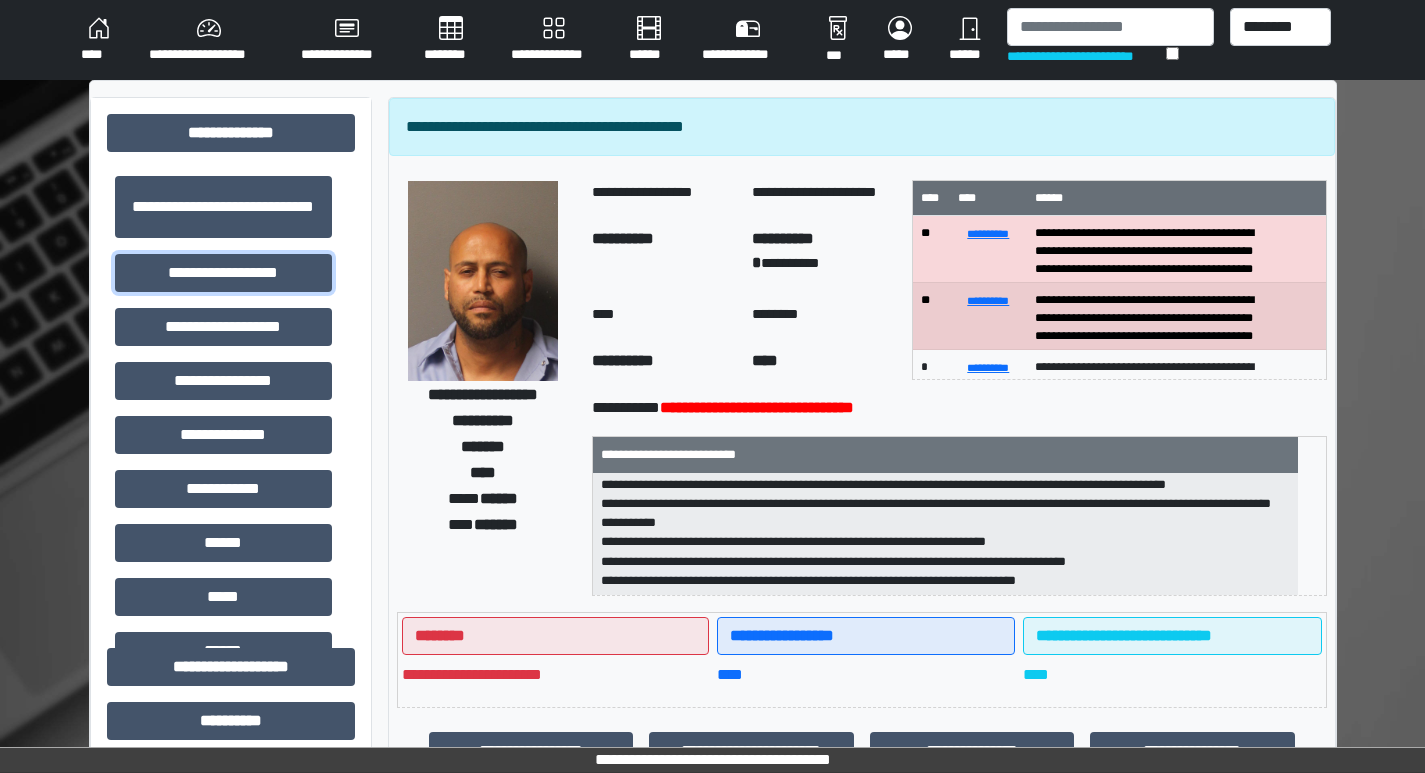 scroll, scrollTop: 178, scrollLeft: 0, axis: vertical 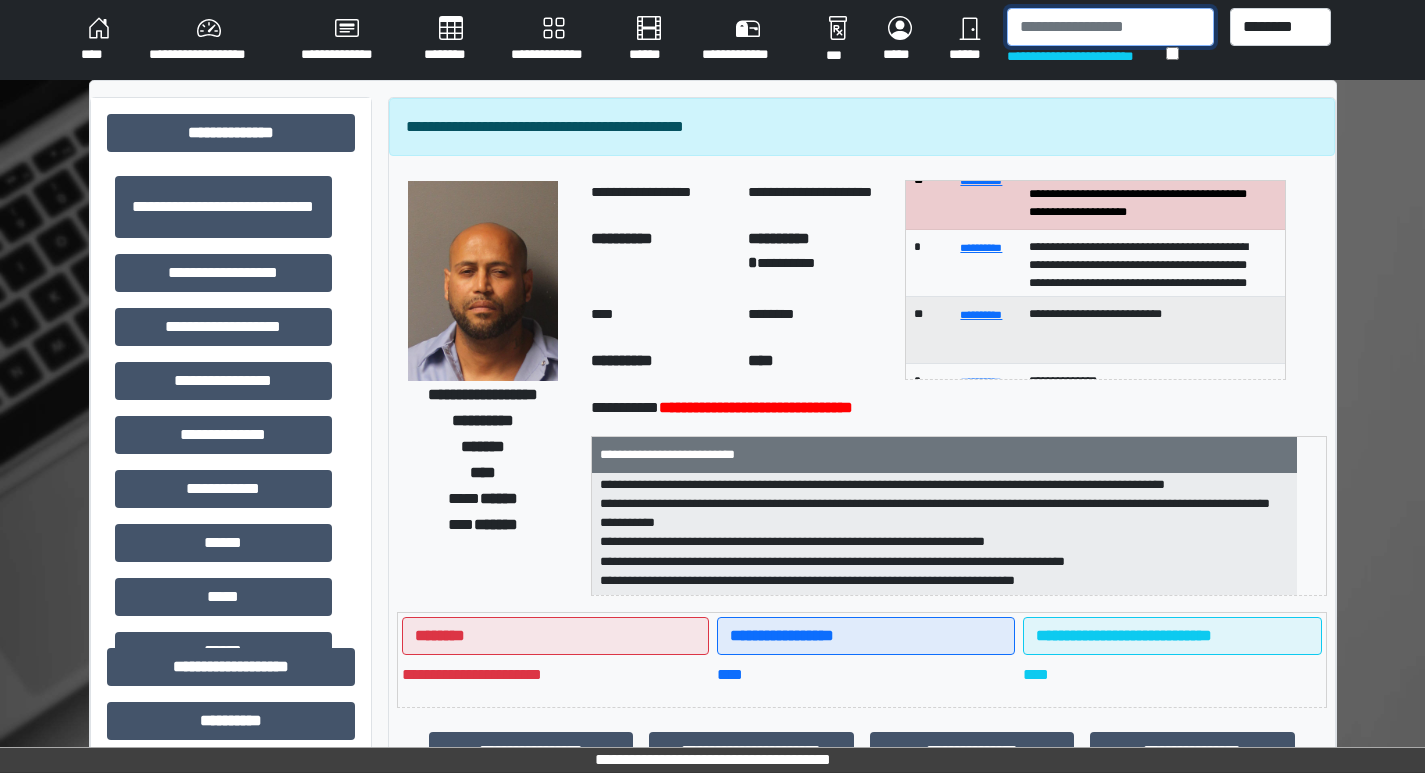 click at bounding box center [1110, 27] 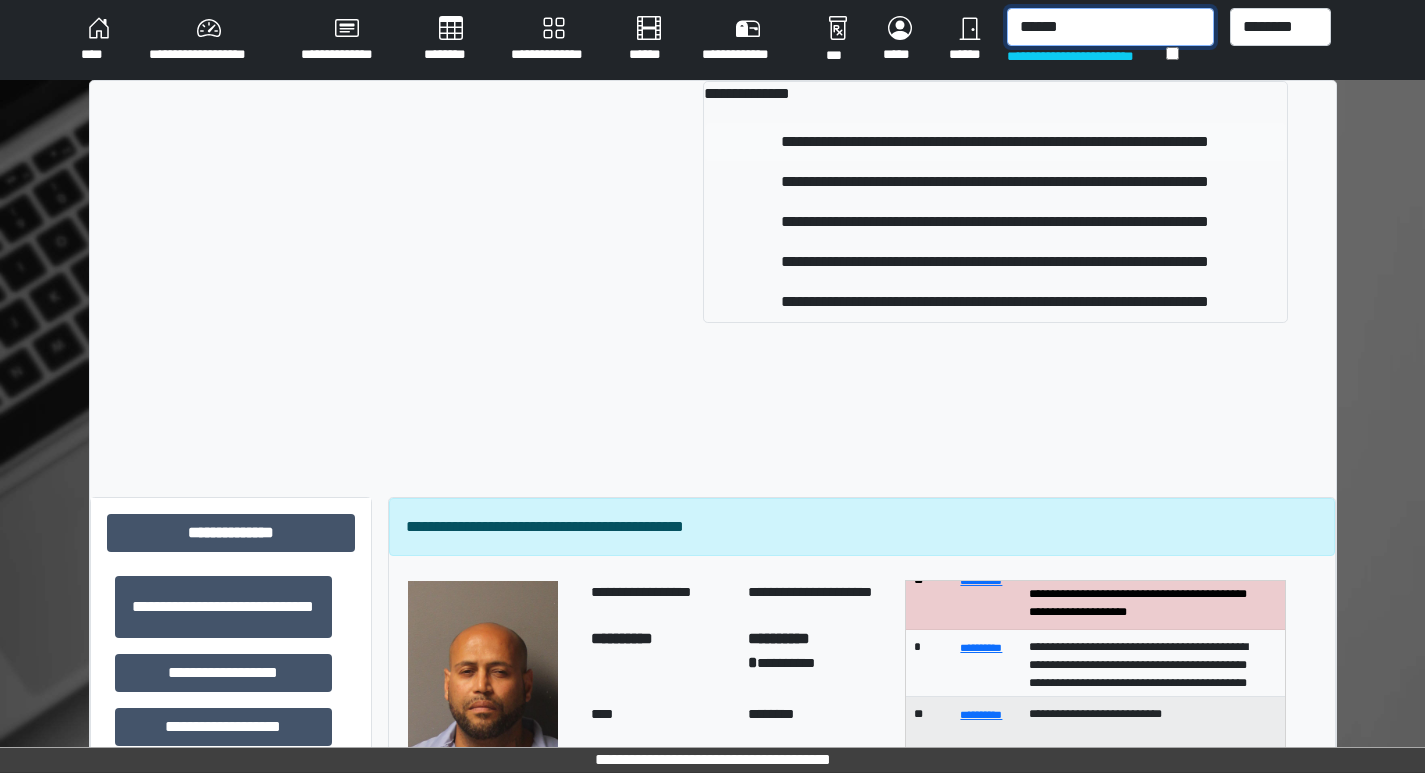 type on "******" 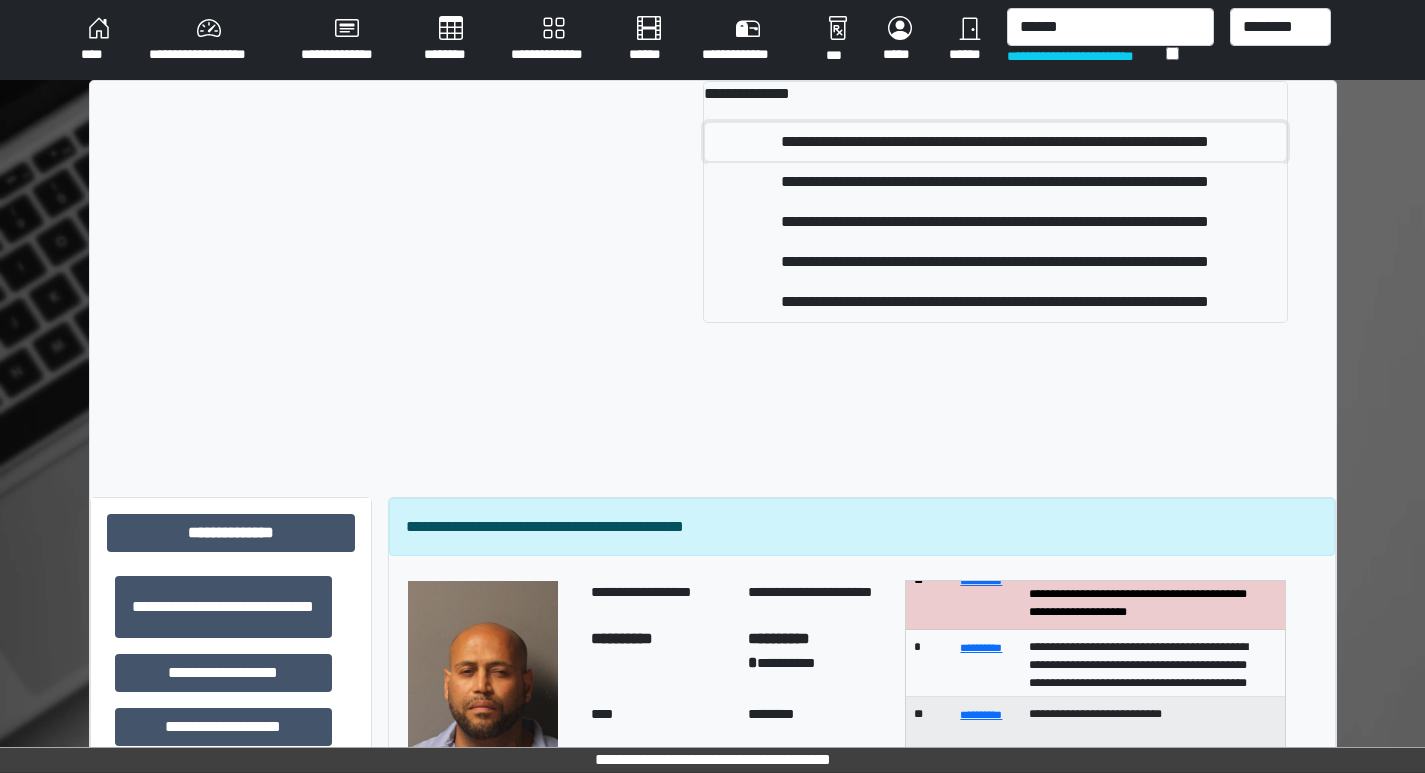 click on "**********" at bounding box center [995, 142] 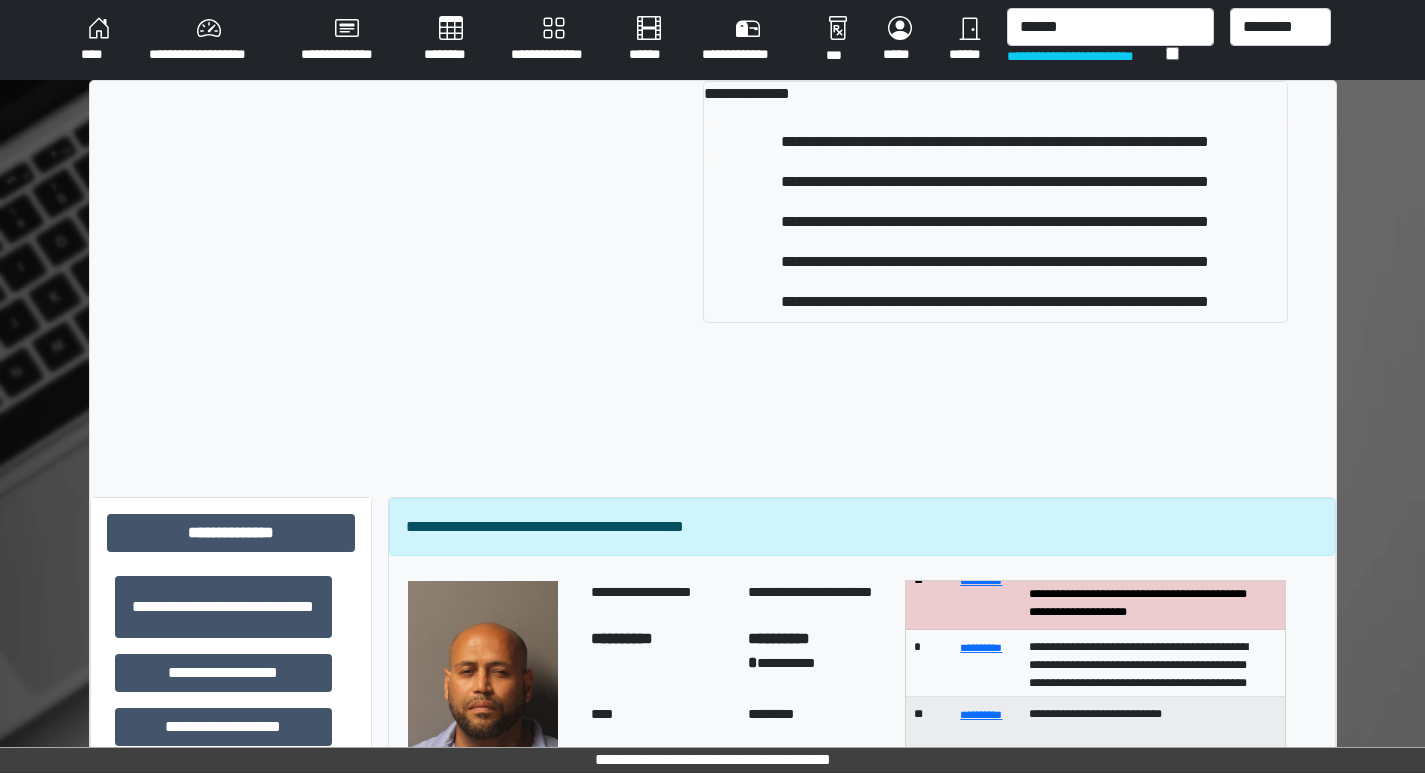type 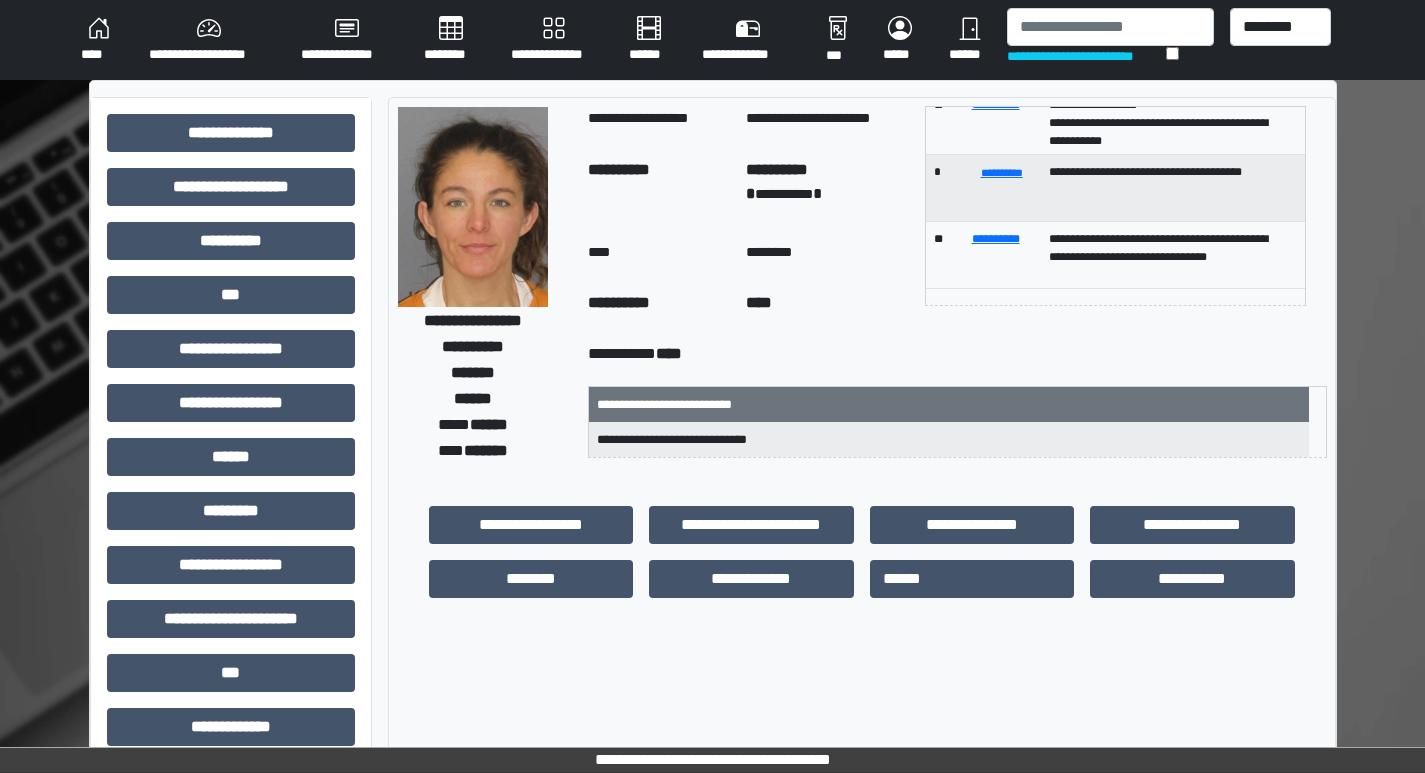 scroll, scrollTop: 0, scrollLeft: 0, axis: both 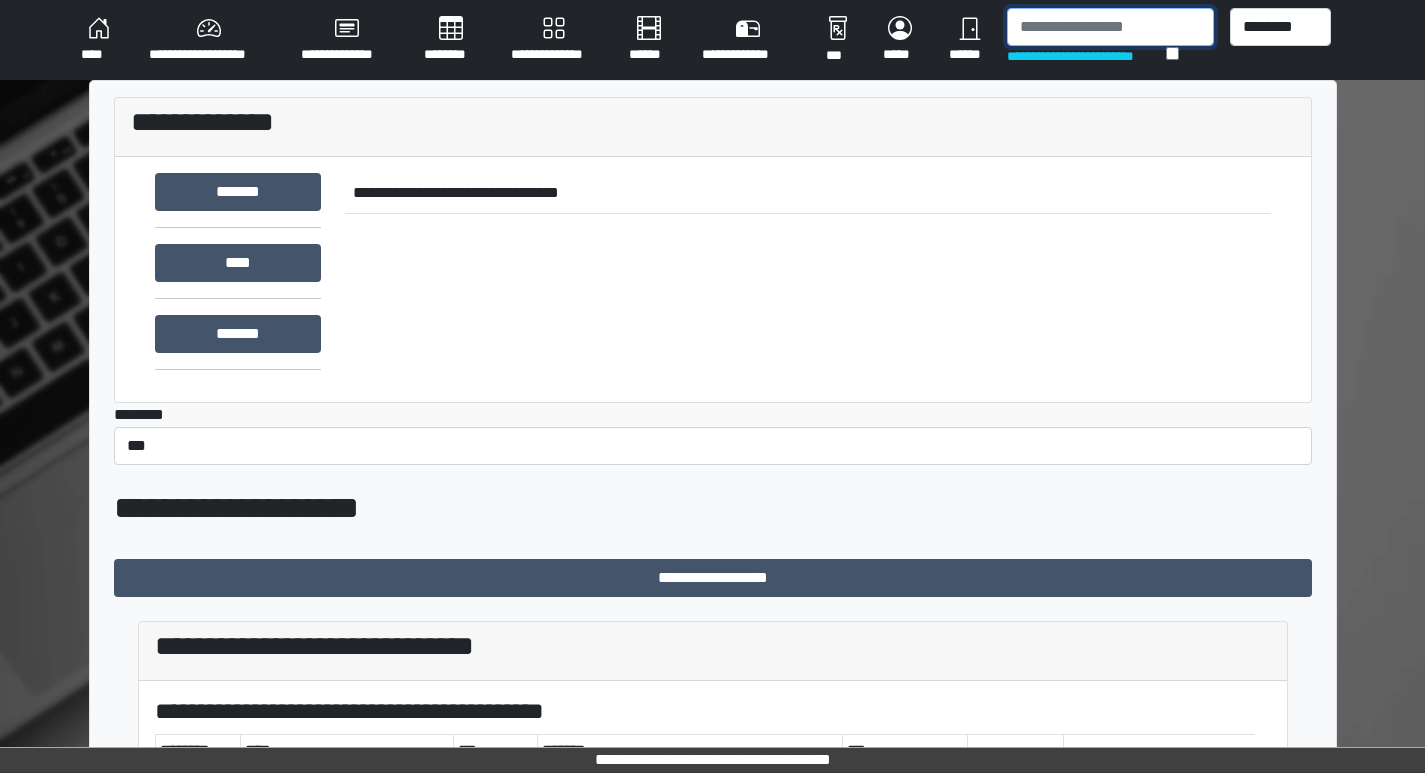 click at bounding box center [1110, 27] 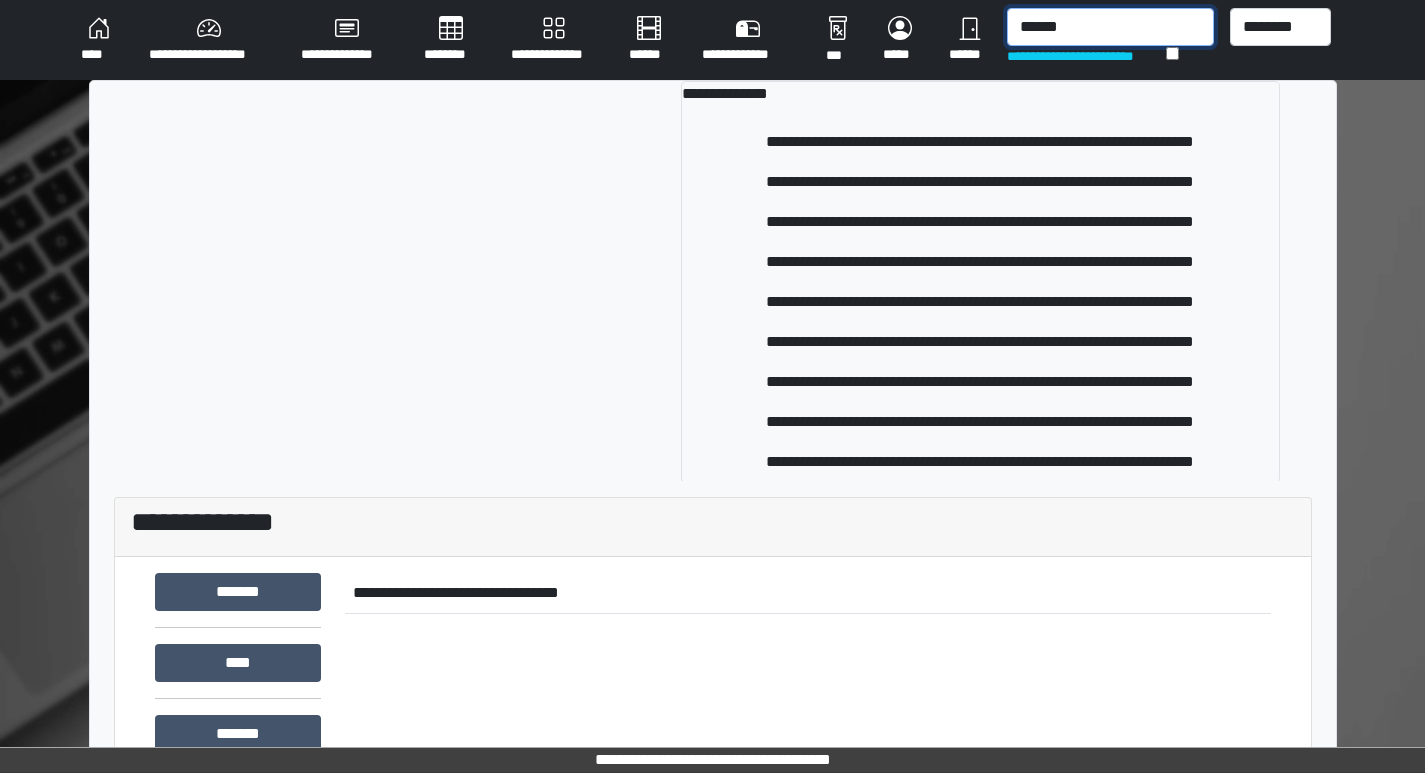 type on "******" 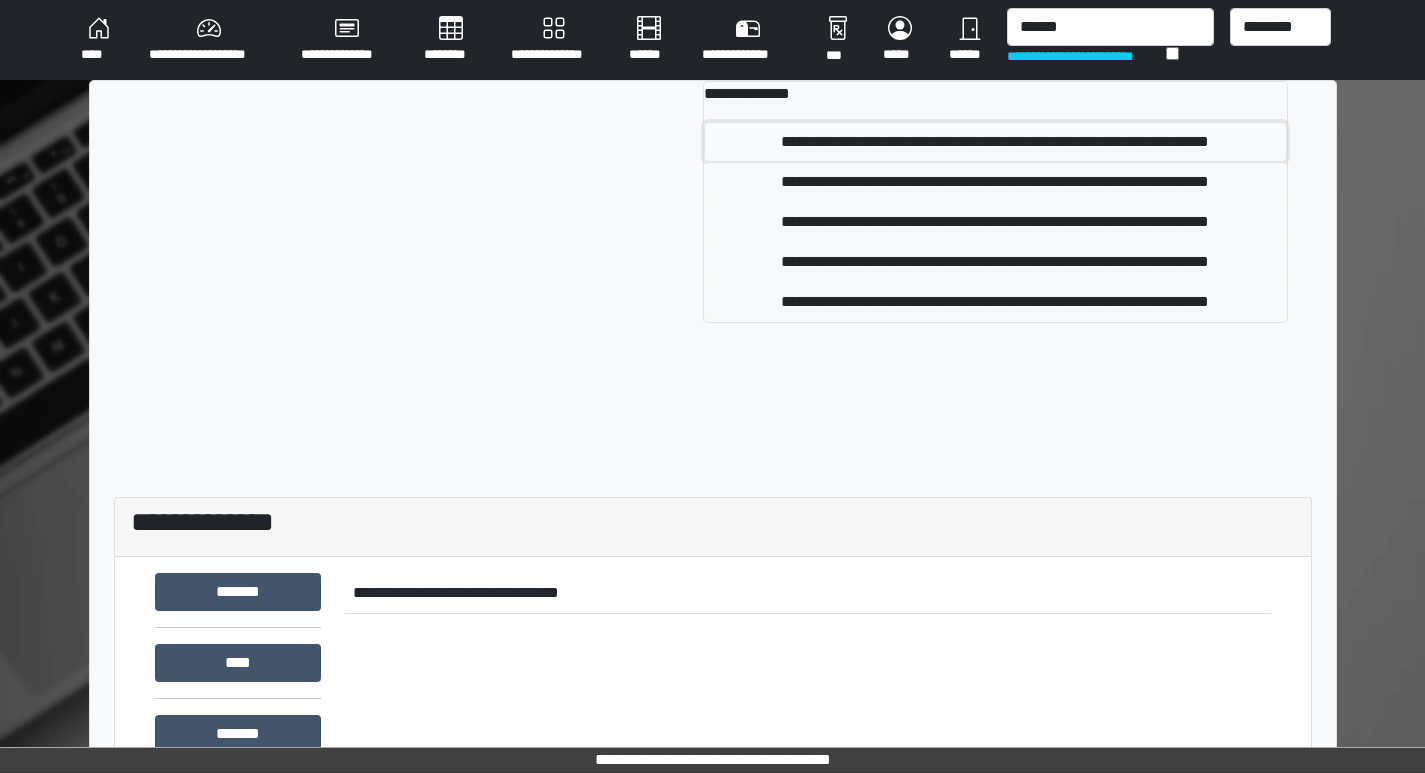 click on "**********" at bounding box center (995, 142) 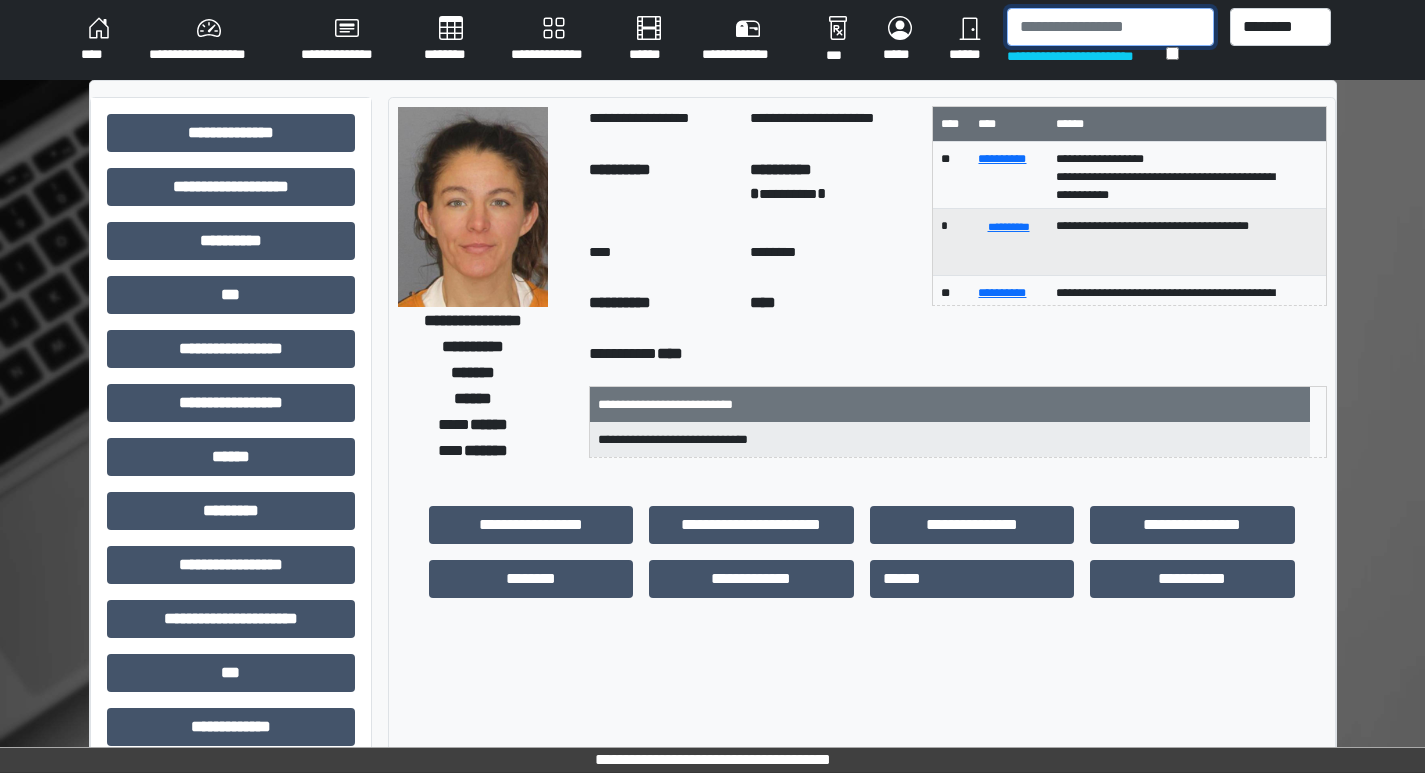 click at bounding box center (1110, 27) 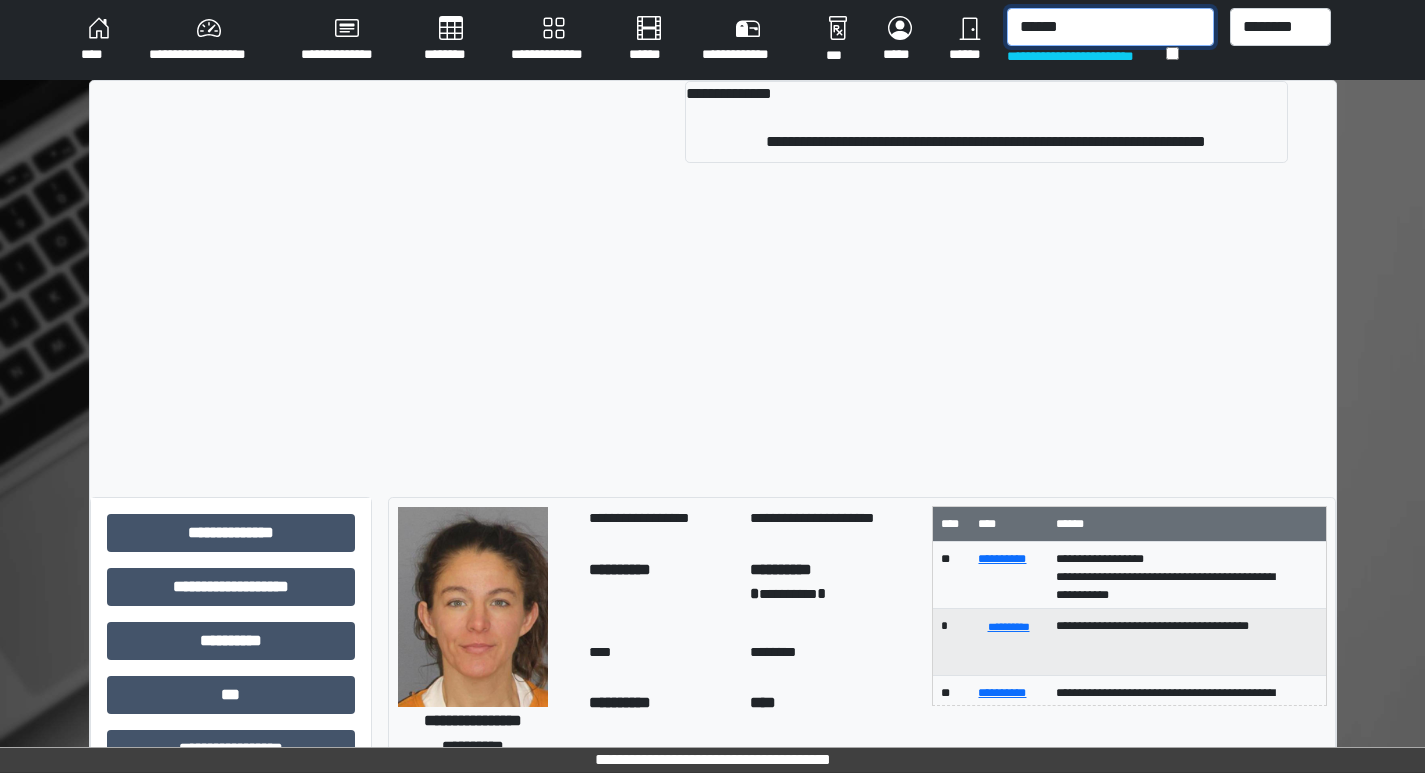 type on "******" 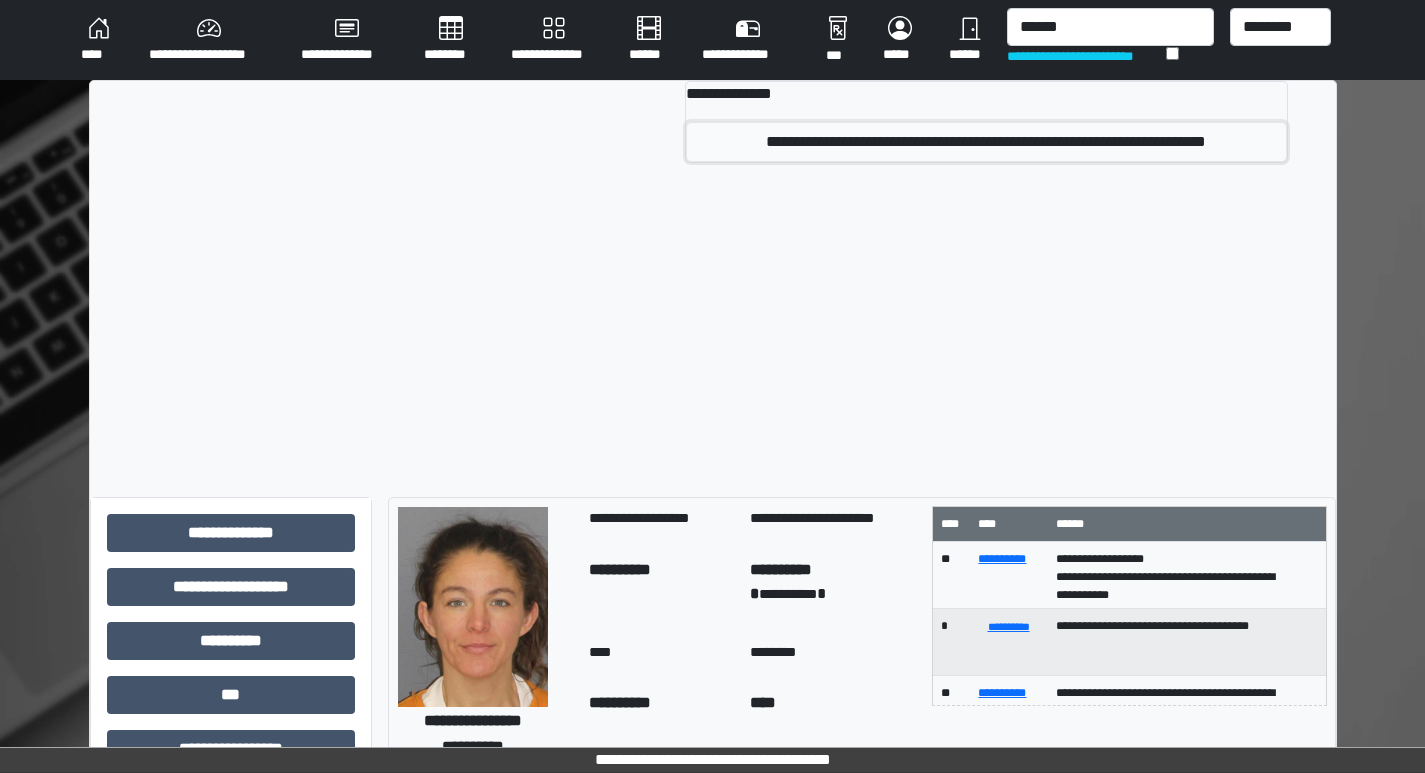 click on "**********" at bounding box center (986, 142) 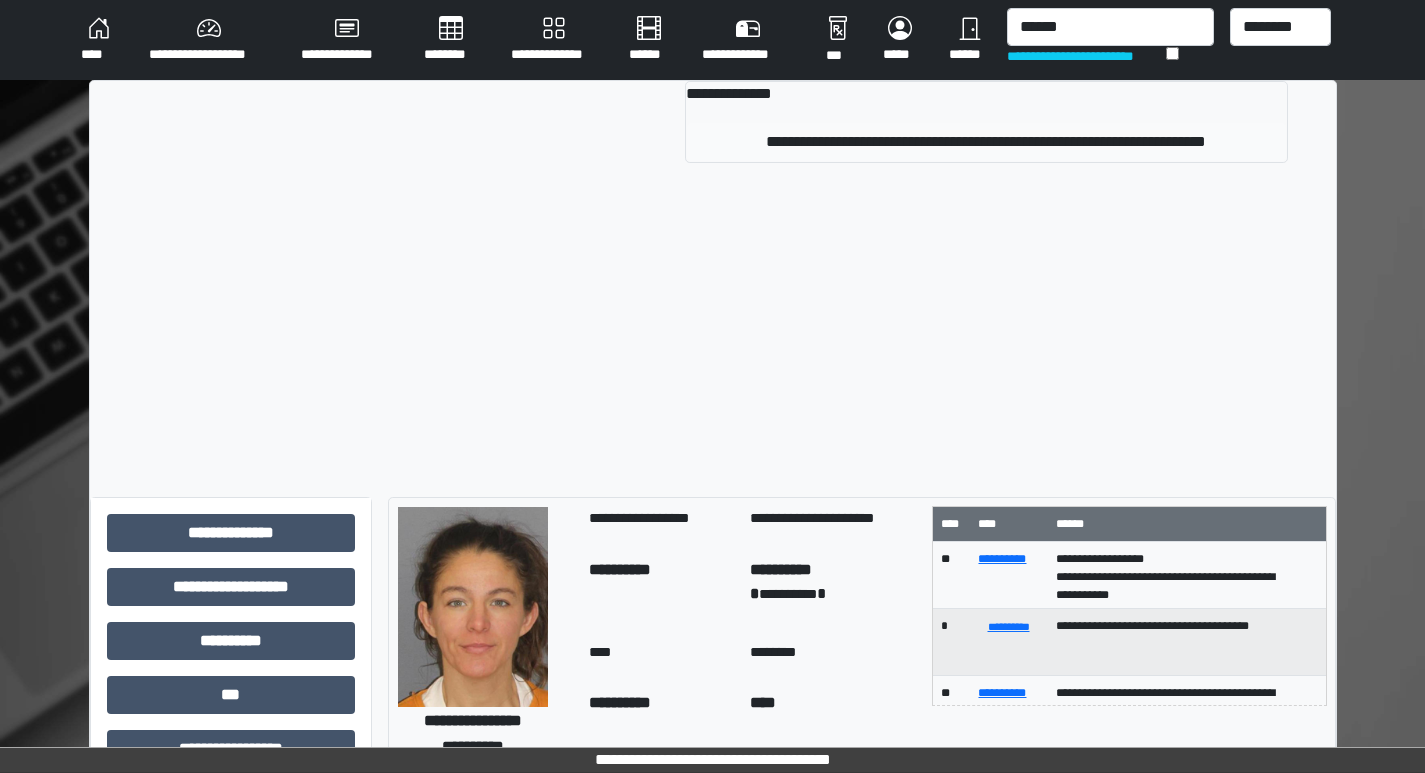 type 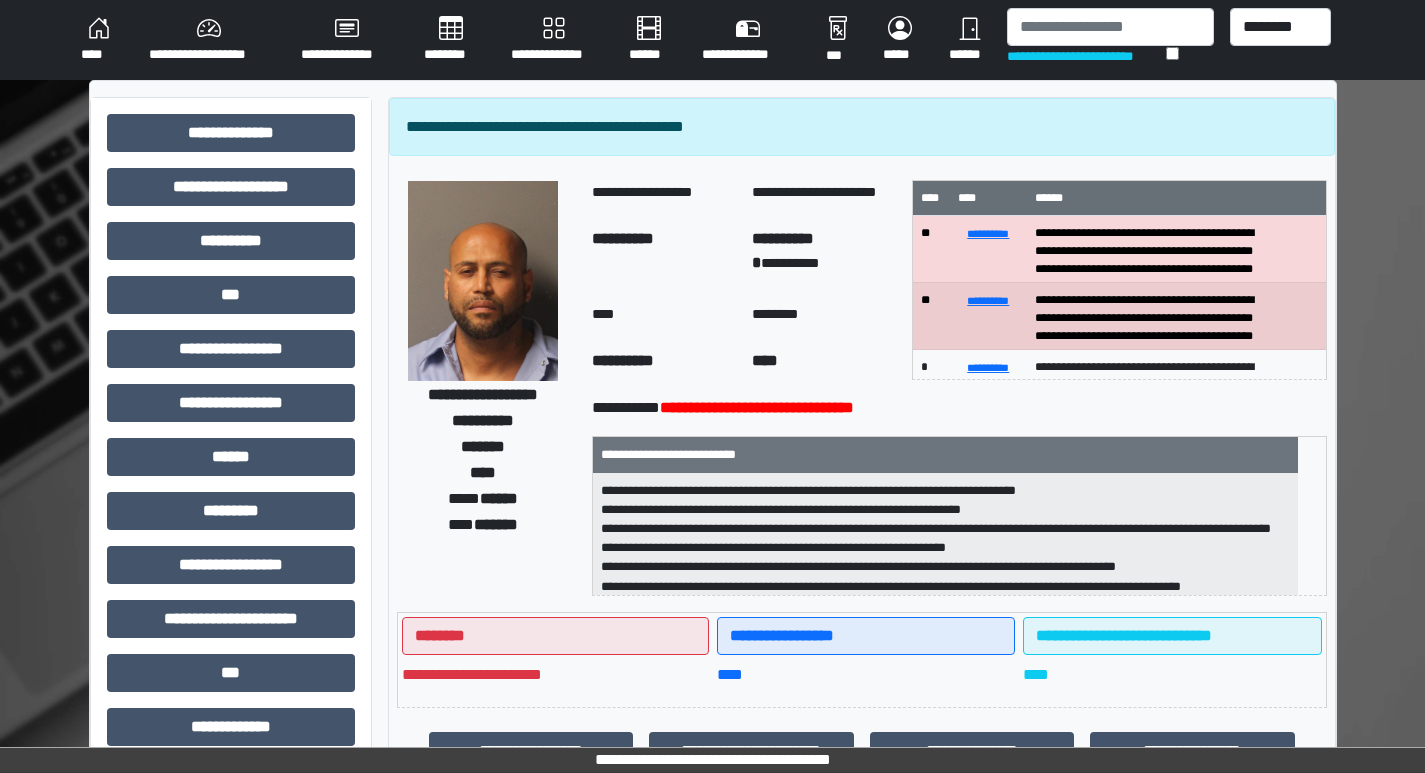 scroll, scrollTop: 40, scrollLeft: 0, axis: vertical 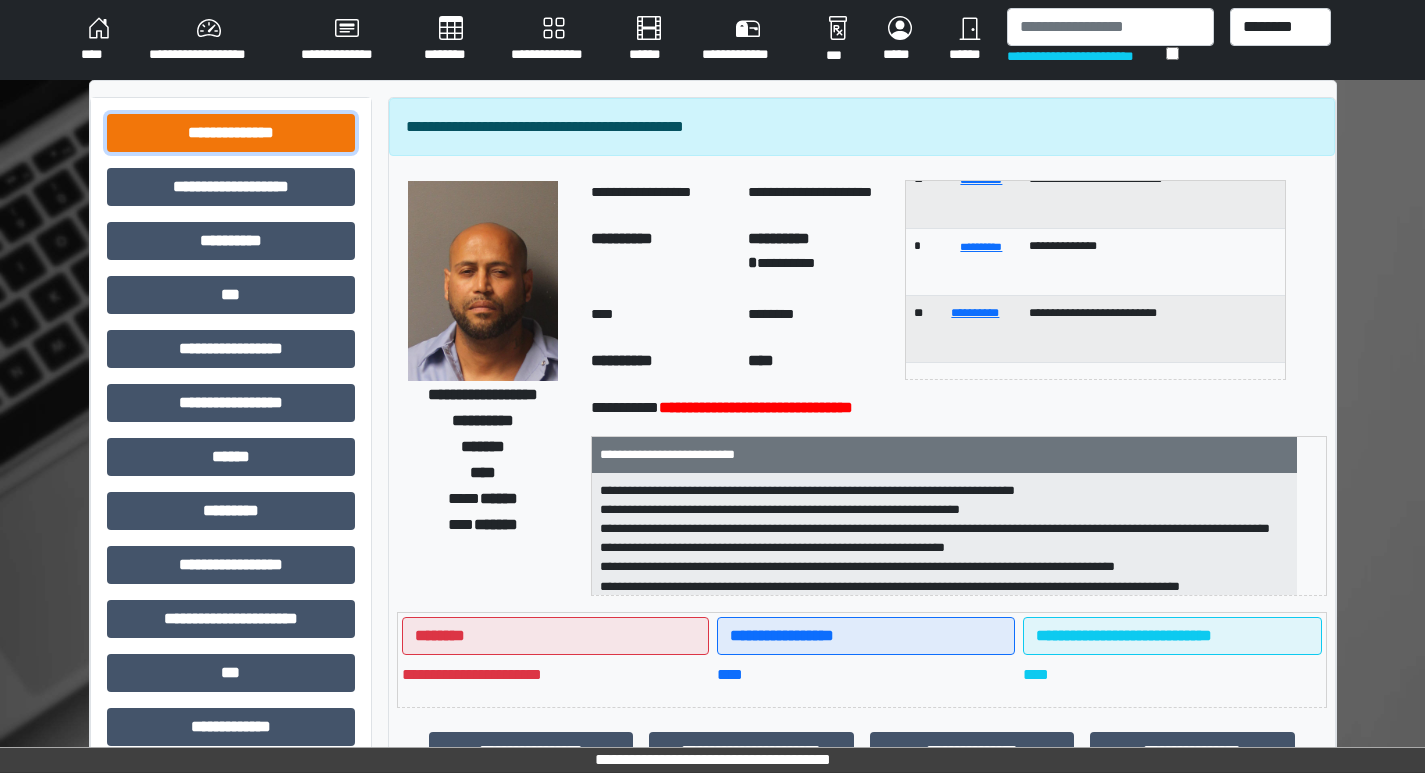 click on "**********" at bounding box center [231, 133] 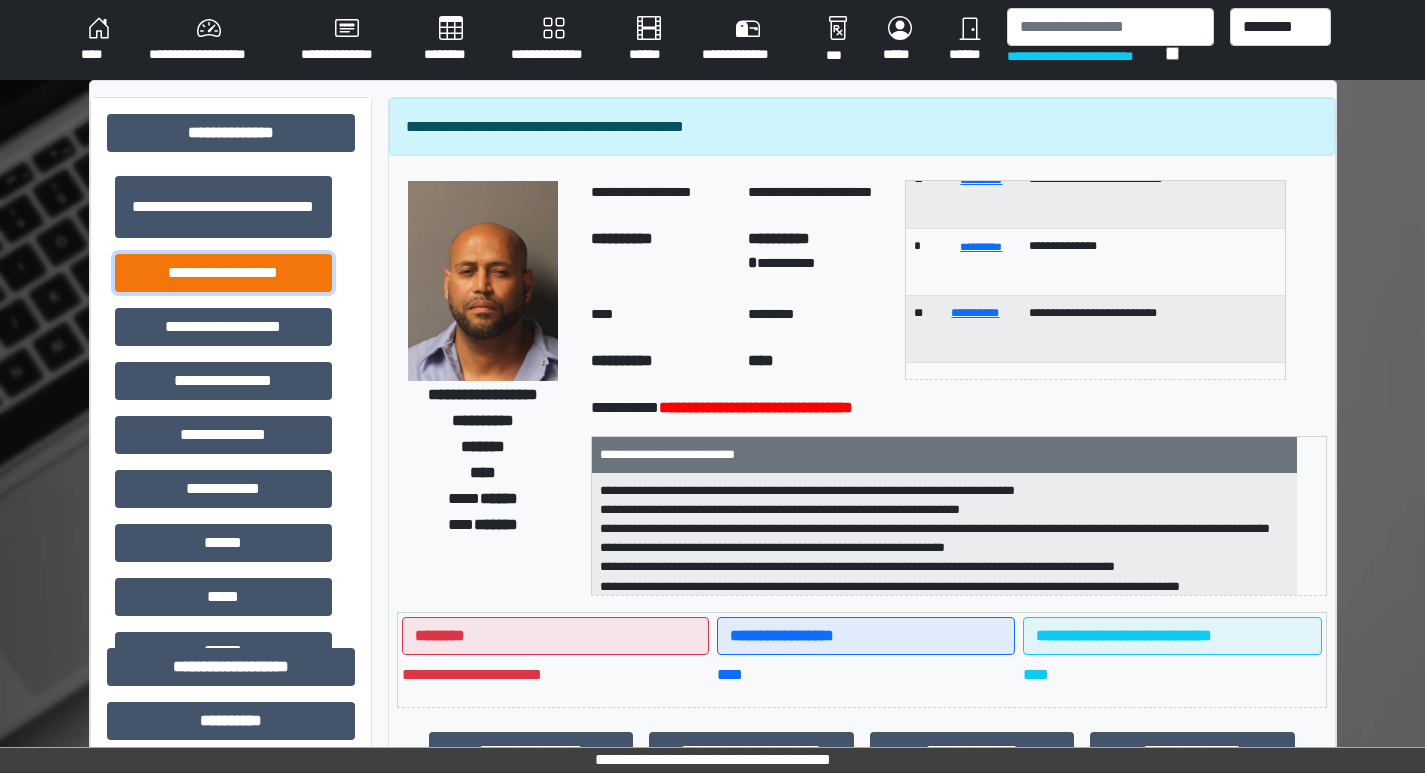 click on "**********" at bounding box center [223, 273] 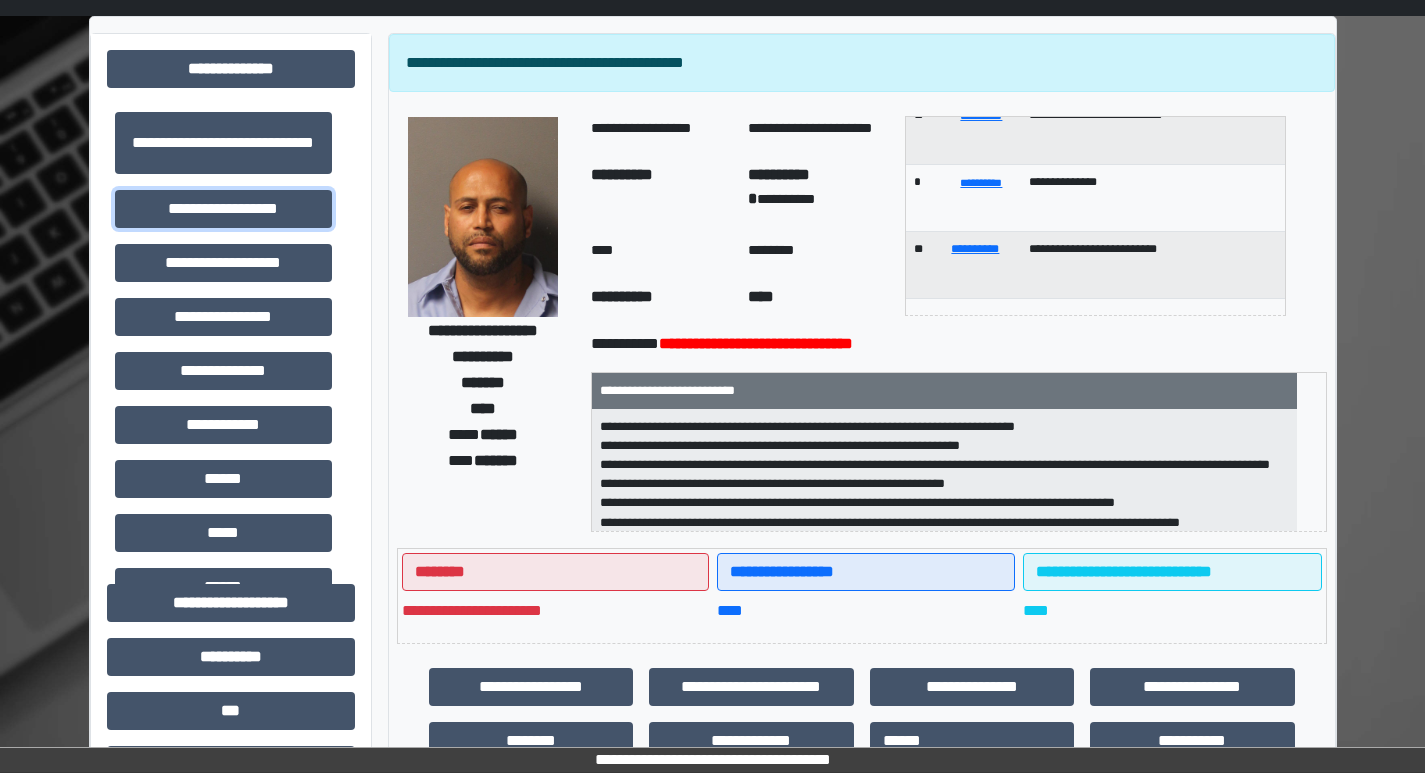 scroll, scrollTop: 100, scrollLeft: 0, axis: vertical 